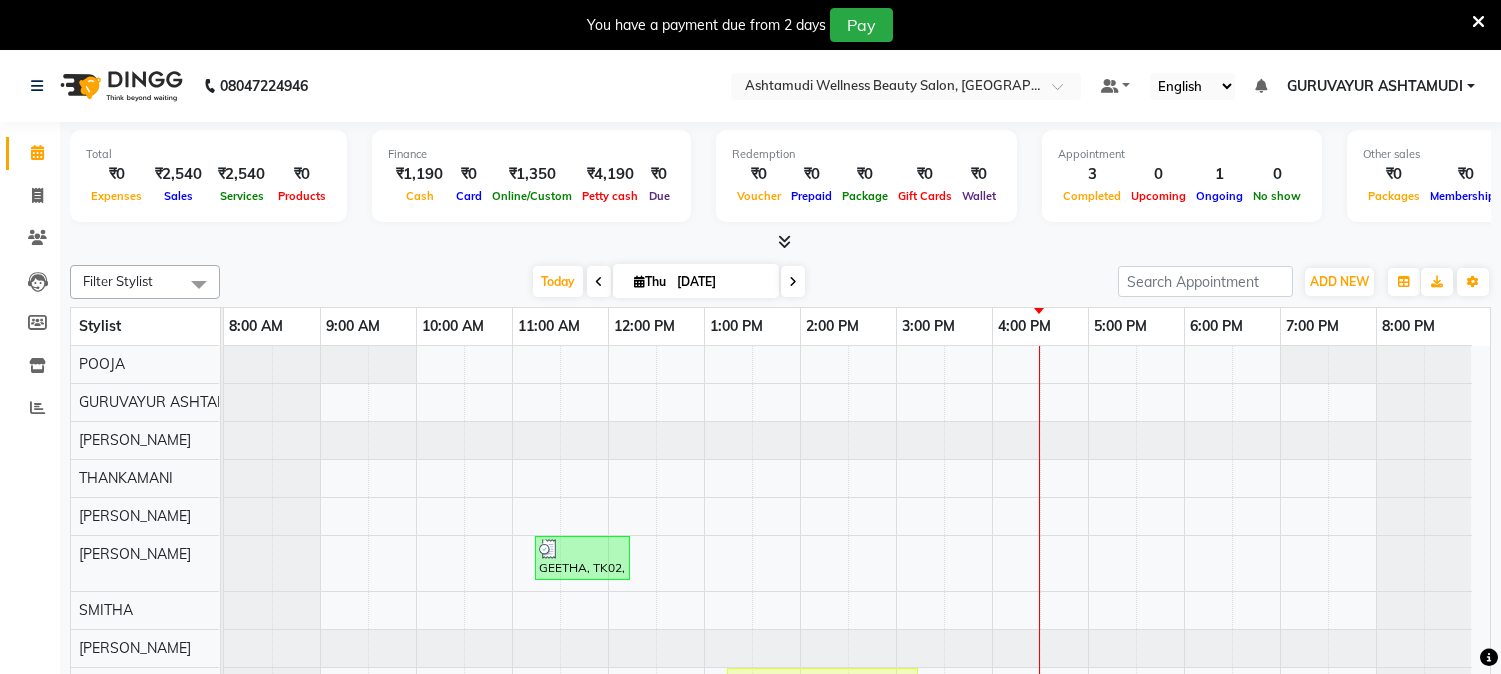 scroll, scrollTop: 0, scrollLeft: 0, axis: both 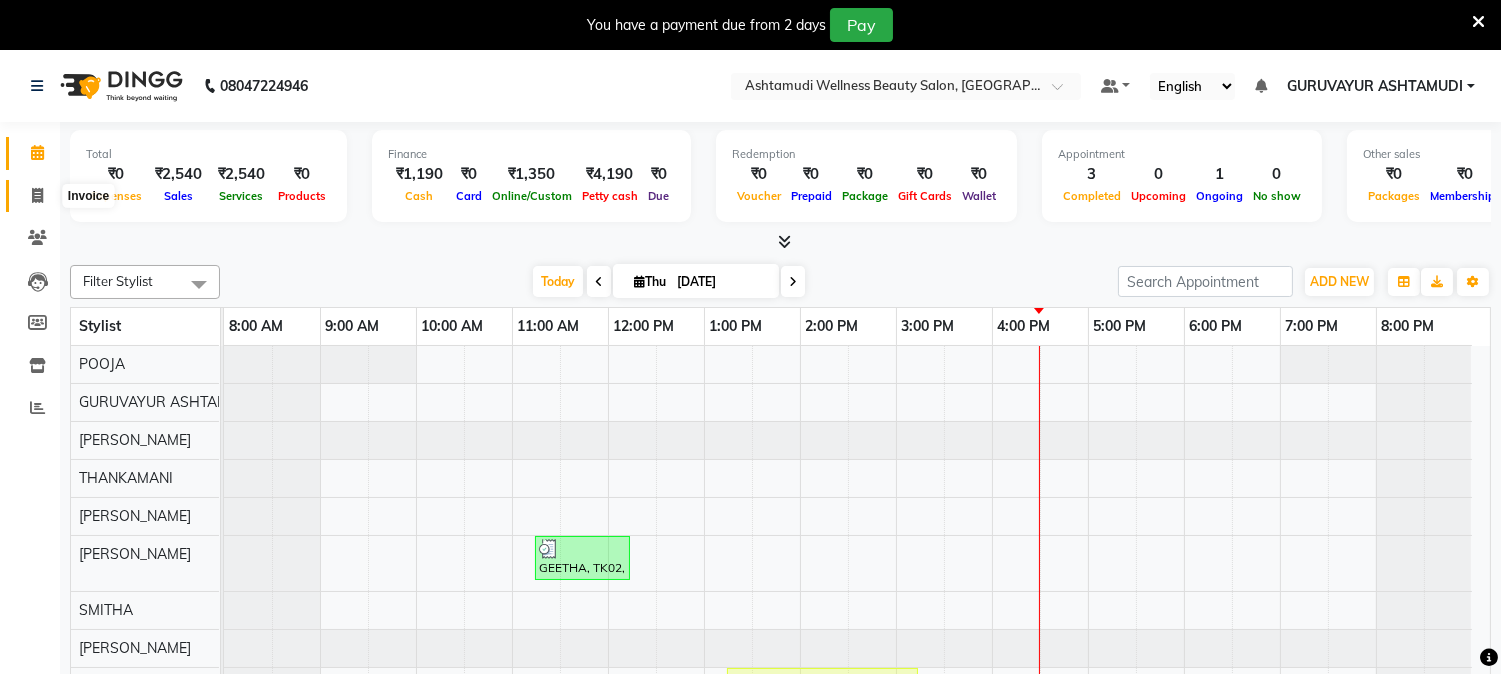 click 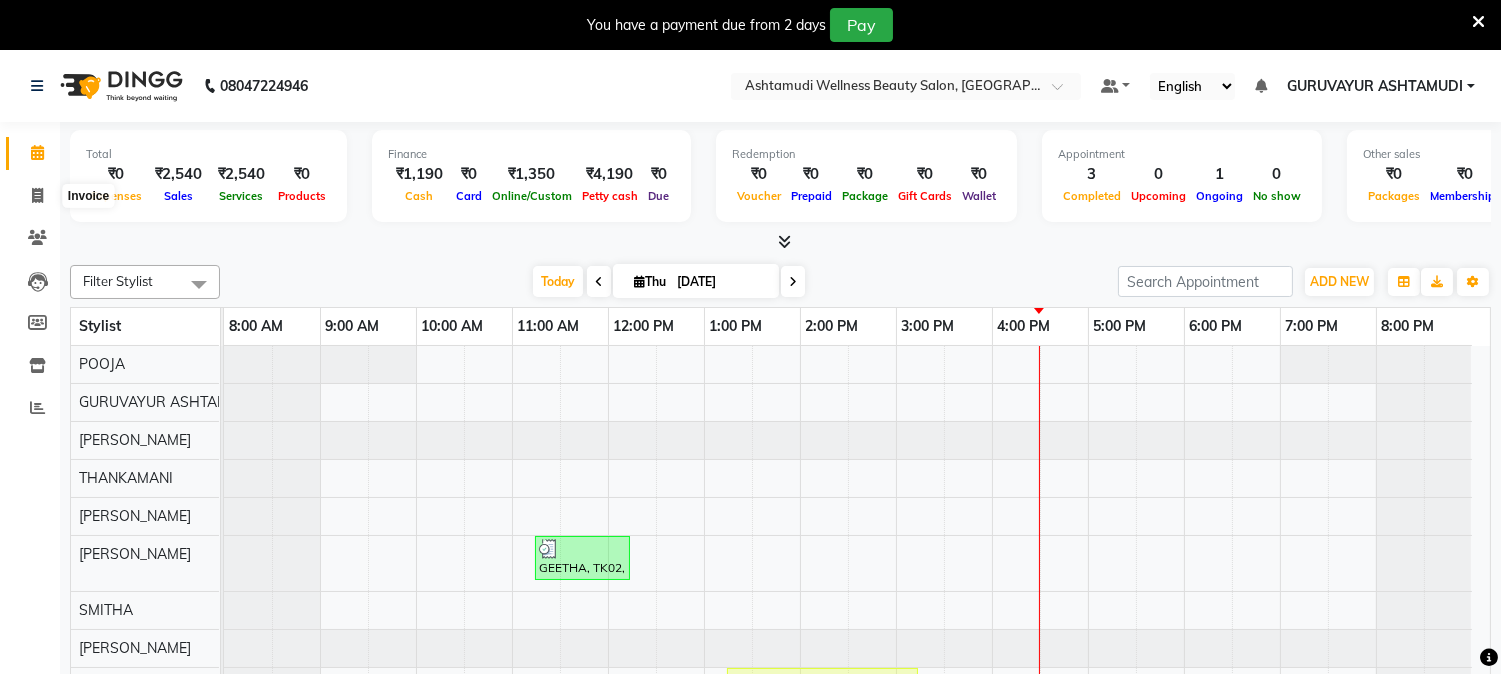 select on "4660" 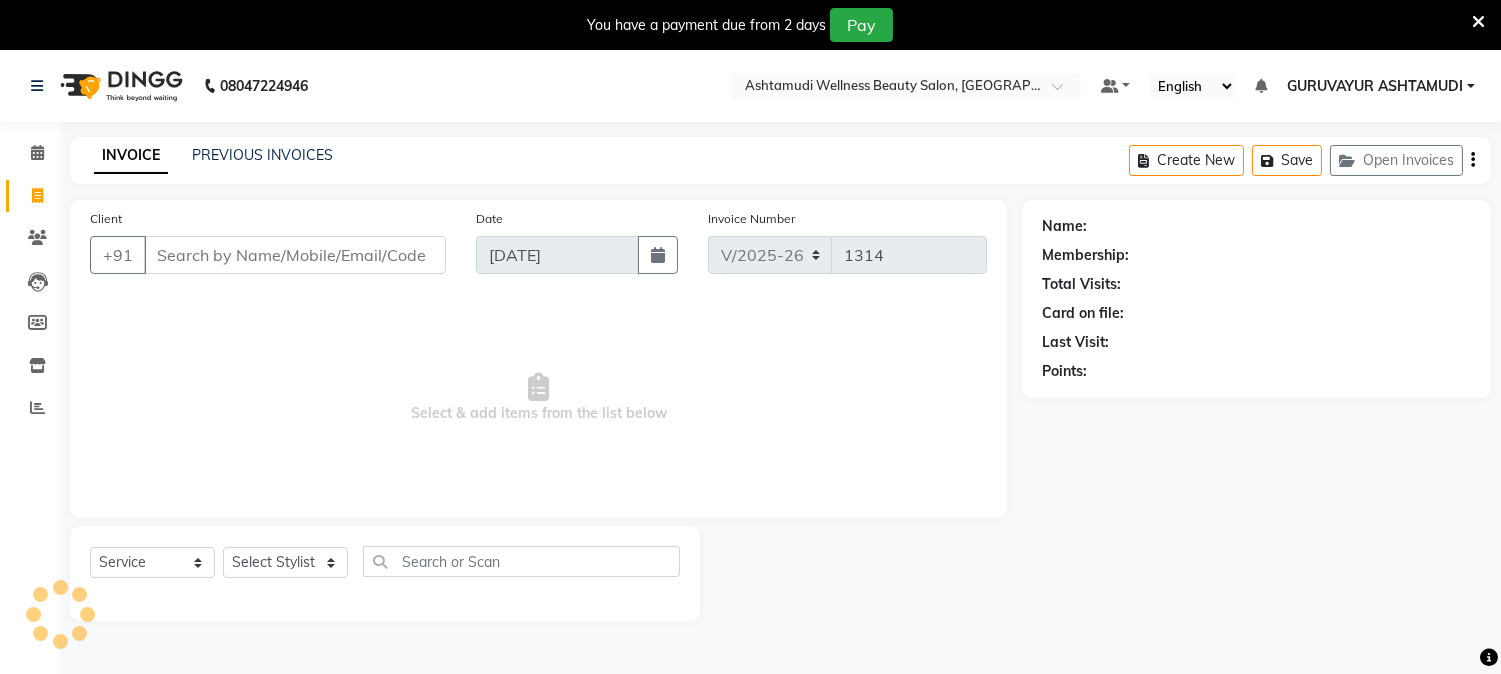 click on "Client" at bounding box center [295, 255] 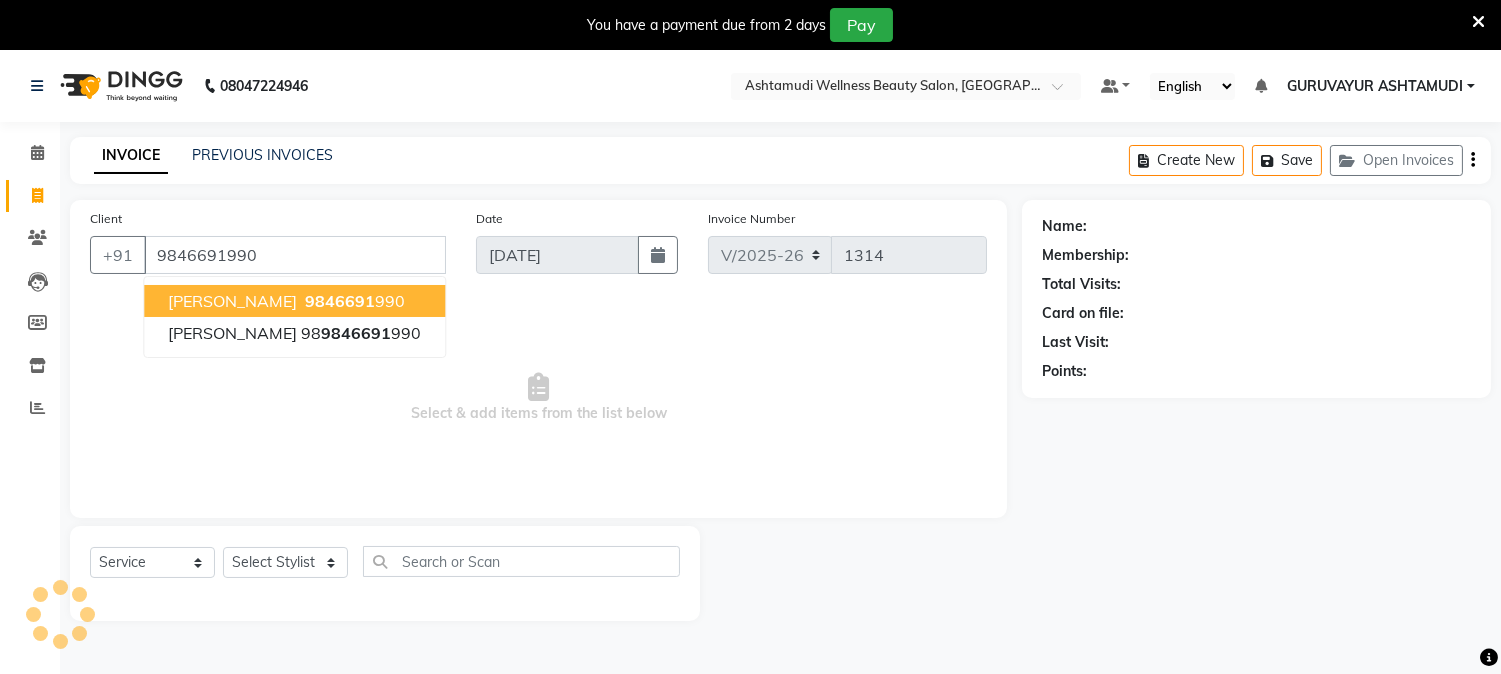 type on "9846691990" 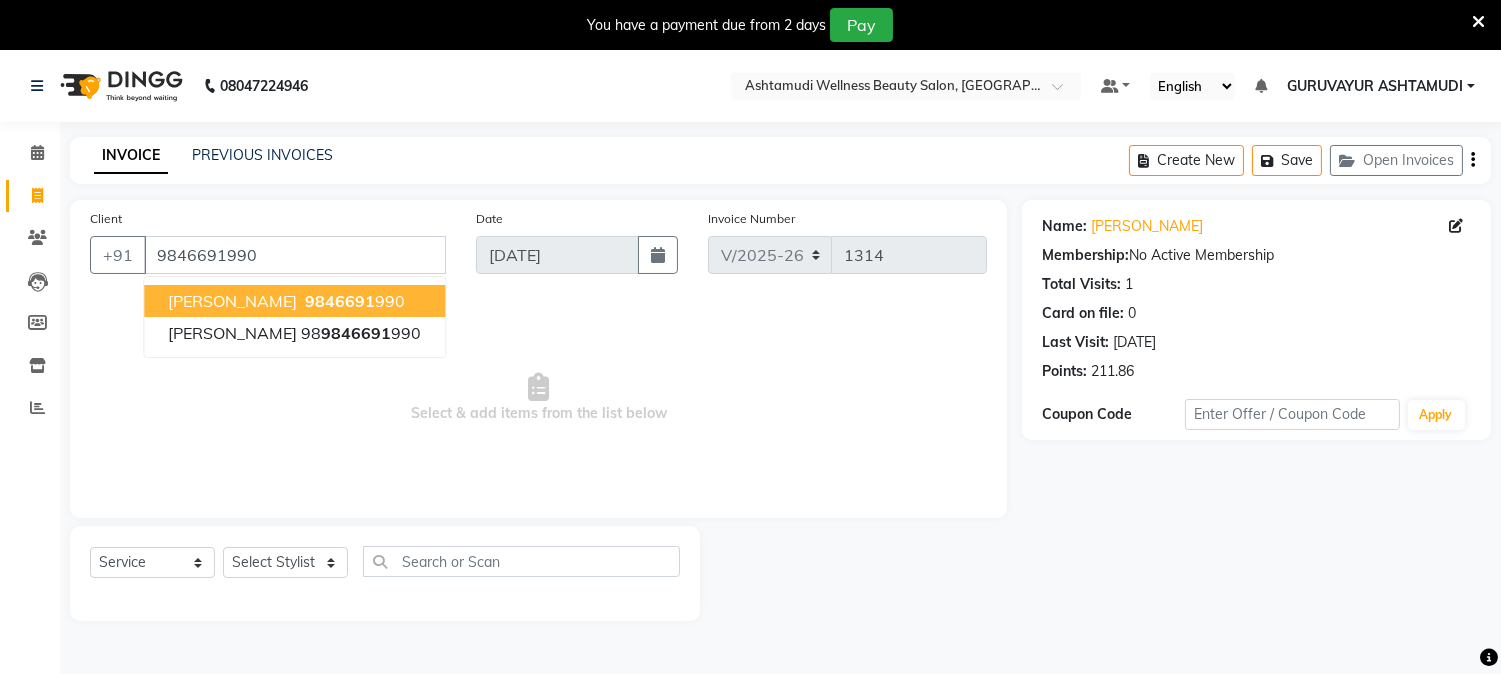 click on "9846691" at bounding box center [340, 301] 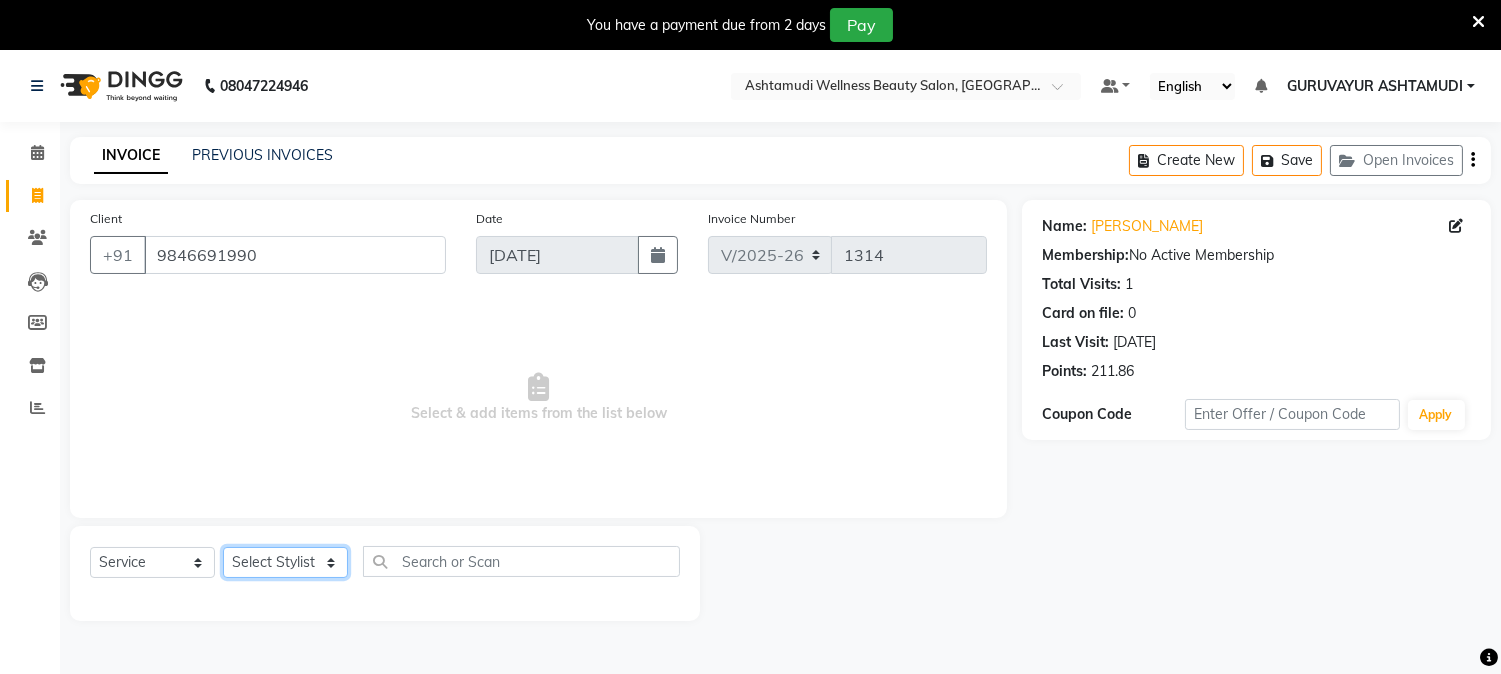 click on "Select Stylist Aathithya ANILA ANJANA DAS GURUVAYUR ASHTAMUDI NEETHU Nigisha POOJA PRACHI PRASEETHA REESHMA  Rini SMITHA THANKAMANI" 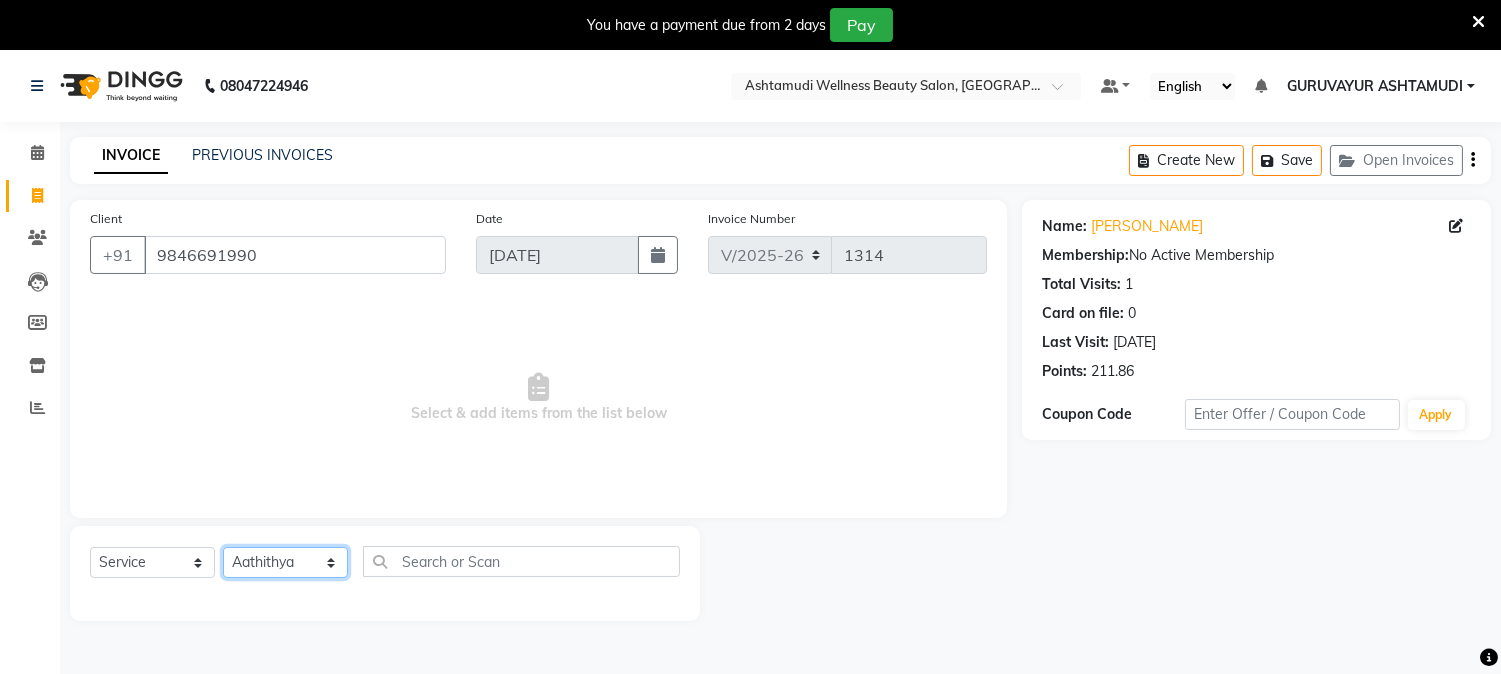 click on "Select Stylist Aathithya ANILA ANJANA DAS GURUVAYUR ASHTAMUDI NEETHU Nigisha POOJA PRACHI PRASEETHA REESHMA  Rini SMITHA THANKAMANI" 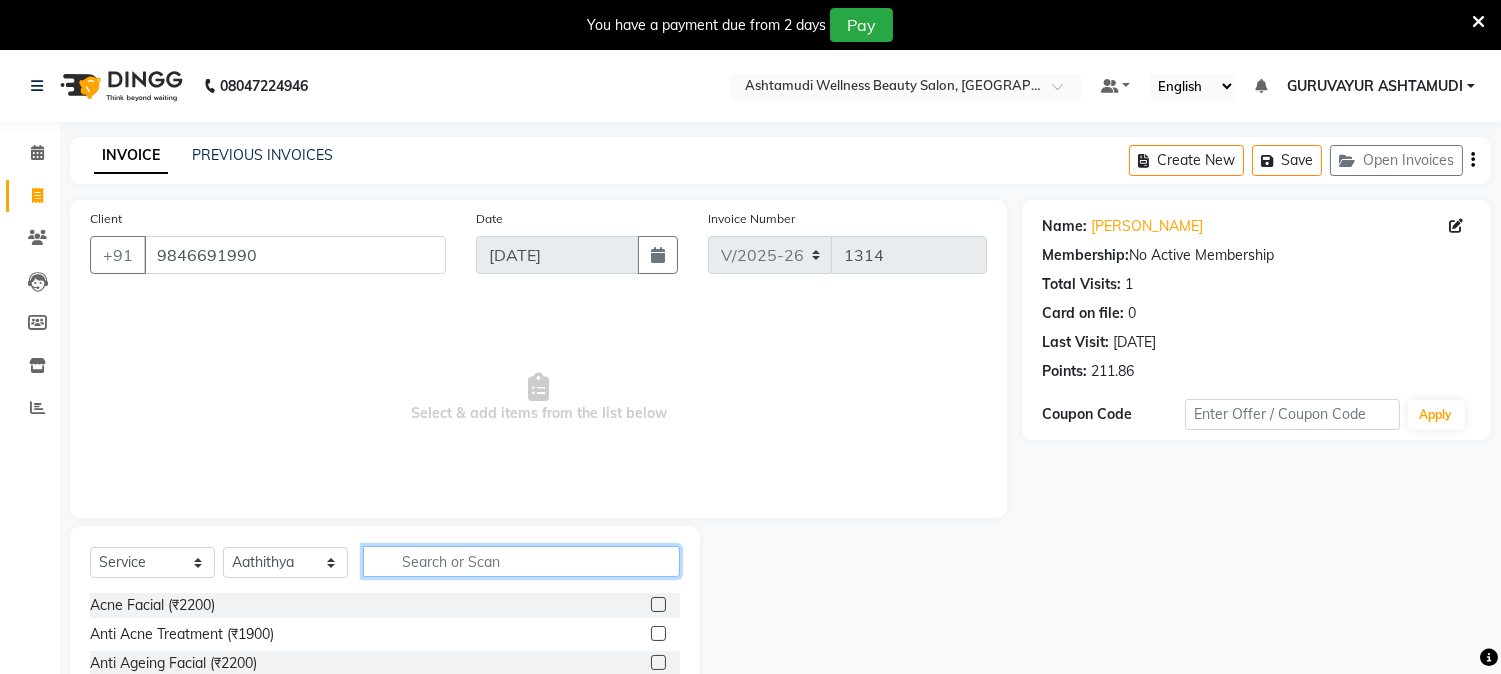 click 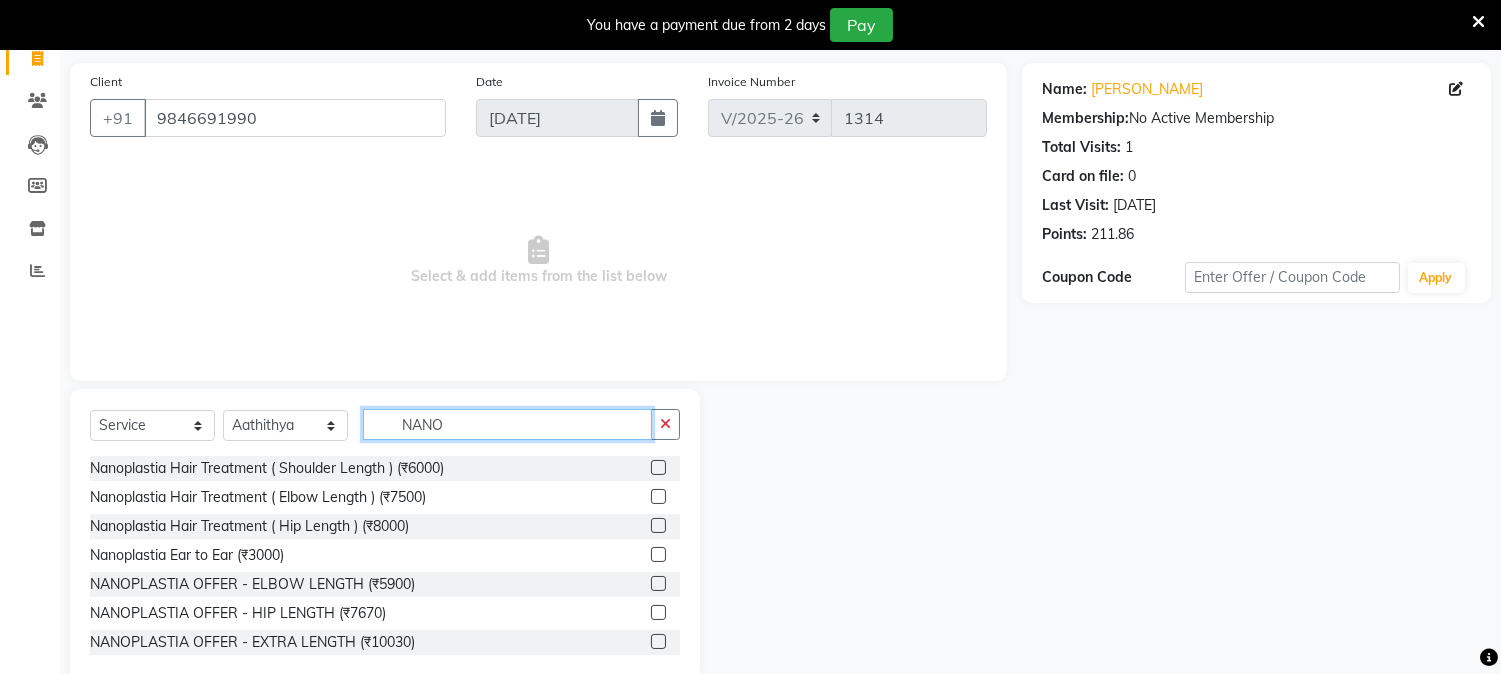 scroll, scrollTop: 176, scrollLeft: 0, axis: vertical 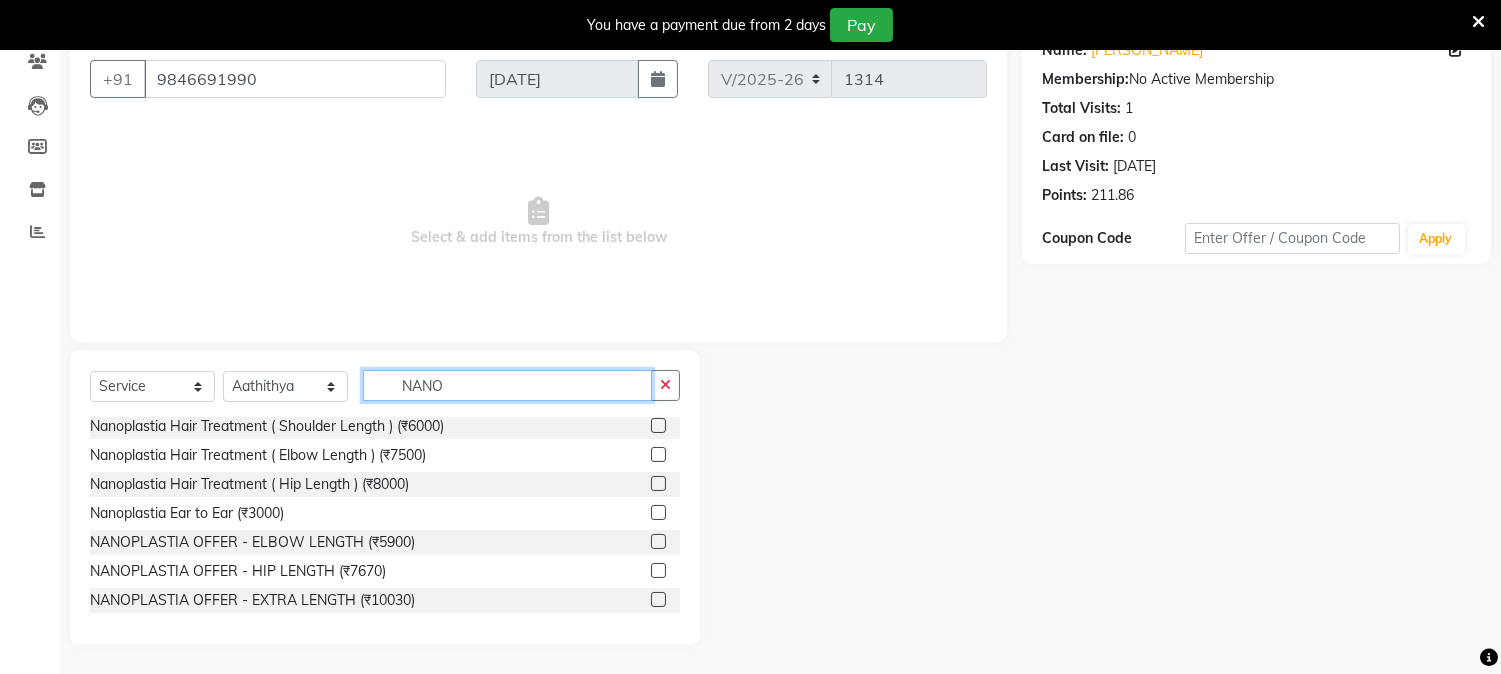 click on "NANO" 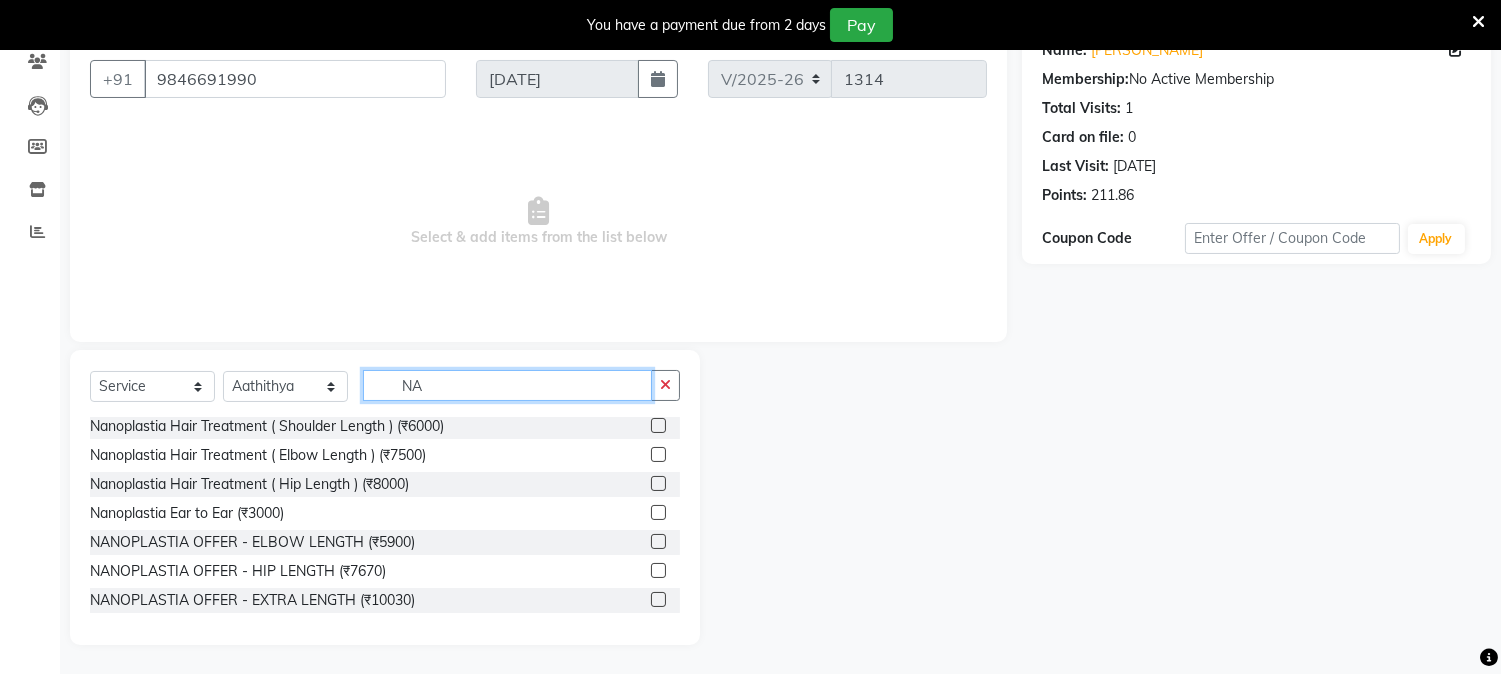 scroll, scrollTop: 32, scrollLeft: 0, axis: vertical 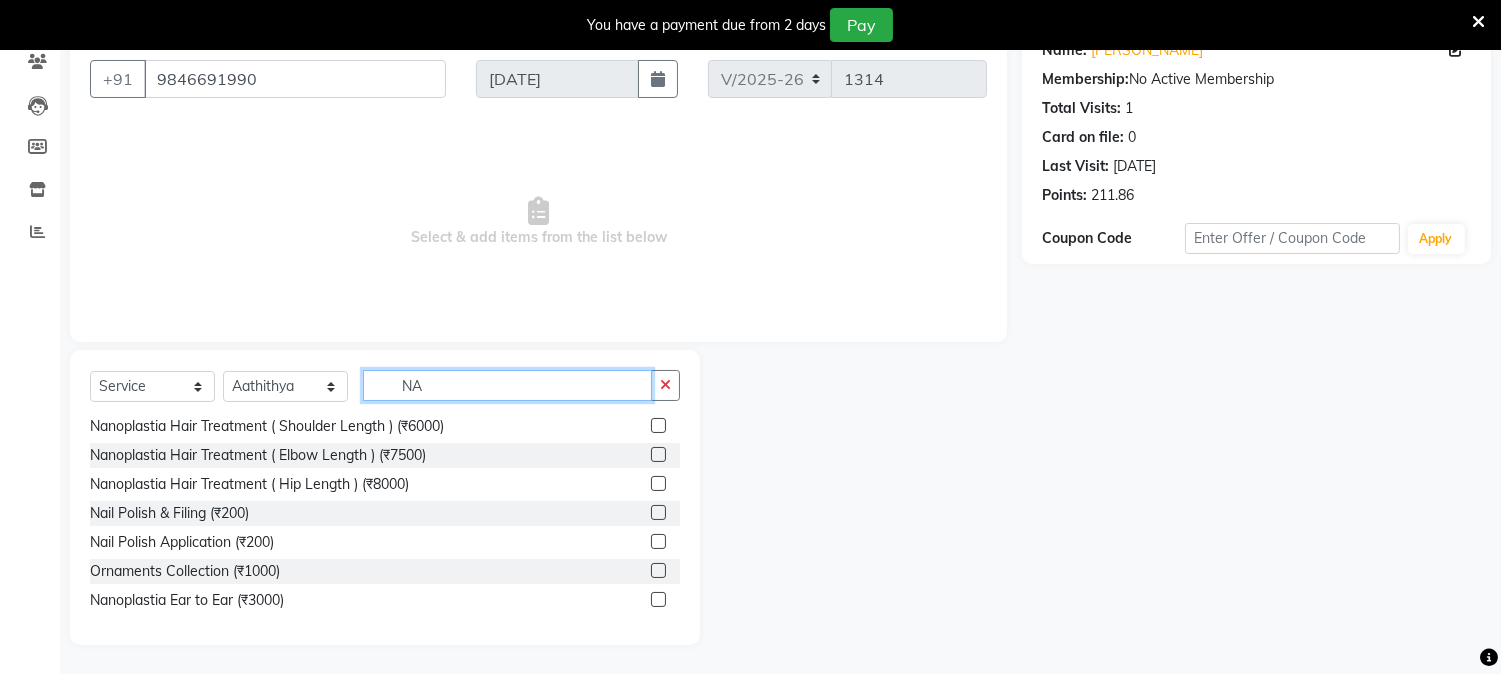 type on "N" 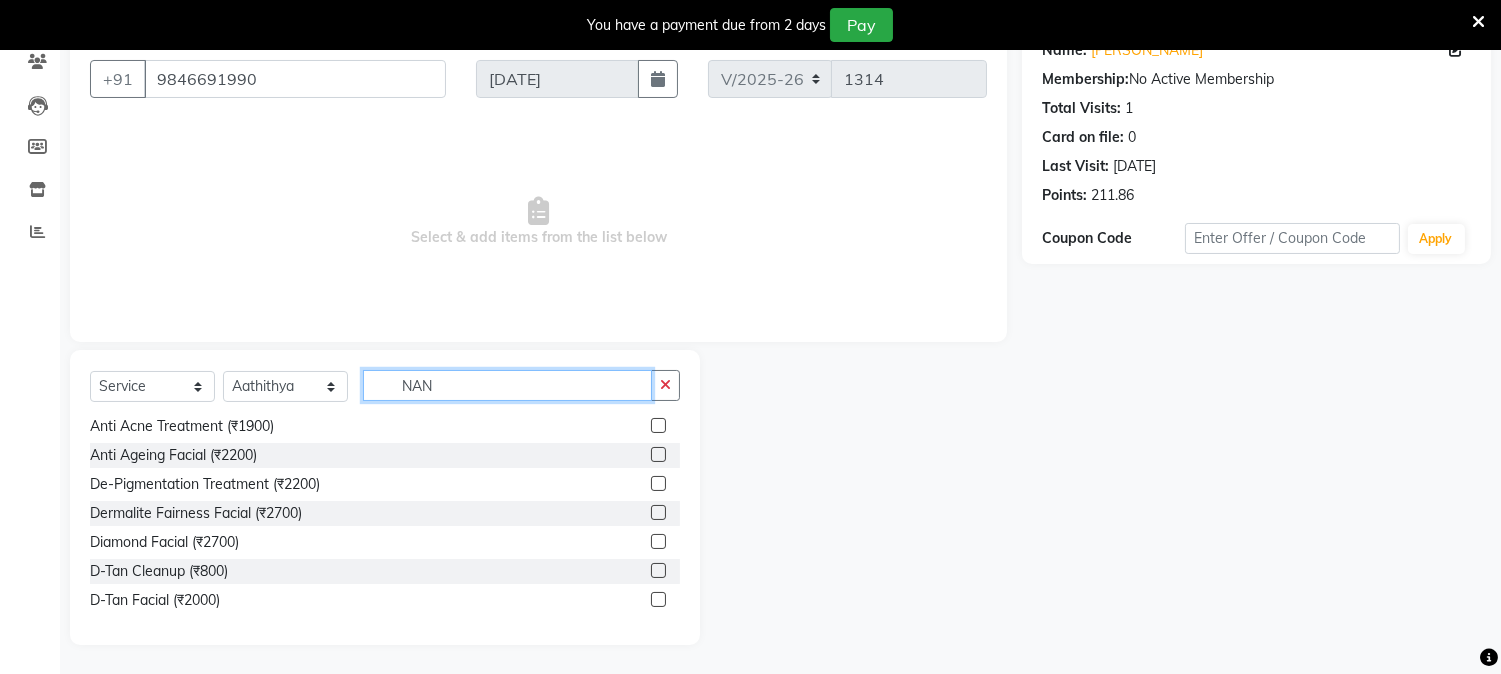 scroll, scrollTop: 3, scrollLeft: 0, axis: vertical 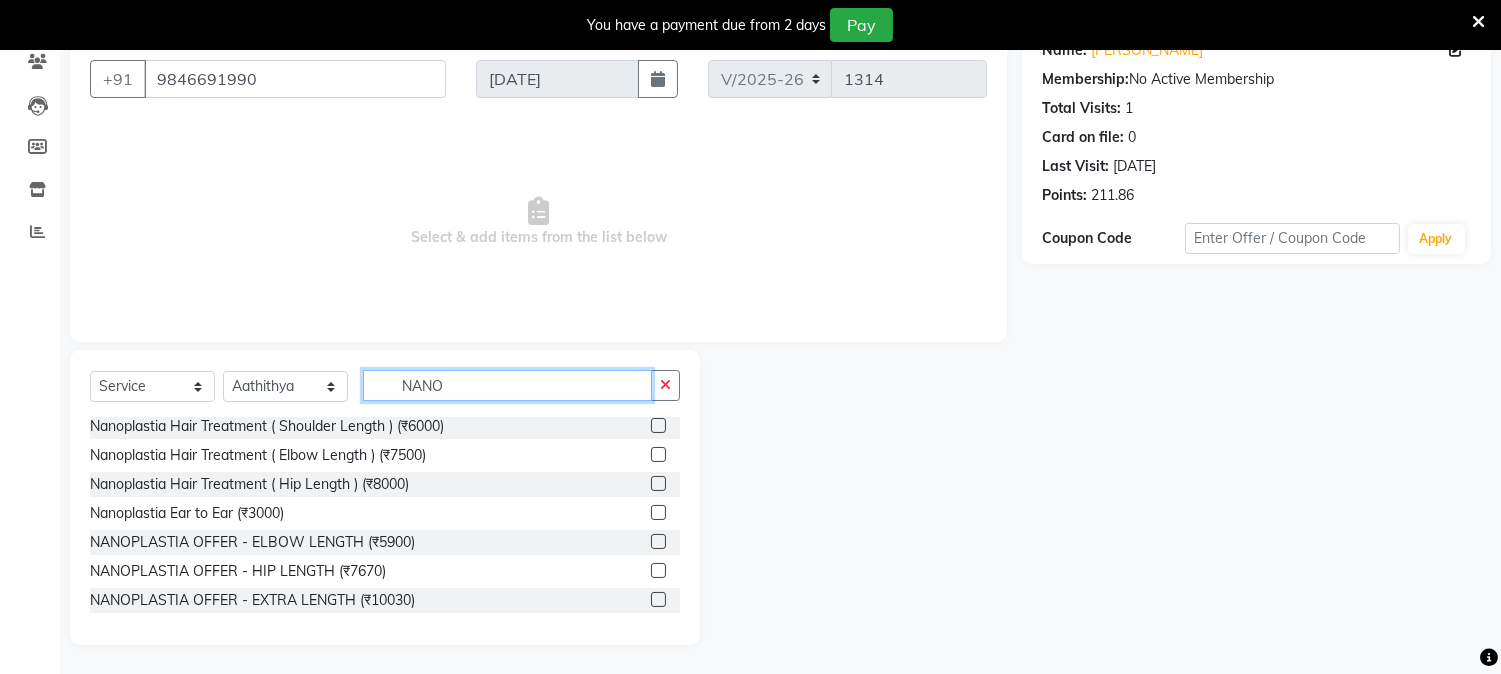 type on "NANO" 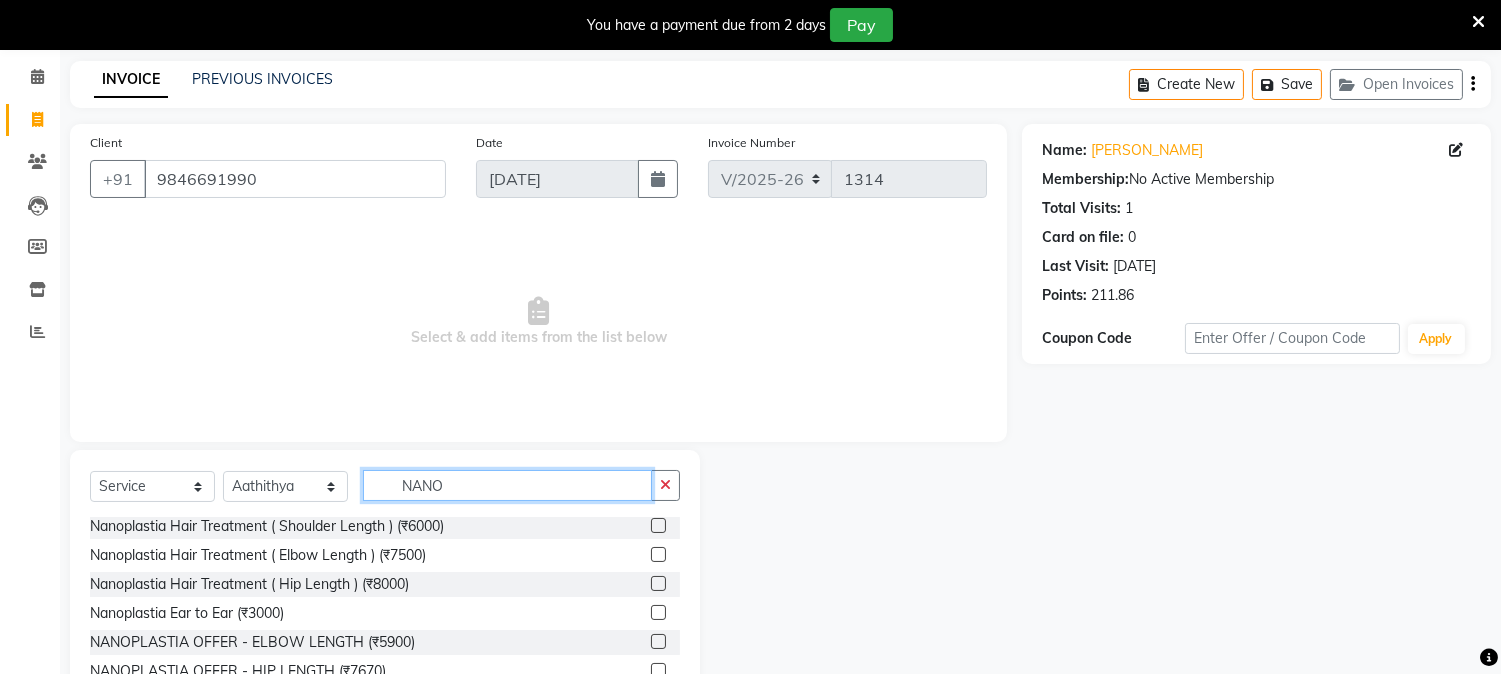 scroll, scrollTop: 0, scrollLeft: 0, axis: both 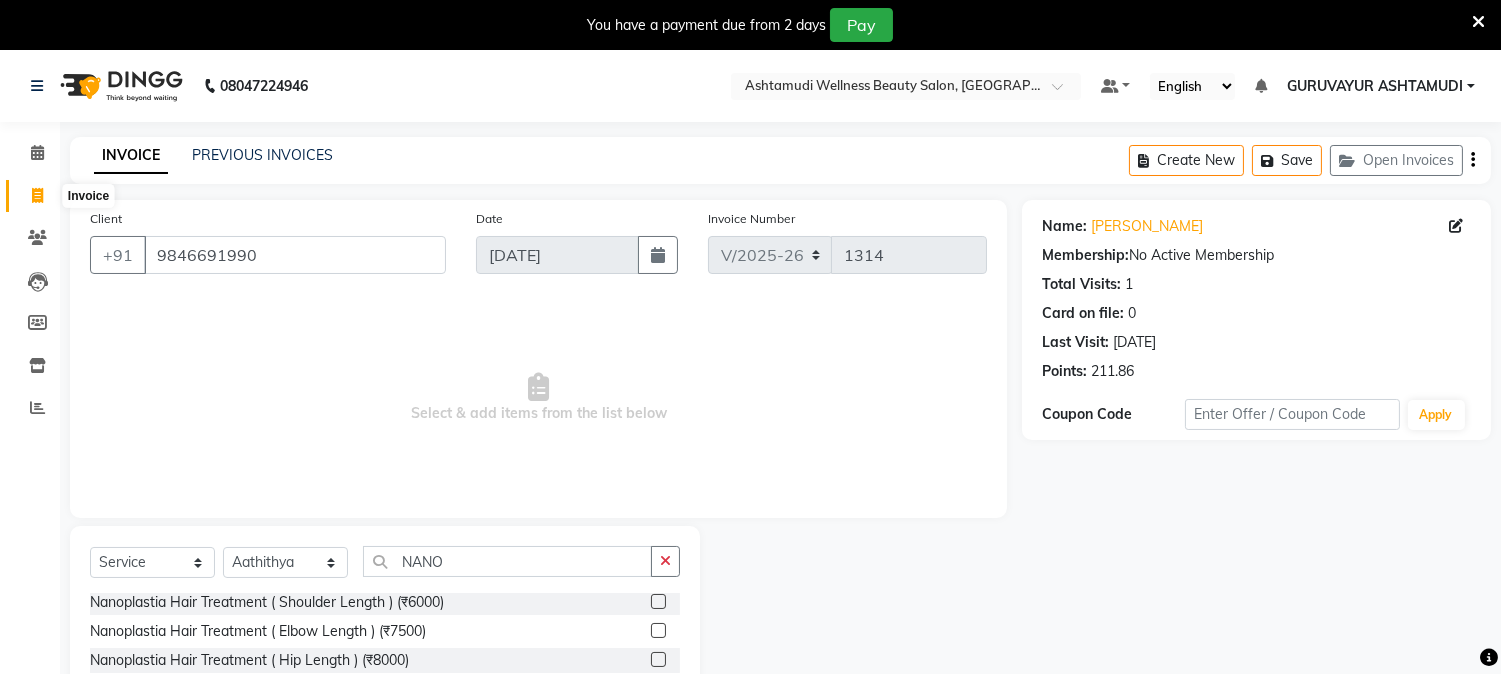 click 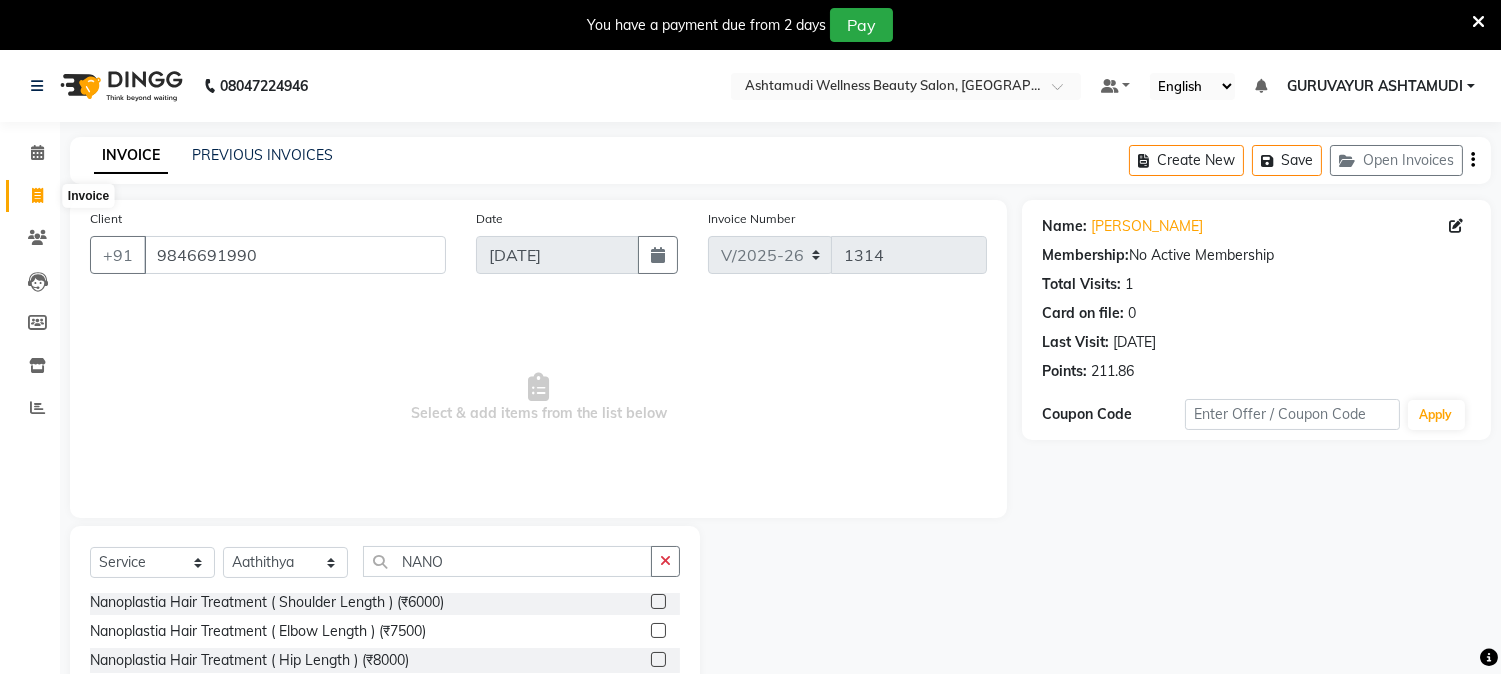 select on "service" 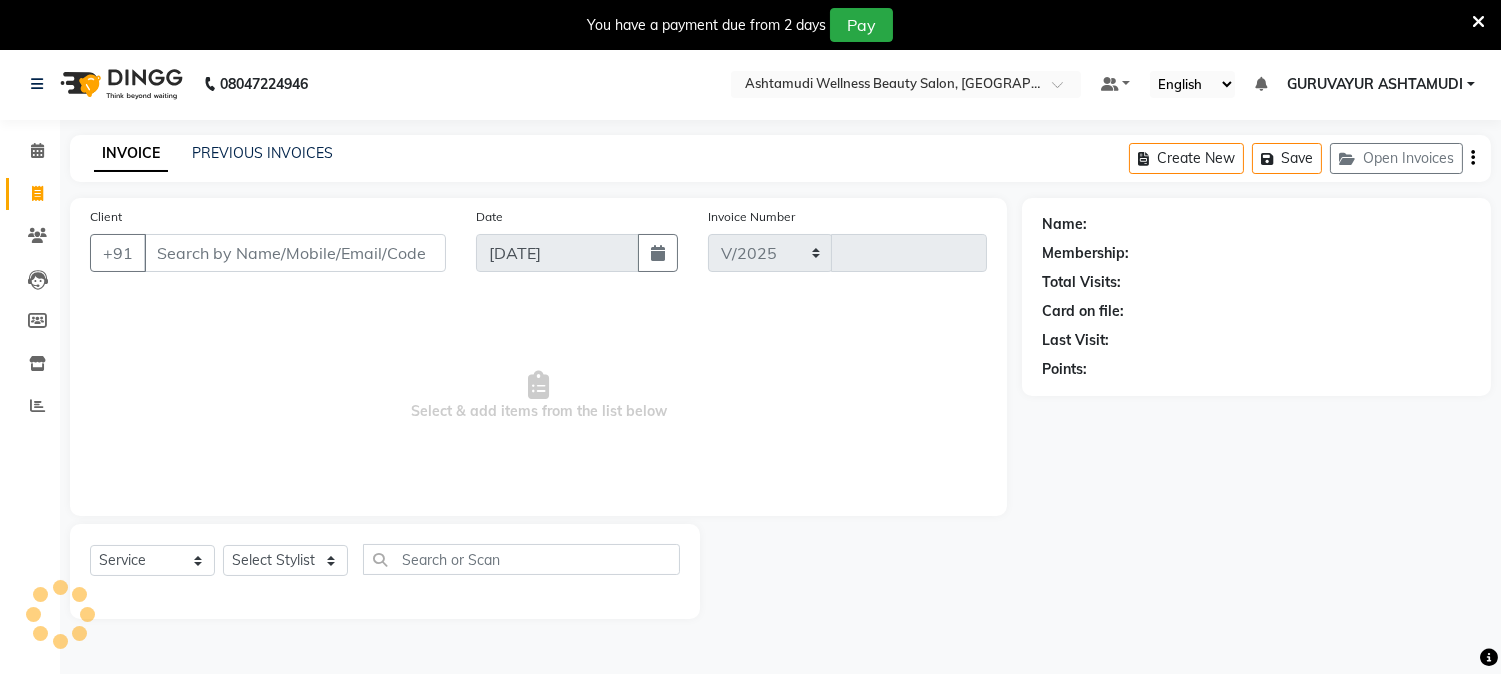 select on "4660" 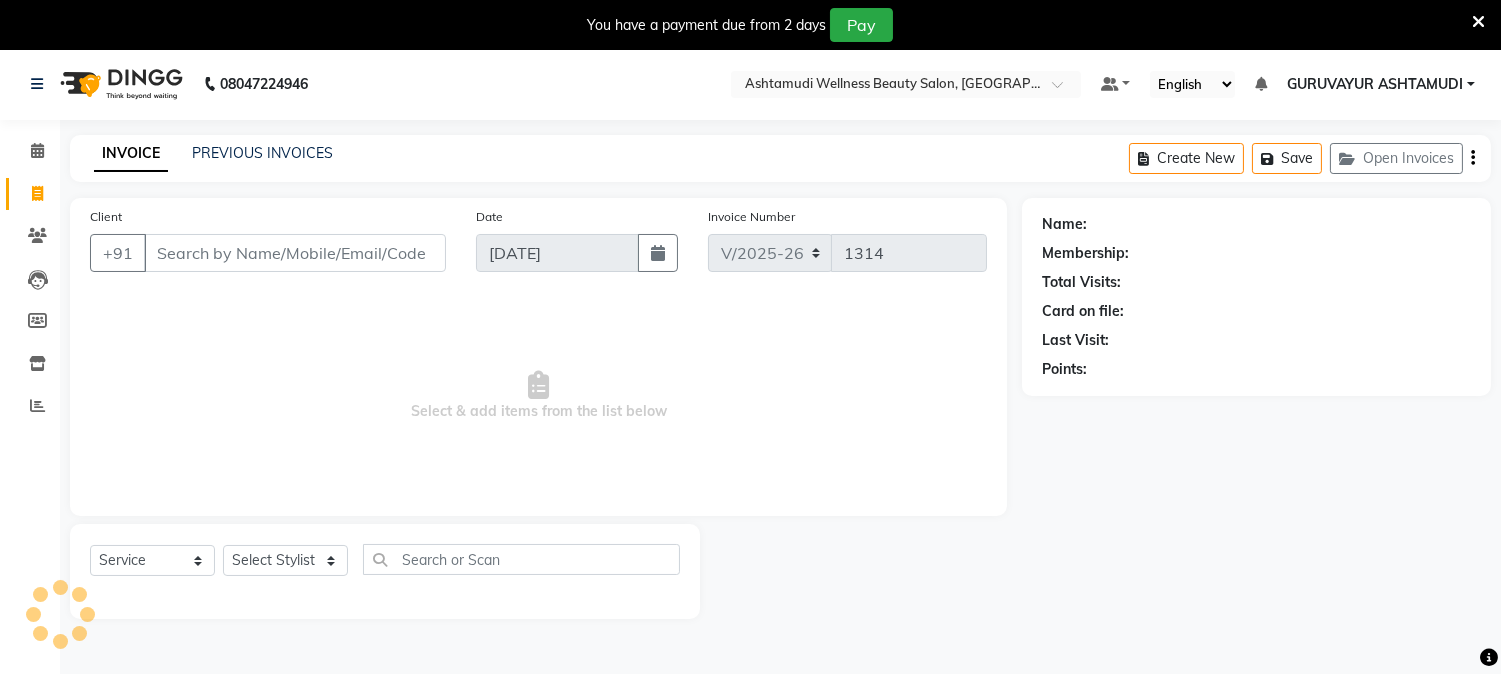 scroll, scrollTop: 50, scrollLeft: 0, axis: vertical 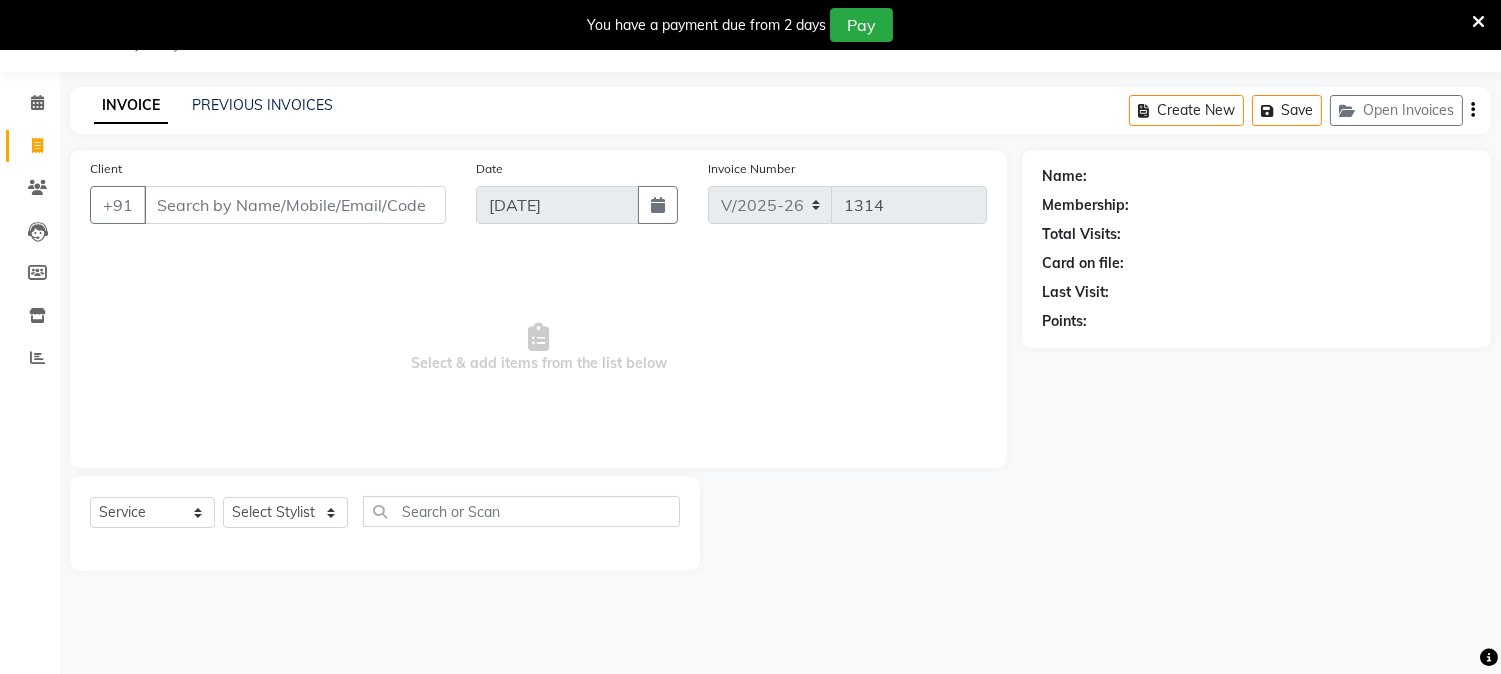 click on "Client" at bounding box center (295, 205) 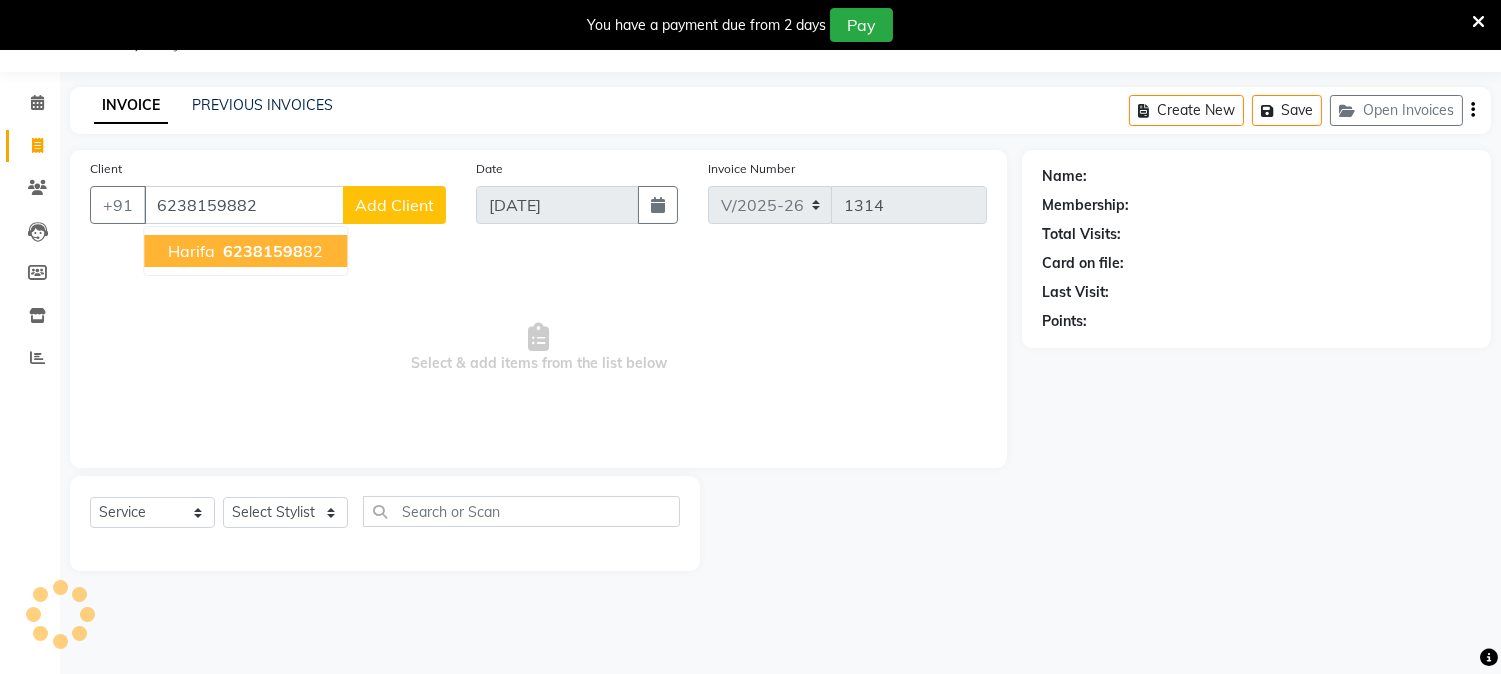 type on "6238159882" 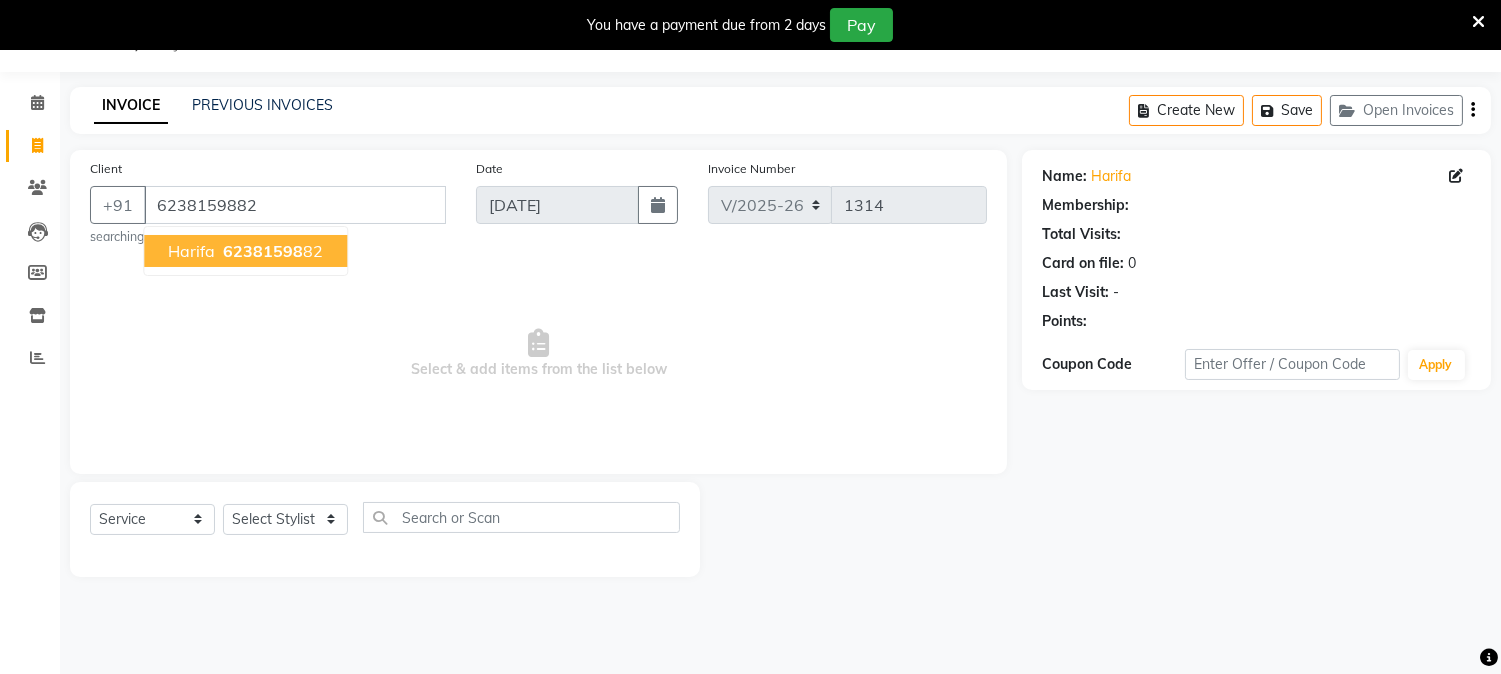 select on "1: Object" 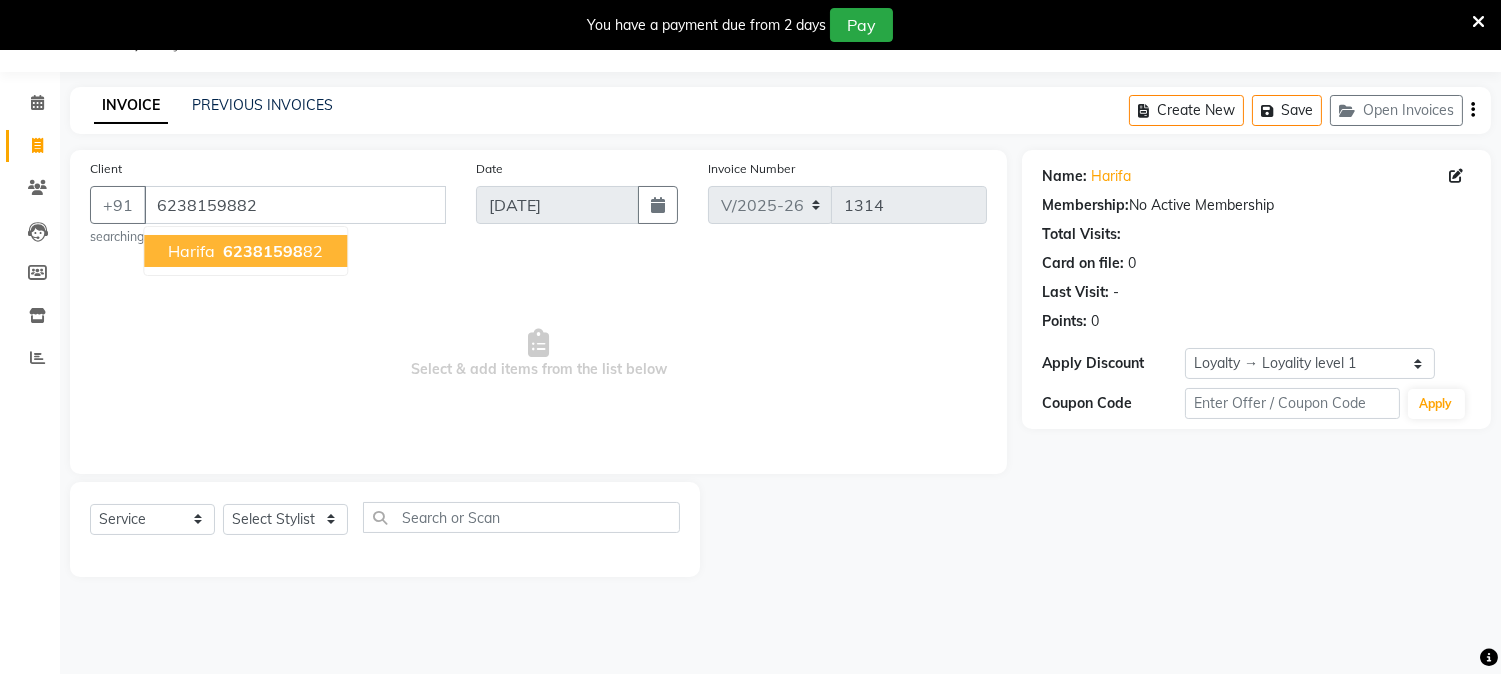 click on "Harifa" at bounding box center [191, 251] 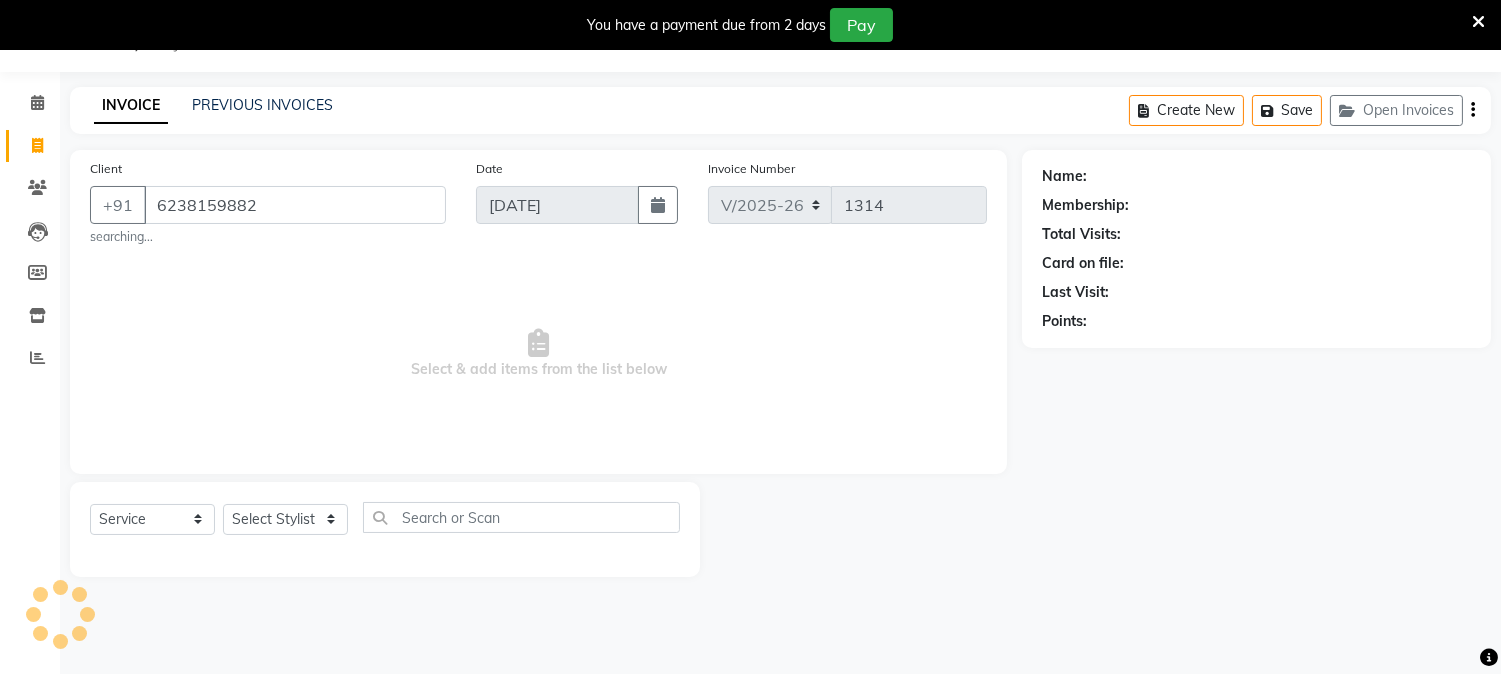 select on "1: Object" 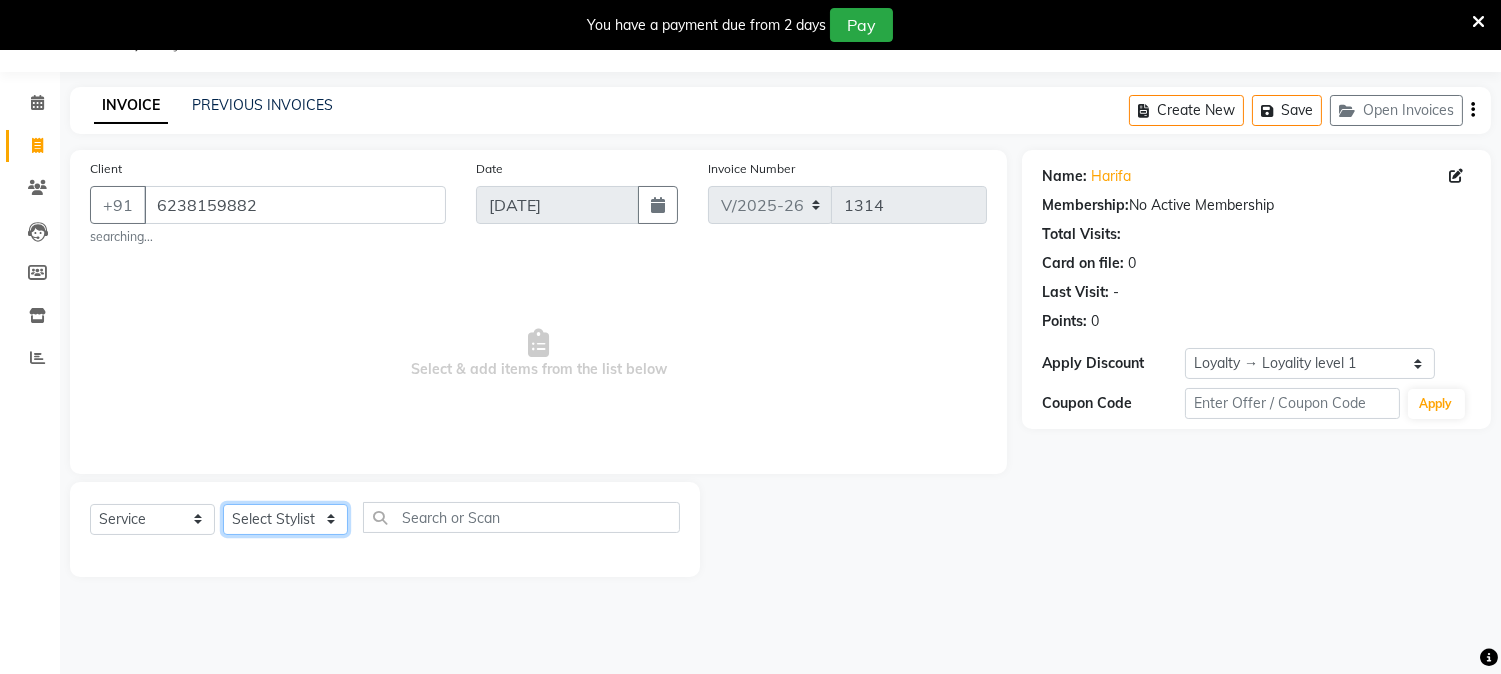 click on "Select Stylist Aathithya [PERSON_NAME] [PERSON_NAME] GURUVAYUR ASHTAMUDI [PERSON_NAME] Nigisha POOJA [PERSON_NAME] [PERSON_NAME] [PERSON_NAME]" 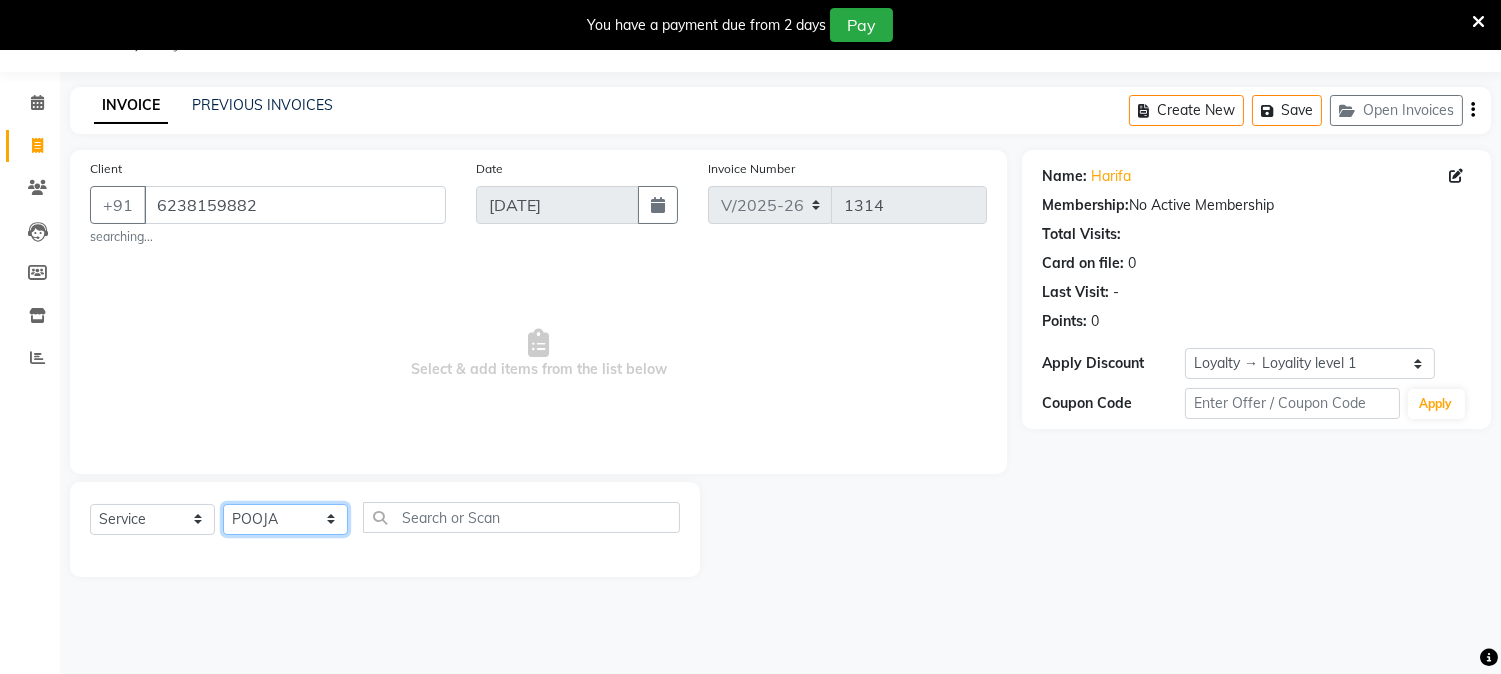 click on "Select Stylist Aathithya [PERSON_NAME] [PERSON_NAME] GURUVAYUR ASHTAMUDI [PERSON_NAME] Nigisha POOJA [PERSON_NAME] [PERSON_NAME] [PERSON_NAME]" 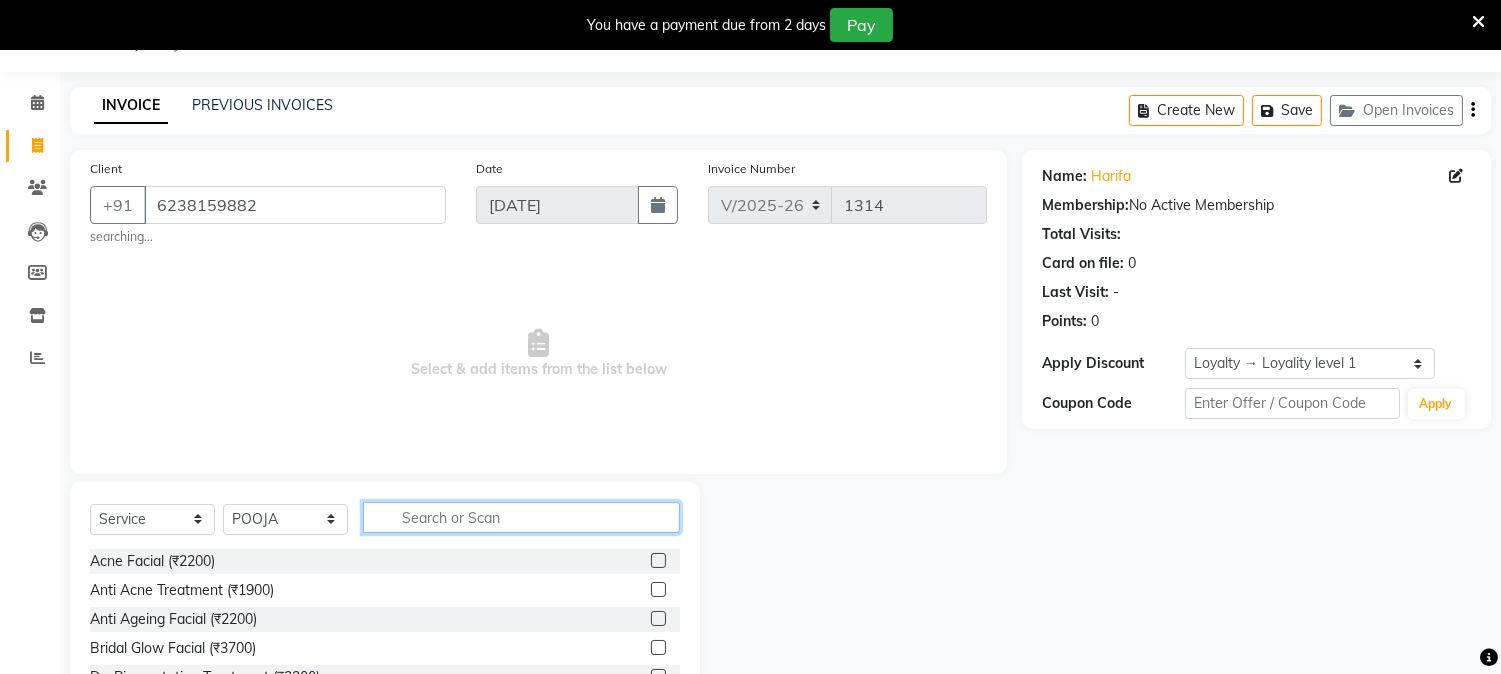 click 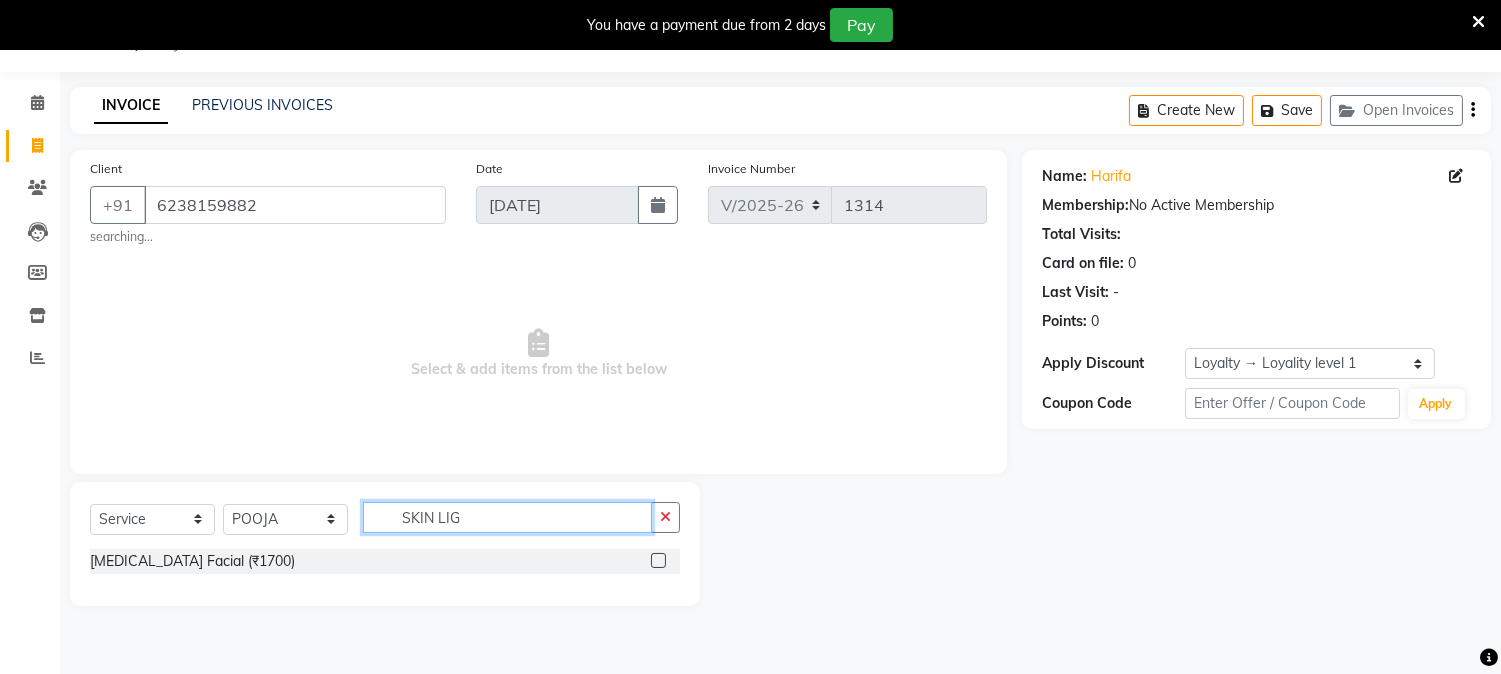 click on "SKIN LIG" 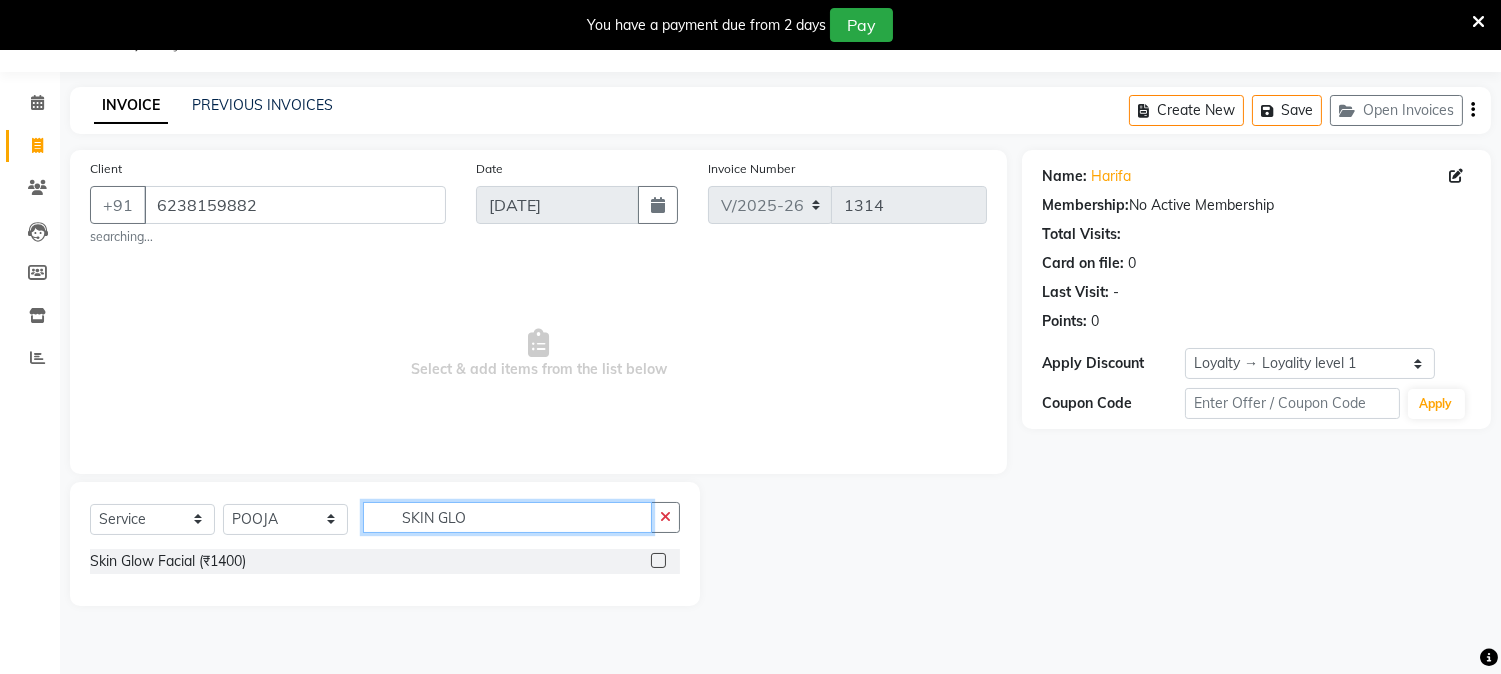 click on "SKIN GLO" 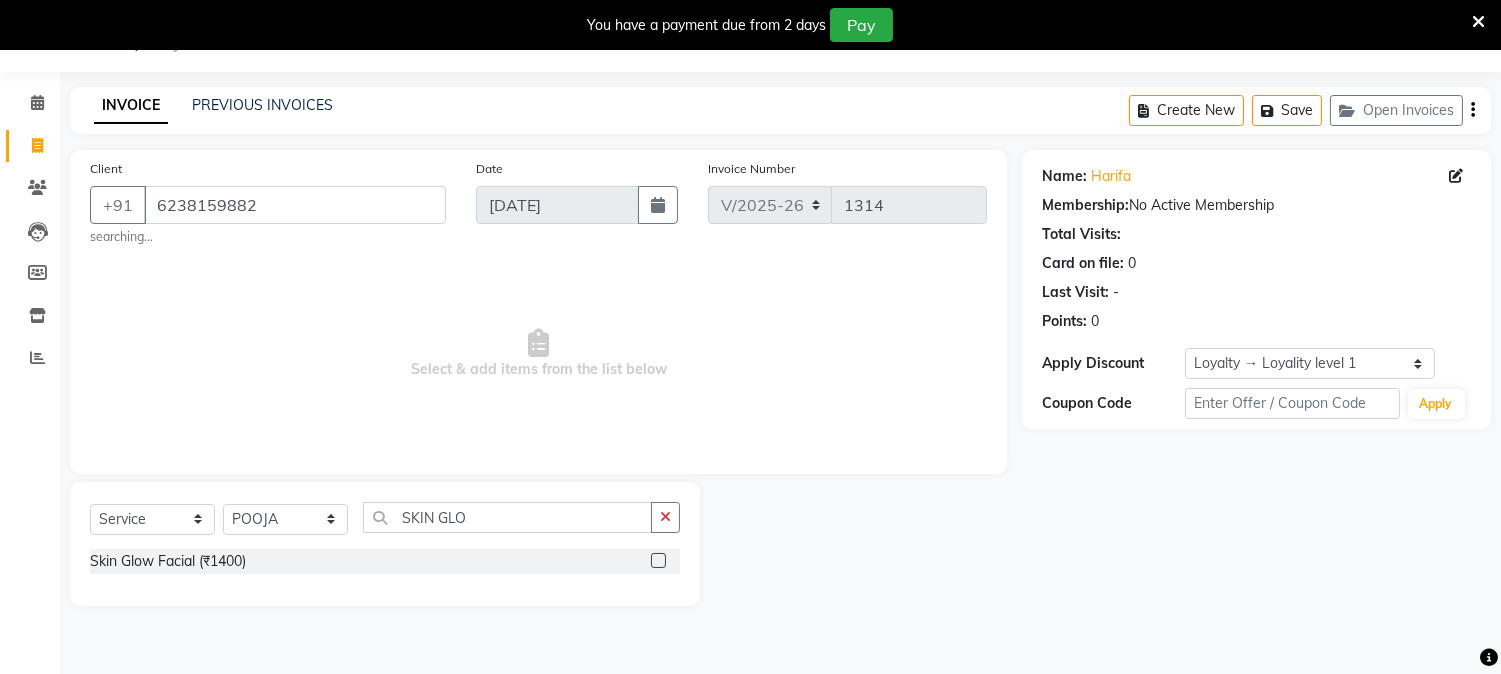 click 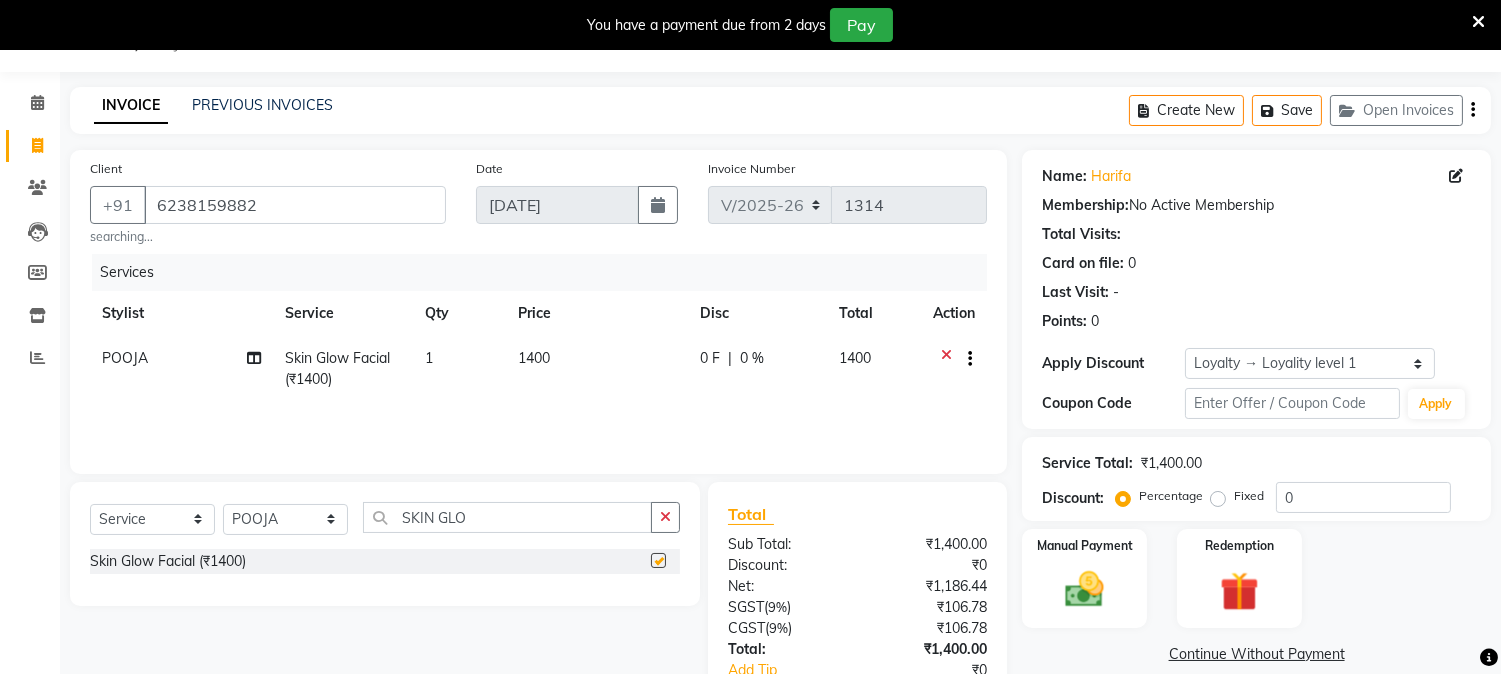 checkbox on "false" 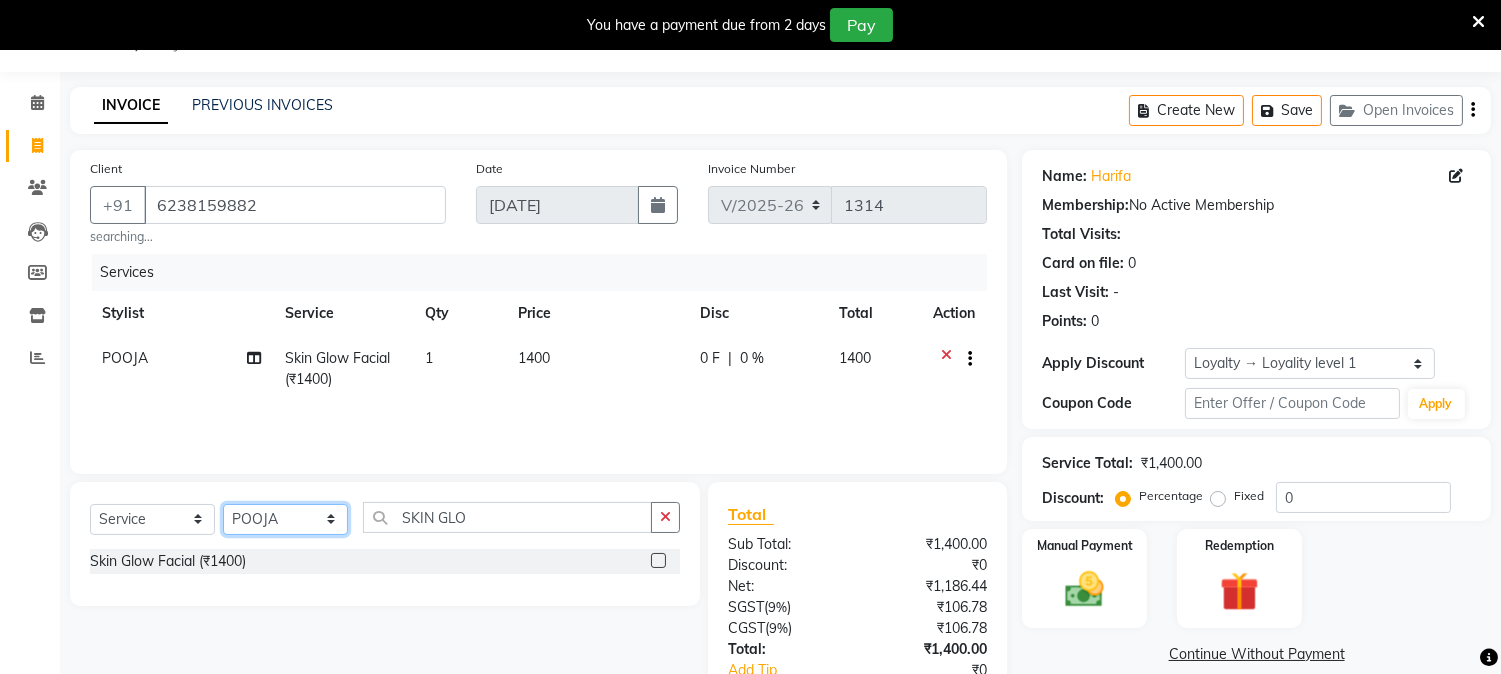 click on "Select Stylist Aathithya [PERSON_NAME] [PERSON_NAME] GURUVAYUR ASHTAMUDI [PERSON_NAME] Nigisha POOJA [PERSON_NAME] [PERSON_NAME] [PERSON_NAME]" 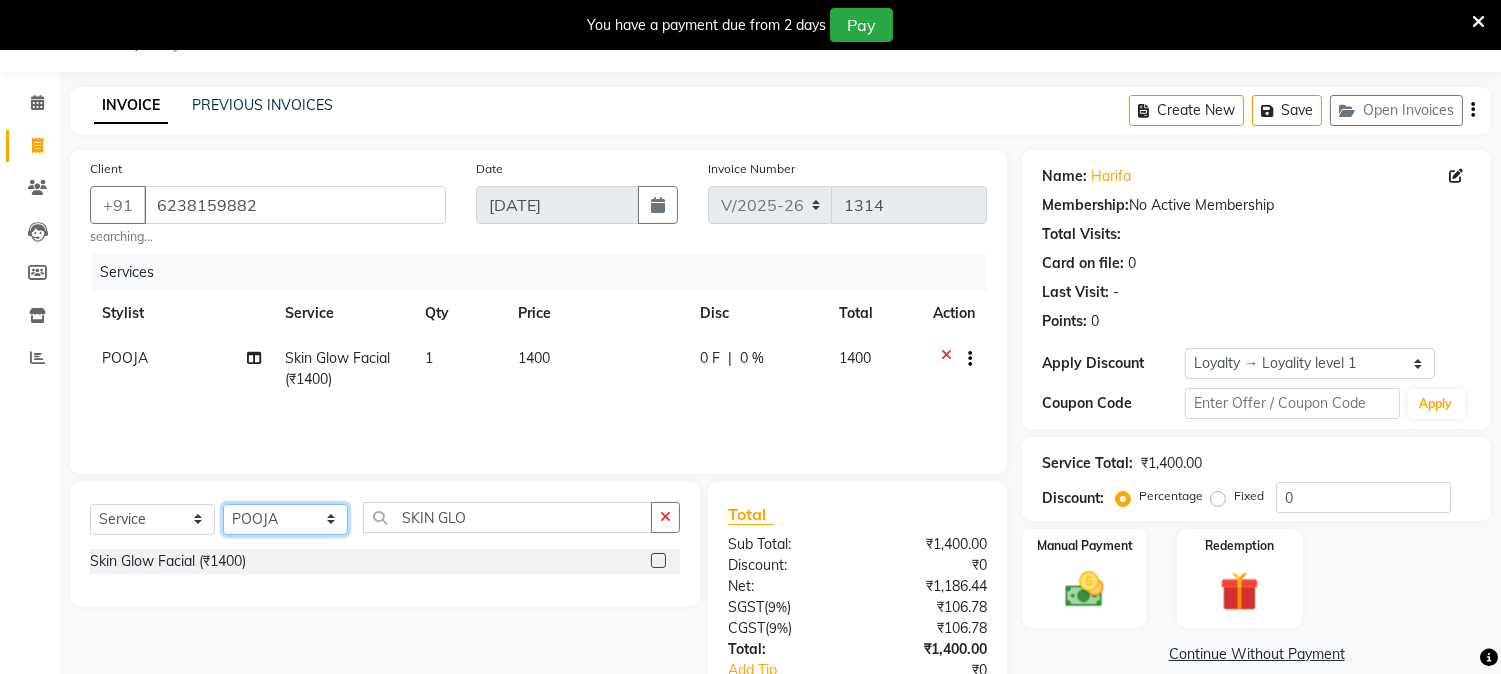 click on "Select Stylist Aathithya [PERSON_NAME] [PERSON_NAME] GURUVAYUR ASHTAMUDI [PERSON_NAME] Nigisha POOJA [PERSON_NAME] [PERSON_NAME] [PERSON_NAME]" 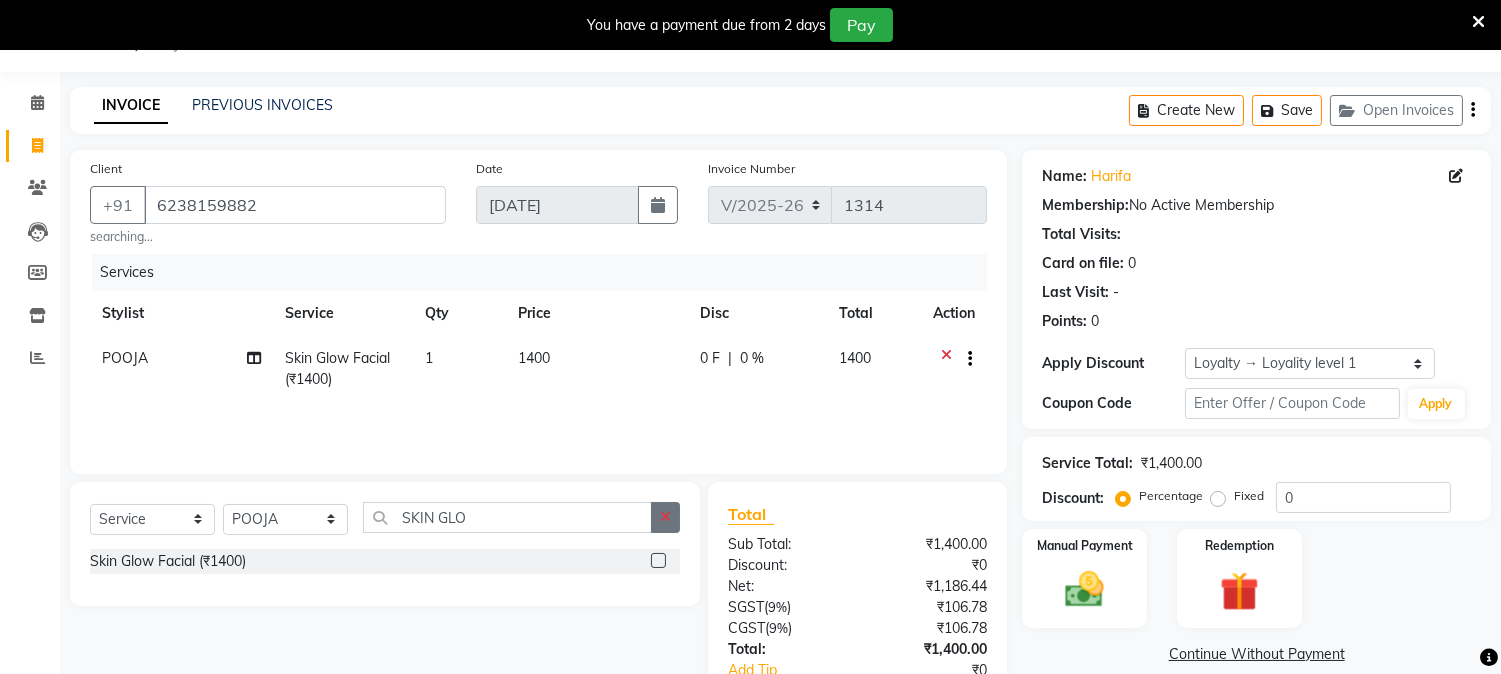 click 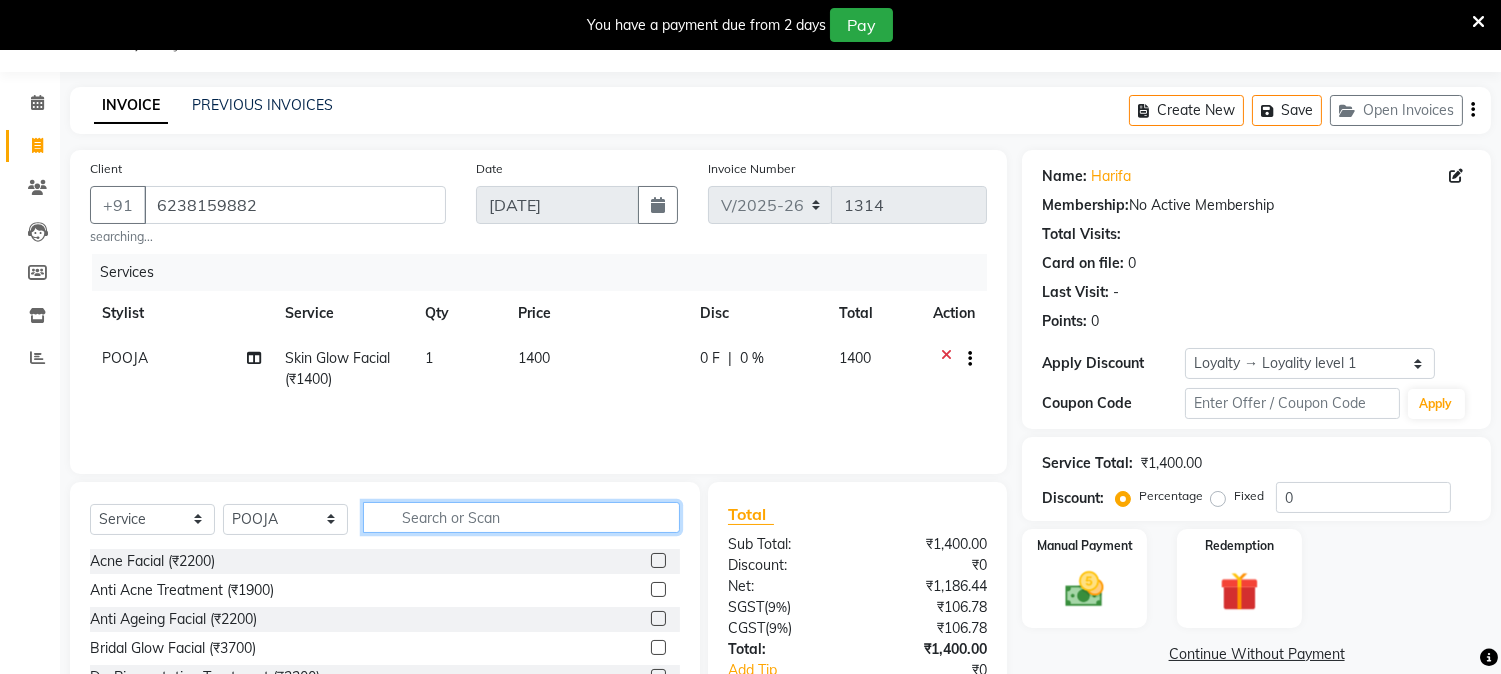 click 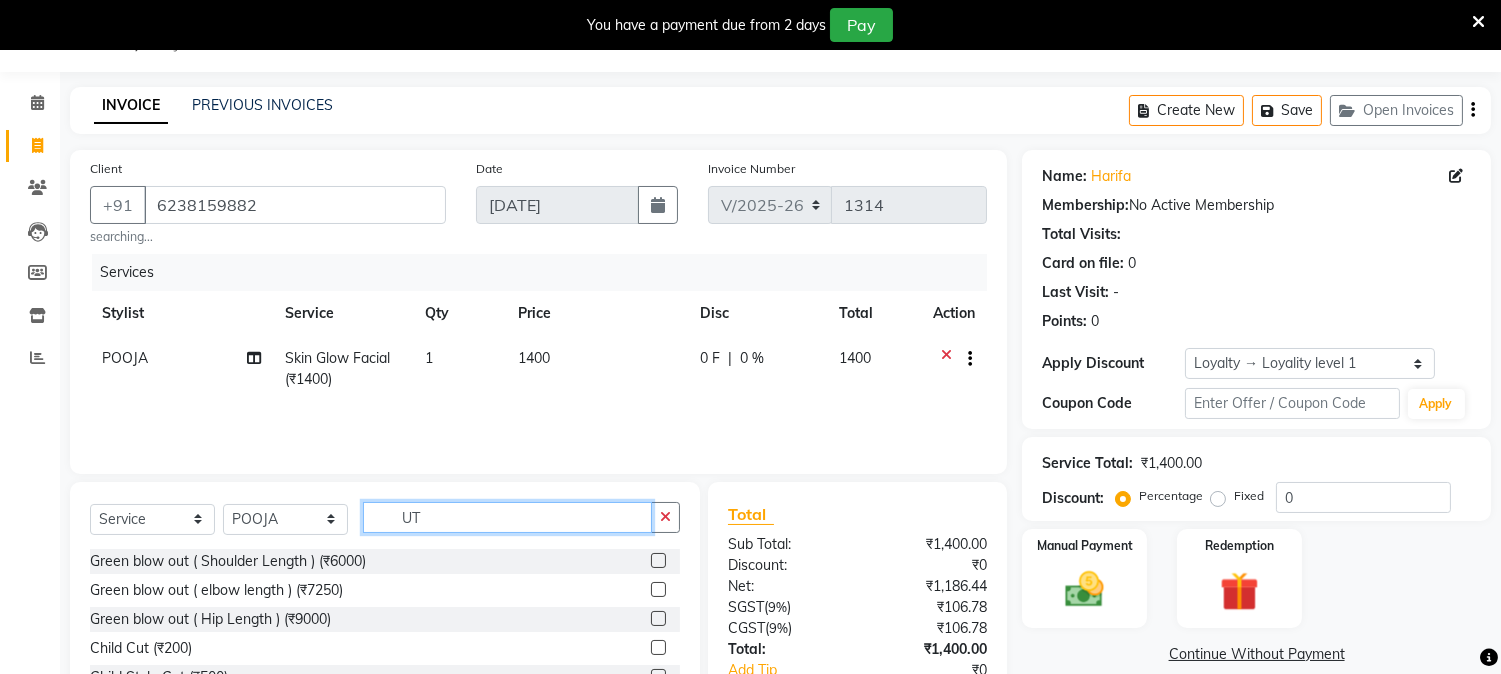 type on "U" 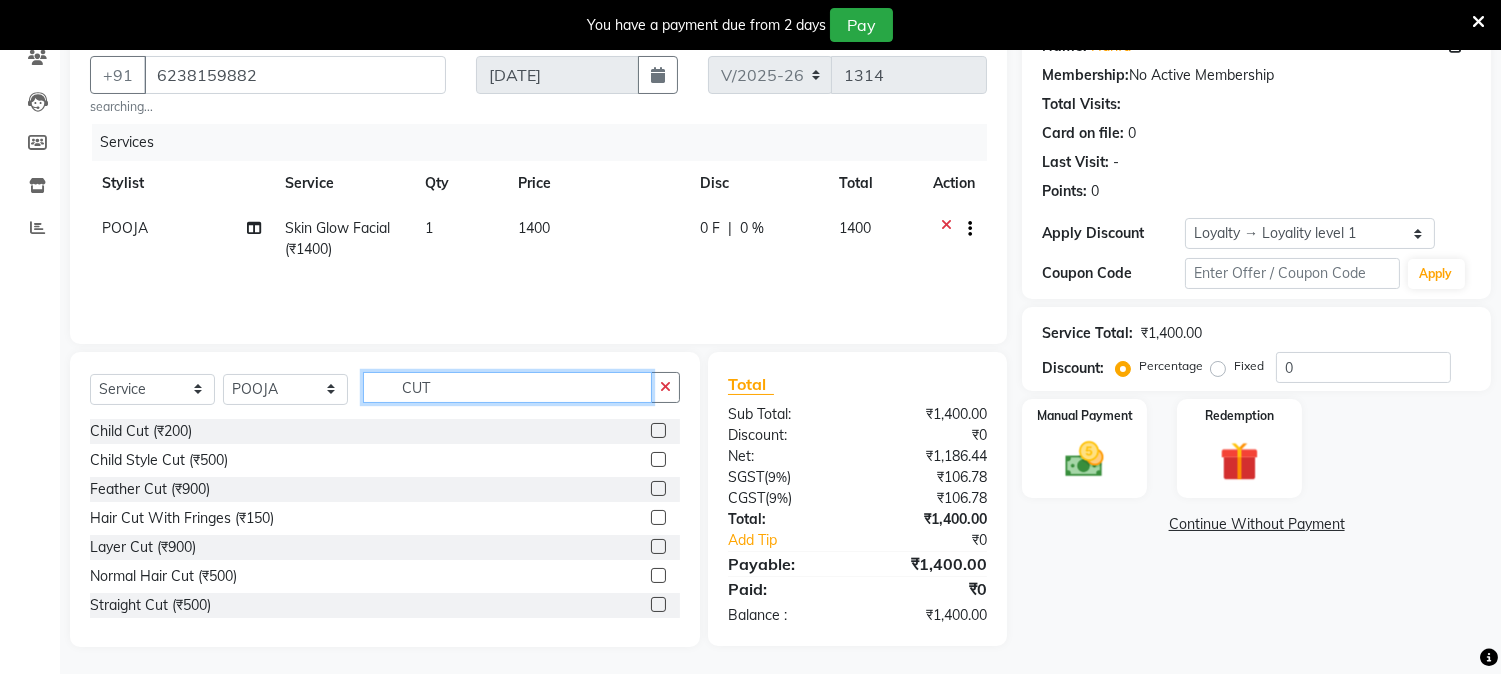 scroll, scrollTop: 183, scrollLeft: 0, axis: vertical 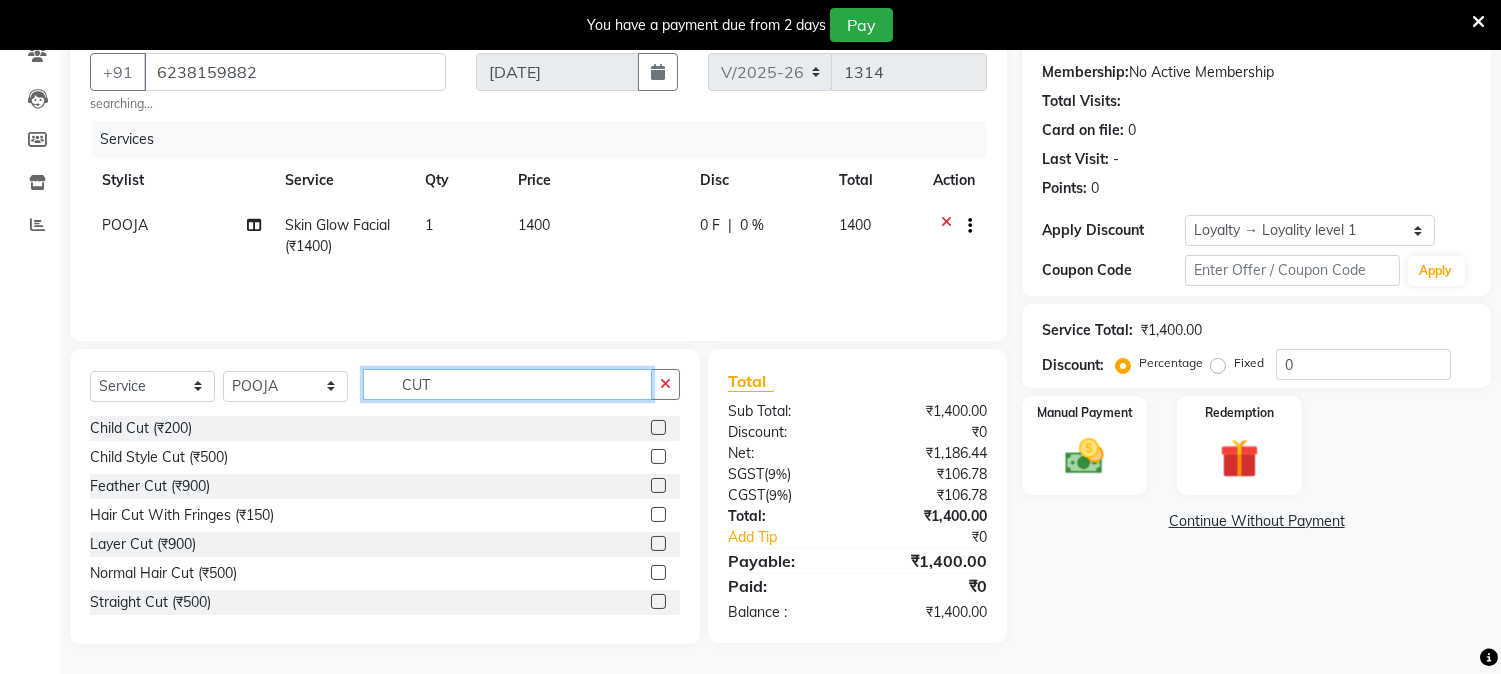 type on "CUT" 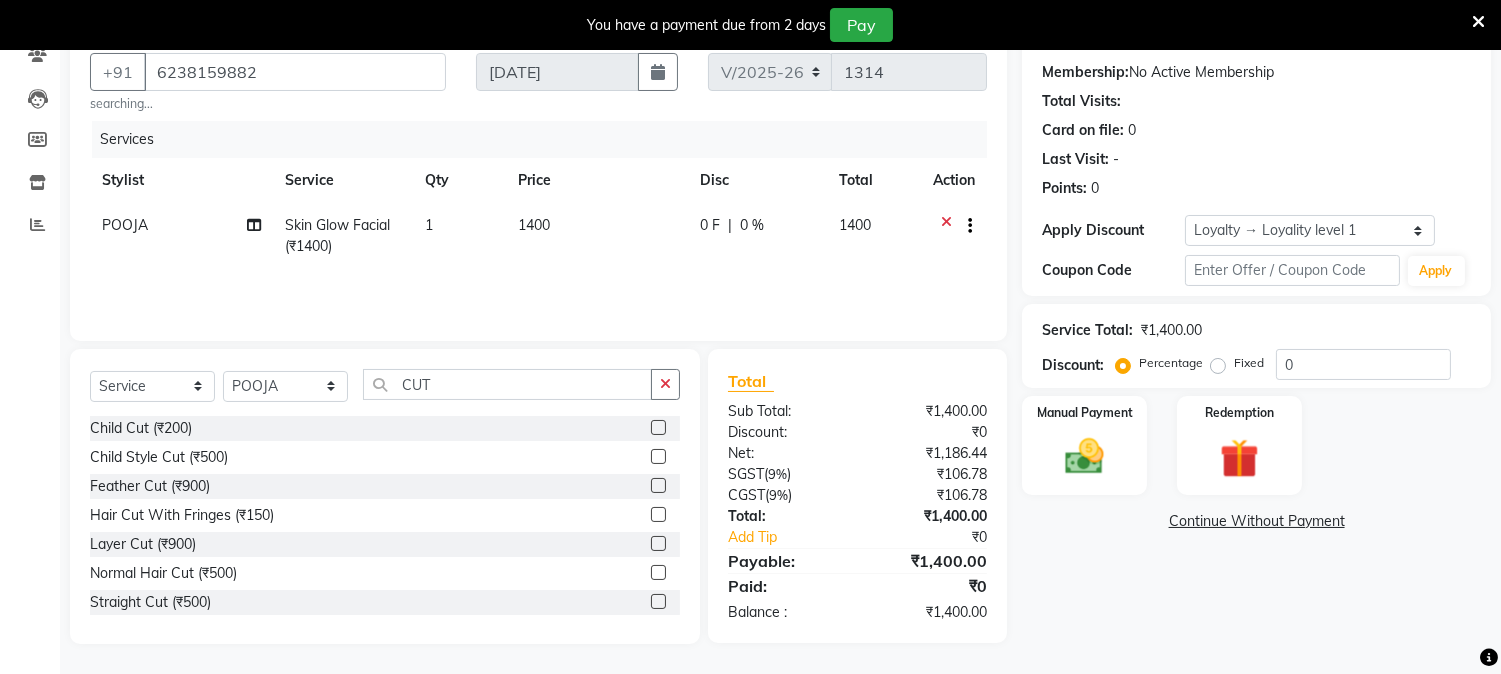 click 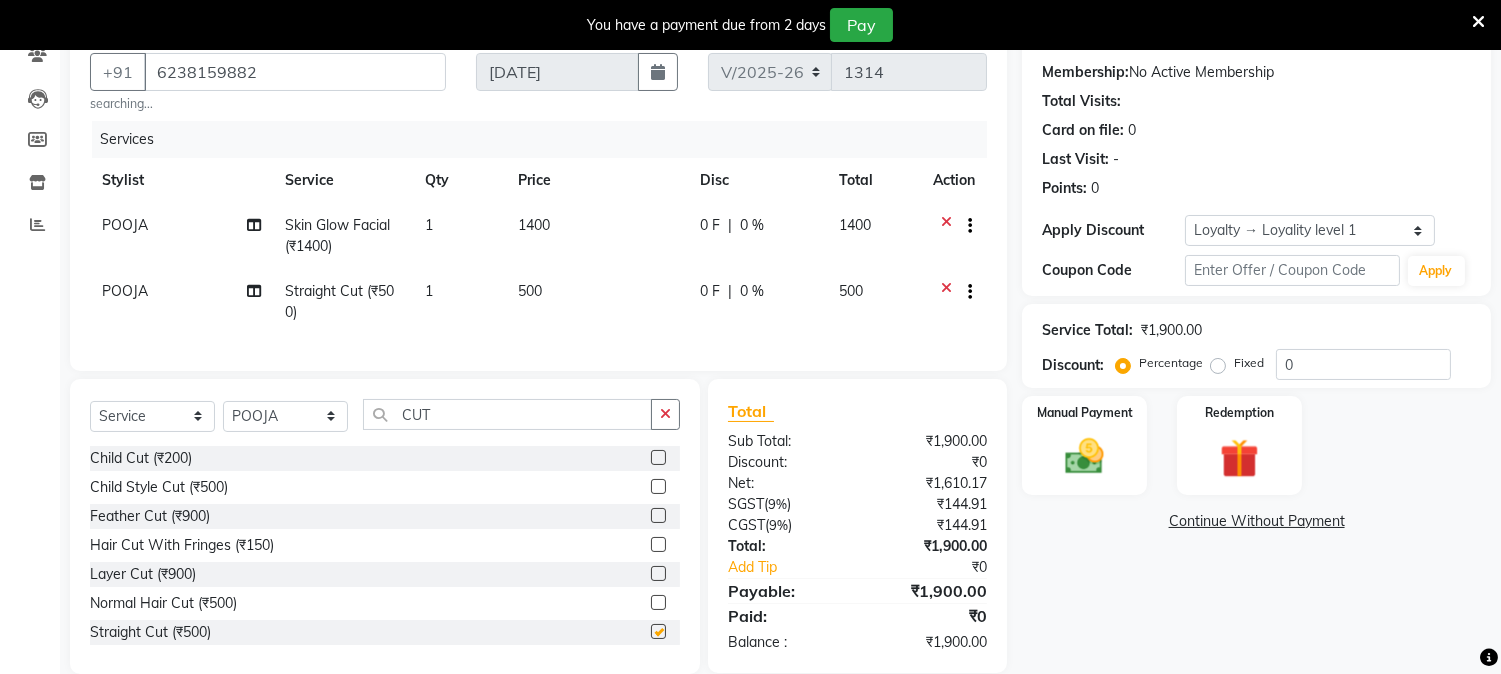 checkbox on "false" 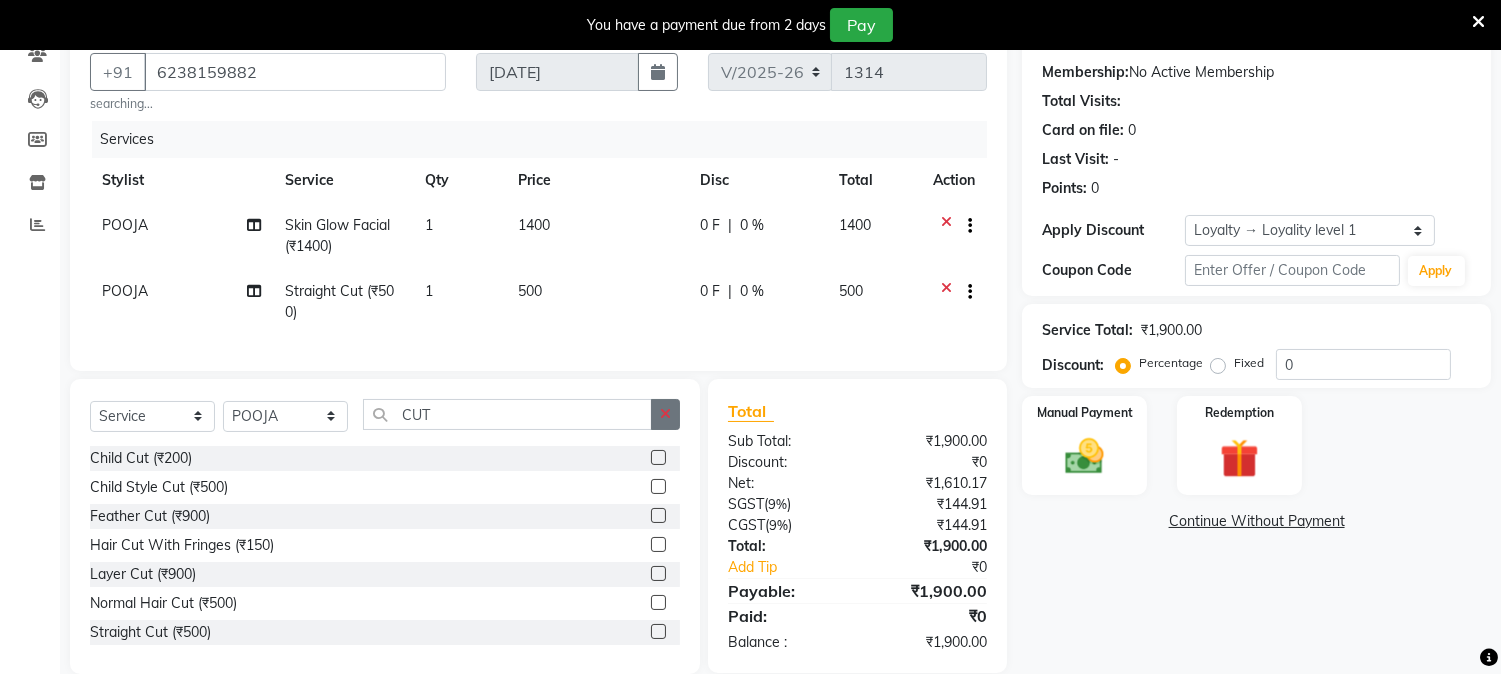 click 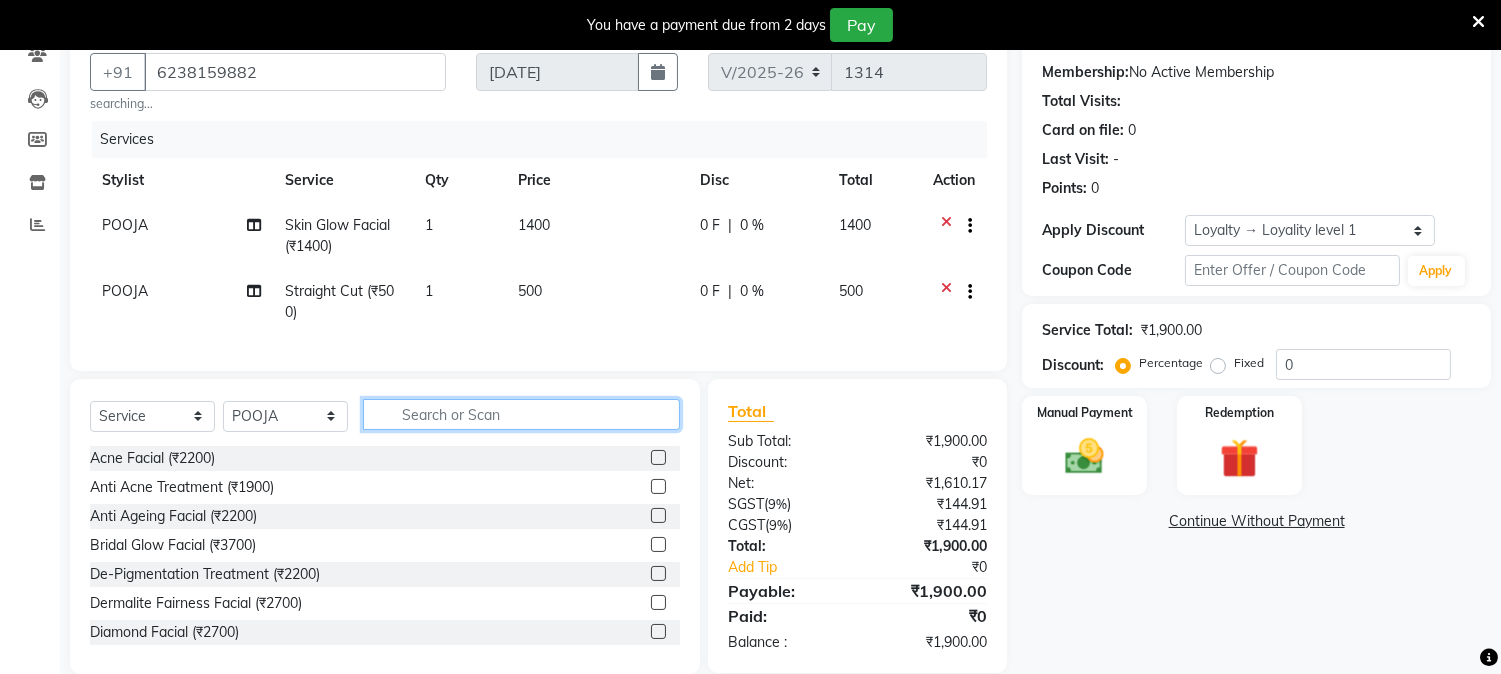 click 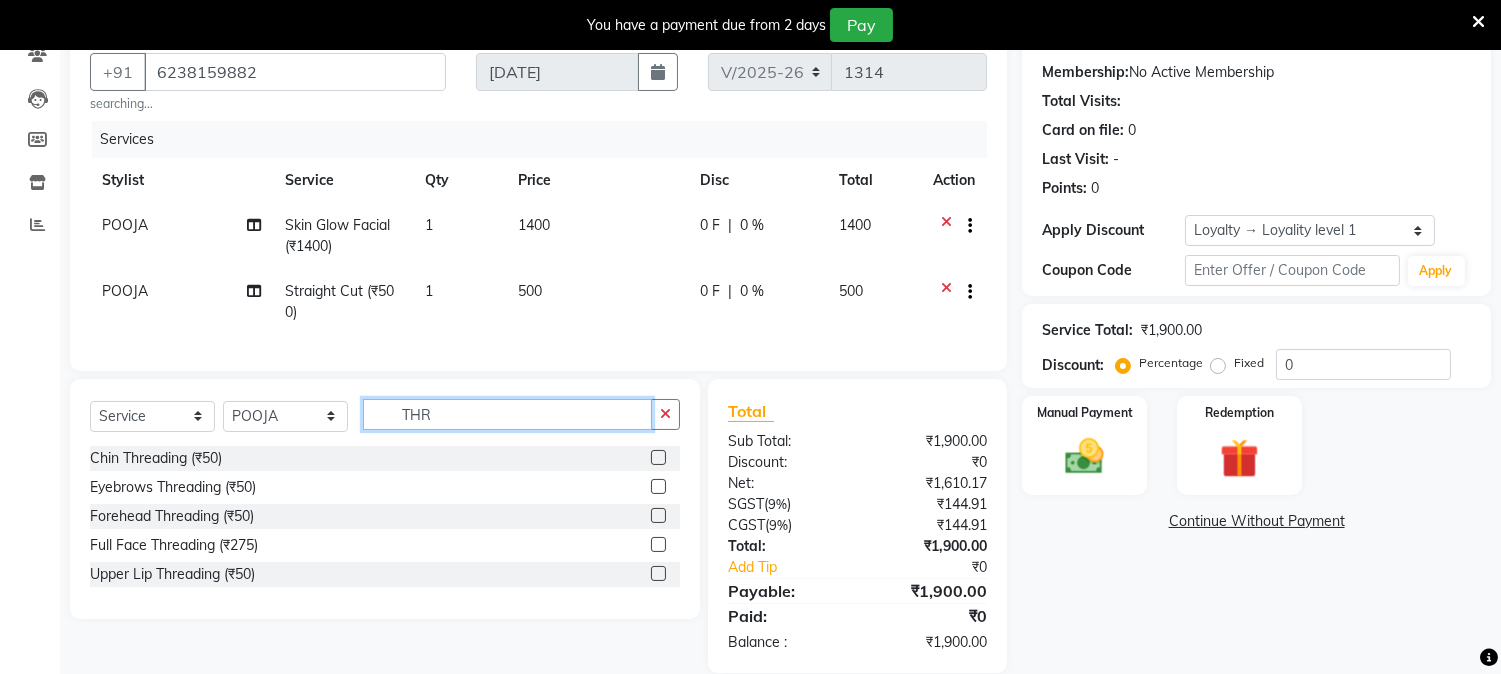 type on "THR" 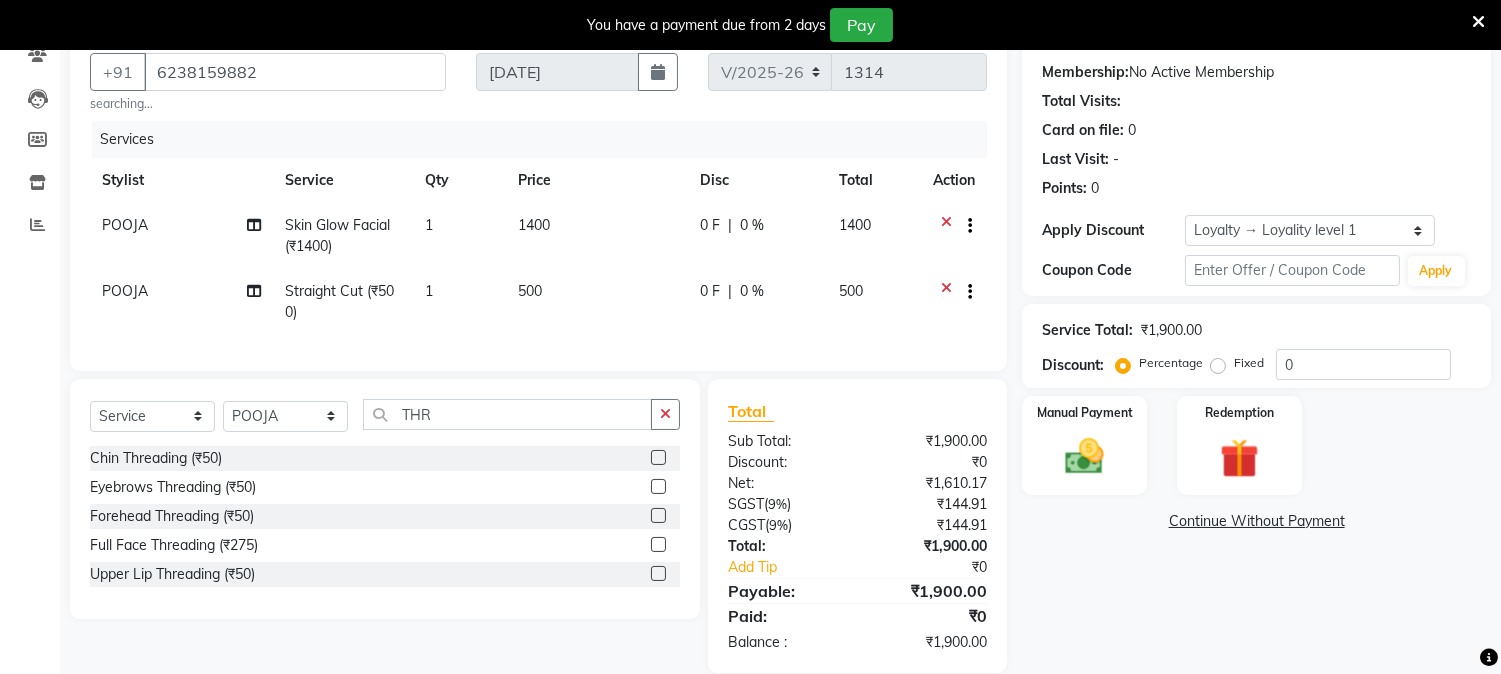 click 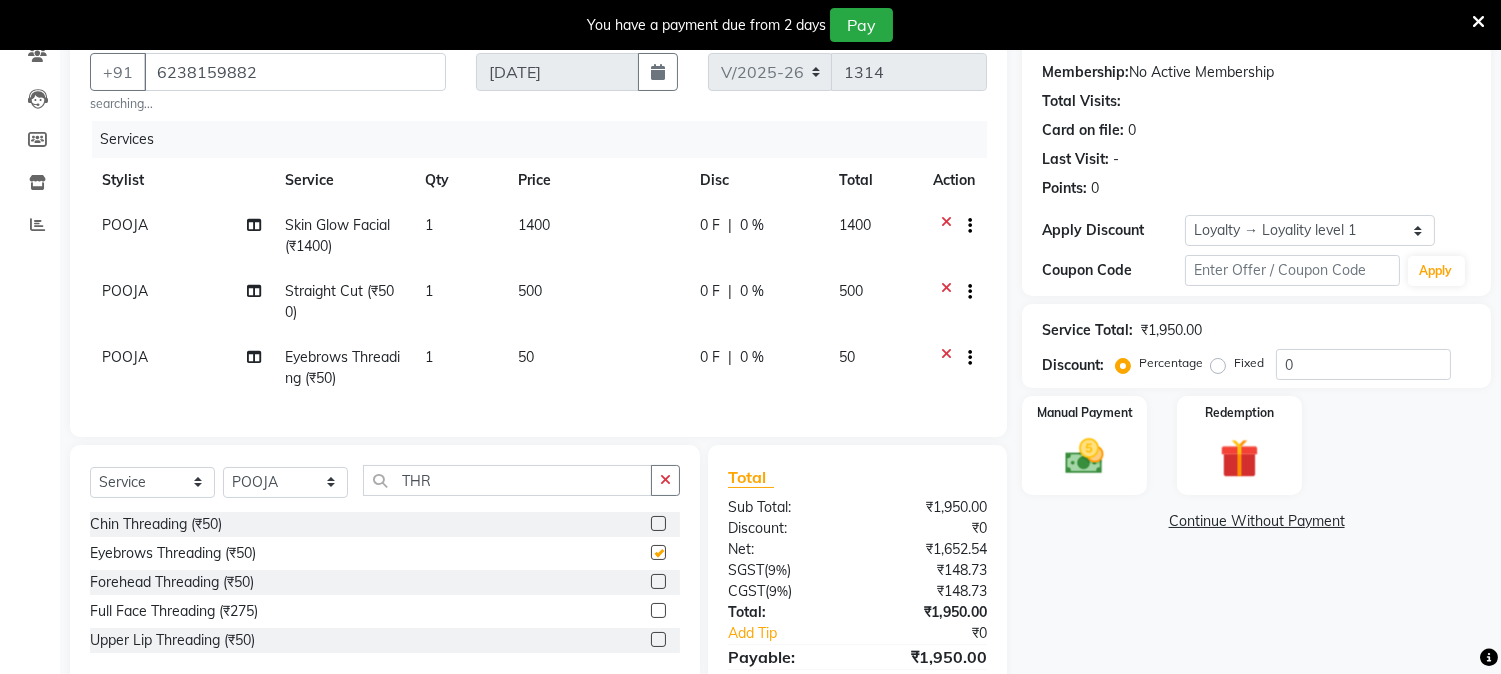checkbox on "false" 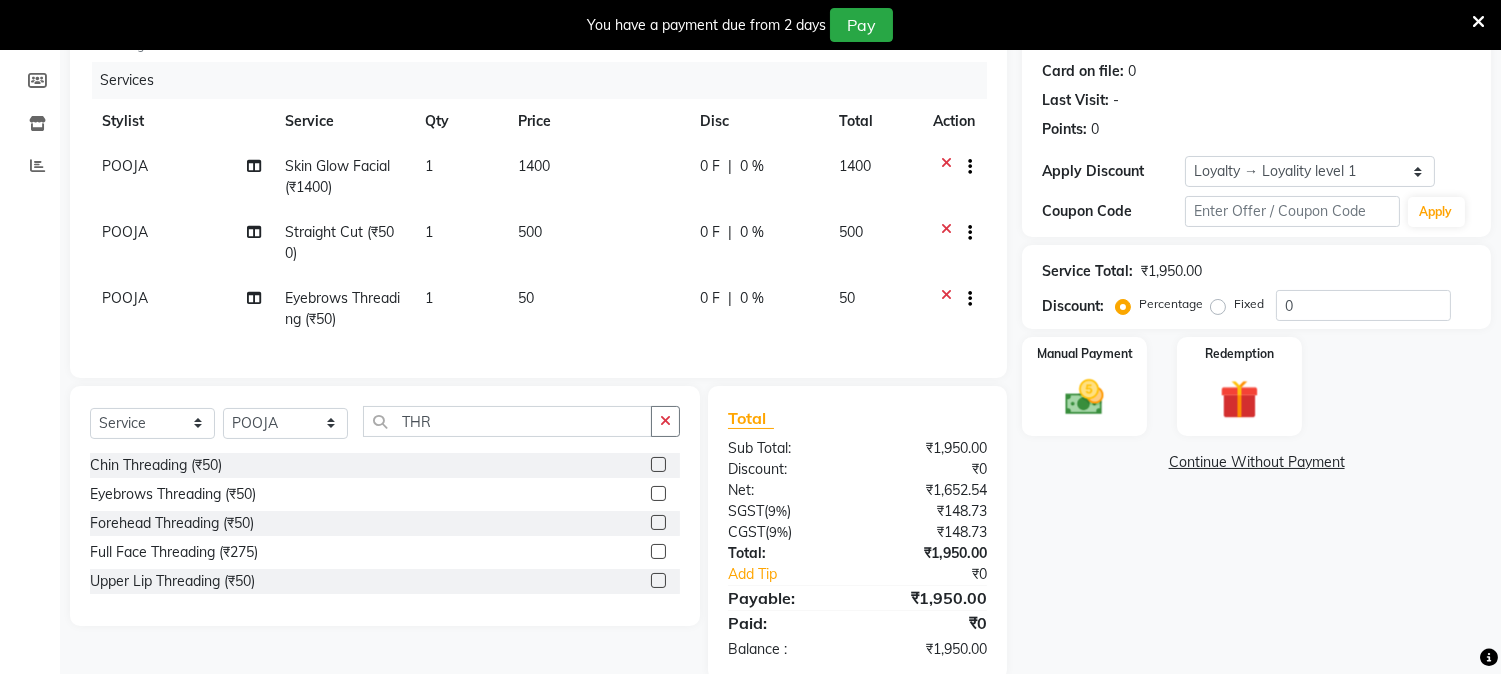 scroll, scrollTop: 295, scrollLeft: 0, axis: vertical 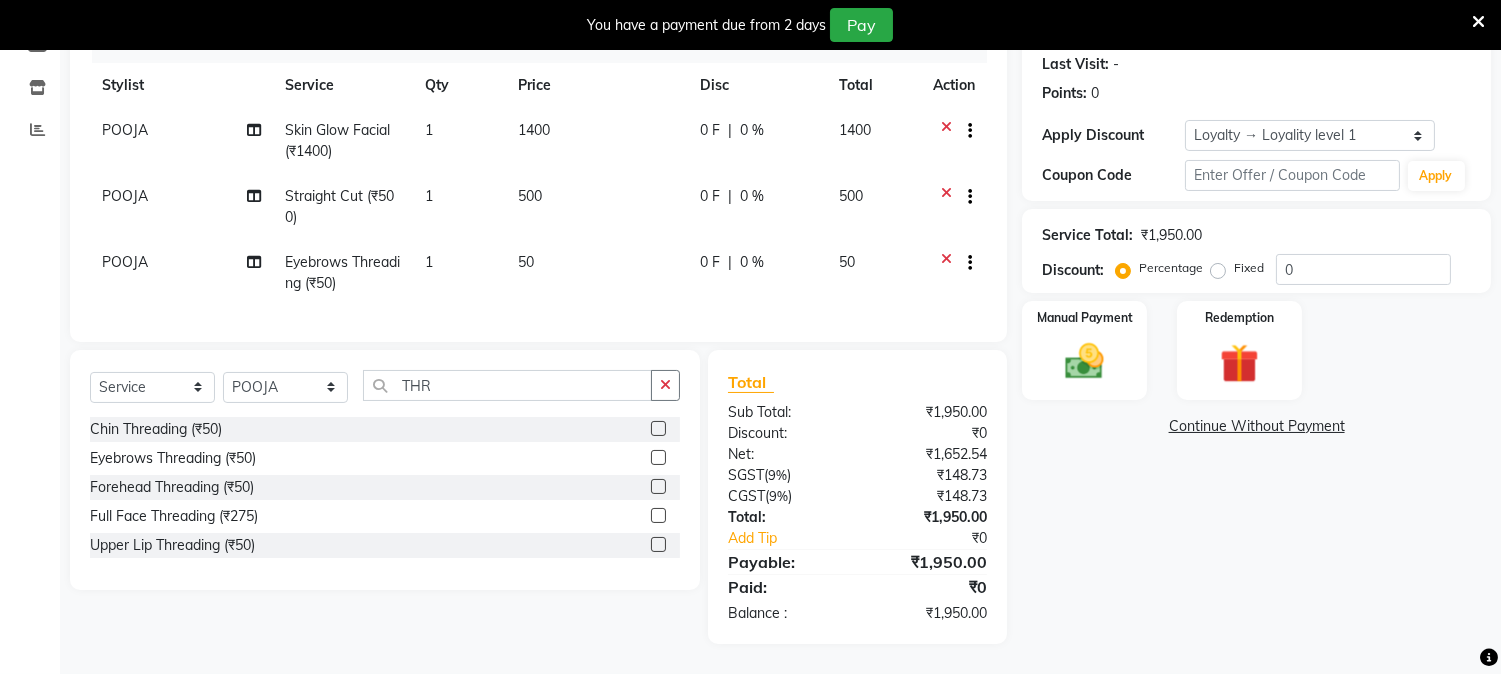 click 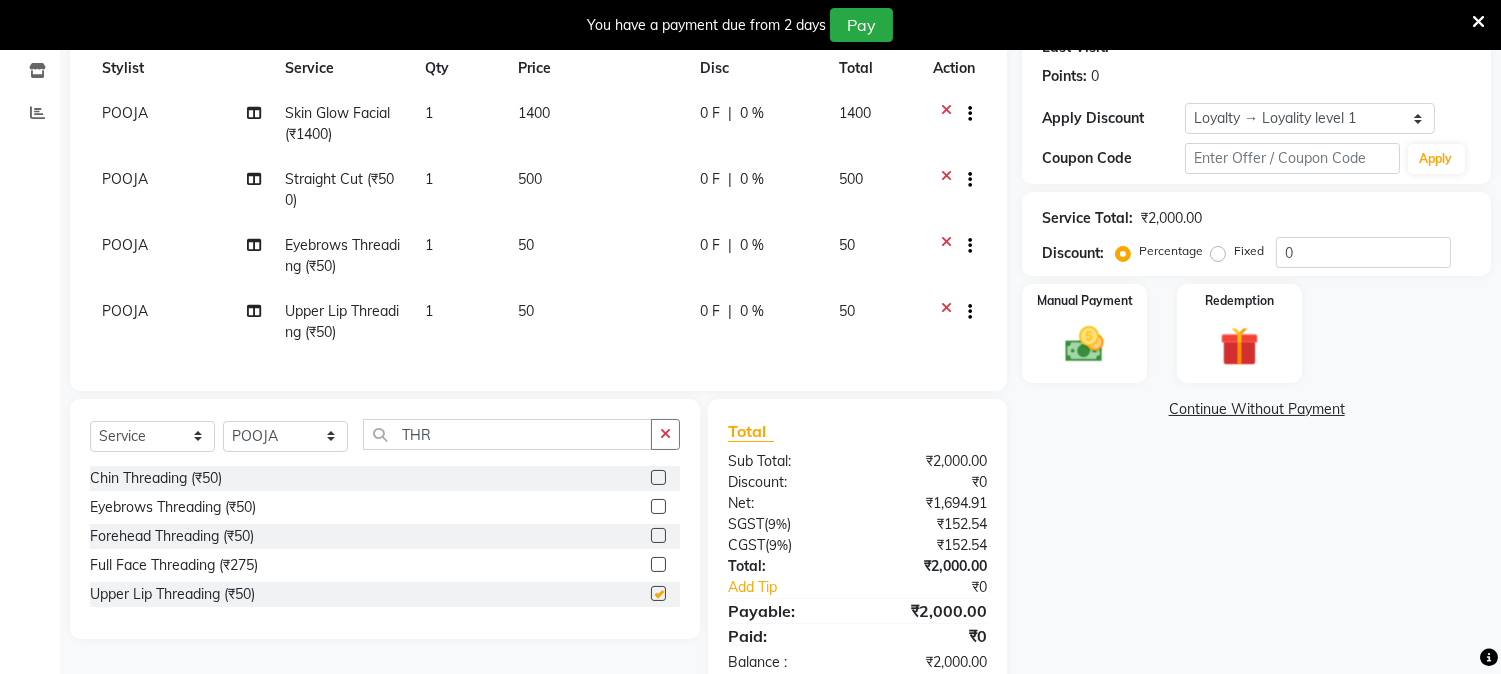checkbox on "false" 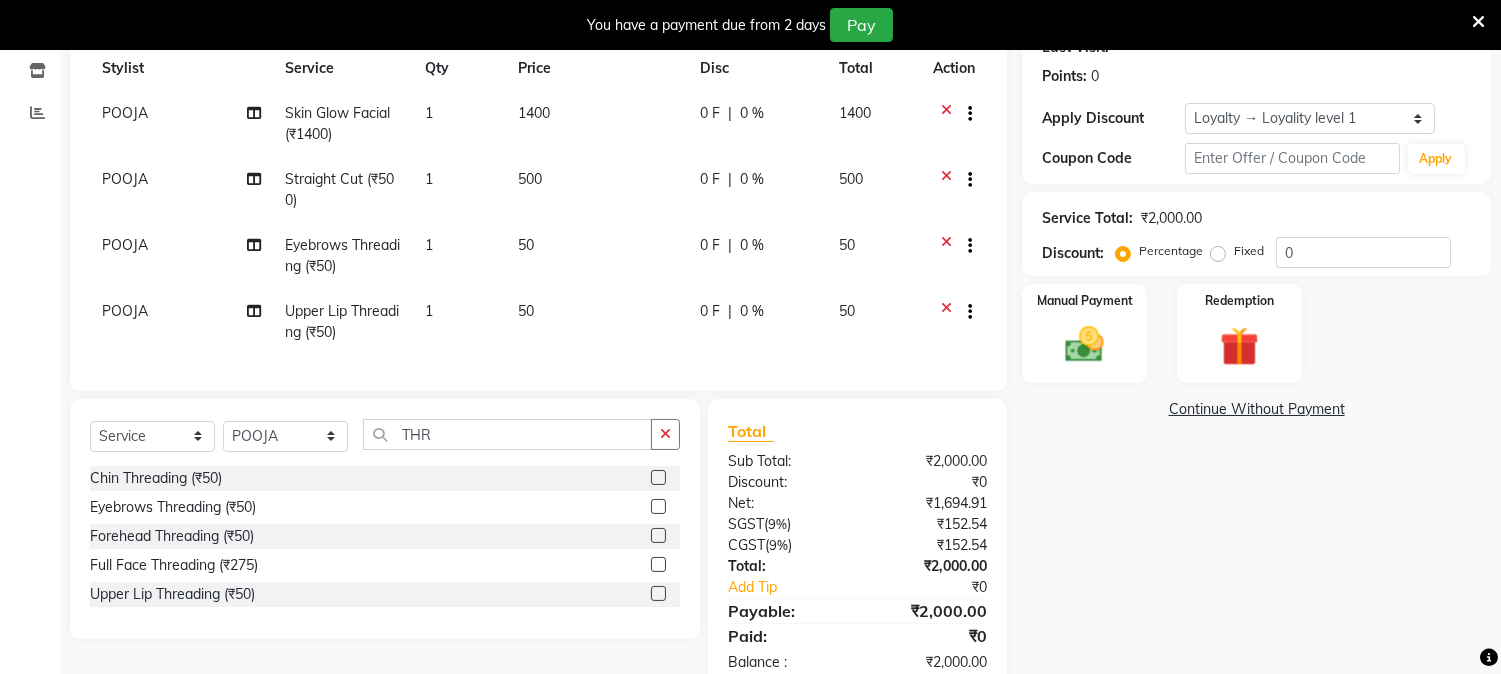 click 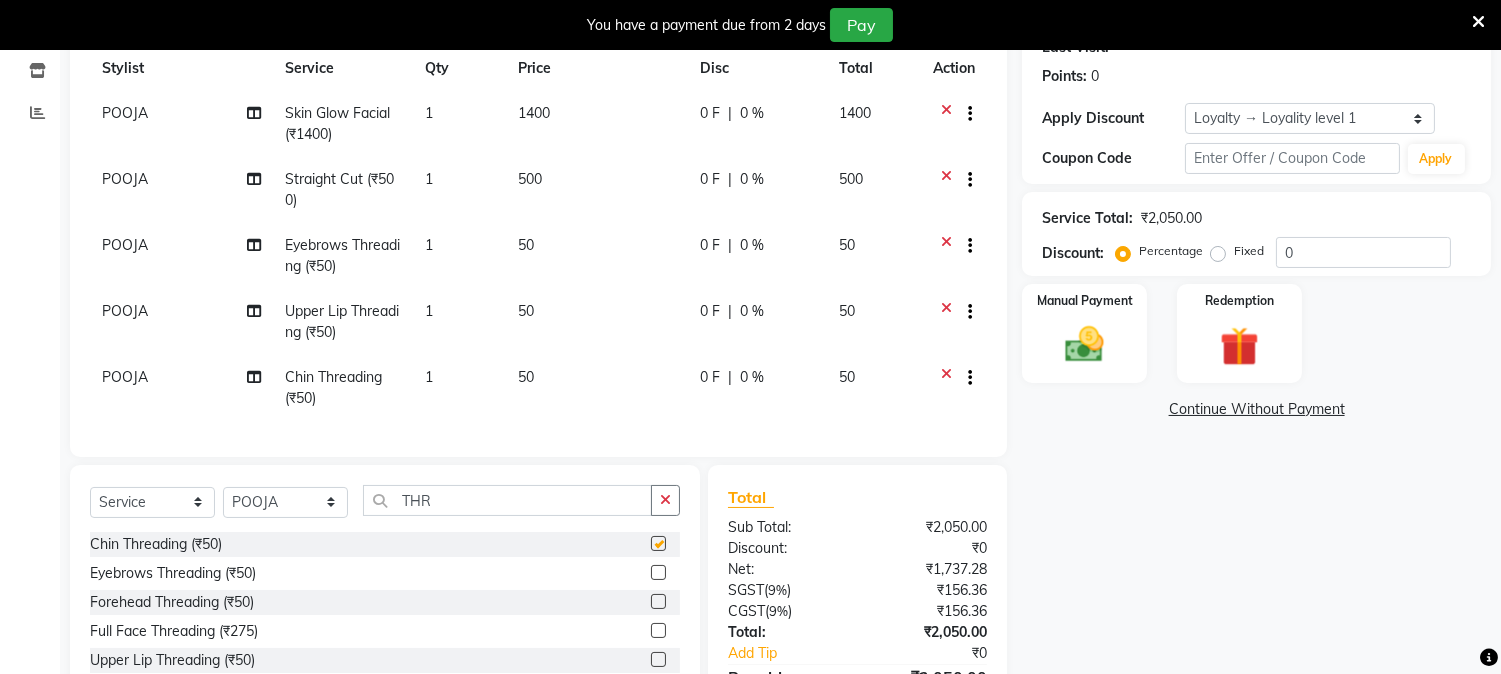 checkbox on "false" 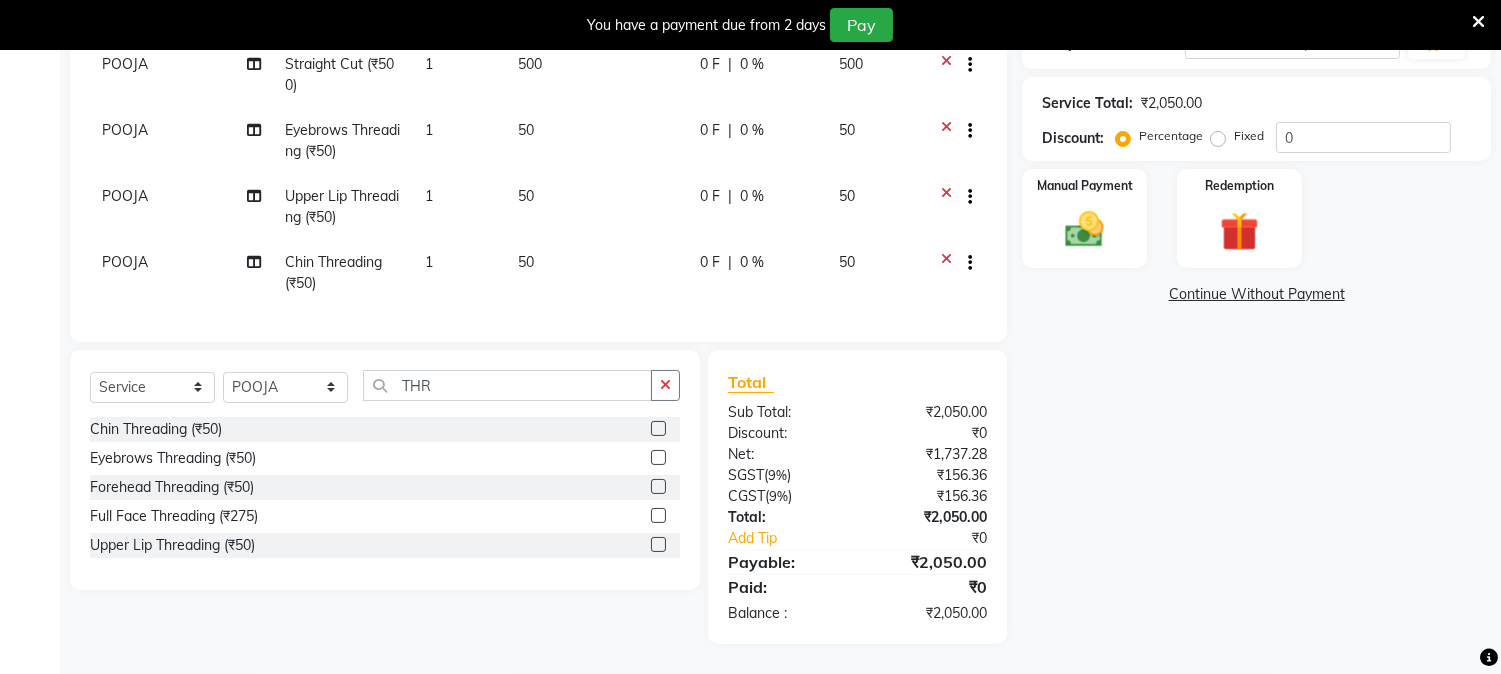 scroll, scrollTop: 426, scrollLeft: 0, axis: vertical 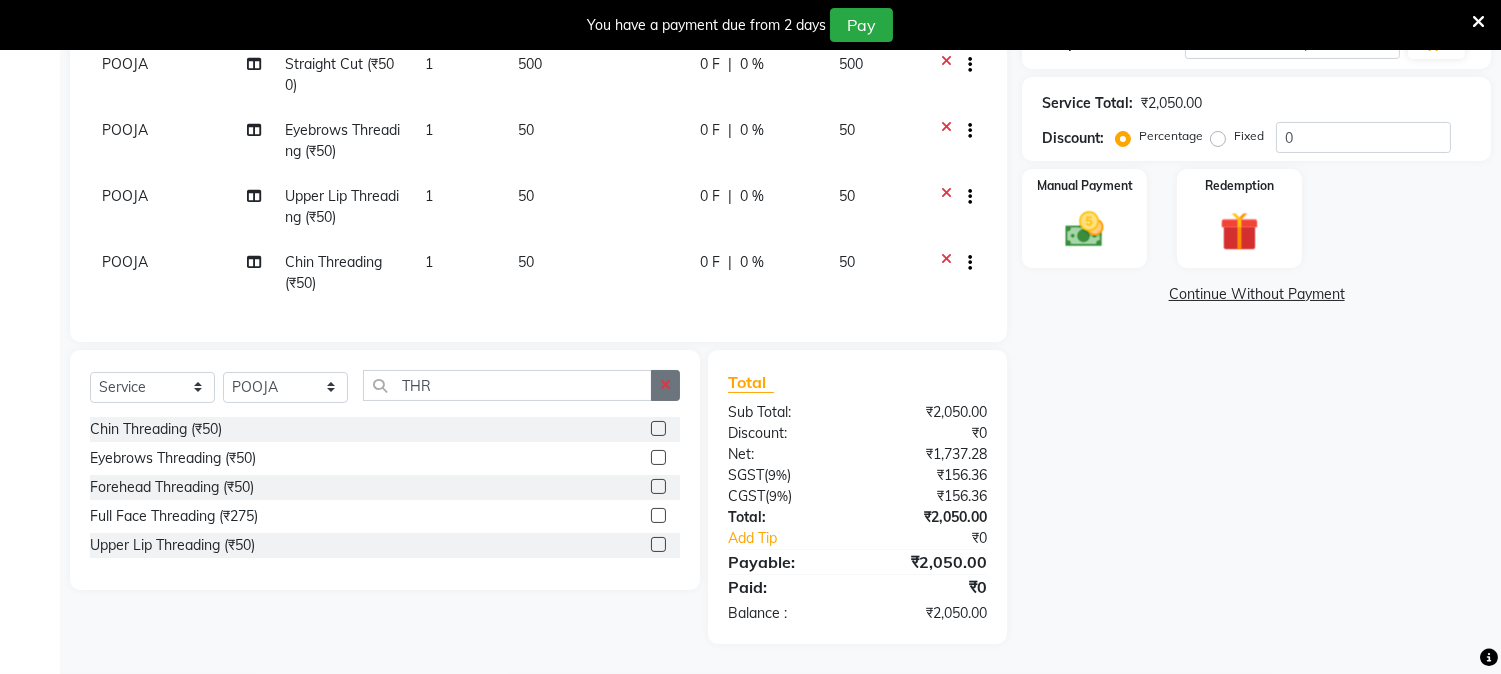 click 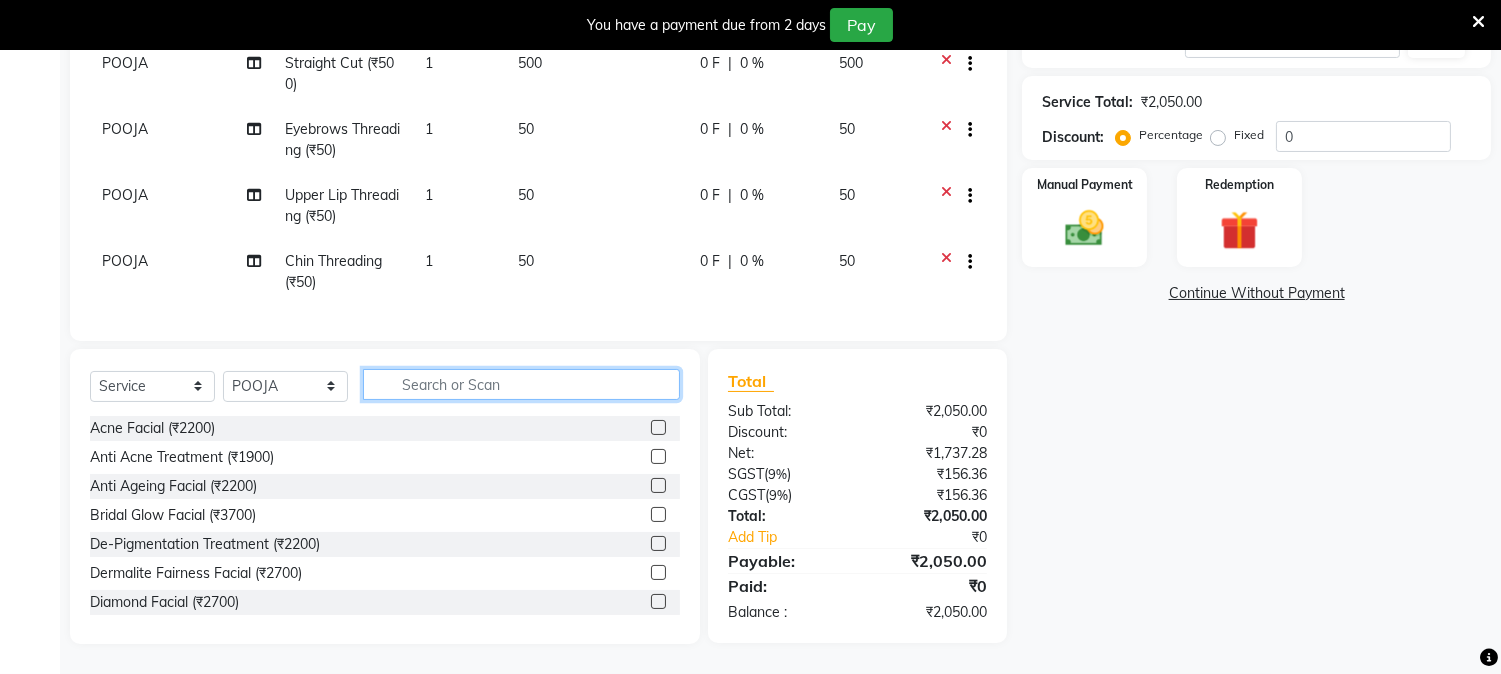 click 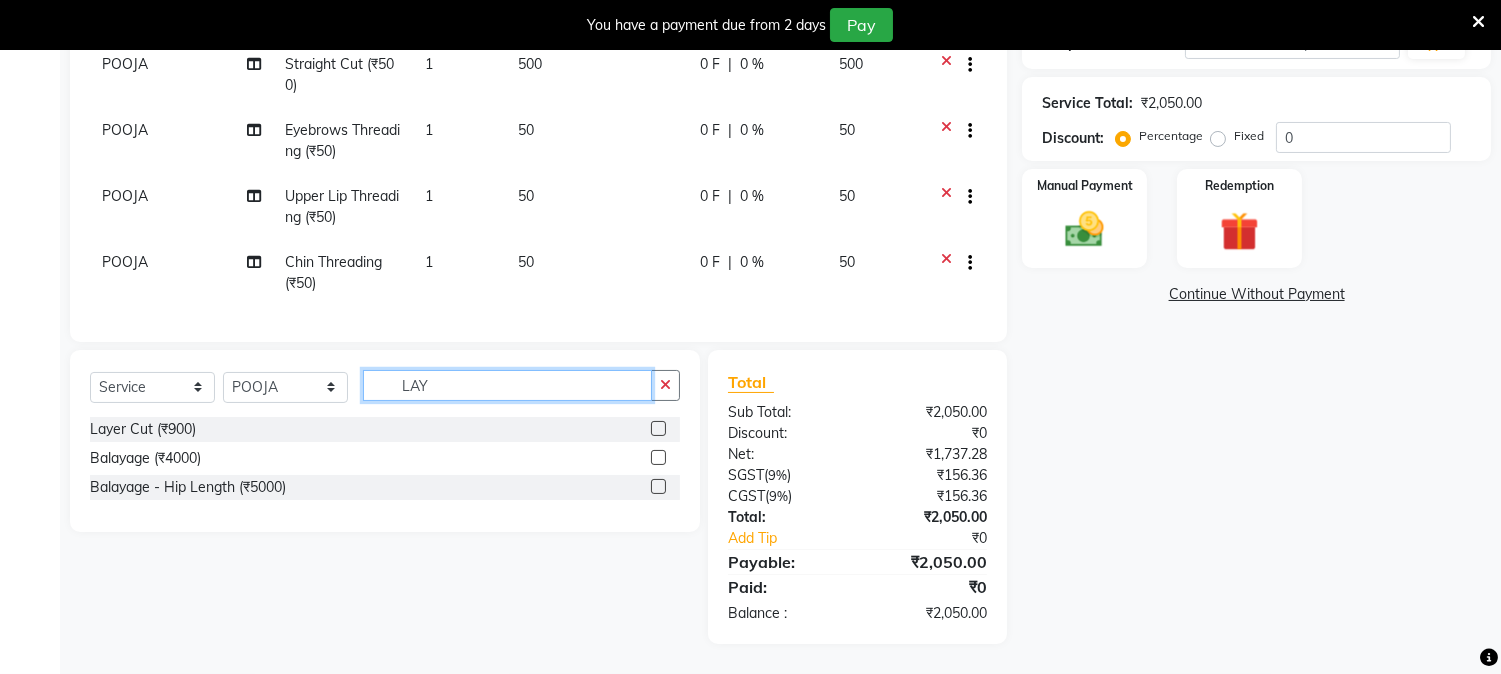 type on "LAY" 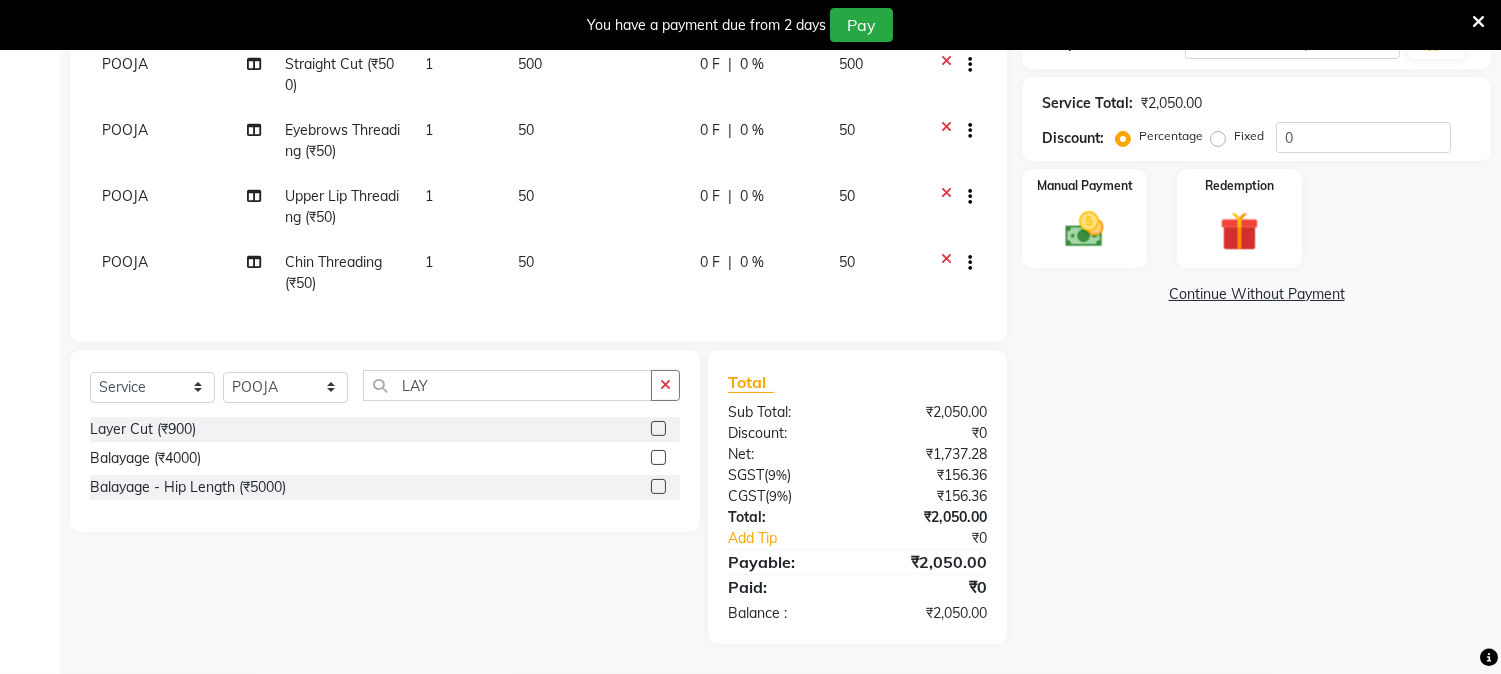 click 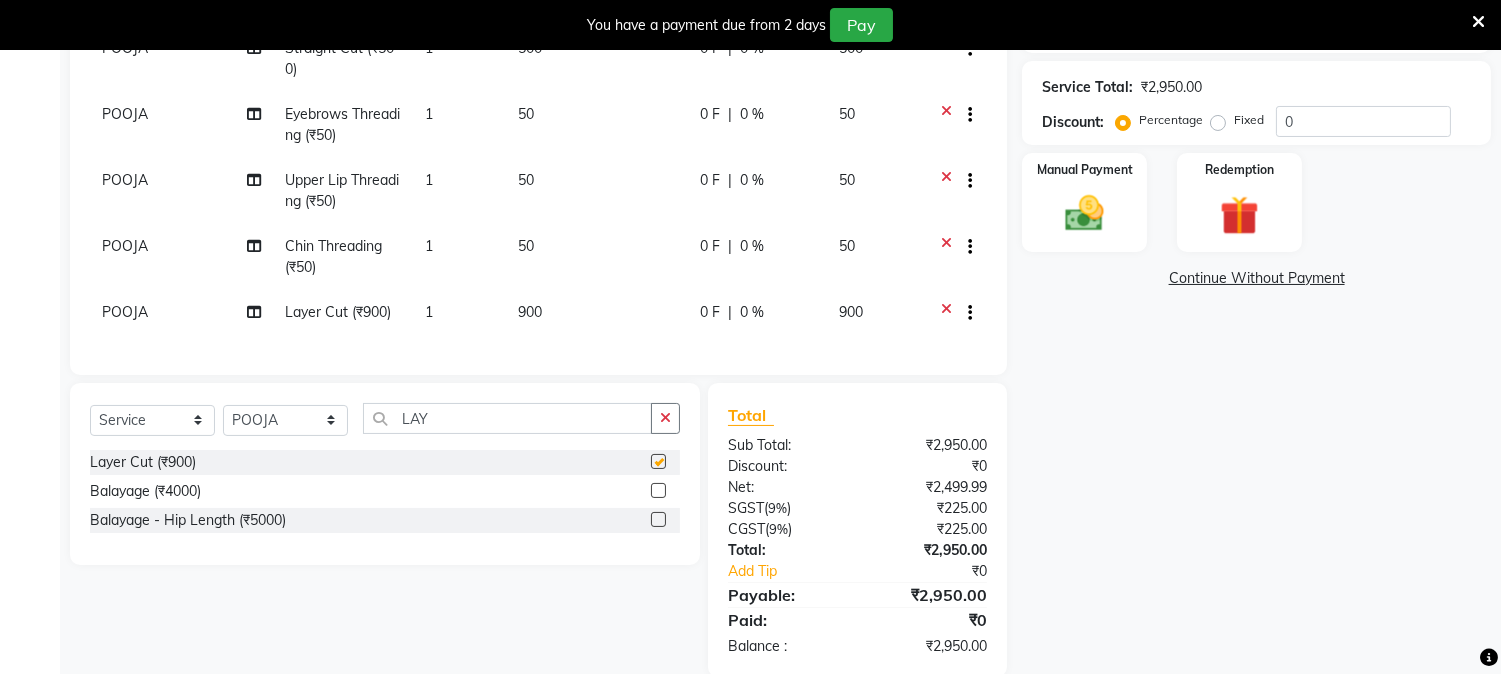 checkbox on "false" 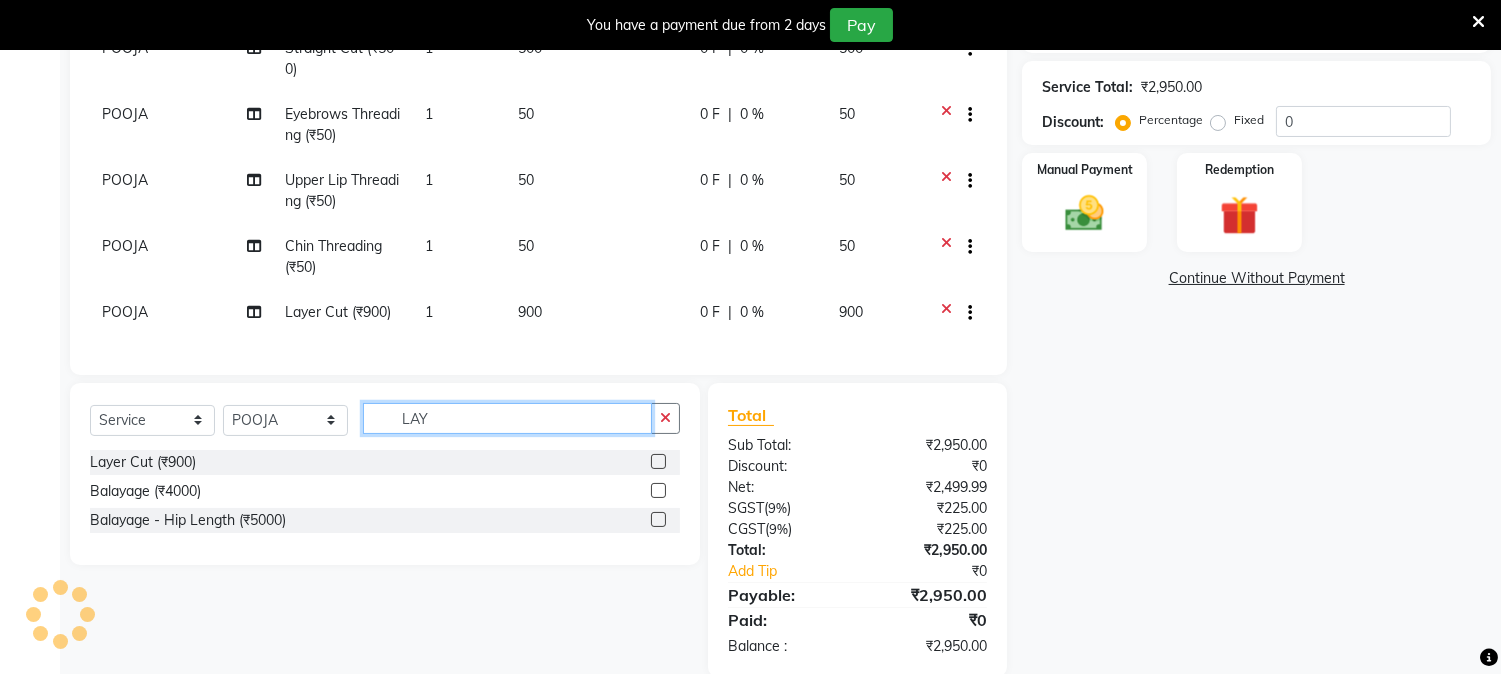 click on "LAY" 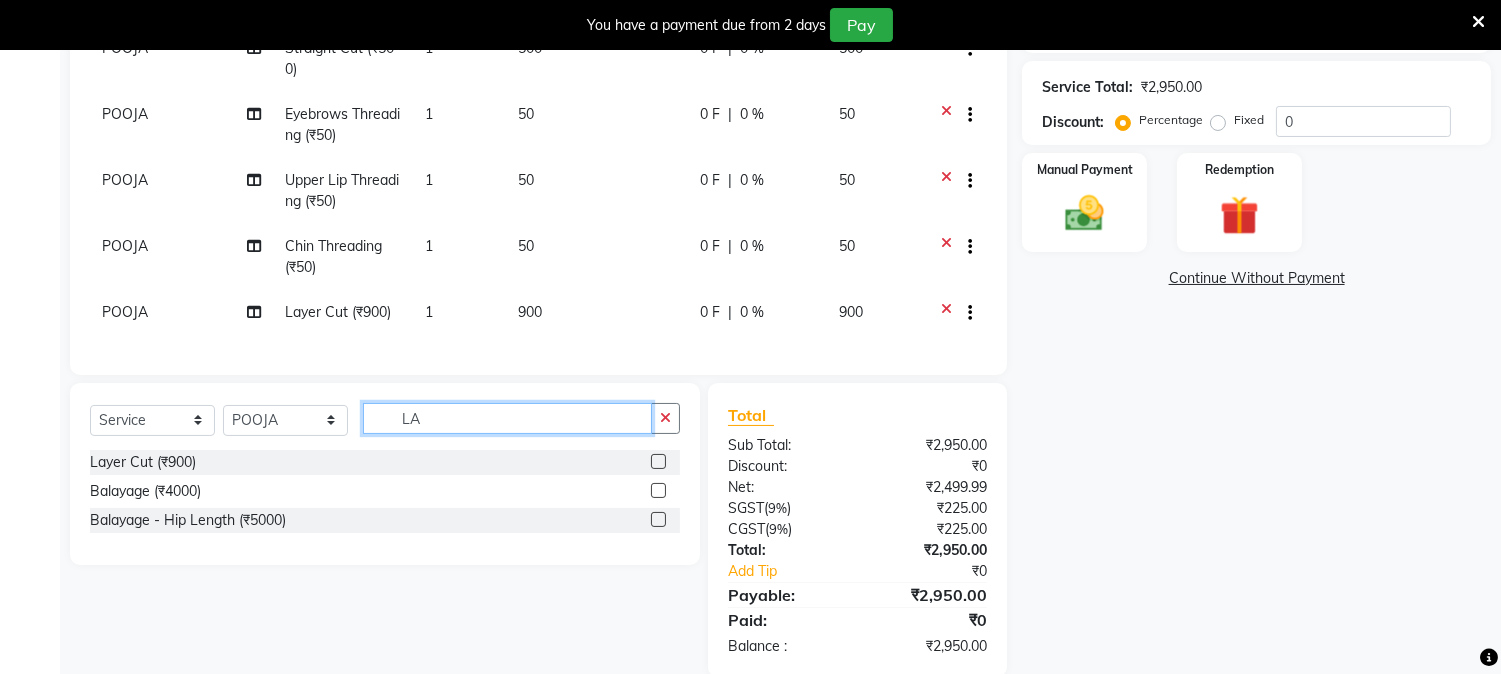 type on "L" 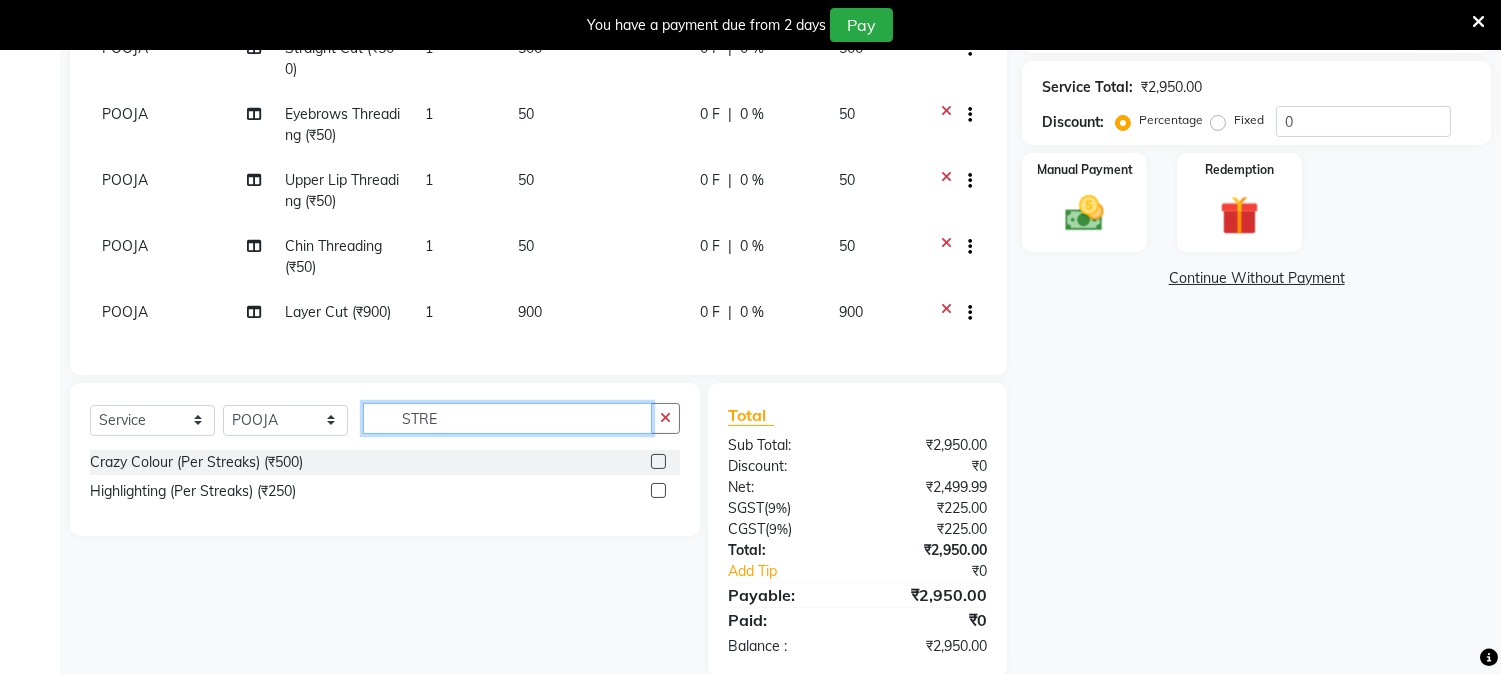 type on "STRE" 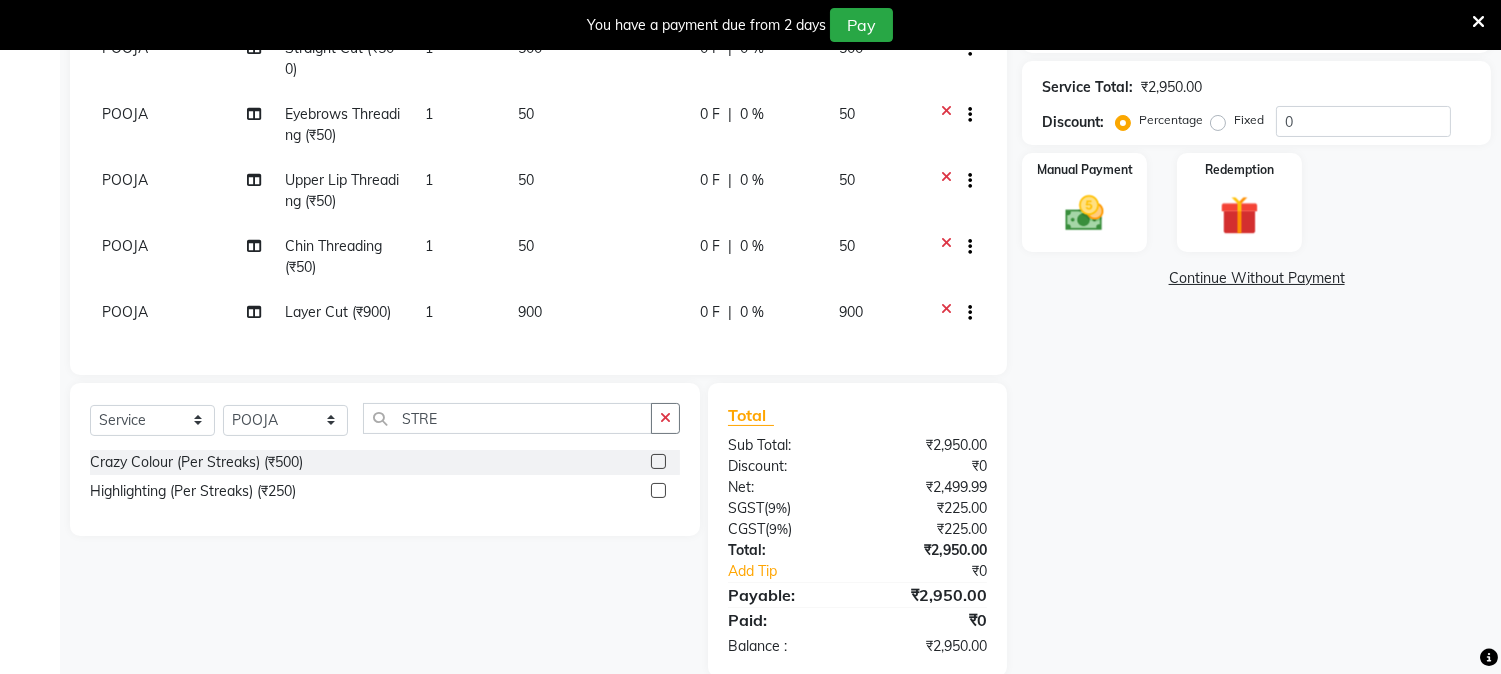 click 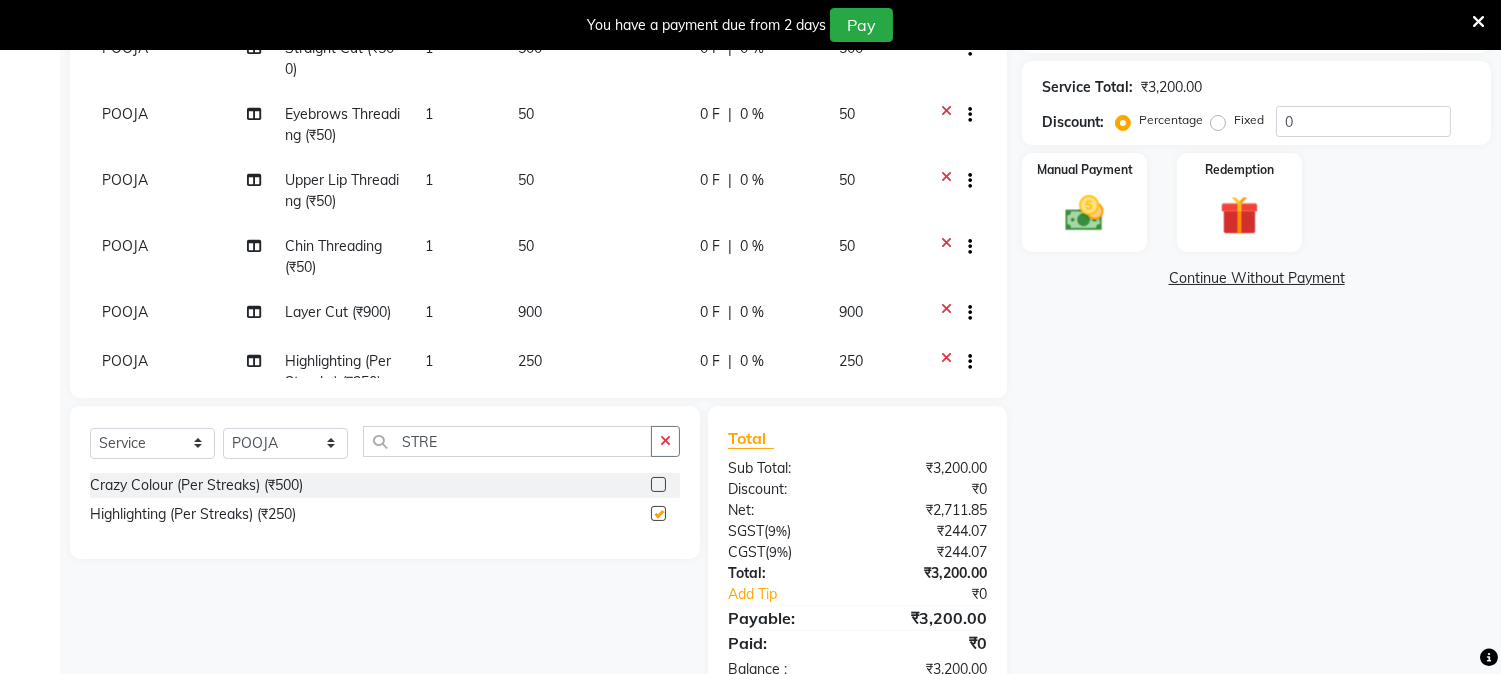 checkbox on "false" 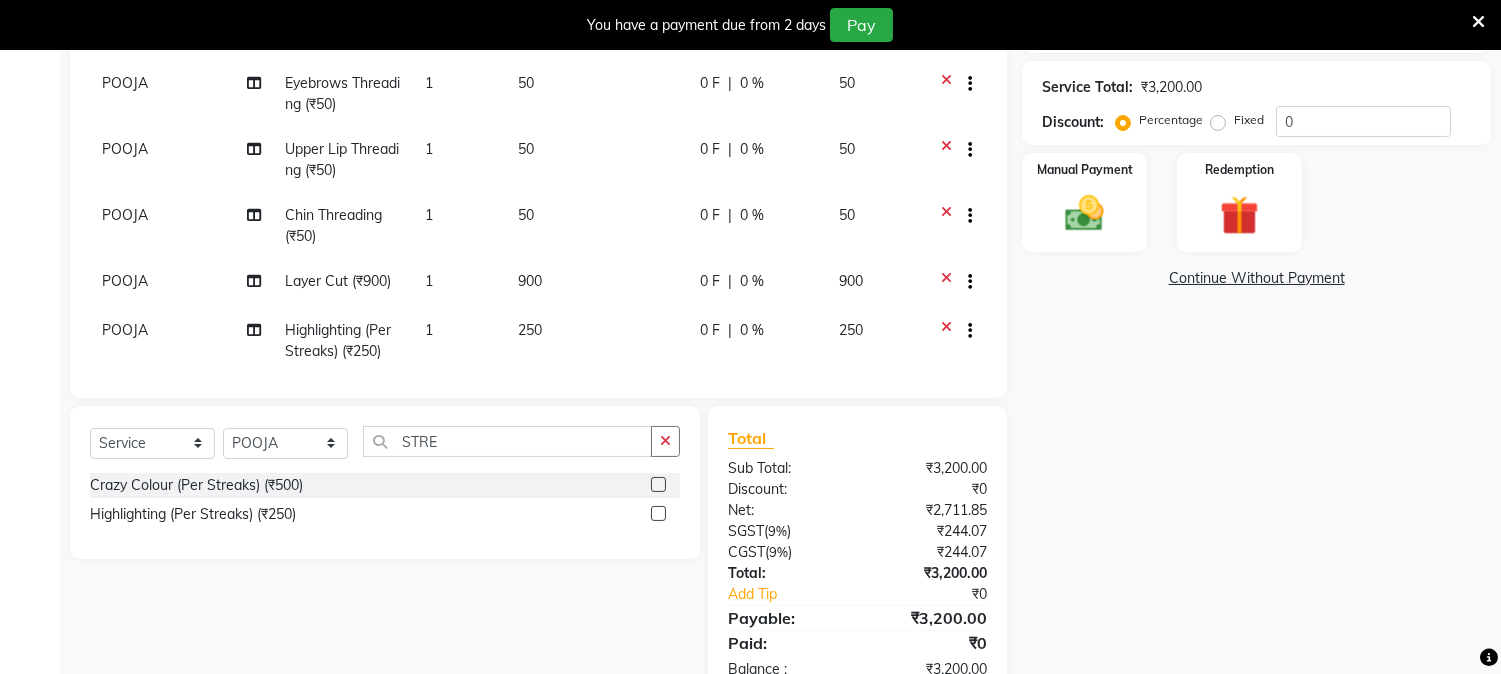scroll, scrollTop: 58, scrollLeft: 0, axis: vertical 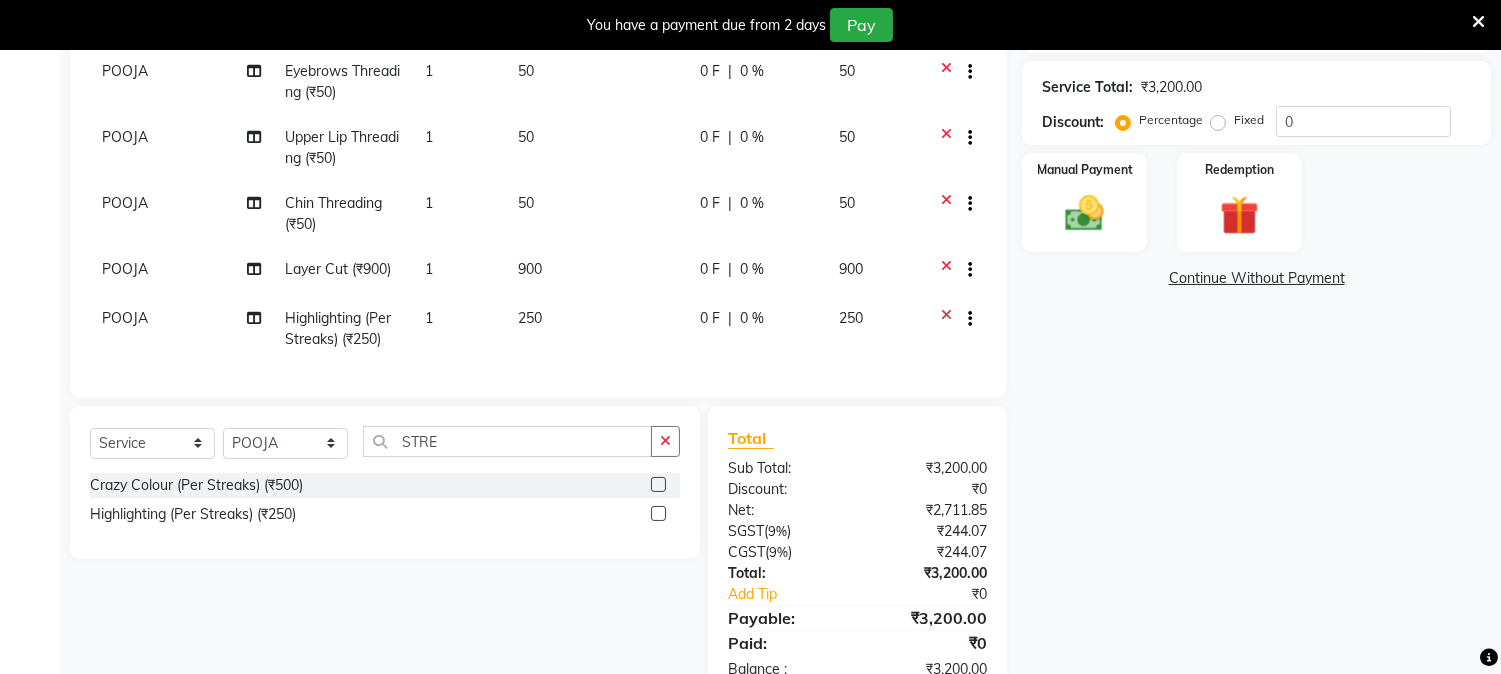 click on "1" 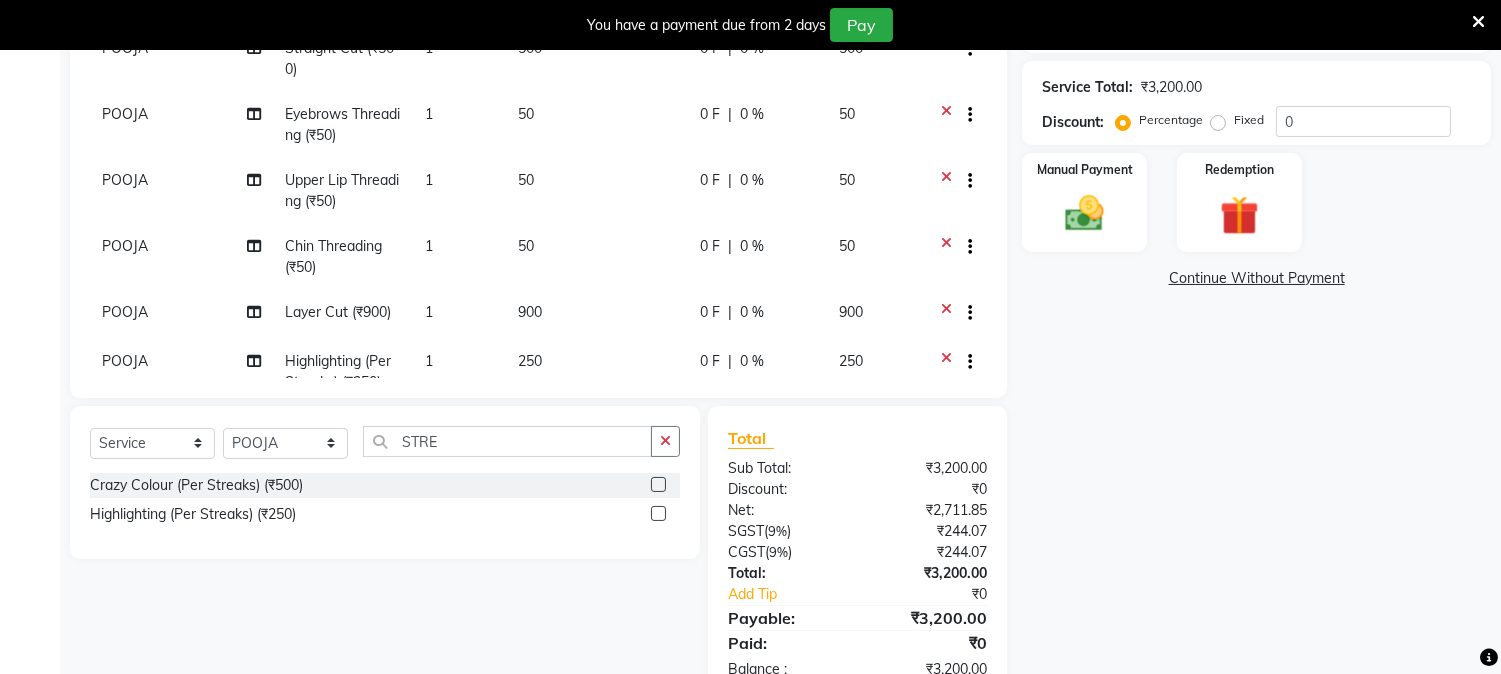 select on "27386" 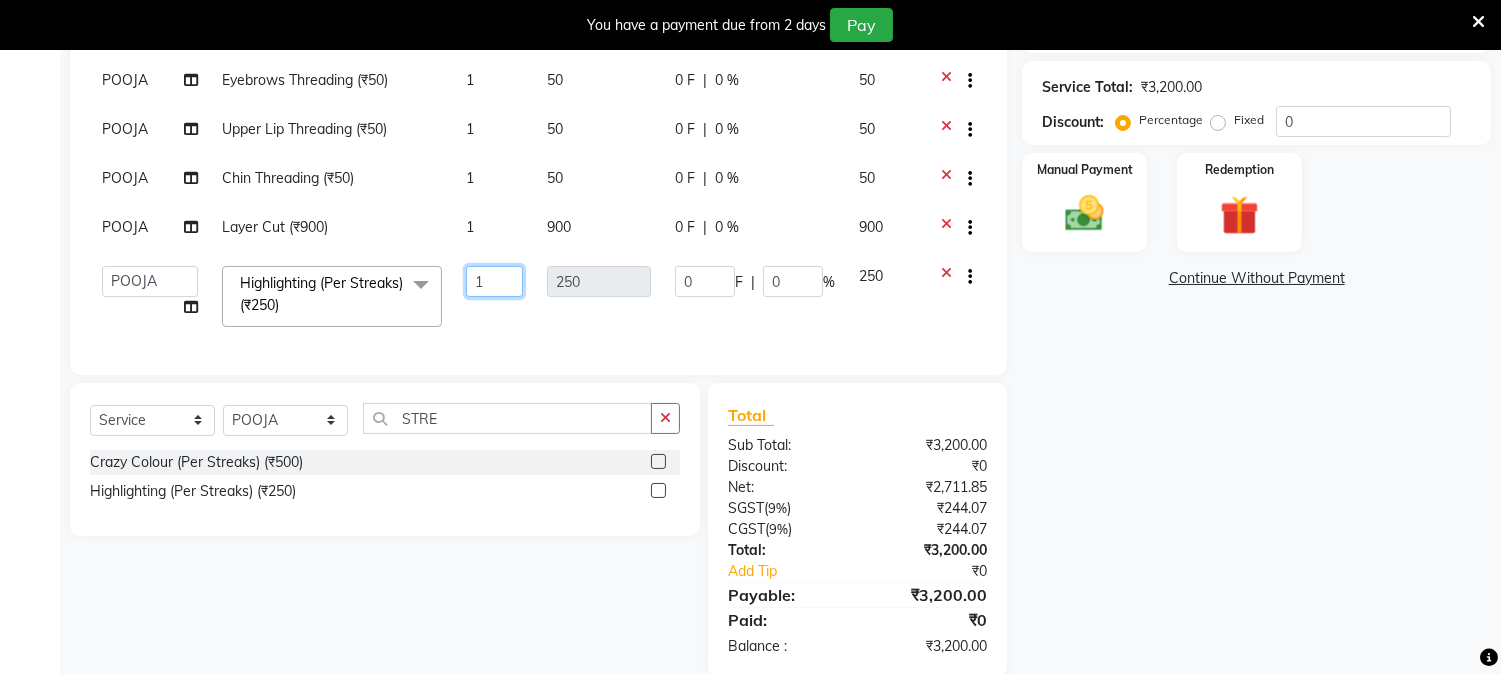 click on "1" 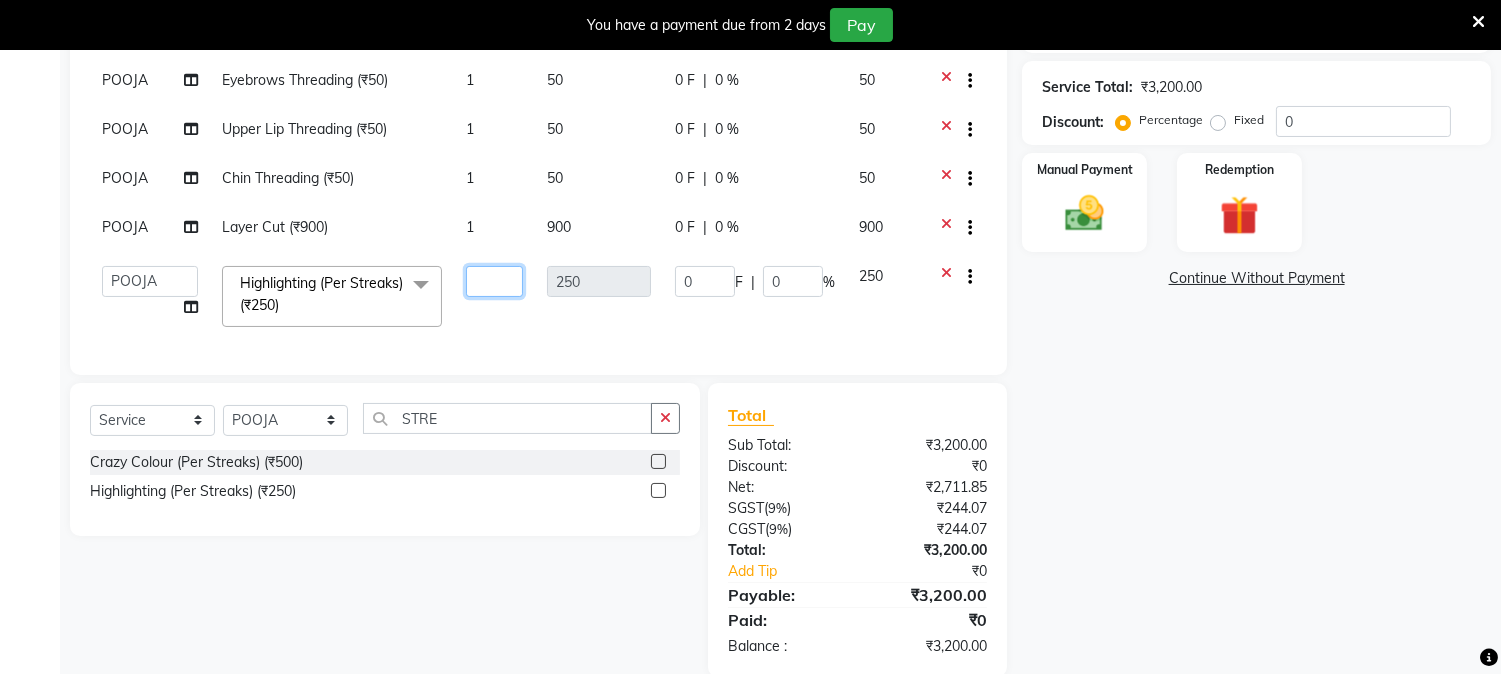 type on "2" 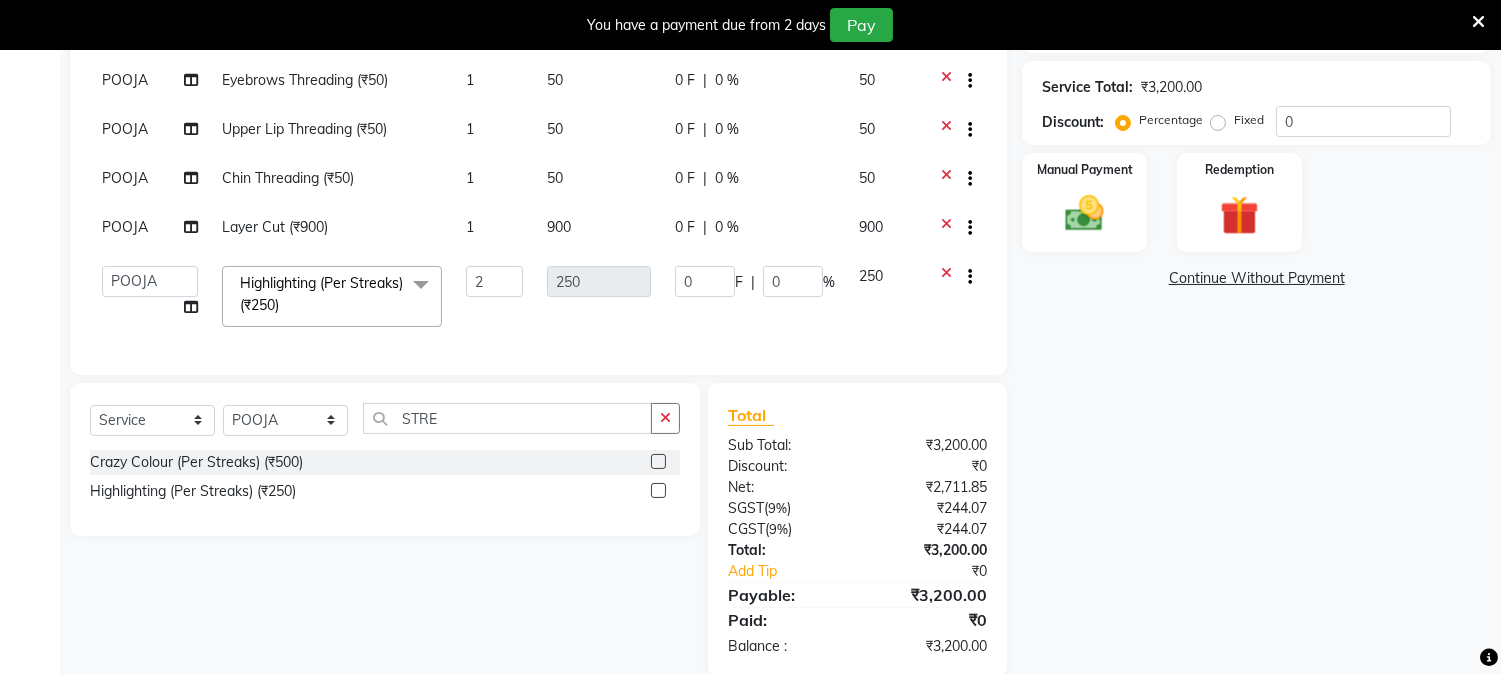 click on "Name: Harifa  Membership:  No Active Membership  Total Visits:   Card on file:  0 Last Visit:   - Points:   0  Apply Discount Select  Loyalty → Loyality level 1  Coupon Code Apply Service Total:  ₹3,200.00  Discount:  Percentage   Fixed  0 Manual Payment Redemption  Continue Without Payment" 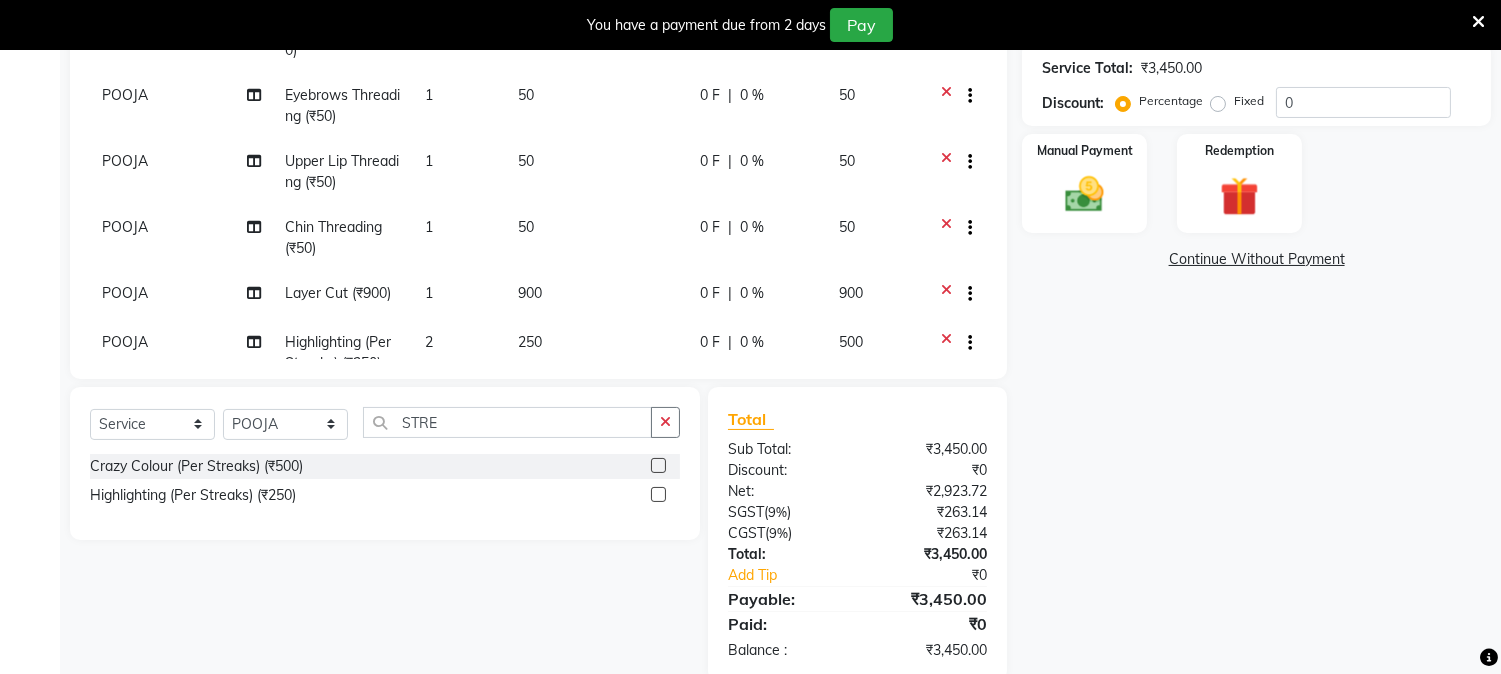 scroll, scrollTop: 482, scrollLeft: 0, axis: vertical 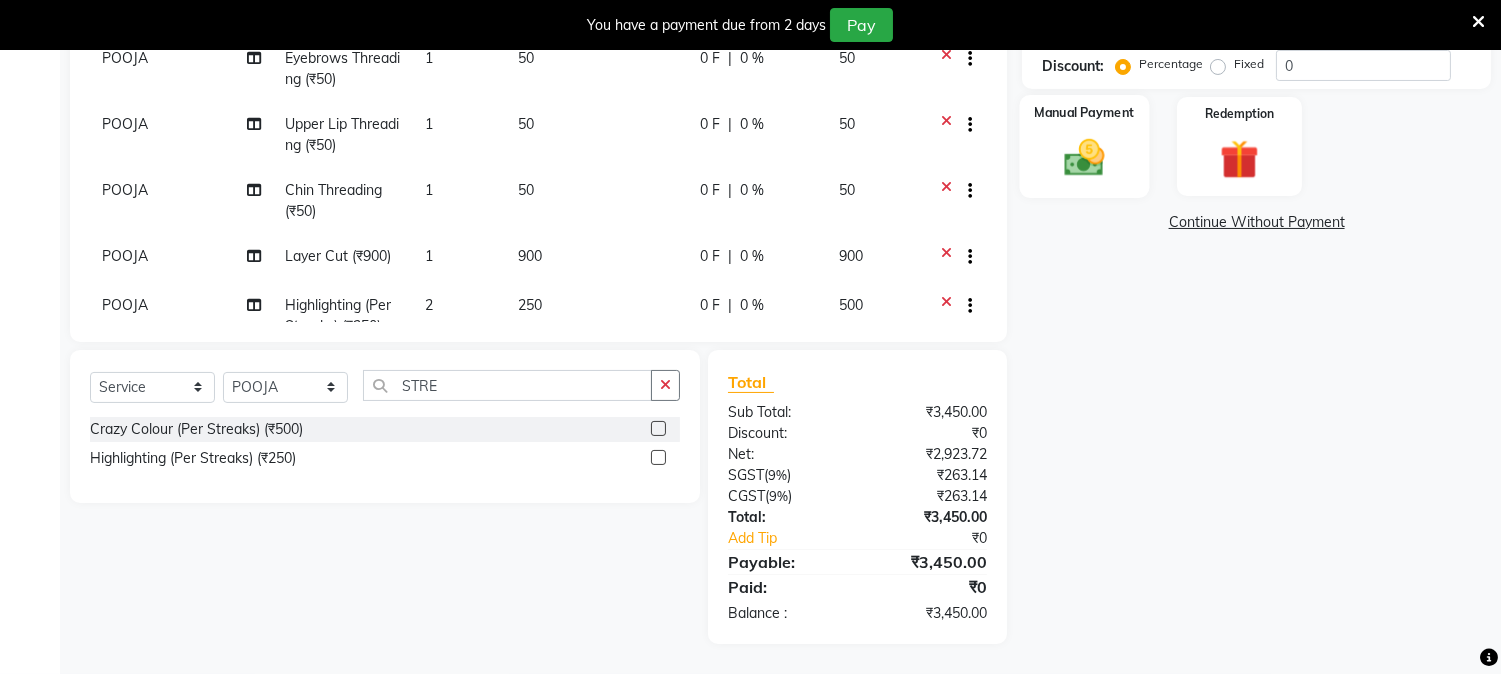 click 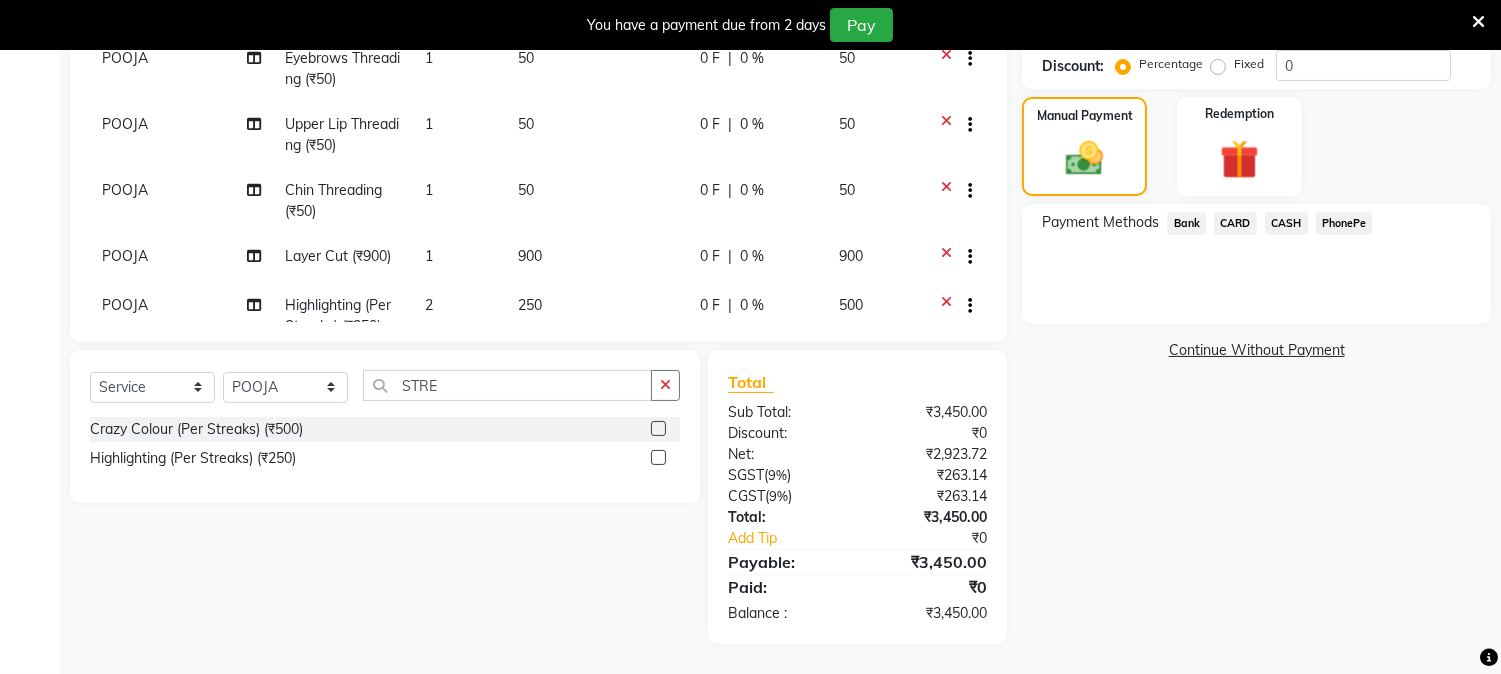 click on "PhonePe" 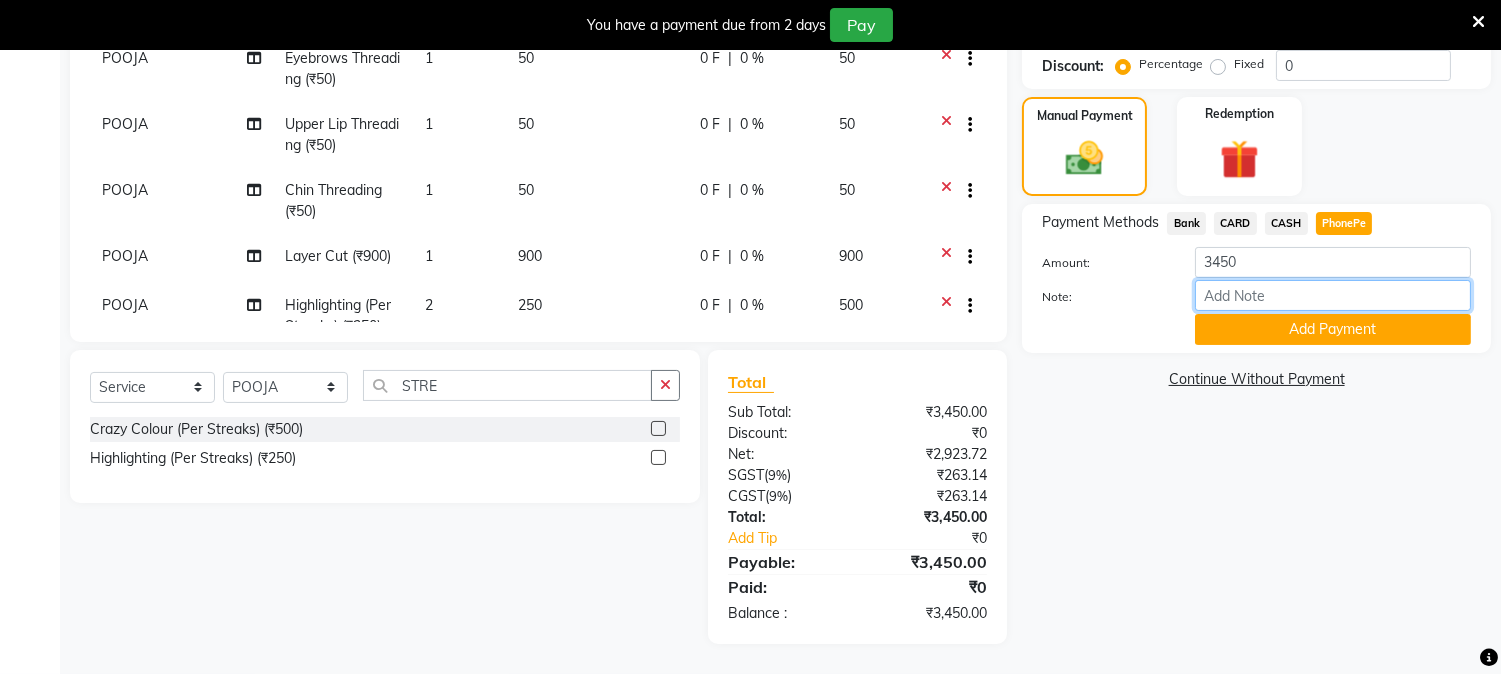 click on "Note:" at bounding box center (1333, 295) 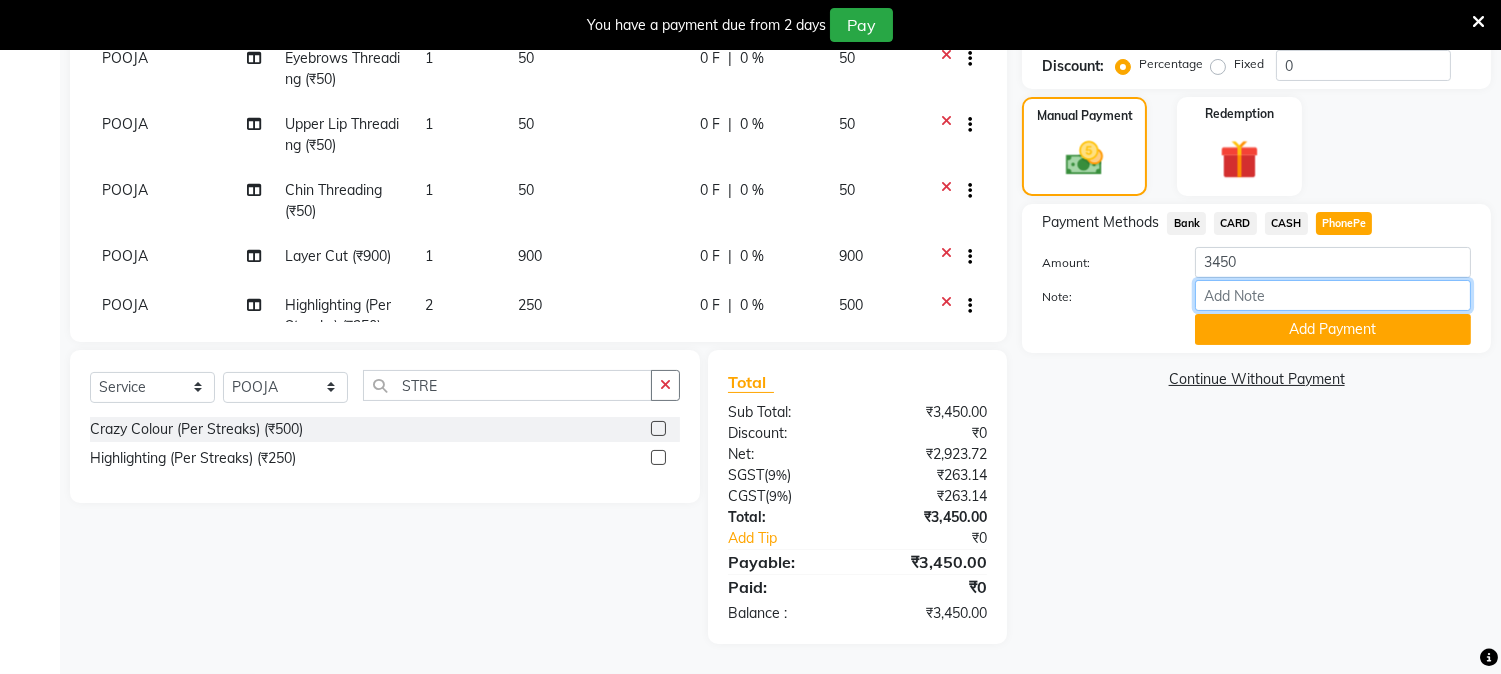 type on "NIGISHA" 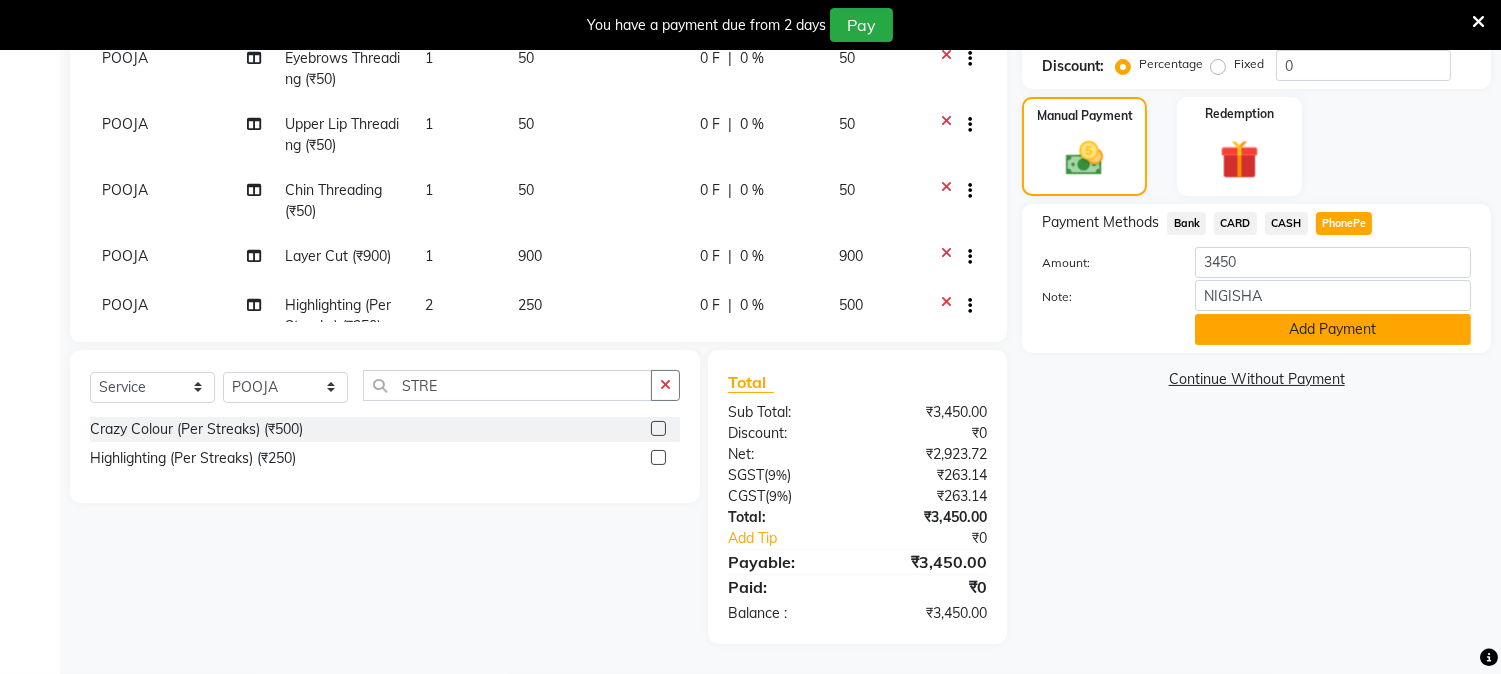 click on "Add Payment" 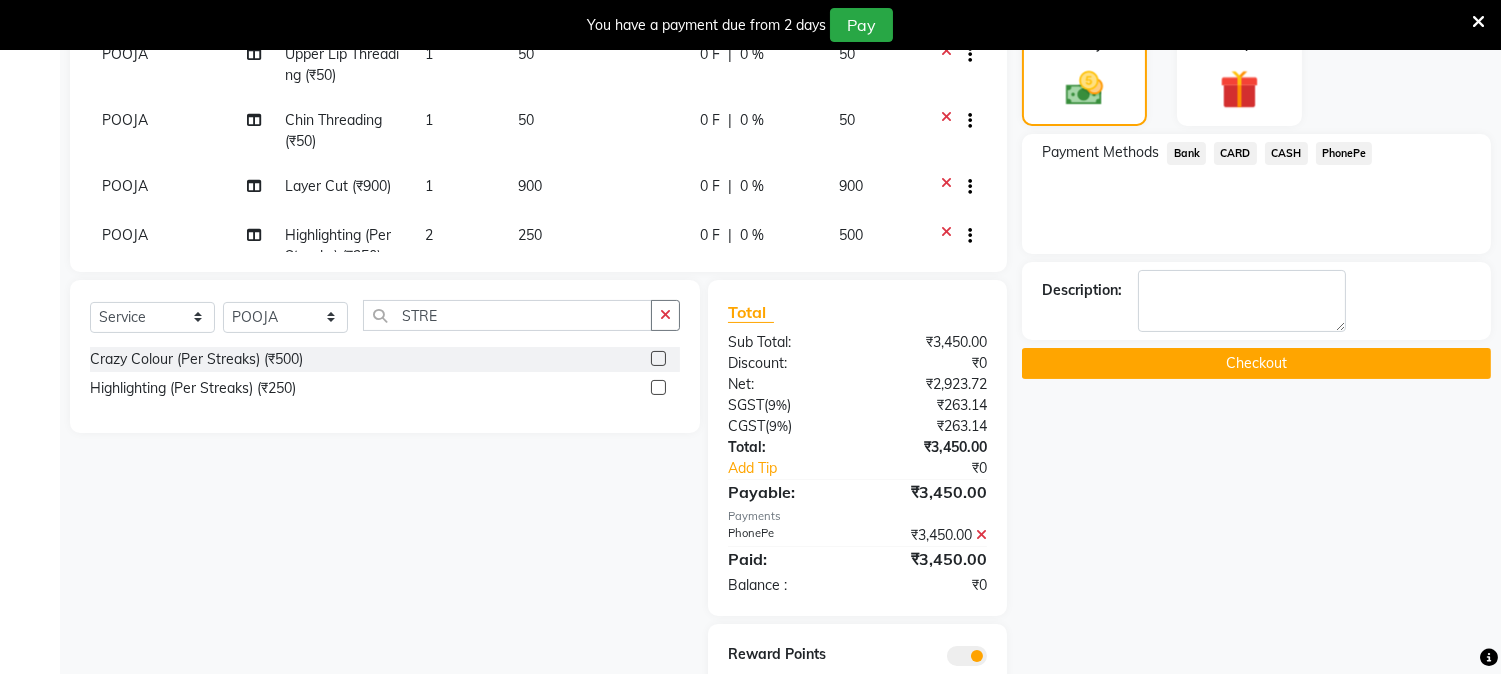scroll, scrollTop: 644, scrollLeft: 0, axis: vertical 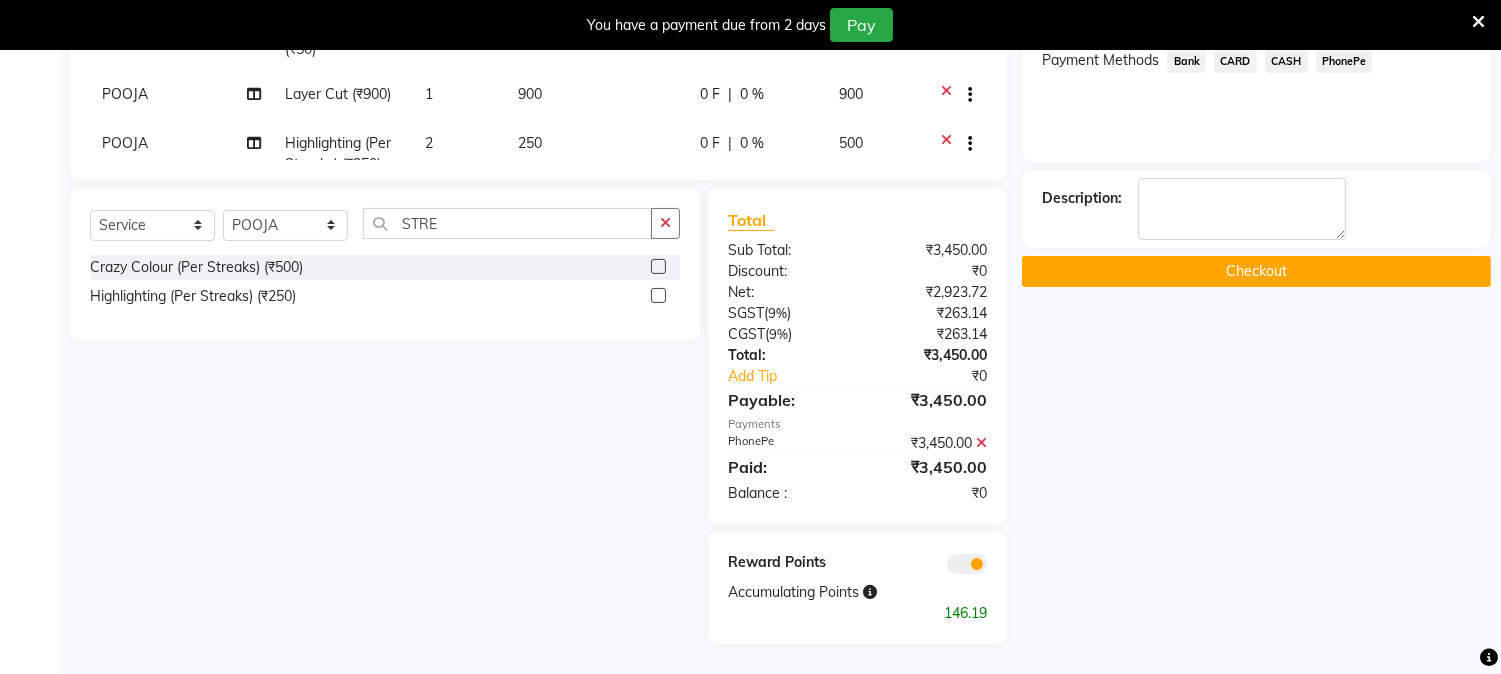 click on "Checkout" 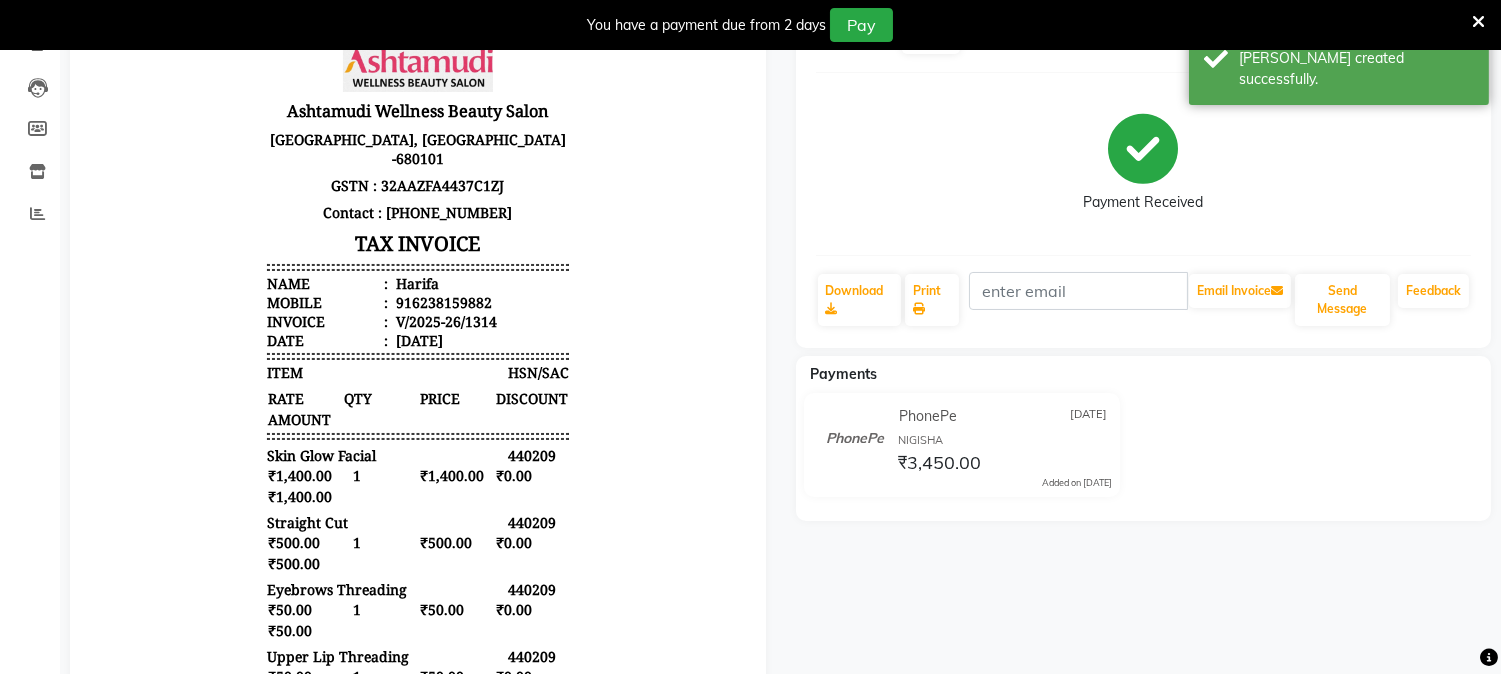 scroll, scrollTop: 0, scrollLeft: 0, axis: both 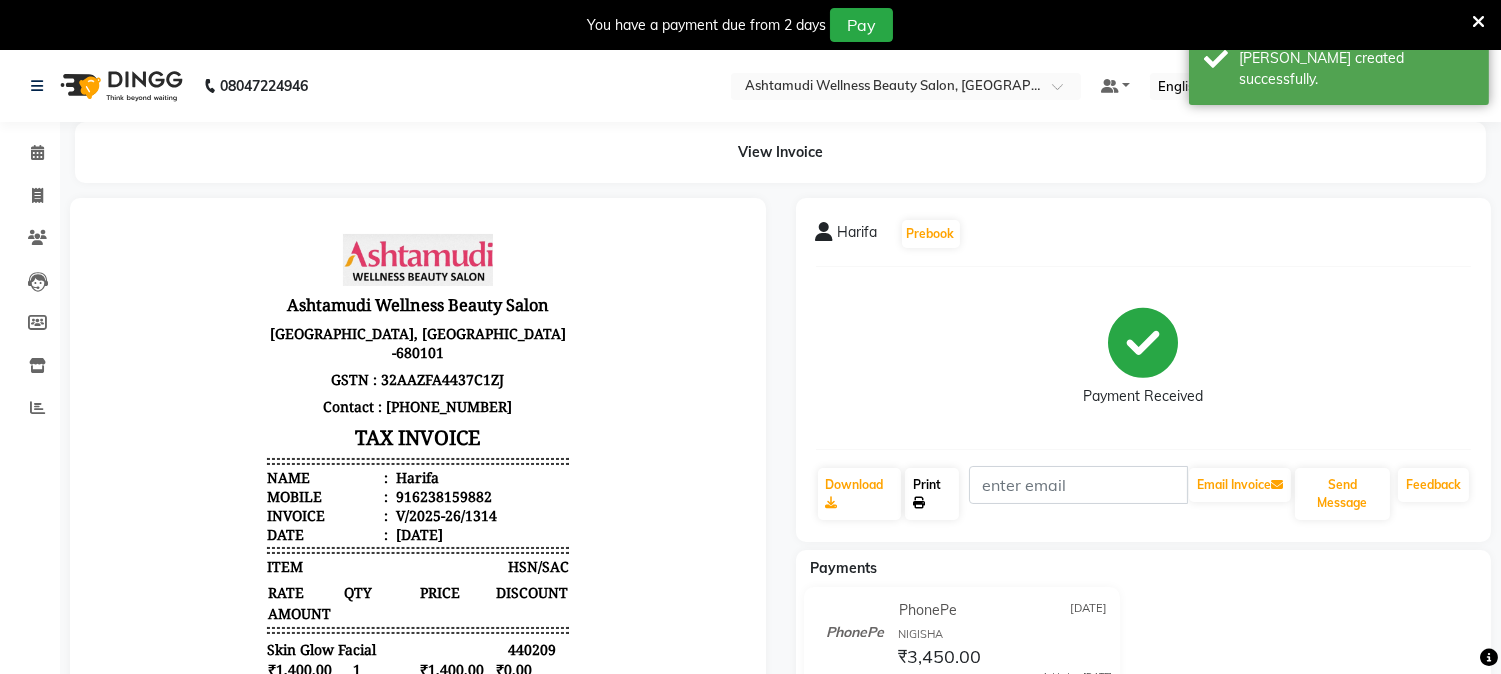 click 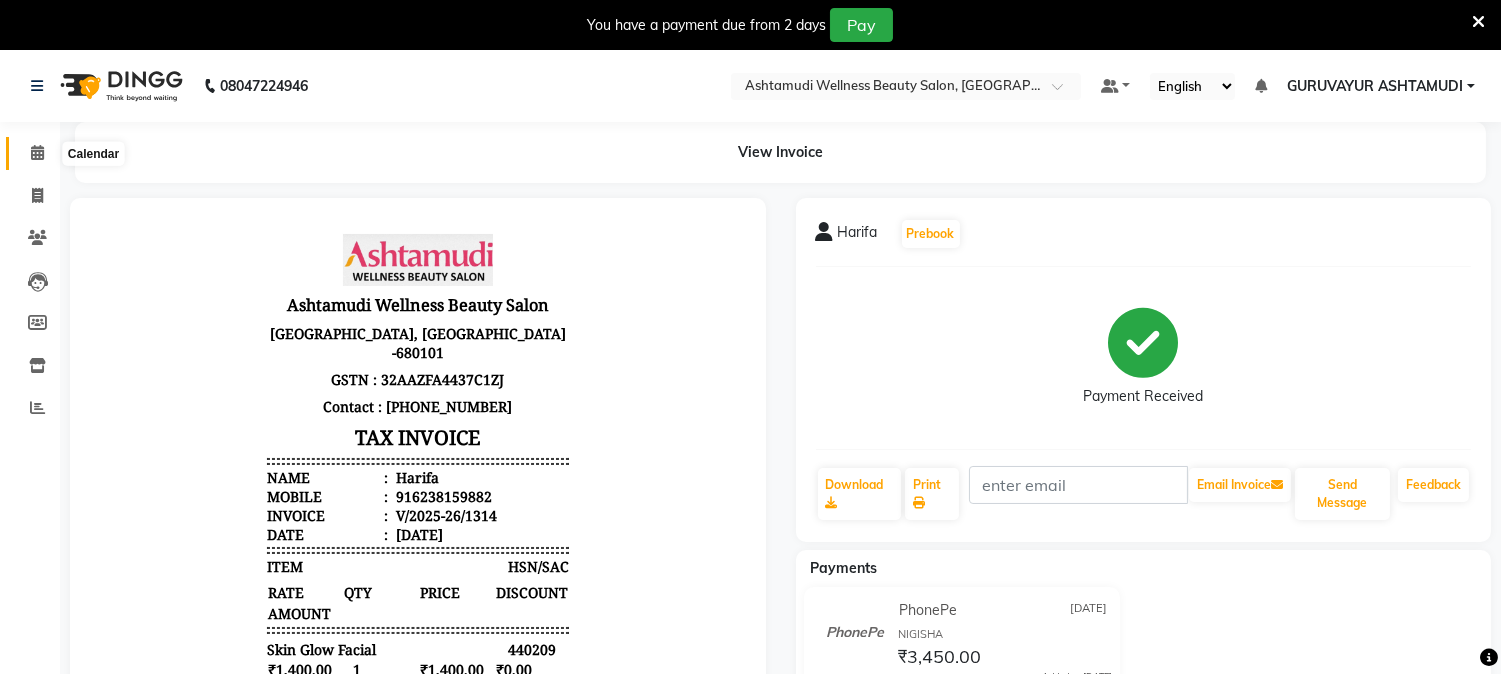 click 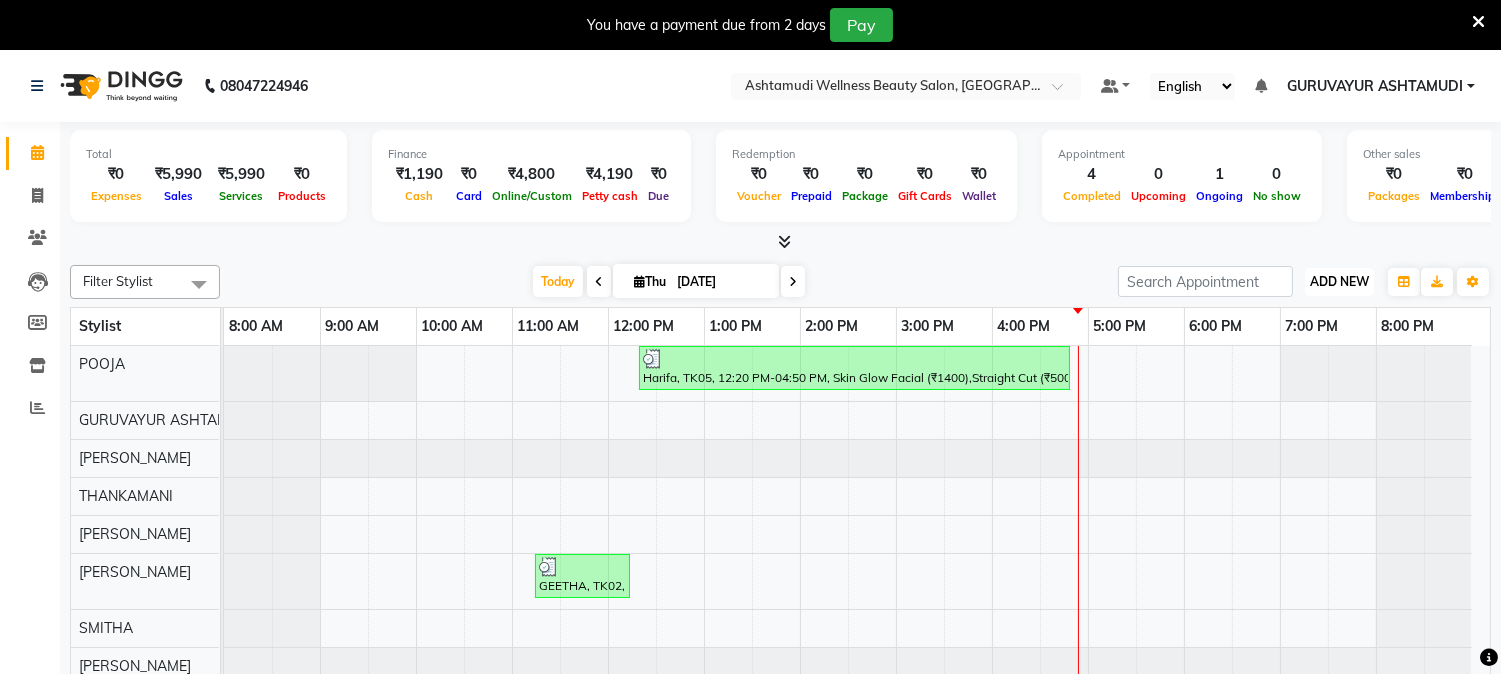 click on "ADD NEW" at bounding box center [1339, 281] 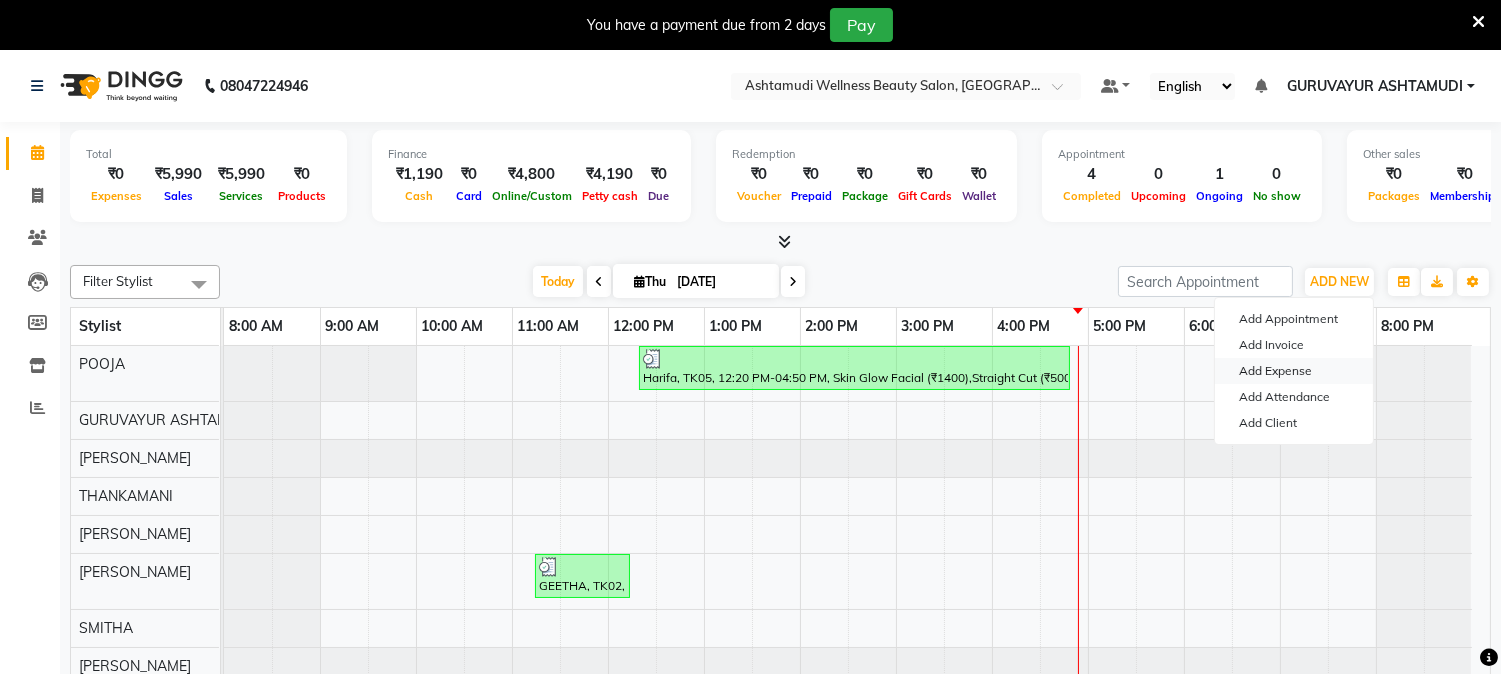 click on "Add Expense" at bounding box center (1294, 371) 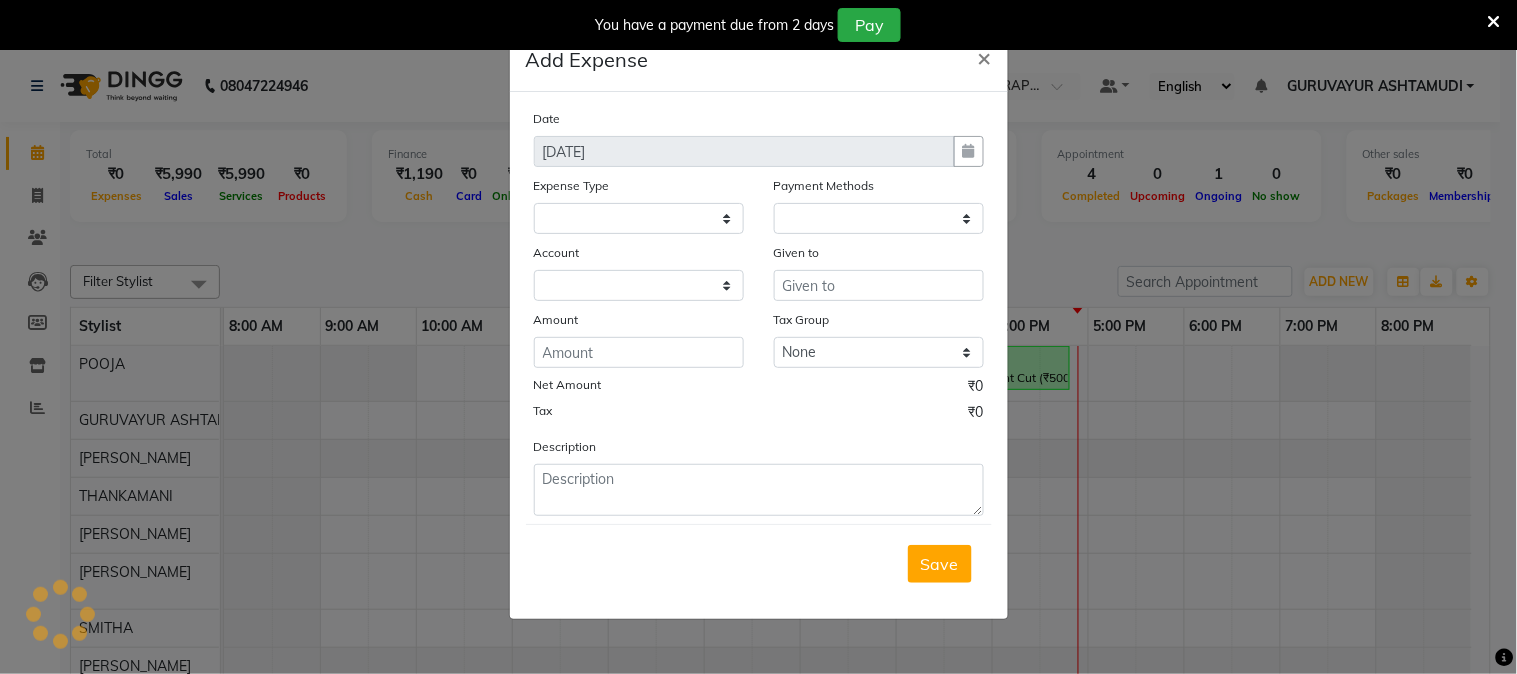 select on "1" 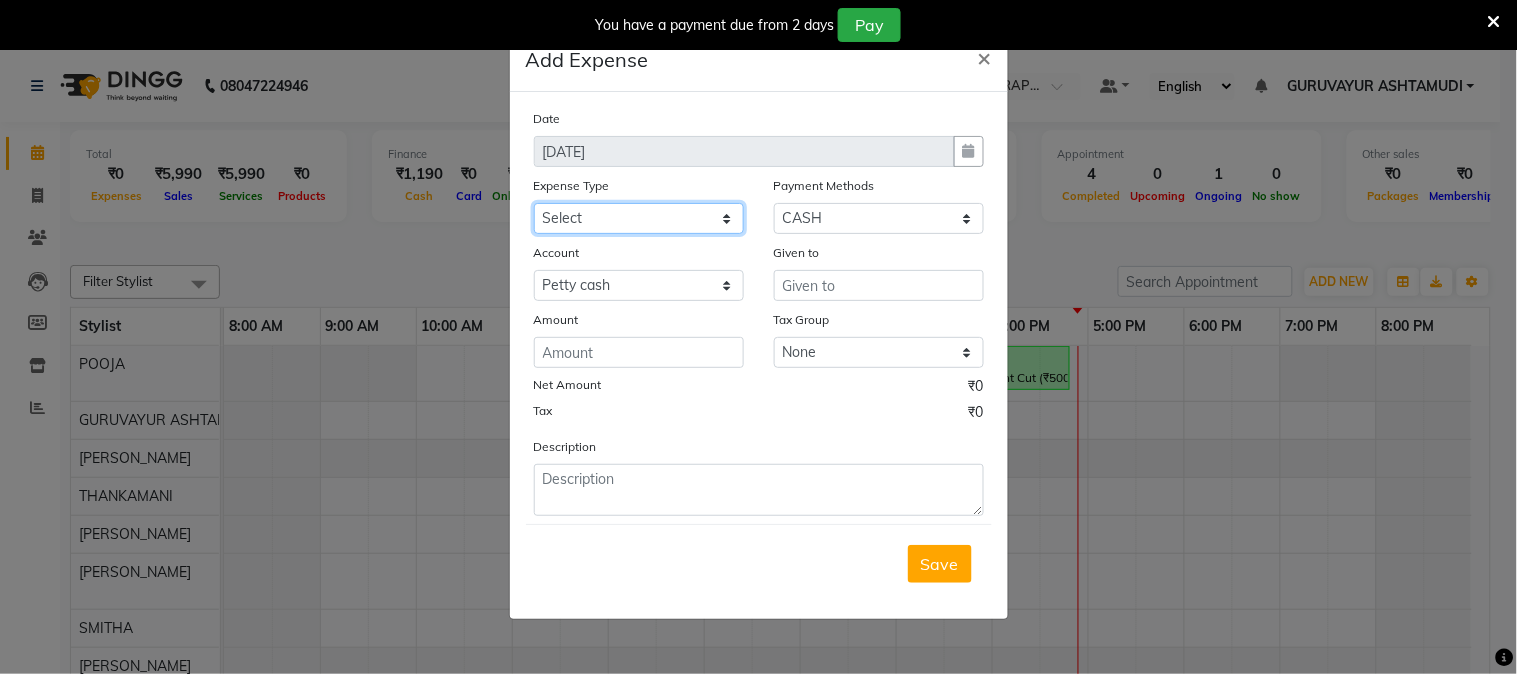 click on "Select ACCOMODATION EXPENSES ADVERTISEMENT SALES PROMOTIONAL EXPENSES Bonus BRIDAL ACCESSORIES REFUND BRIDAL COMMISSION BRIDAL FOOD BRIDAL INCENTIVES BRIDAL ORNAMENTS REFUND BRIDAL TA CASH DEPOSIT RAK BANK COMPUTER ACCESSORIES MOBILE PHONE Donation and Charity Expenses ELECTRICITY CHARGES ELECTRONICS FITTINGS Event Expense FISH FOOD EXPENSES FOOD REFRESHMENT FOR CLIENTS FOOD REFRESHMENT FOR STAFFS Freight And Forwarding Charges FUEL FOR GENERATOR FURNITURE AND EQUIPMENTS Gifts for Clients GIFTS FOR STAFFS GOKULAM CHITS HOSTEL RENT LAUNDRY EXPENSES LICENSE OTHER FEES LOADING UNLOADING CHARGES Medical Expenses MEHNDI PAYMENTS MISCELLANEOUS EXPENSES NEWSPAPER PERIODICALS Ornaments Maintenance Expense OVERTIME ALLOWANCES Payment For Pest Control Perfomance based incentives POSTAGE COURIER CHARGES Printing PRINTING STATIONERY EXPENSES PROFESSIONAL TAX REPAIRS MAINTENANCE ROUND OFF Salary SALARY ADVANCE Sales Incentives Membership Card SALES INCENTIVES PRODUCT SALES INCENTIVES SERVICES SALON ESSENTIALS SALON RENT" 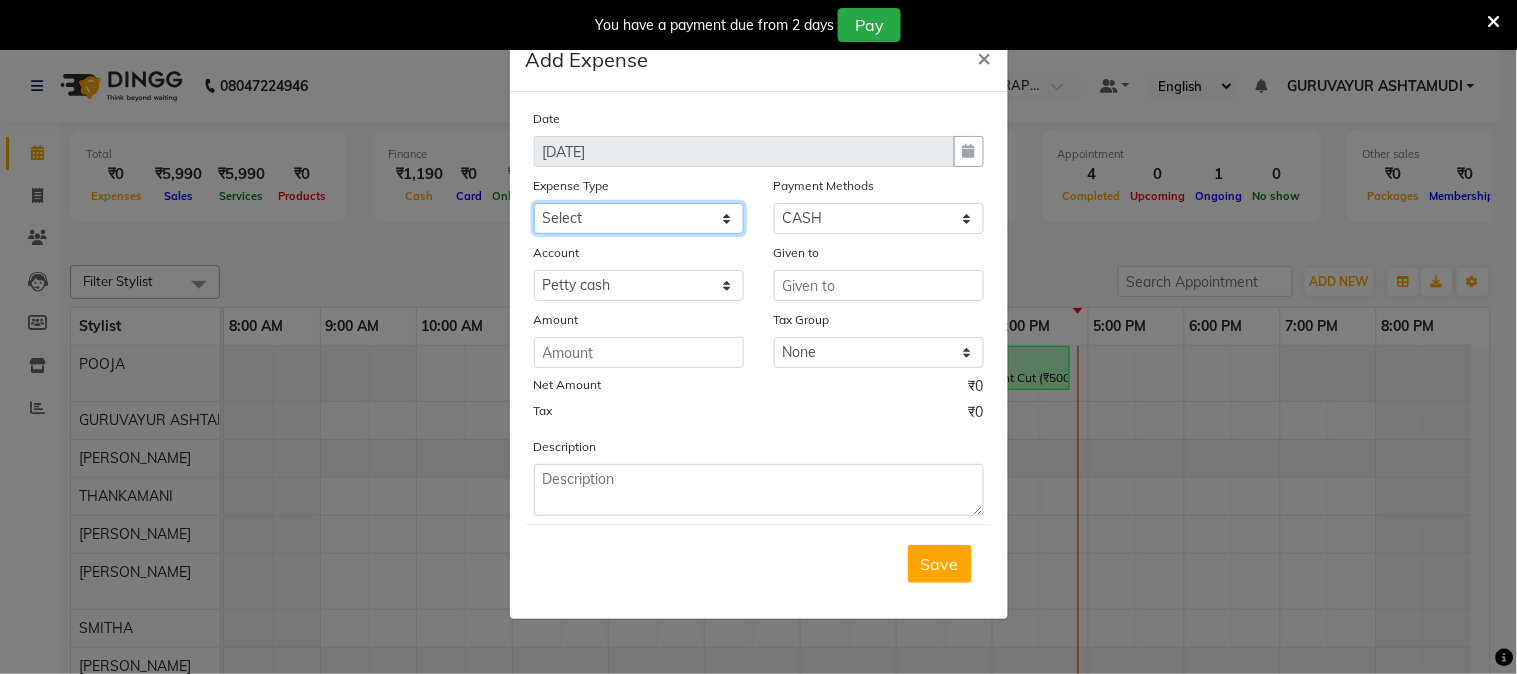 select on "6226" 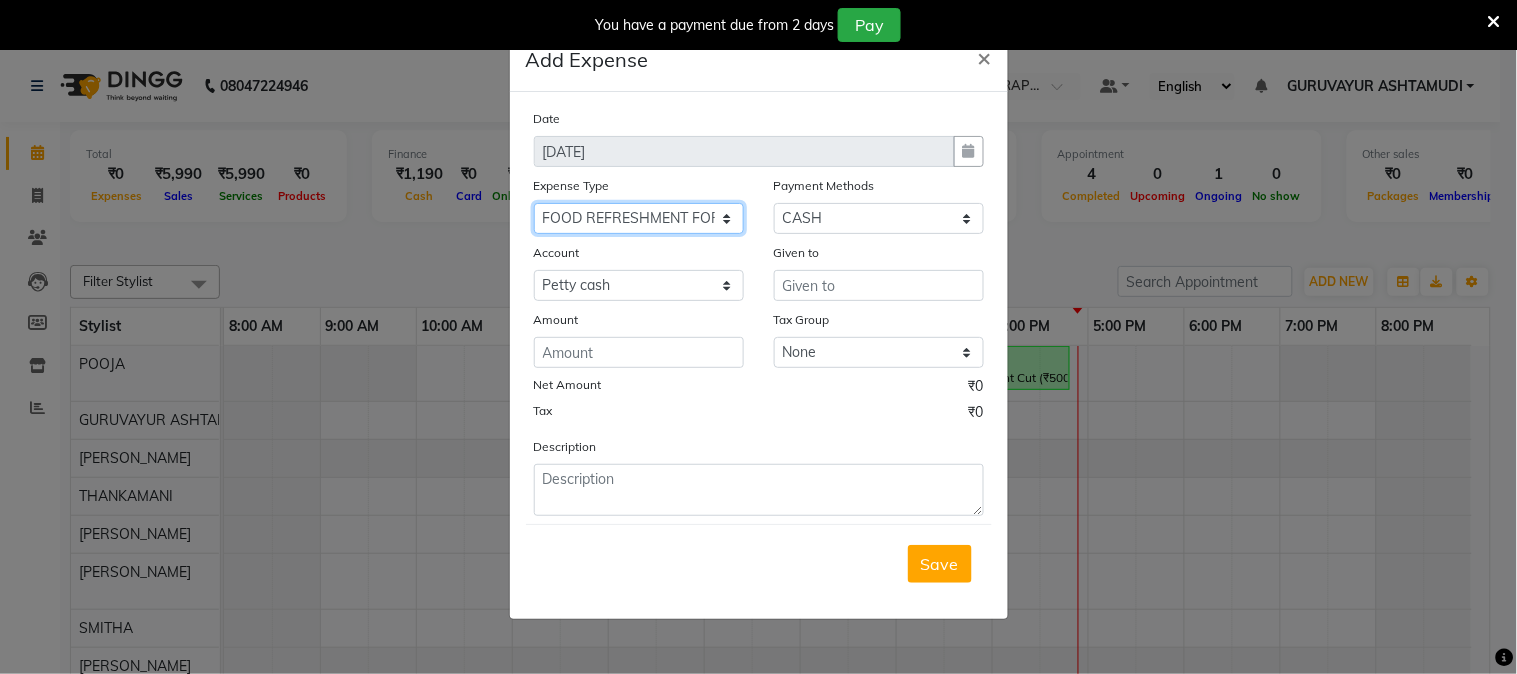 click on "Select ACCOMODATION EXPENSES ADVERTISEMENT SALES PROMOTIONAL EXPENSES Bonus BRIDAL ACCESSORIES REFUND BRIDAL COMMISSION BRIDAL FOOD BRIDAL INCENTIVES BRIDAL ORNAMENTS REFUND BRIDAL TA CASH DEPOSIT RAK BANK COMPUTER ACCESSORIES MOBILE PHONE Donation and Charity Expenses ELECTRICITY CHARGES ELECTRONICS FITTINGS Event Expense FISH FOOD EXPENSES FOOD REFRESHMENT FOR CLIENTS FOOD REFRESHMENT FOR STAFFS Freight And Forwarding Charges FUEL FOR GENERATOR FURNITURE AND EQUIPMENTS Gifts for Clients GIFTS FOR STAFFS GOKULAM CHITS HOSTEL RENT LAUNDRY EXPENSES LICENSE OTHER FEES LOADING UNLOADING CHARGES Medical Expenses MEHNDI PAYMENTS MISCELLANEOUS EXPENSES NEWSPAPER PERIODICALS Ornaments Maintenance Expense OVERTIME ALLOWANCES Payment For Pest Control Perfomance based incentives POSTAGE COURIER CHARGES Printing PRINTING STATIONERY EXPENSES PROFESSIONAL TAX REPAIRS MAINTENANCE ROUND OFF Salary SALARY ADVANCE Sales Incentives Membership Card SALES INCENTIVES PRODUCT SALES INCENTIVES SERVICES SALON ESSENTIALS SALON RENT" 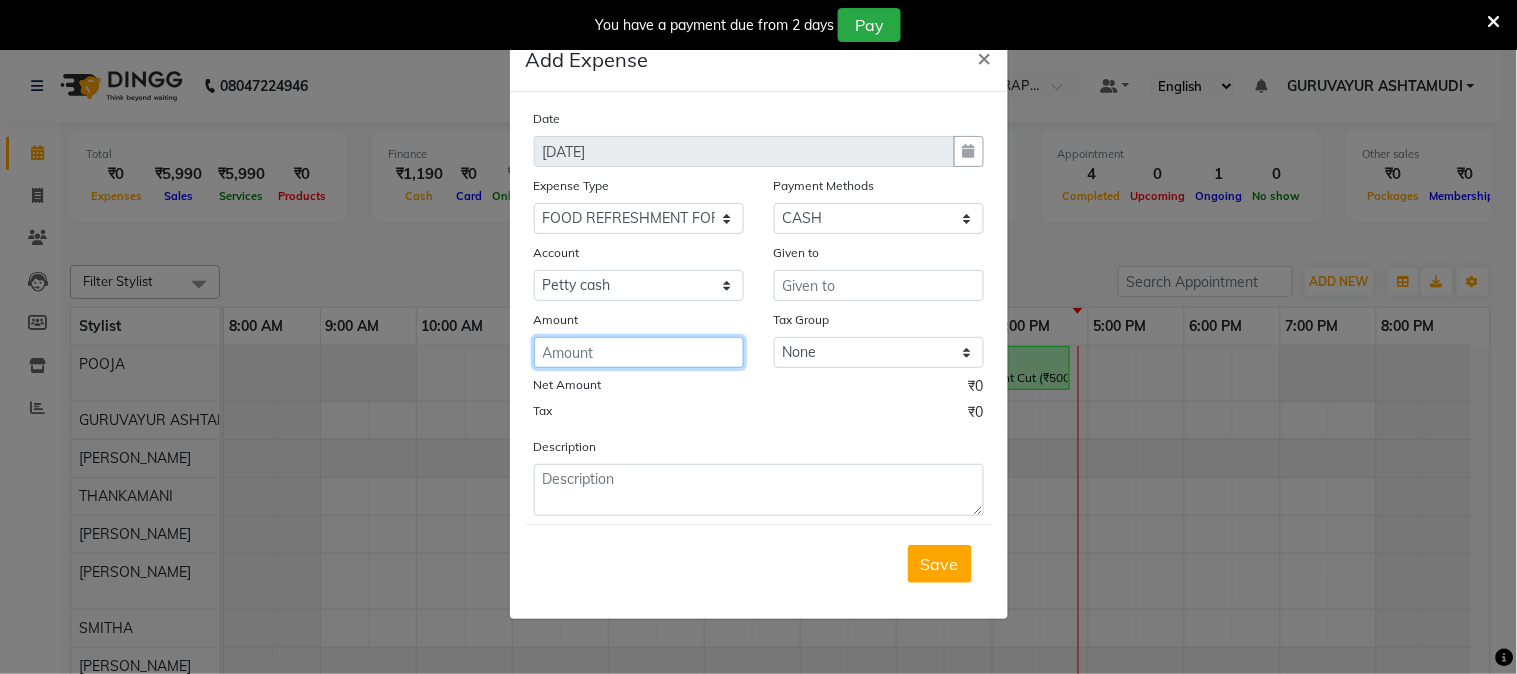 click 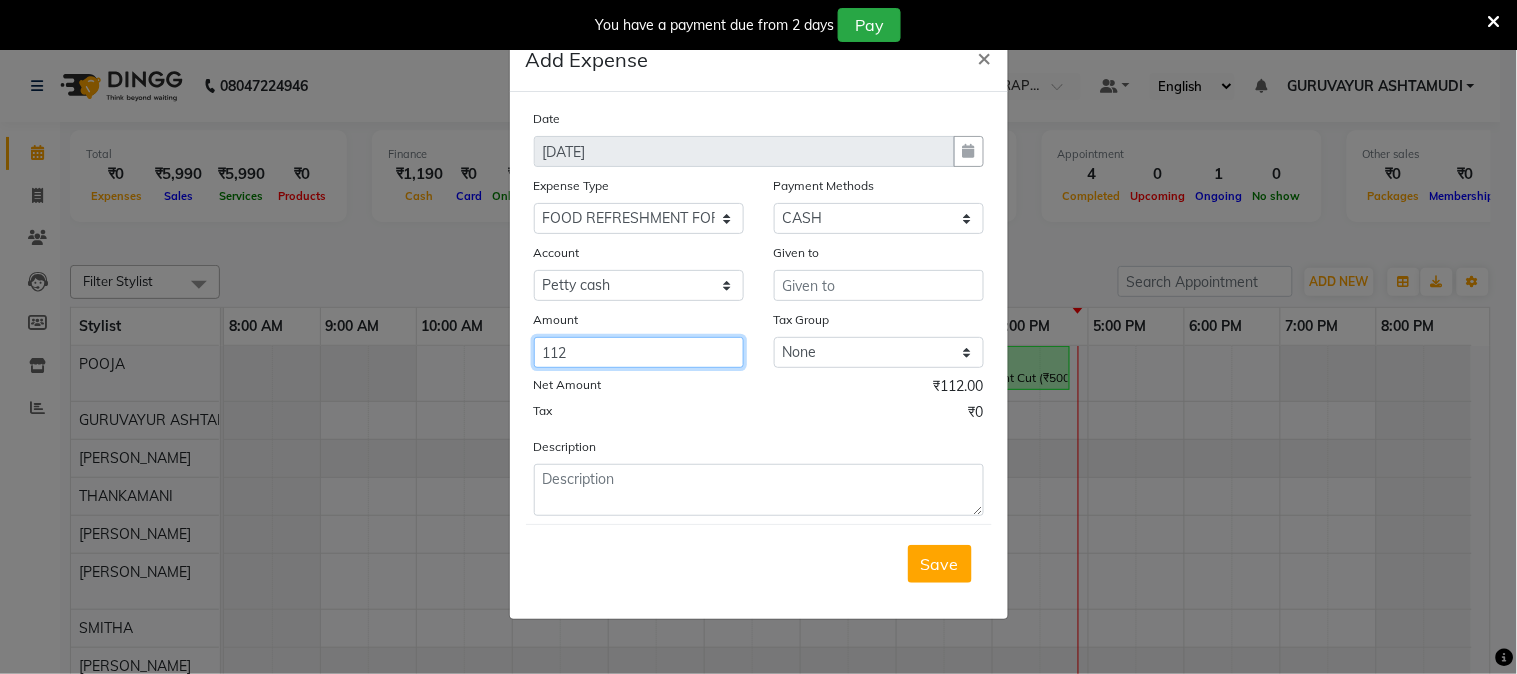 type on "112" 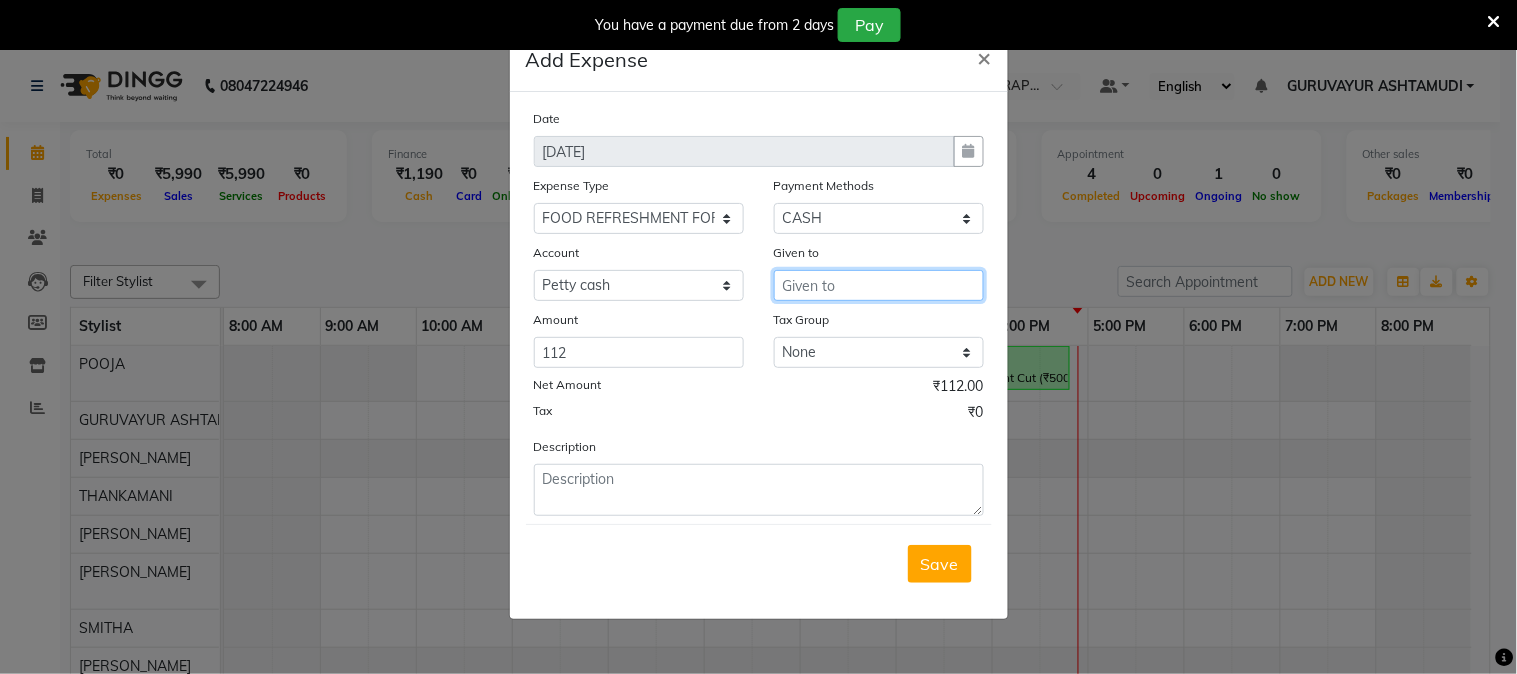click at bounding box center (879, 285) 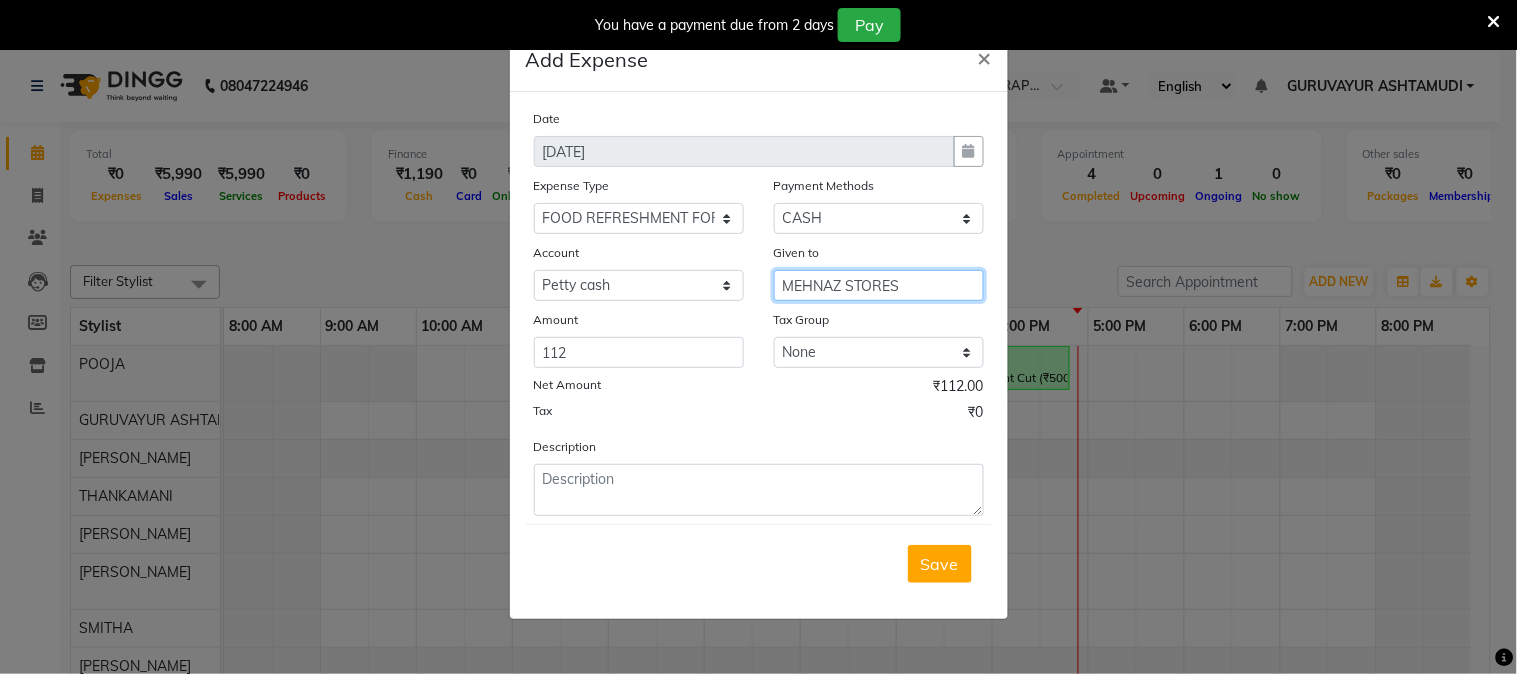 type on "MEHNAZ STORES" 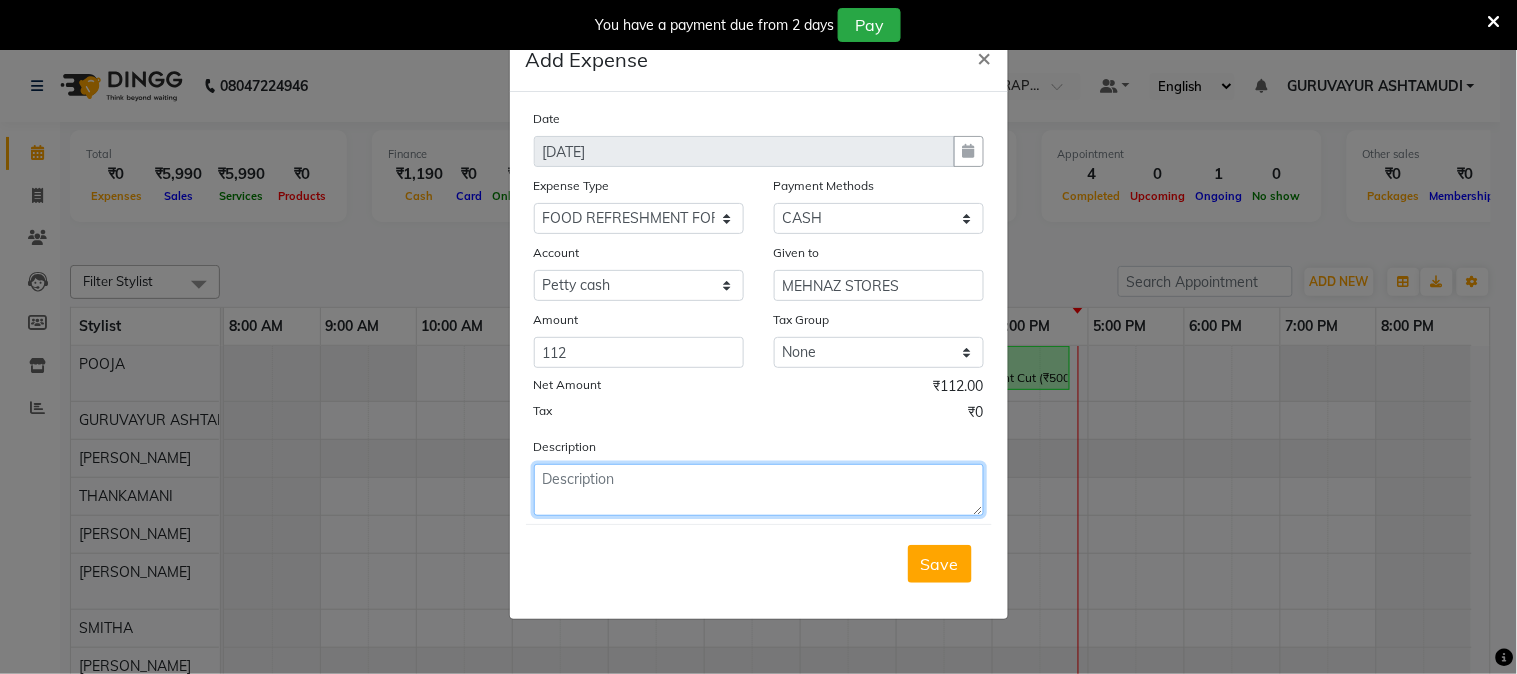 click 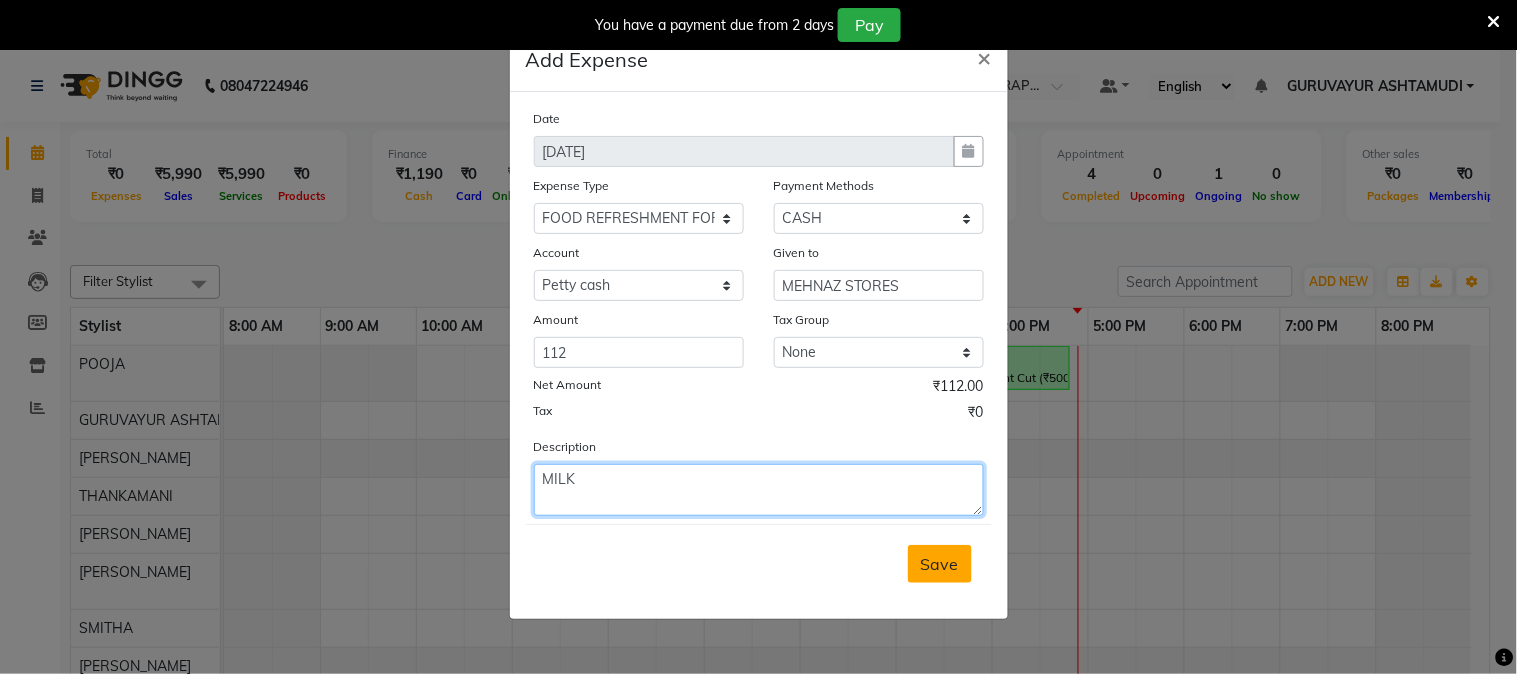 type on "MILK" 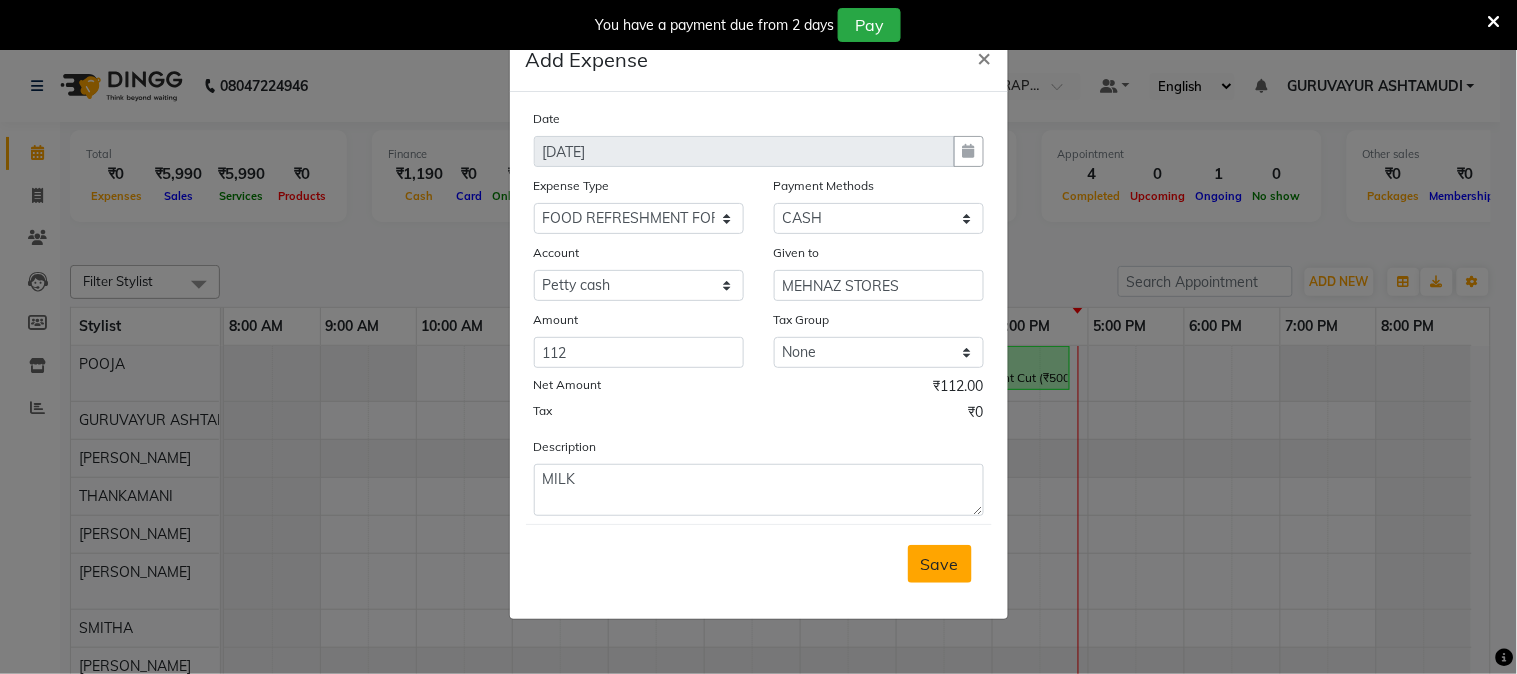 click on "Save" at bounding box center (940, 564) 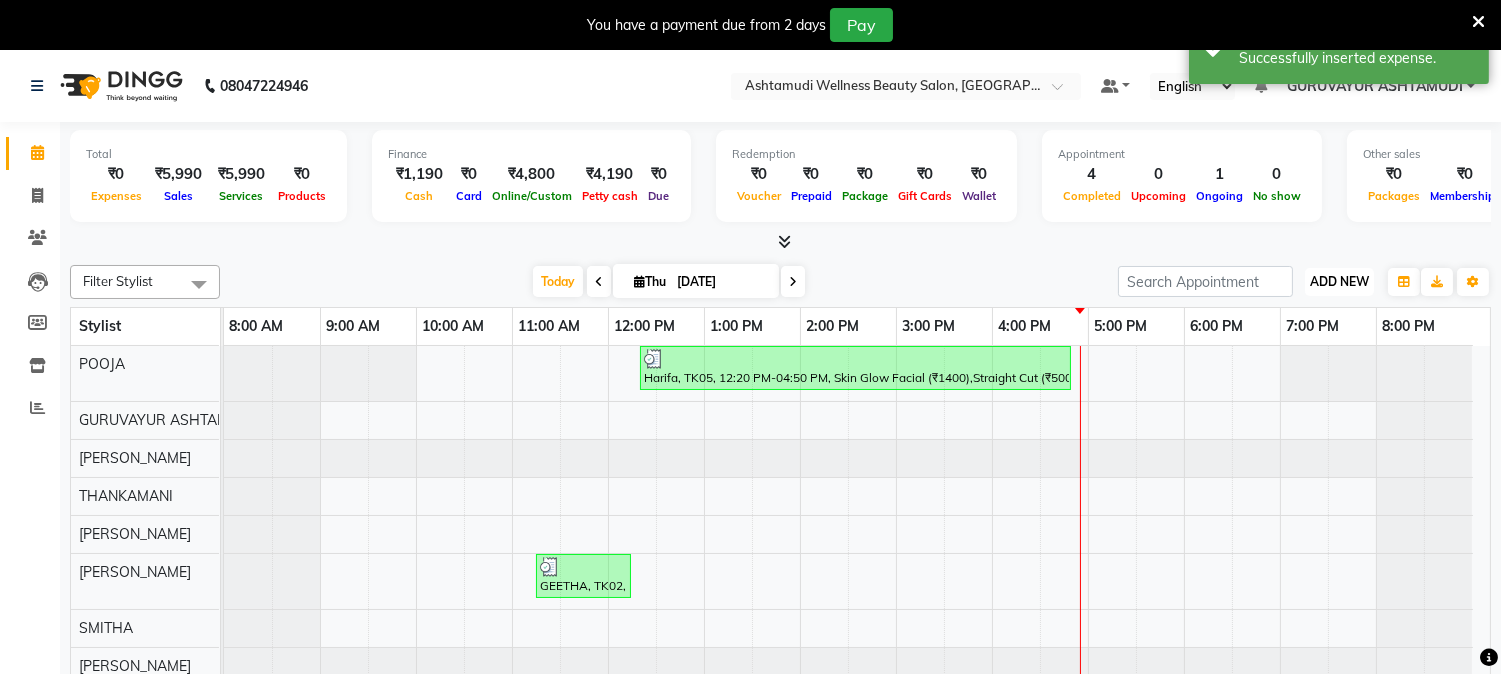 click on "ADD NEW" at bounding box center [1339, 281] 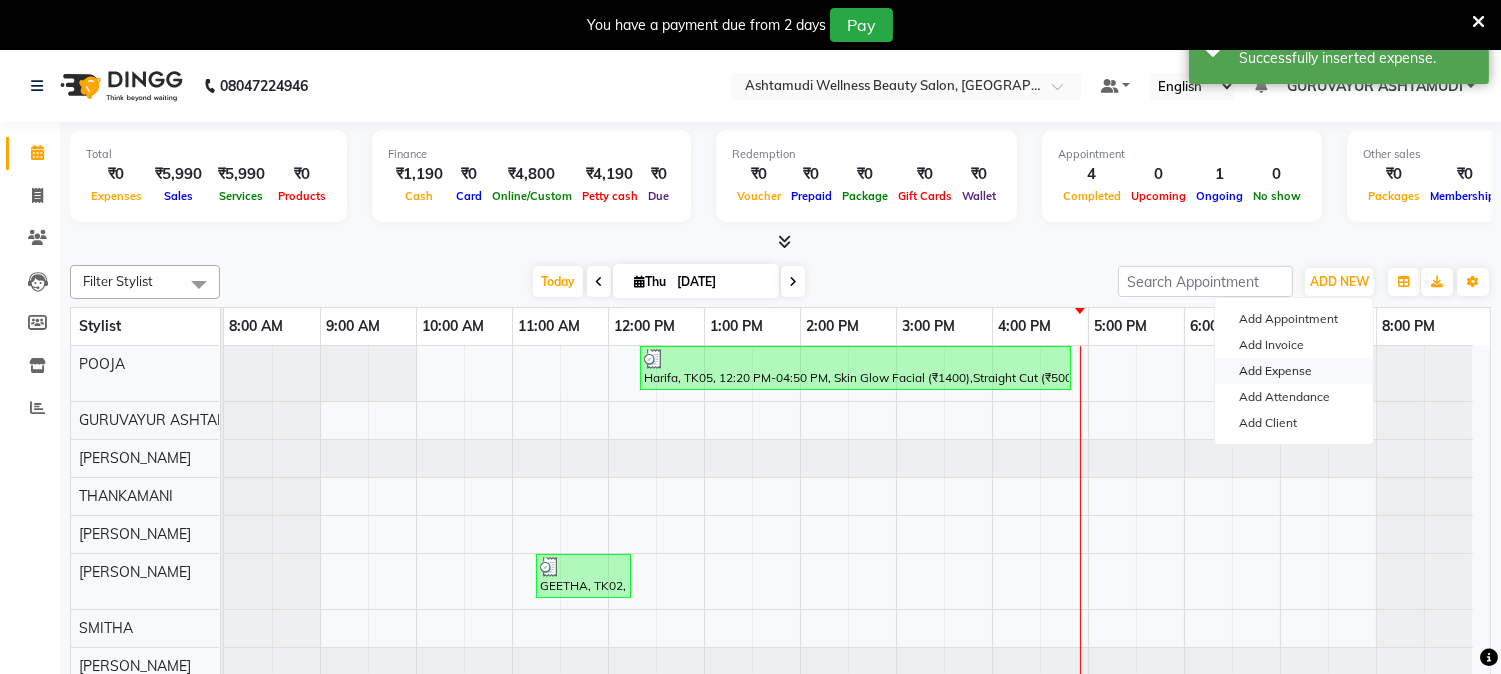 click on "Add Expense" at bounding box center (1294, 371) 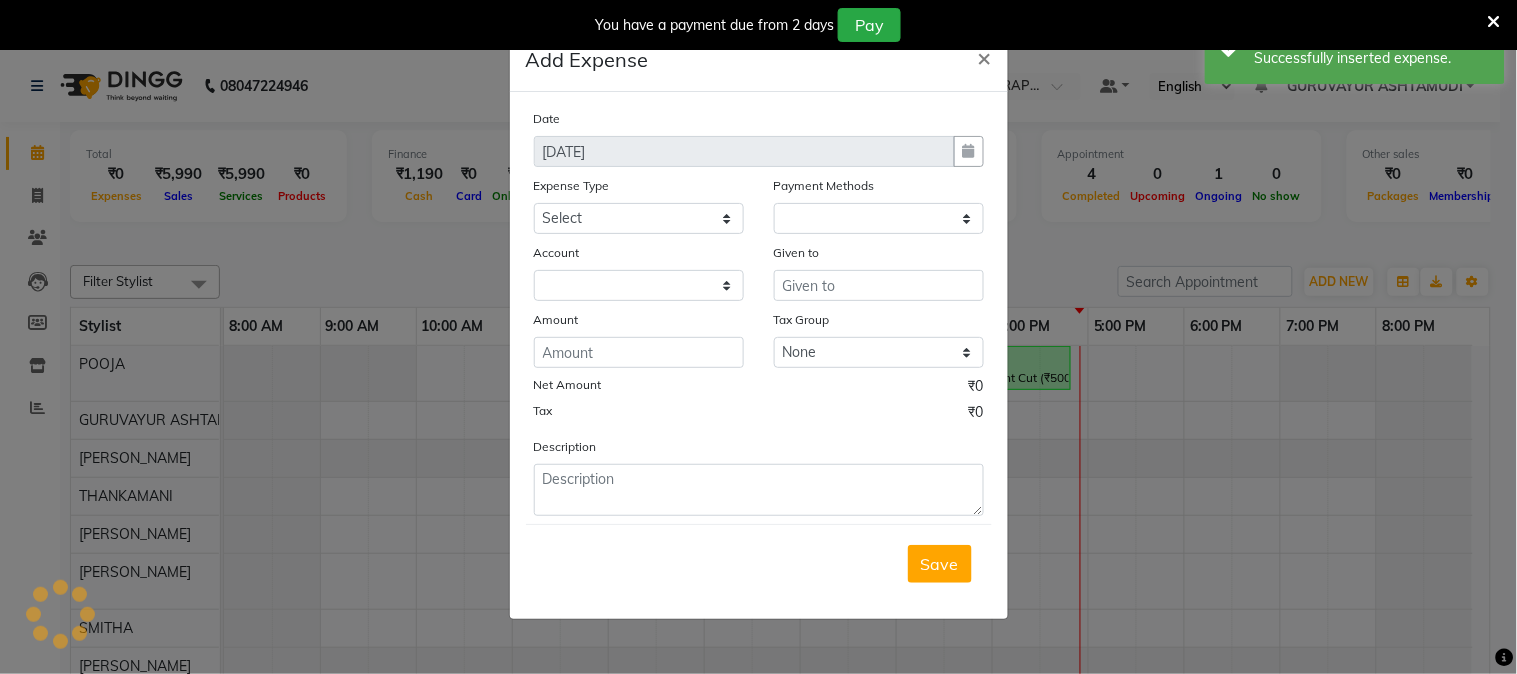 select on "1" 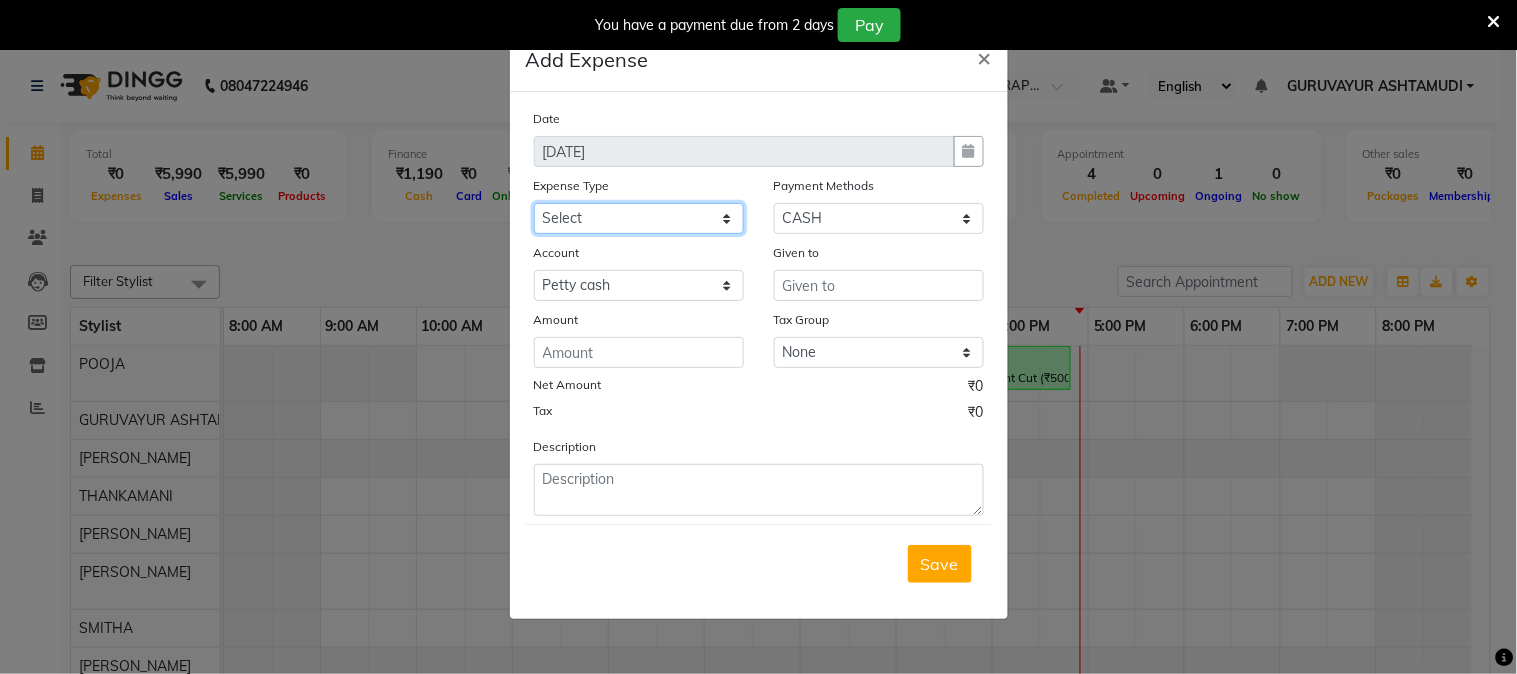 click on "Select ACCOMODATION EXPENSES ADVERTISEMENT SALES PROMOTIONAL EXPENSES Bonus BRIDAL ACCESSORIES REFUND BRIDAL COMMISSION BRIDAL FOOD BRIDAL INCENTIVES BRIDAL ORNAMENTS REFUND BRIDAL TA CASH DEPOSIT RAK BANK COMPUTER ACCESSORIES MOBILE PHONE Donation and Charity Expenses ELECTRICITY CHARGES ELECTRONICS FITTINGS Event Expense FISH FOOD EXPENSES FOOD REFRESHMENT FOR CLIENTS FOOD REFRESHMENT FOR STAFFS Freight And Forwarding Charges FUEL FOR GENERATOR FURNITURE AND EQUIPMENTS Gifts for Clients GIFTS FOR STAFFS GOKULAM CHITS HOSTEL RENT LAUNDRY EXPENSES LICENSE OTHER FEES LOADING UNLOADING CHARGES Medical Expenses MEHNDI PAYMENTS MISCELLANEOUS EXPENSES NEWSPAPER PERIODICALS Ornaments Maintenance Expense OVERTIME ALLOWANCES Payment For Pest Control Perfomance based incentives POSTAGE COURIER CHARGES Printing PRINTING STATIONERY EXPENSES PROFESSIONAL TAX REPAIRS MAINTENANCE ROUND OFF Salary SALARY ADVANCE Sales Incentives Membership Card SALES INCENTIVES PRODUCT SALES INCENTIVES SERVICES SALON ESSENTIALS SALON RENT" 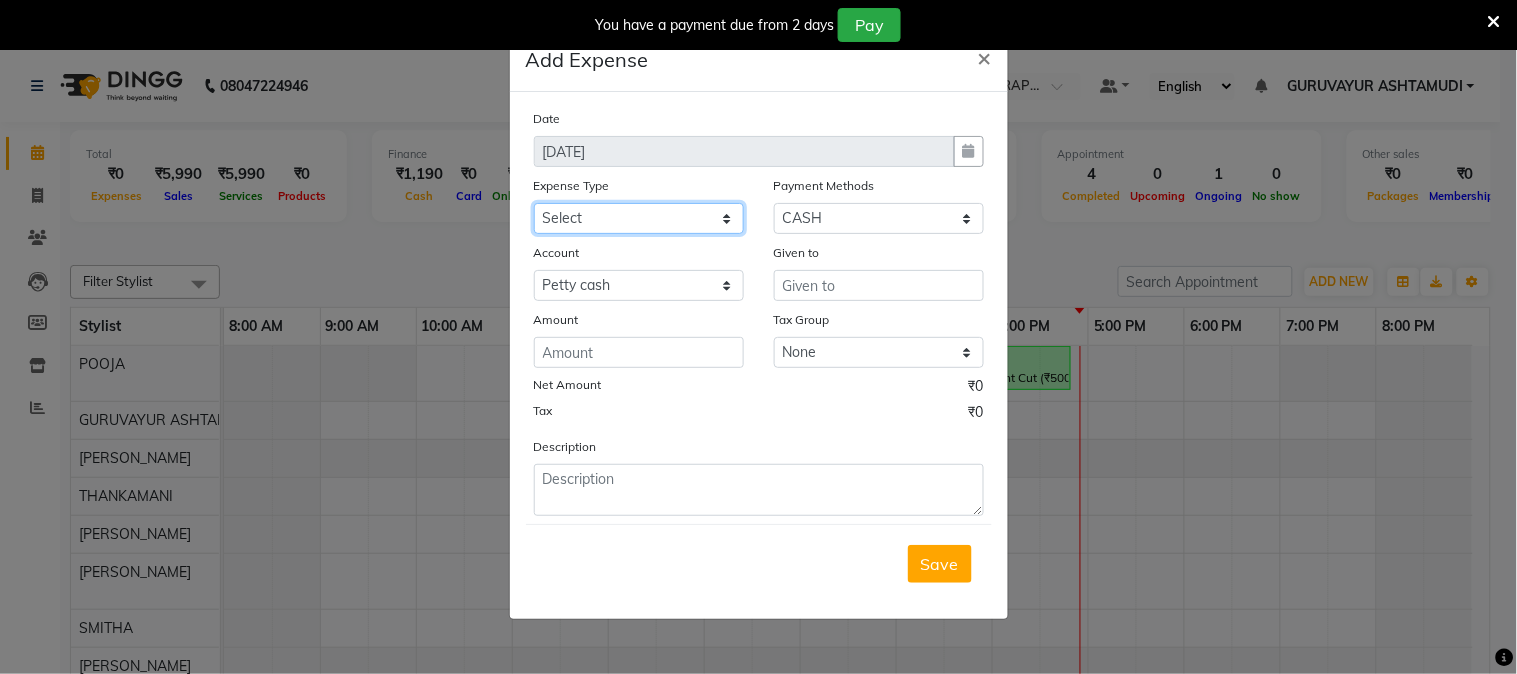 select on "6221" 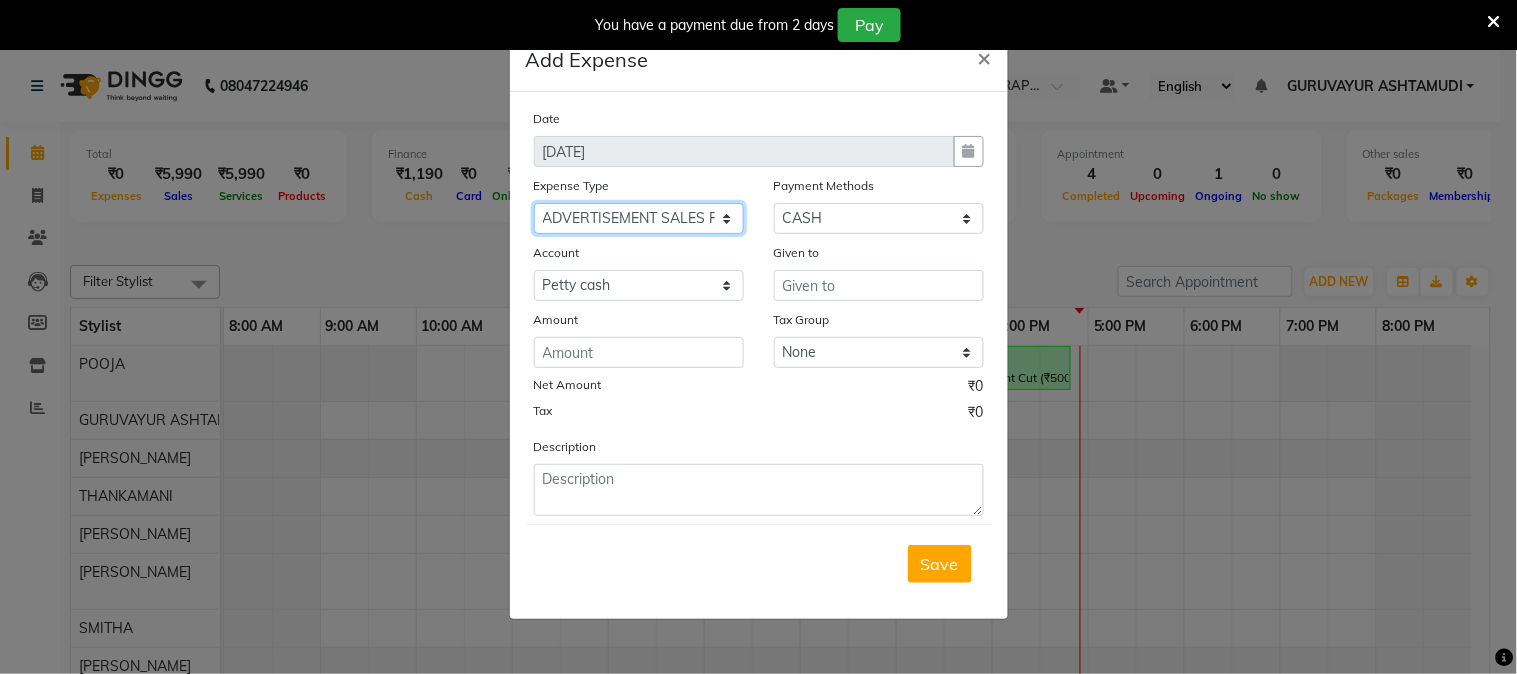 click on "Select ACCOMODATION EXPENSES ADVERTISEMENT SALES PROMOTIONAL EXPENSES Bonus BRIDAL ACCESSORIES REFUND BRIDAL COMMISSION BRIDAL FOOD BRIDAL INCENTIVES BRIDAL ORNAMENTS REFUND BRIDAL TA CASH DEPOSIT RAK BANK COMPUTER ACCESSORIES MOBILE PHONE Donation and Charity Expenses ELECTRICITY CHARGES ELECTRONICS FITTINGS Event Expense FISH FOOD EXPENSES FOOD REFRESHMENT FOR CLIENTS FOOD REFRESHMENT FOR STAFFS Freight And Forwarding Charges FUEL FOR GENERATOR FURNITURE AND EQUIPMENTS Gifts for Clients GIFTS FOR STAFFS GOKULAM CHITS HOSTEL RENT LAUNDRY EXPENSES LICENSE OTHER FEES LOADING UNLOADING CHARGES Medical Expenses MEHNDI PAYMENTS MISCELLANEOUS EXPENSES NEWSPAPER PERIODICALS Ornaments Maintenance Expense OVERTIME ALLOWANCES Payment For Pest Control Perfomance based incentives POSTAGE COURIER CHARGES Printing PRINTING STATIONERY EXPENSES PROFESSIONAL TAX REPAIRS MAINTENANCE ROUND OFF Salary SALARY ADVANCE Sales Incentives Membership Card SALES INCENTIVES PRODUCT SALES INCENTIVES SERVICES SALON ESSENTIALS SALON RENT" 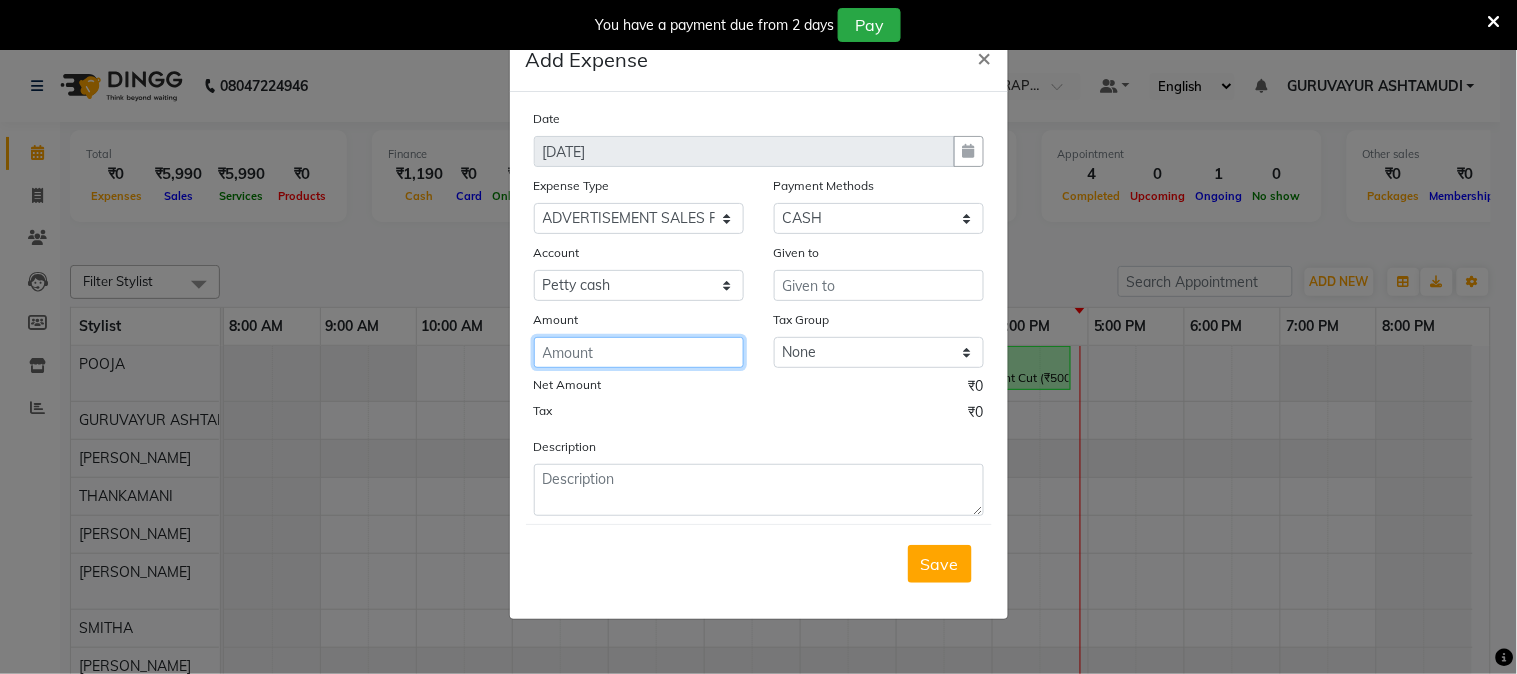 click 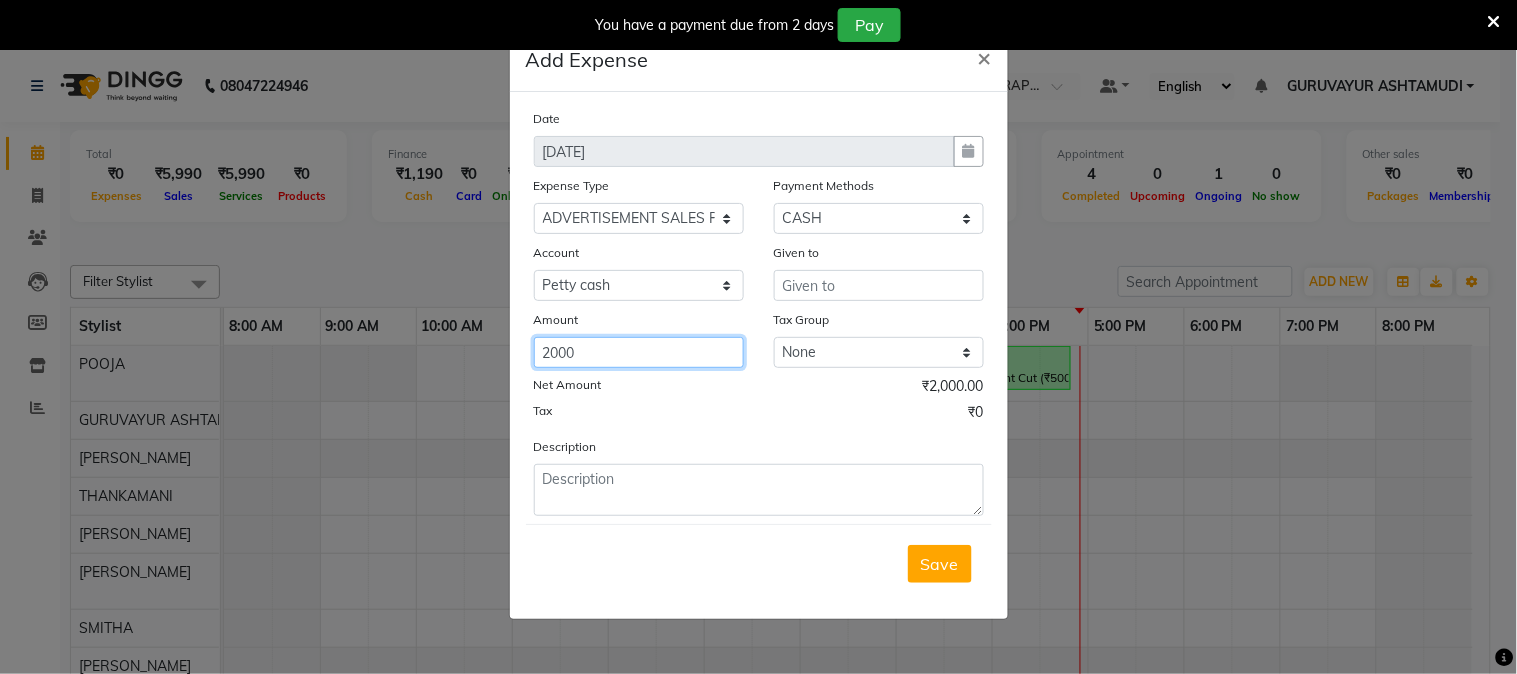 type on "2000" 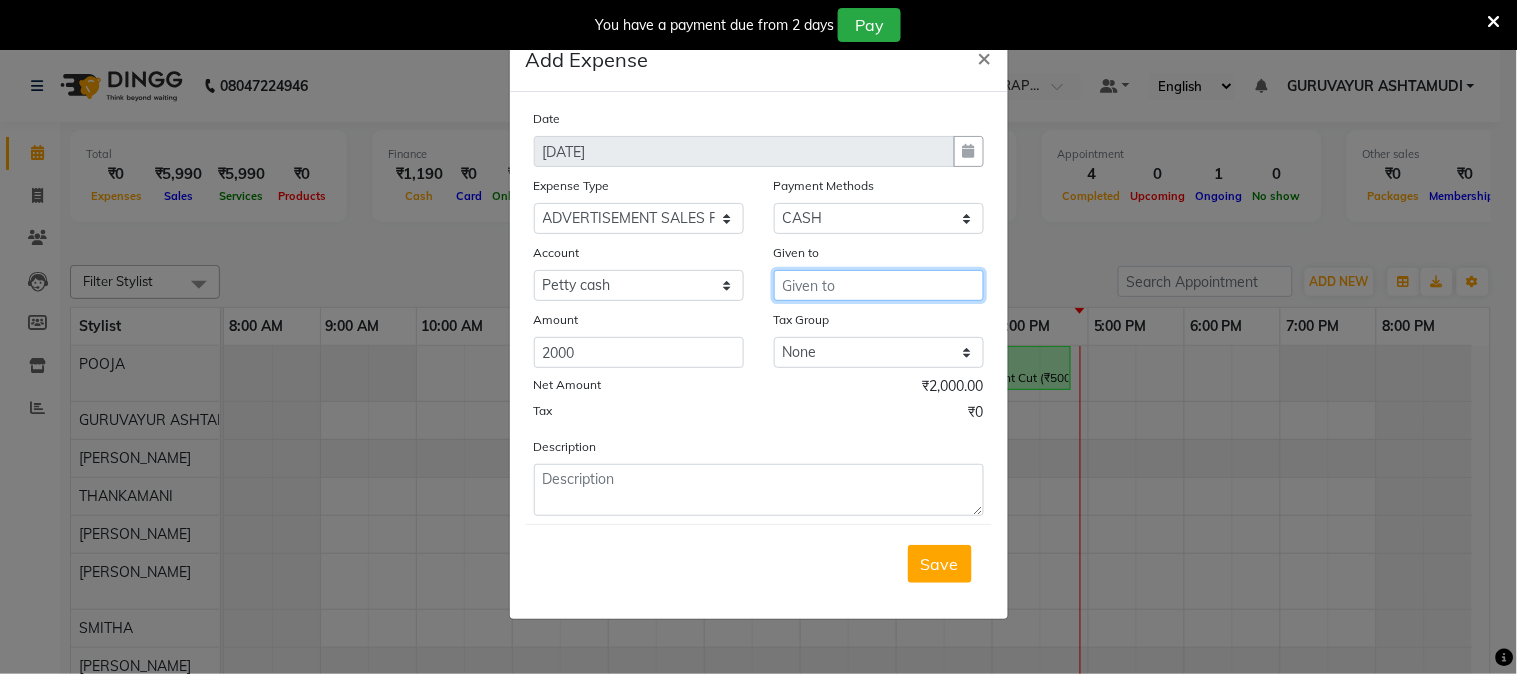 click at bounding box center [879, 285] 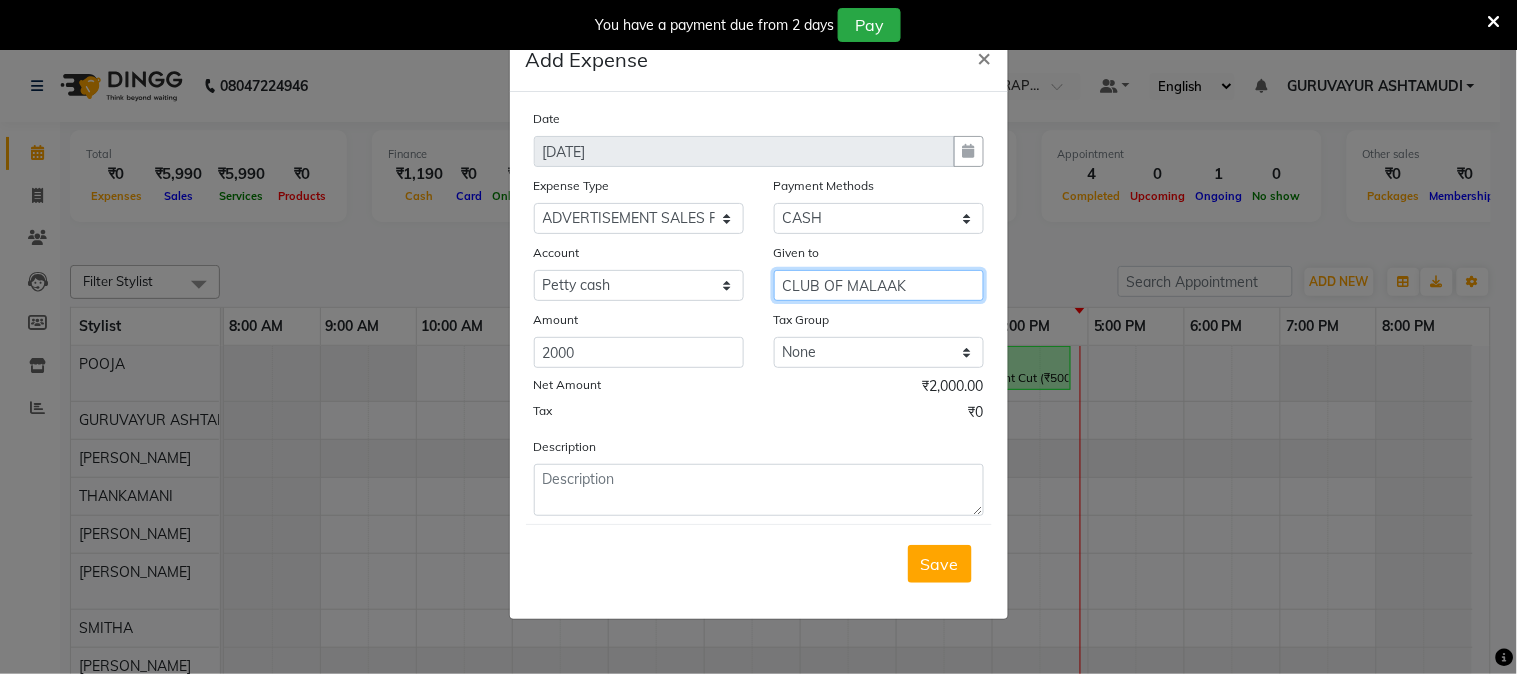 type on "CLUB OF MALAAK" 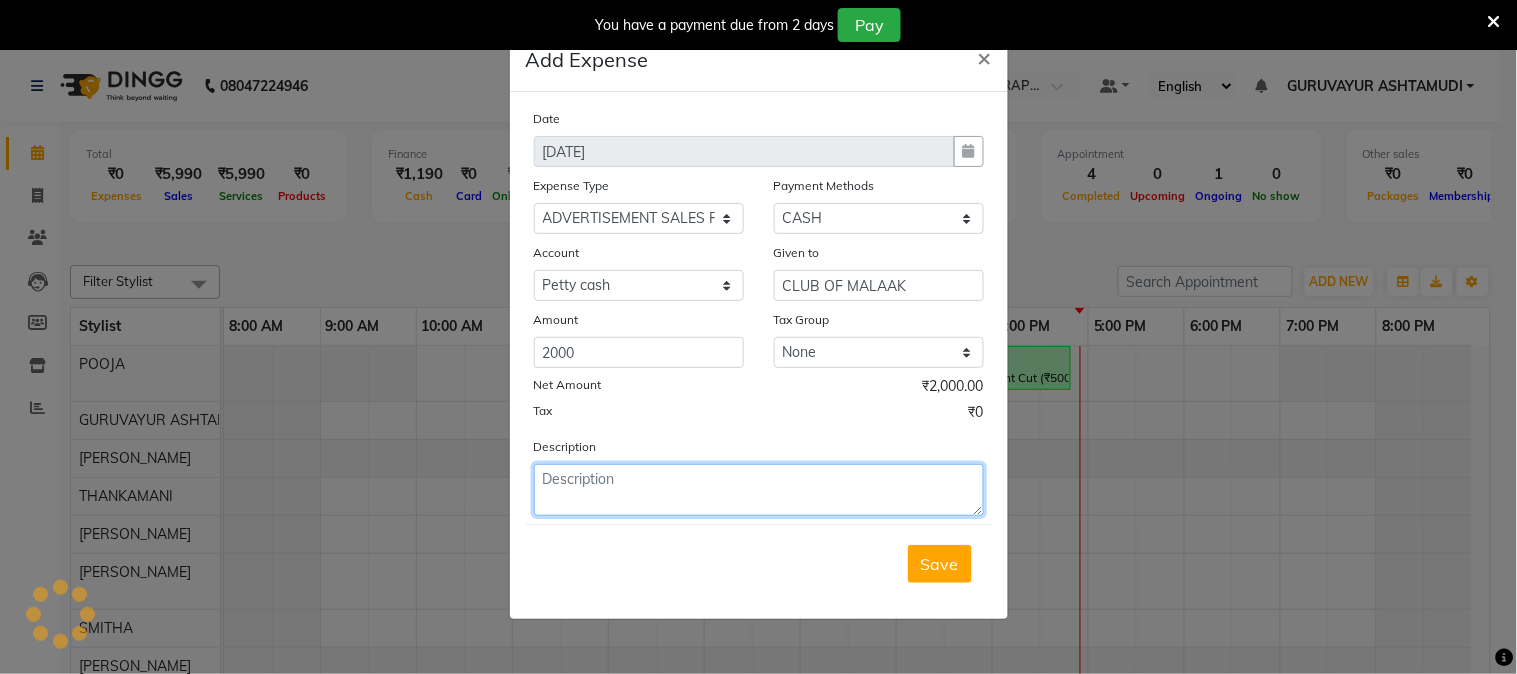click 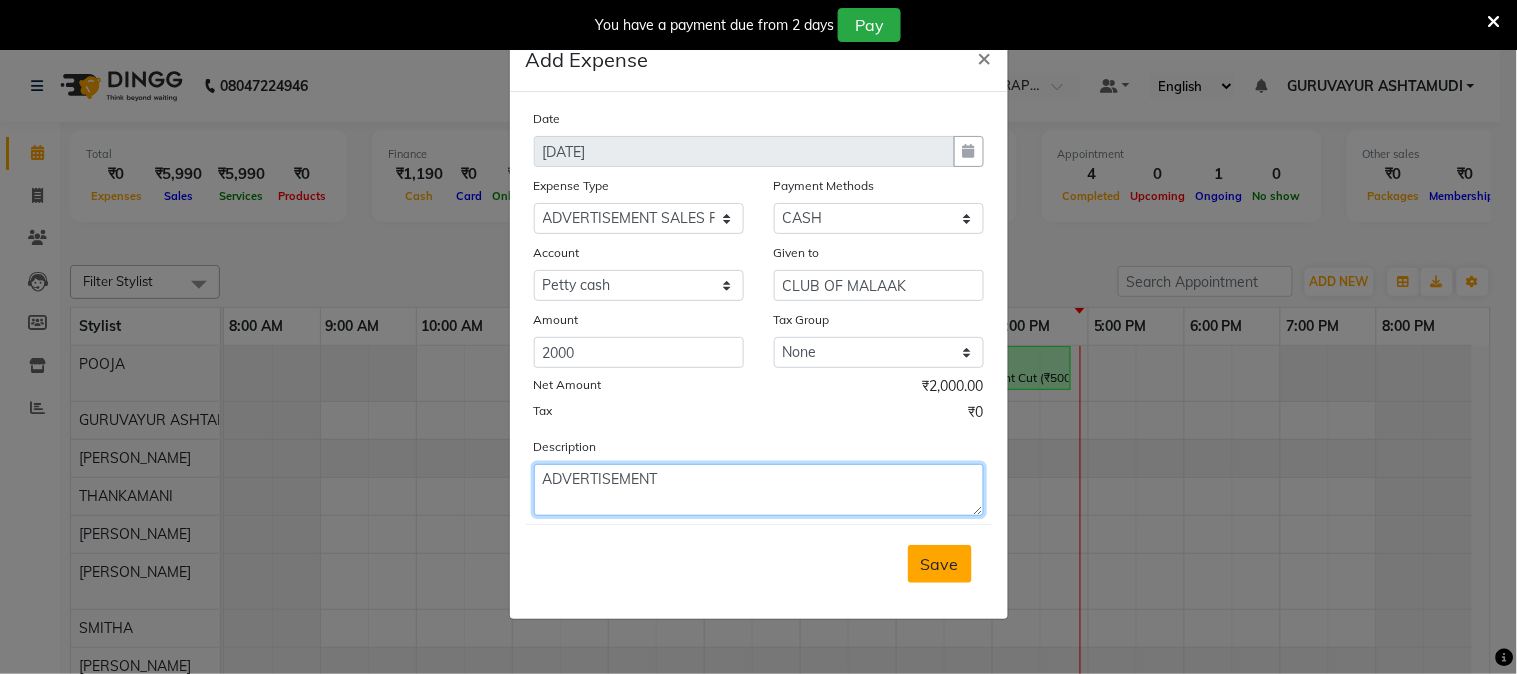 type on "ADVERTISEMENT" 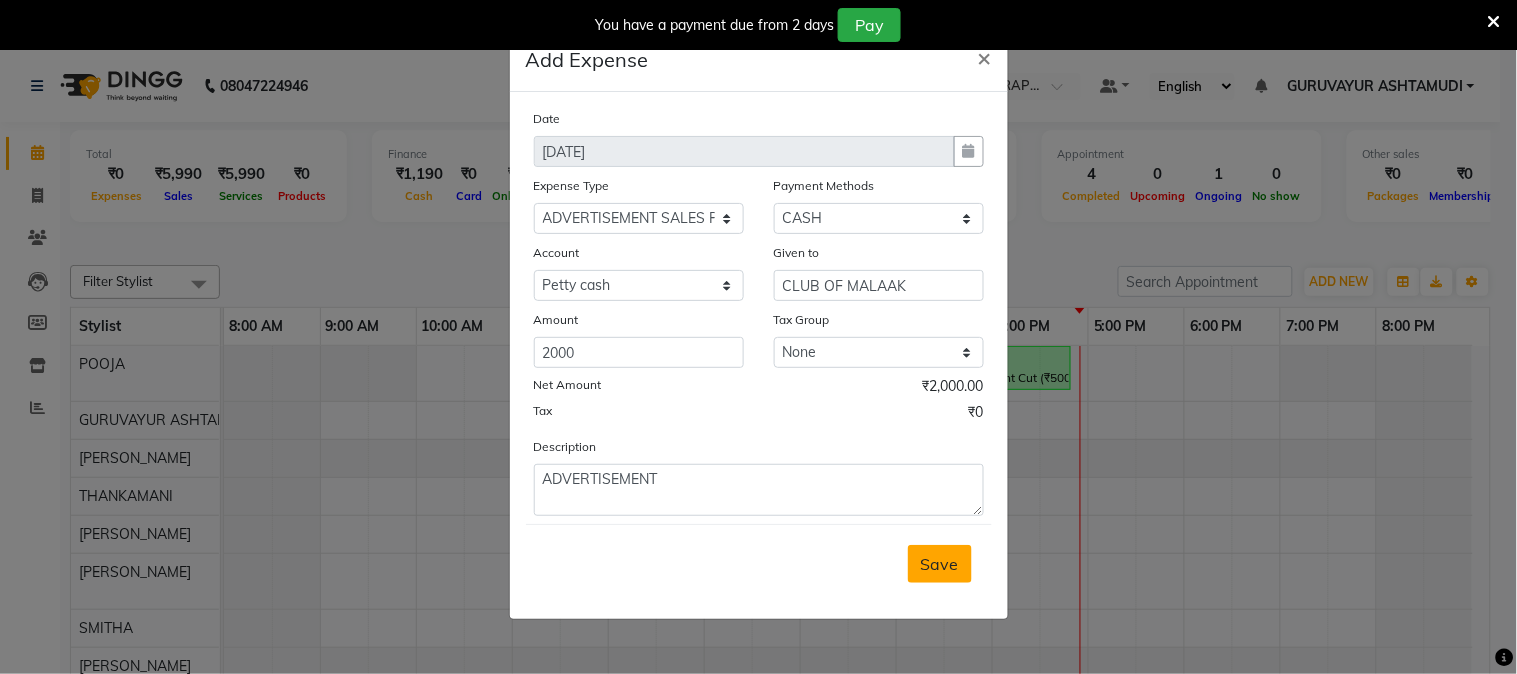 click on "Save" at bounding box center (940, 564) 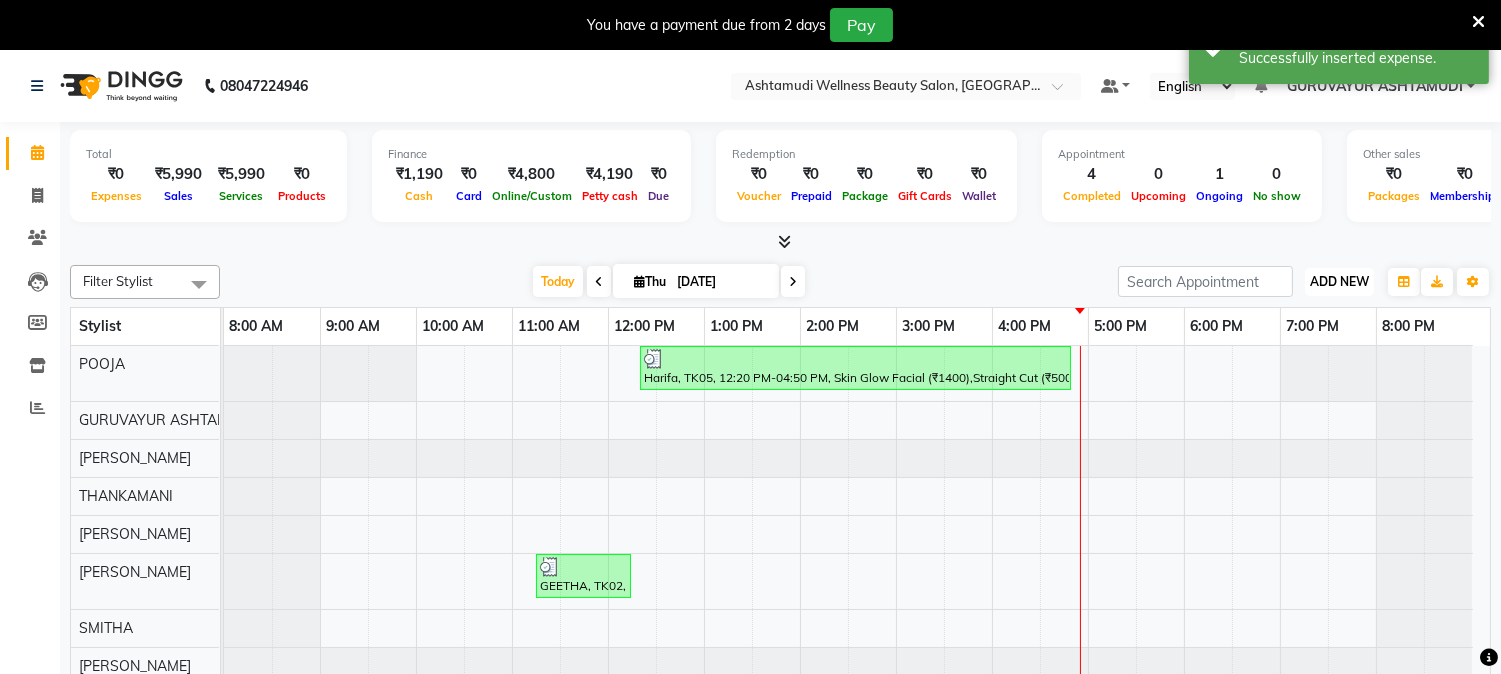 click on "ADD NEW" at bounding box center (1339, 281) 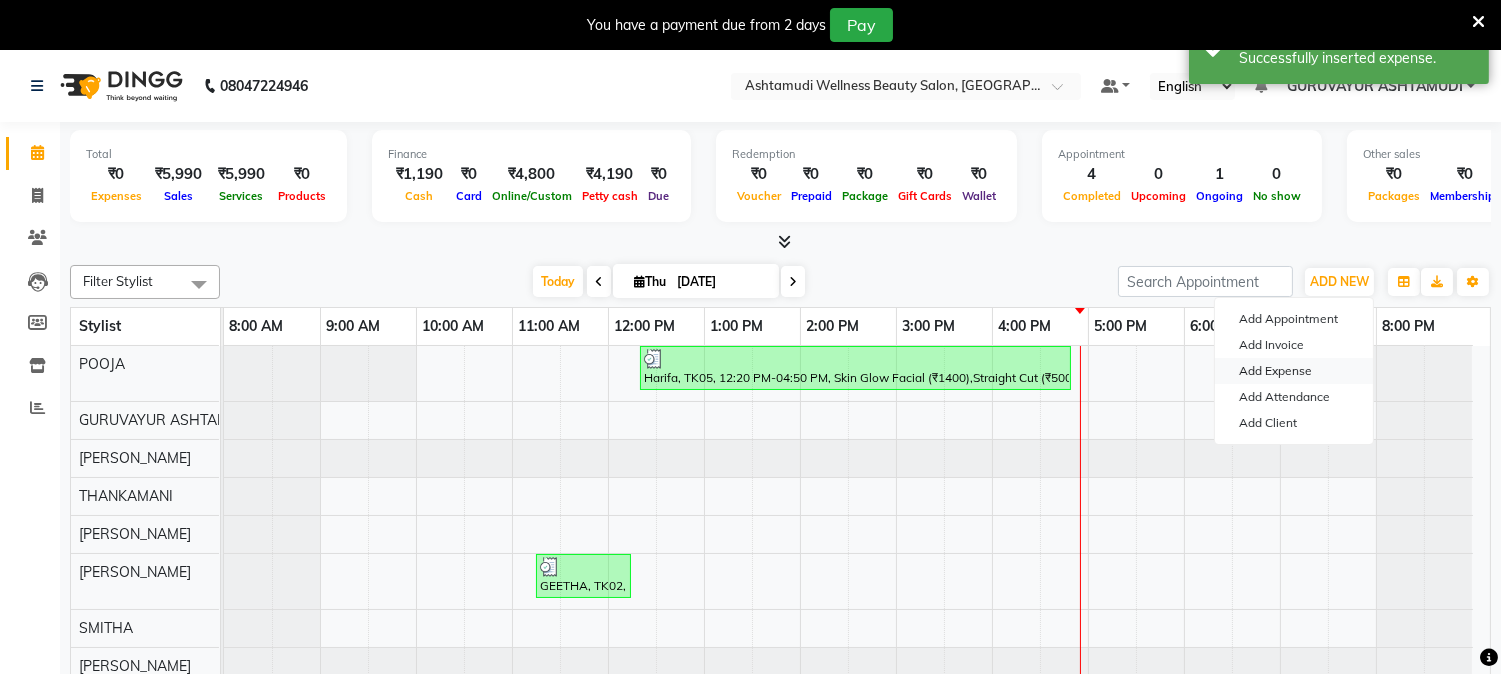 click on "Add Expense" at bounding box center [1294, 371] 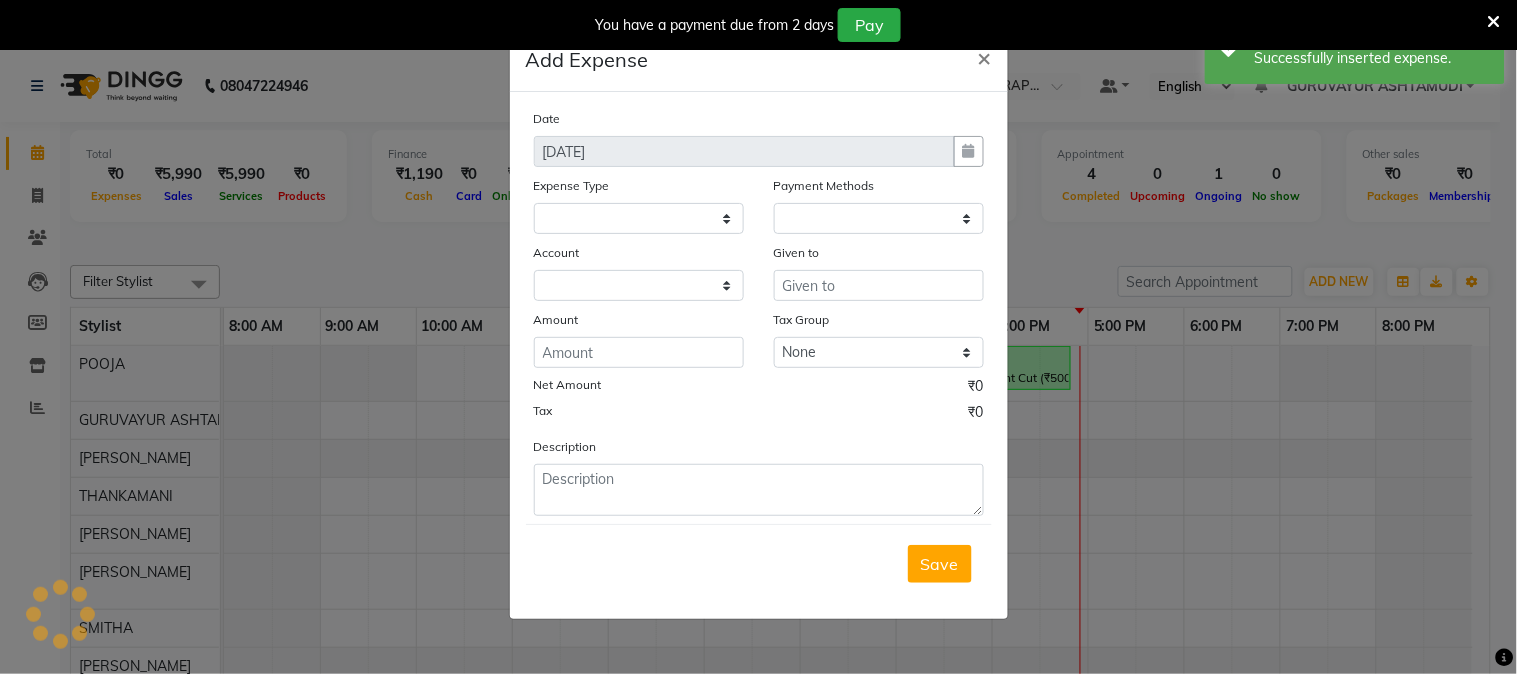 select on "1" 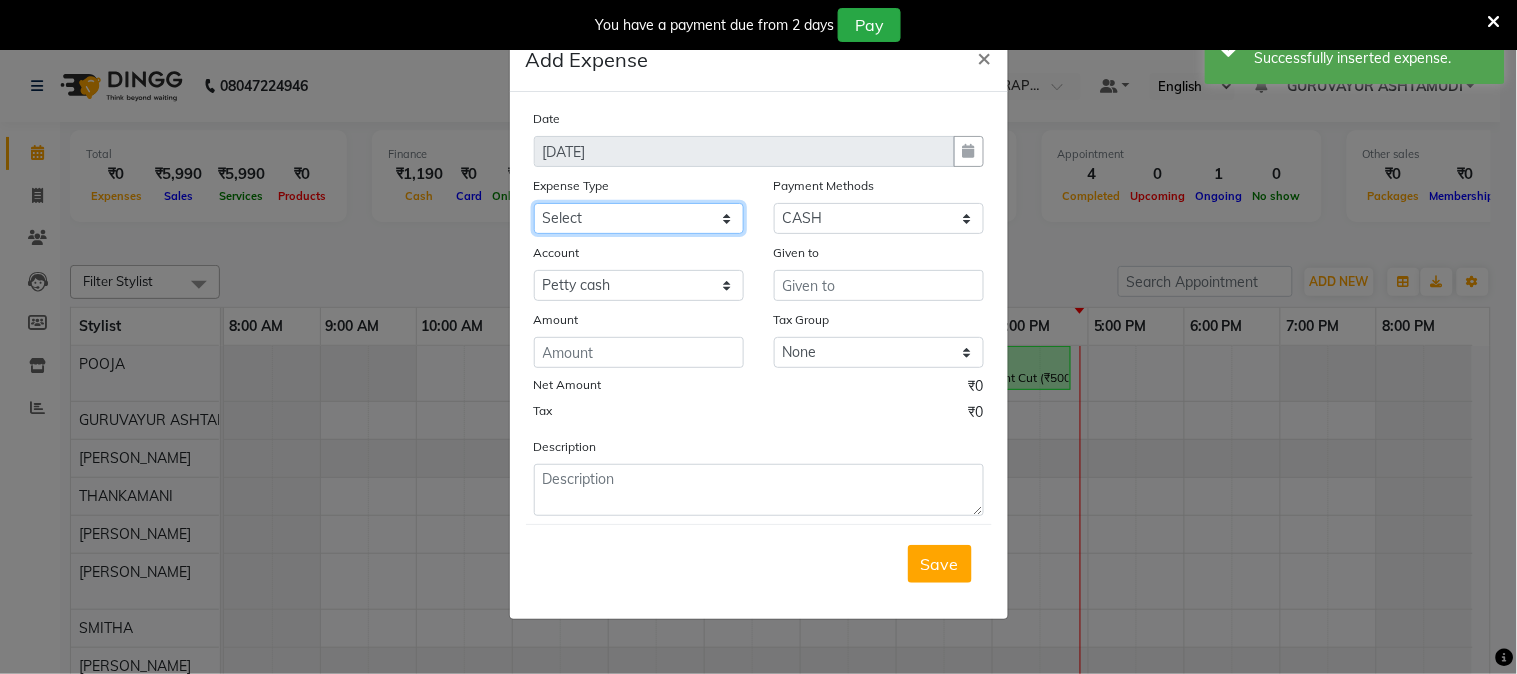 click on "Select ACCOMODATION EXPENSES ADVERTISEMENT SALES PROMOTIONAL EXPENSES Bonus BRIDAL ACCESSORIES REFUND BRIDAL COMMISSION BRIDAL FOOD BRIDAL INCENTIVES BRIDAL ORNAMENTS REFUND BRIDAL TA CASH DEPOSIT RAK BANK COMPUTER ACCESSORIES MOBILE PHONE Donation and Charity Expenses ELECTRICITY CHARGES ELECTRONICS FITTINGS Event Expense FISH FOOD EXPENSES FOOD REFRESHMENT FOR CLIENTS FOOD REFRESHMENT FOR STAFFS Freight And Forwarding Charges FUEL FOR GENERATOR FURNITURE AND EQUIPMENTS Gifts for Clients GIFTS FOR STAFFS GOKULAM CHITS HOSTEL RENT LAUNDRY EXPENSES LICENSE OTHER FEES LOADING UNLOADING CHARGES Medical Expenses MEHNDI PAYMENTS MISCELLANEOUS EXPENSES NEWSPAPER PERIODICALS Ornaments Maintenance Expense OVERTIME ALLOWANCES Payment For Pest Control Perfomance based incentives POSTAGE COURIER CHARGES Printing PRINTING STATIONERY EXPENSES PROFESSIONAL TAX REPAIRS MAINTENANCE ROUND OFF Salary SALARY ADVANCE Sales Incentives Membership Card SALES INCENTIVES PRODUCT SALES INCENTIVES SERVICES SALON ESSENTIALS SALON RENT" 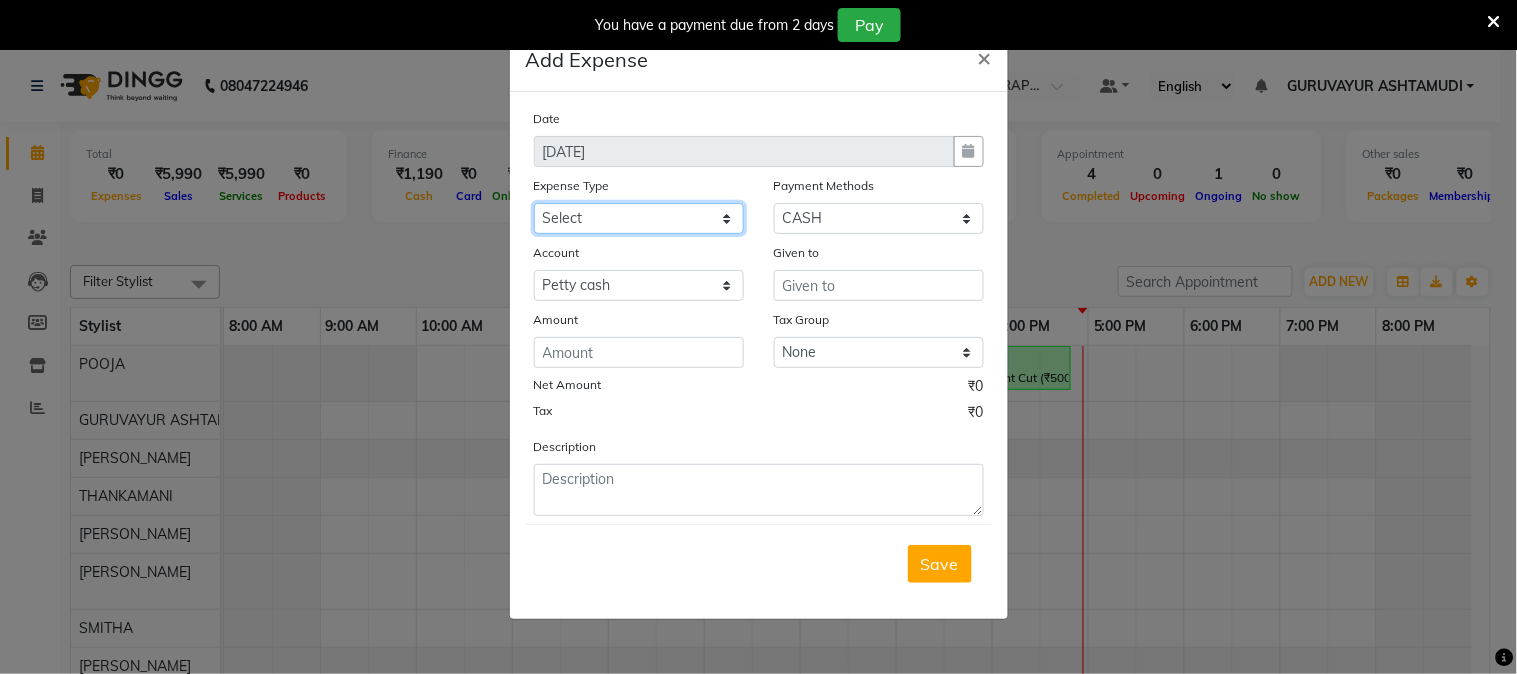 click on "Select ACCOMODATION EXPENSES ADVERTISEMENT SALES PROMOTIONAL EXPENSES Bonus BRIDAL ACCESSORIES REFUND BRIDAL COMMISSION BRIDAL FOOD BRIDAL INCENTIVES BRIDAL ORNAMENTS REFUND BRIDAL TA CASH DEPOSIT RAK BANK COMPUTER ACCESSORIES MOBILE PHONE Donation and Charity Expenses ELECTRICITY CHARGES ELECTRONICS FITTINGS Event Expense FISH FOOD EXPENSES FOOD REFRESHMENT FOR CLIENTS FOOD REFRESHMENT FOR STAFFS Freight And Forwarding Charges FUEL FOR GENERATOR FURNITURE AND EQUIPMENTS Gifts for Clients GIFTS FOR STAFFS GOKULAM CHITS HOSTEL RENT LAUNDRY EXPENSES LICENSE OTHER FEES LOADING UNLOADING CHARGES Medical Expenses MEHNDI PAYMENTS MISCELLANEOUS EXPENSES NEWSPAPER PERIODICALS Ornaments Maintenance Expense OVERTIME ALLOWANCES Payment For Pest Control Perfomance based incentives POSTAGE COURIER CHARGES Printing PRINTING STATIONERY EXPENSES PROFESSIONAL TAX REPAIRS MAINTENANCE ROUND OFF Salary SALARY ADVANCE Sales Incentives Membership Card SALES INCENTIVES PRODUCT SALES INCENTIVES SERVICES SALON ESSENTIALS SALON RENT" 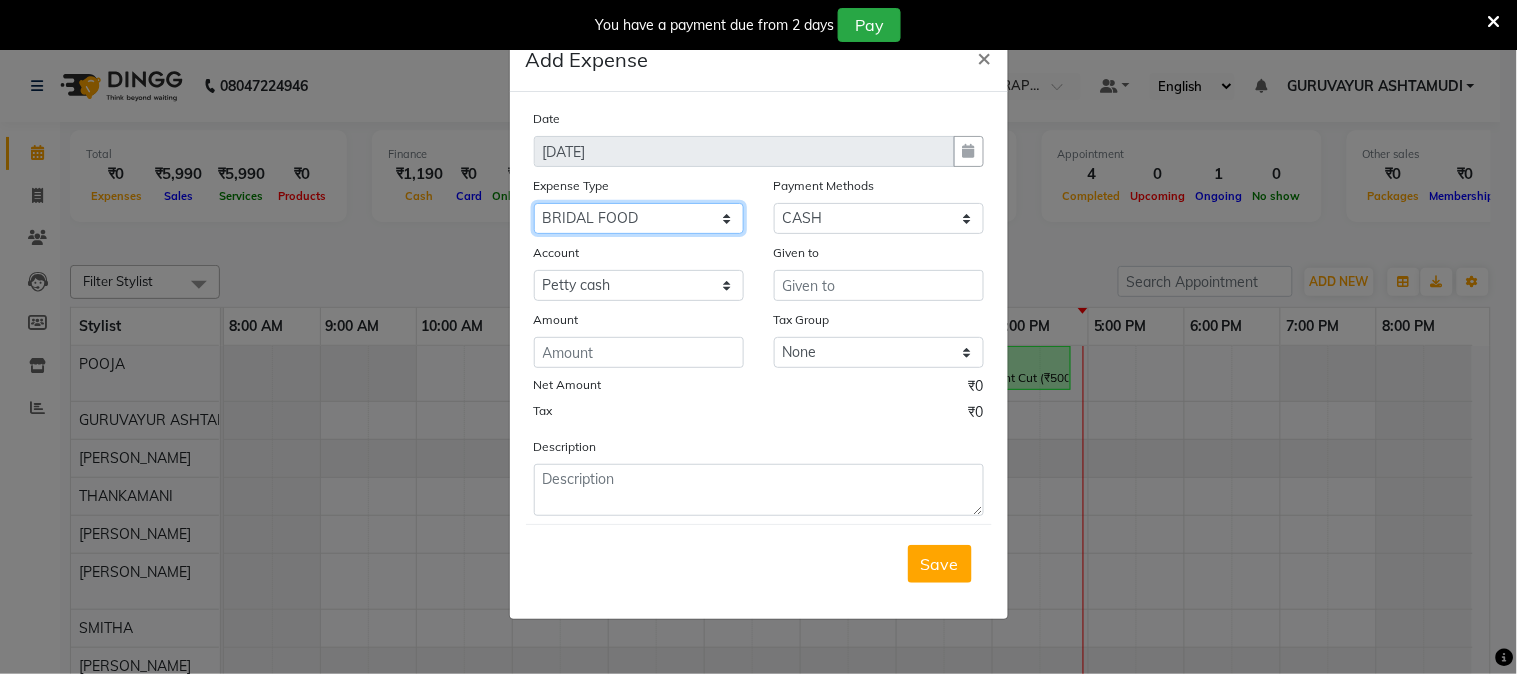 click on "Select ACCOMODATION EXPENSES ADVERTISEMENT SALES PROMOTIONAL EXPENSES Bonus BRIDAL ACCESSORIES REFUND BRIDAL COMMISSION BRIDAL FOOD BRIDAL INCENTIVES BRIDAL ORNAMENTS REFUND BRIDAL TA CASH DEPOSIT RAK BANK COMPUTER ACCESSORIES MOBILE PHONE Donation and Charity Expenses ELECTRICITY CHARGES ELECTRONICS FITTINGS Event Expense FISH FOOD EXPENSES FOOD REFRESHMENT FOR CLIENTS FOOD REFRESHMENT FOR STAFFS Freight And Forwarding Charges FUEL FOR GENERATOR FURNITURE AND EQUIPMENTS Gifts for Clients GIFTS FOR STAFFS GOKULAM CHITS HOSTEL RENT LAUNDRY EXPENSES LICENSE OTHER FEES LOADING UNLOADING CHARGES Medical Expenses MEHNDI PAYMENTS MISCELLANEOUS EXPENSES NEWSPAPER PERIODICALS Ornaments Maintenance Expense OVERTIME ALLOWANCES Payment For Pest Control Perfomance based incentives POSTAGE COURIER CHARGES Printing PRINTING STATIONERY EXPENSES PROFESSIONAL TAX REPAIRS MAINTENANCE ROUND OFF Salary SALARY ADVANCE Sales Incentives Membership Card SALES INCENTIVES PRODUCT SALES INCENTIVES SERVICES SALON ESSENTIALS SALON RENT" 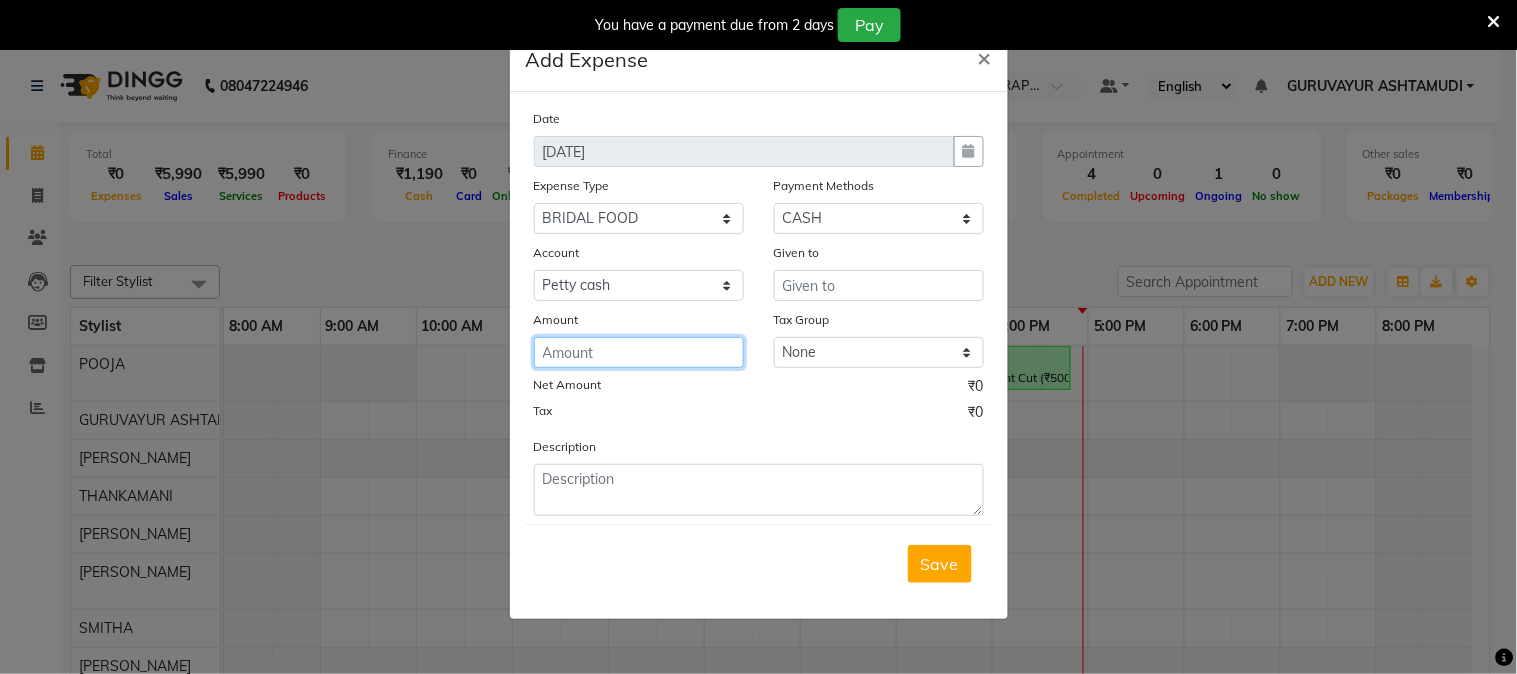 click 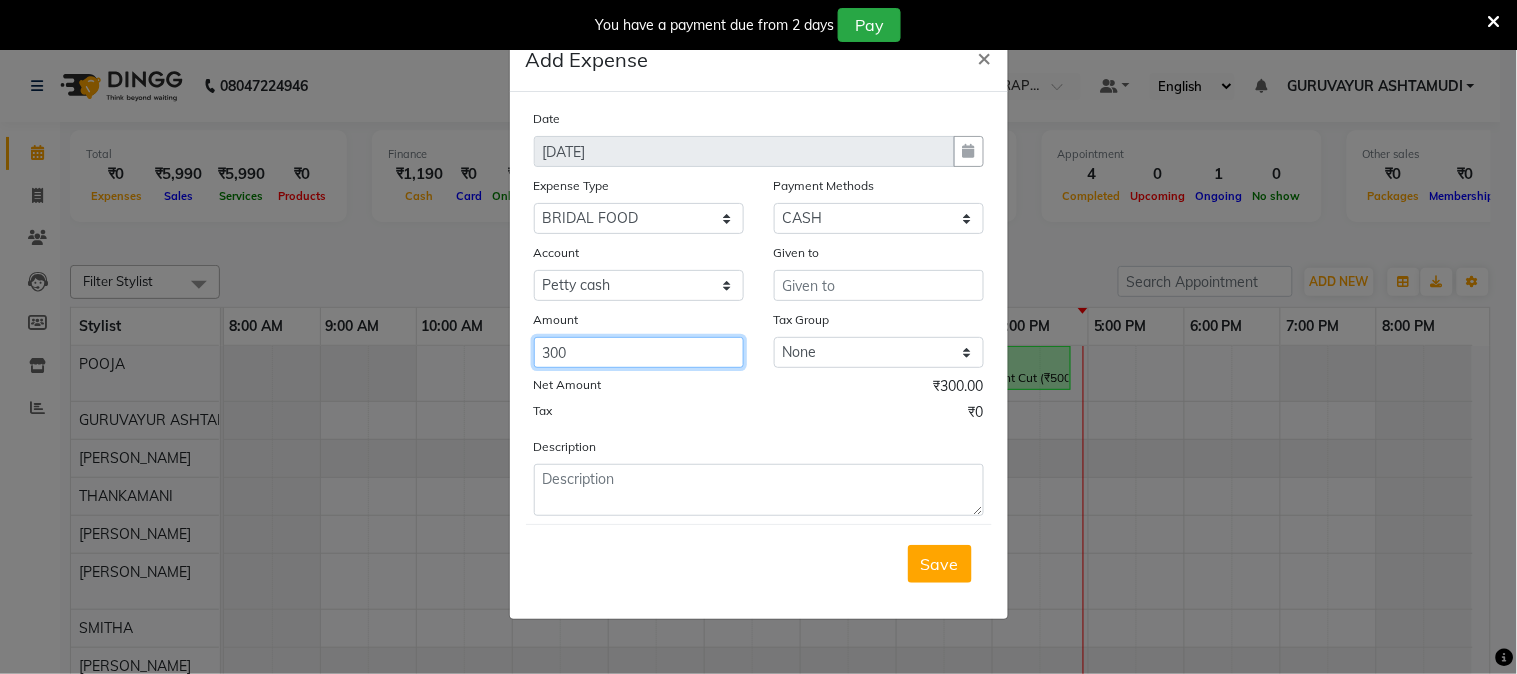 type on "300" 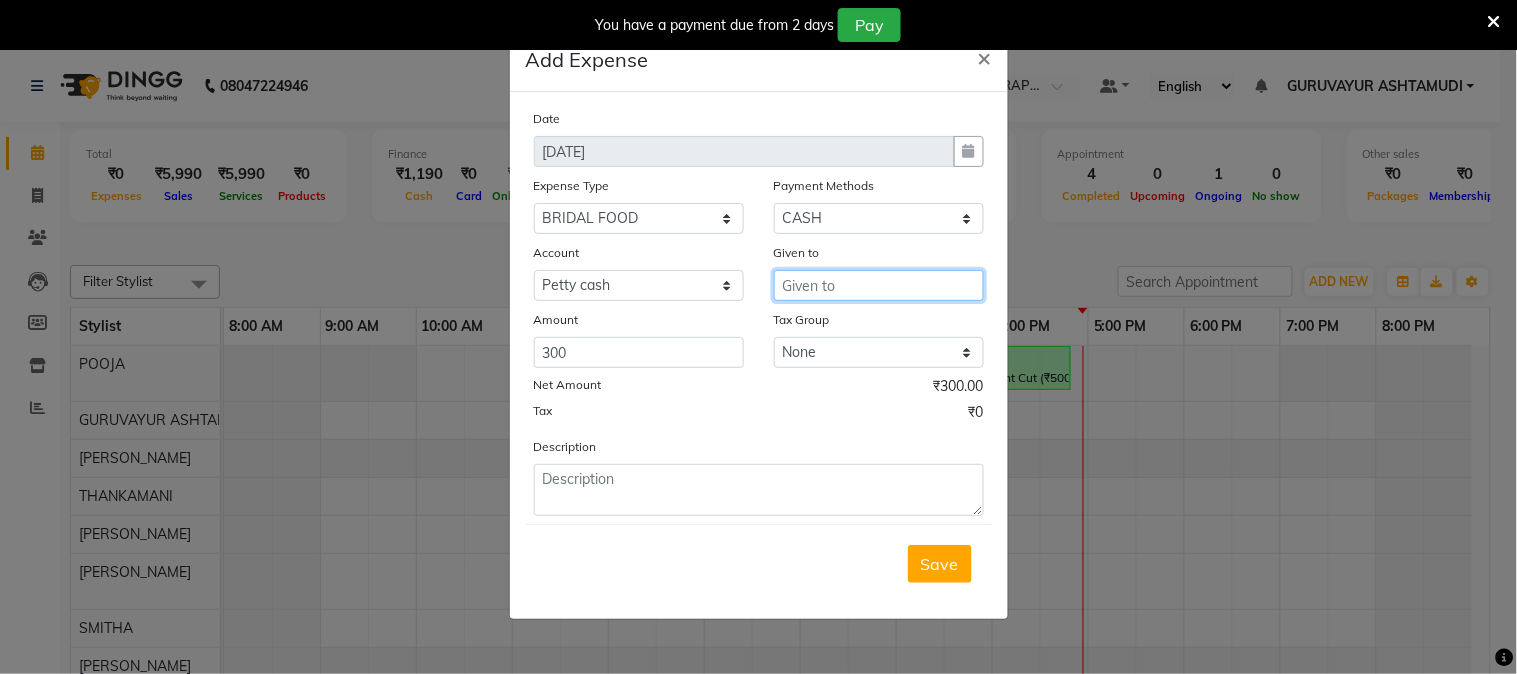 click at bounding box center (879, 285) 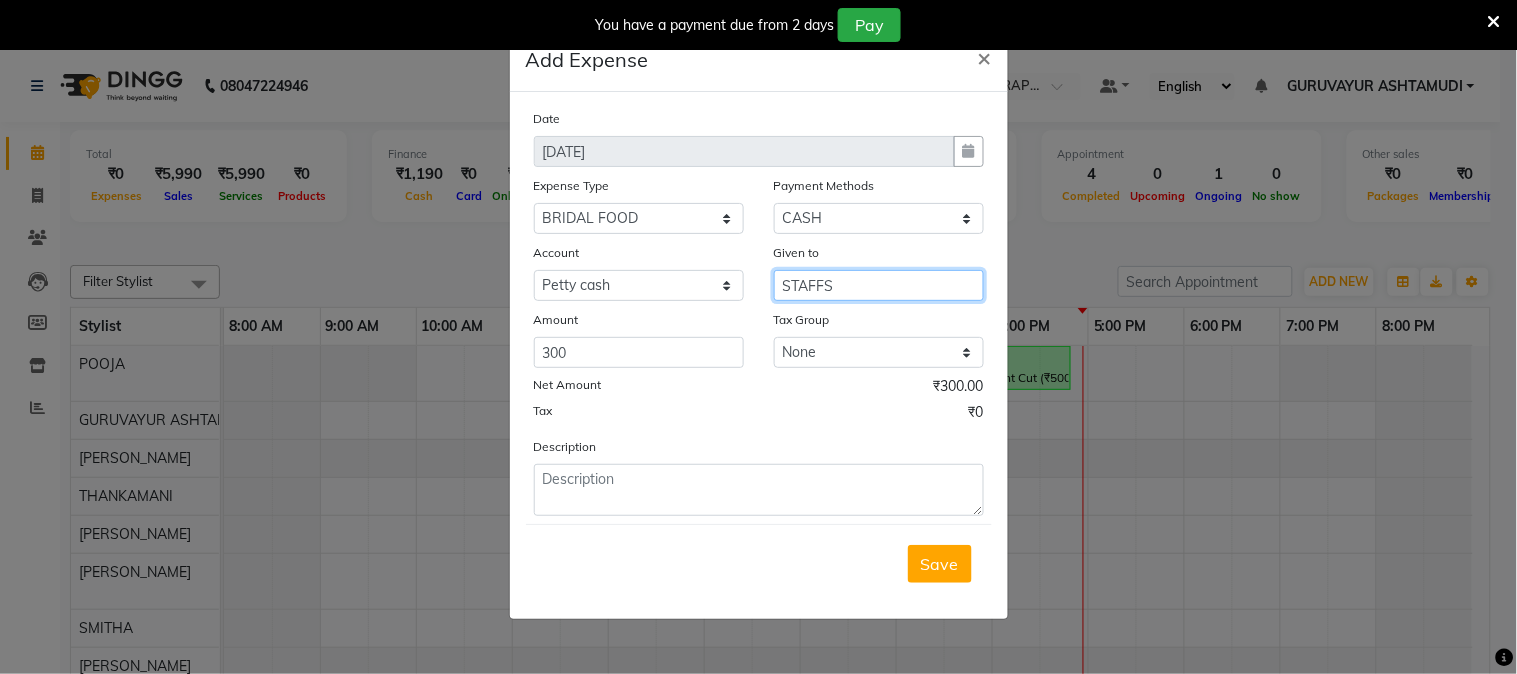 type on "STAFFS" 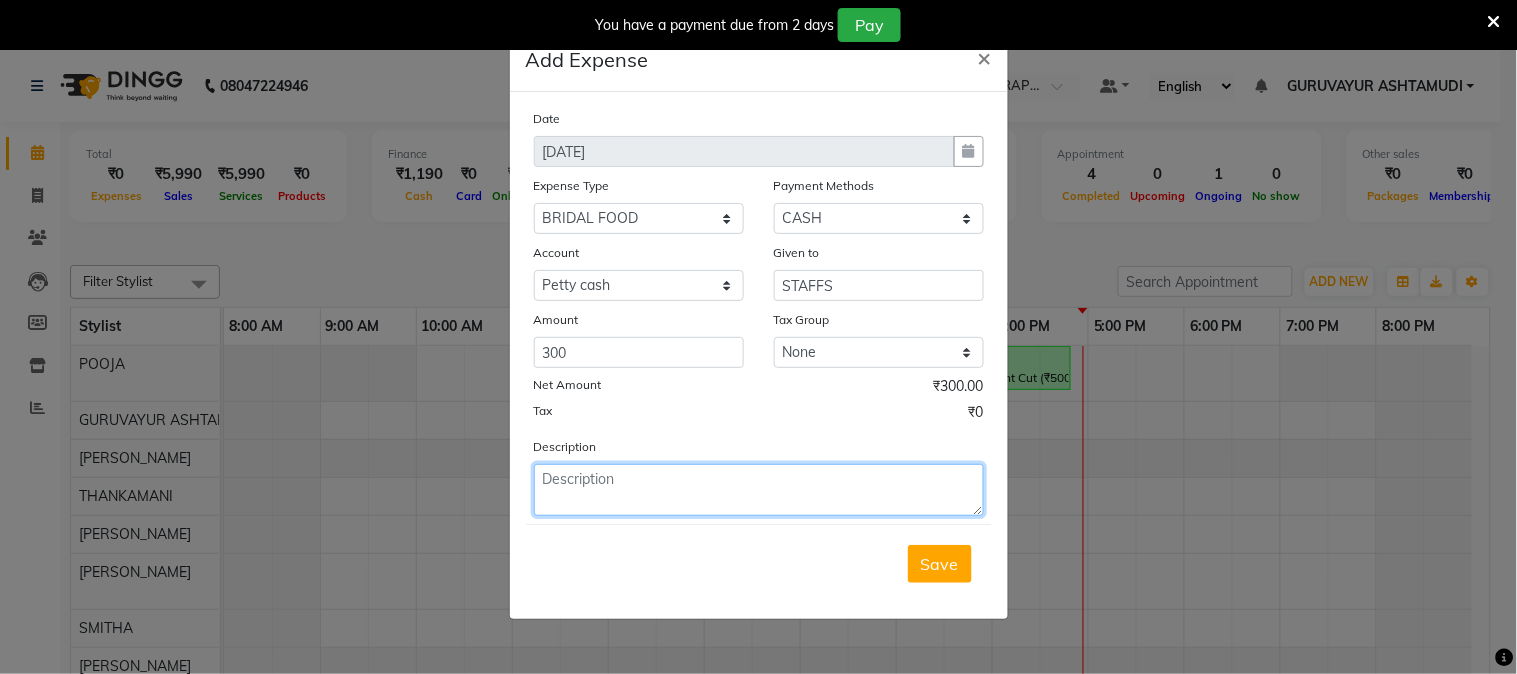click 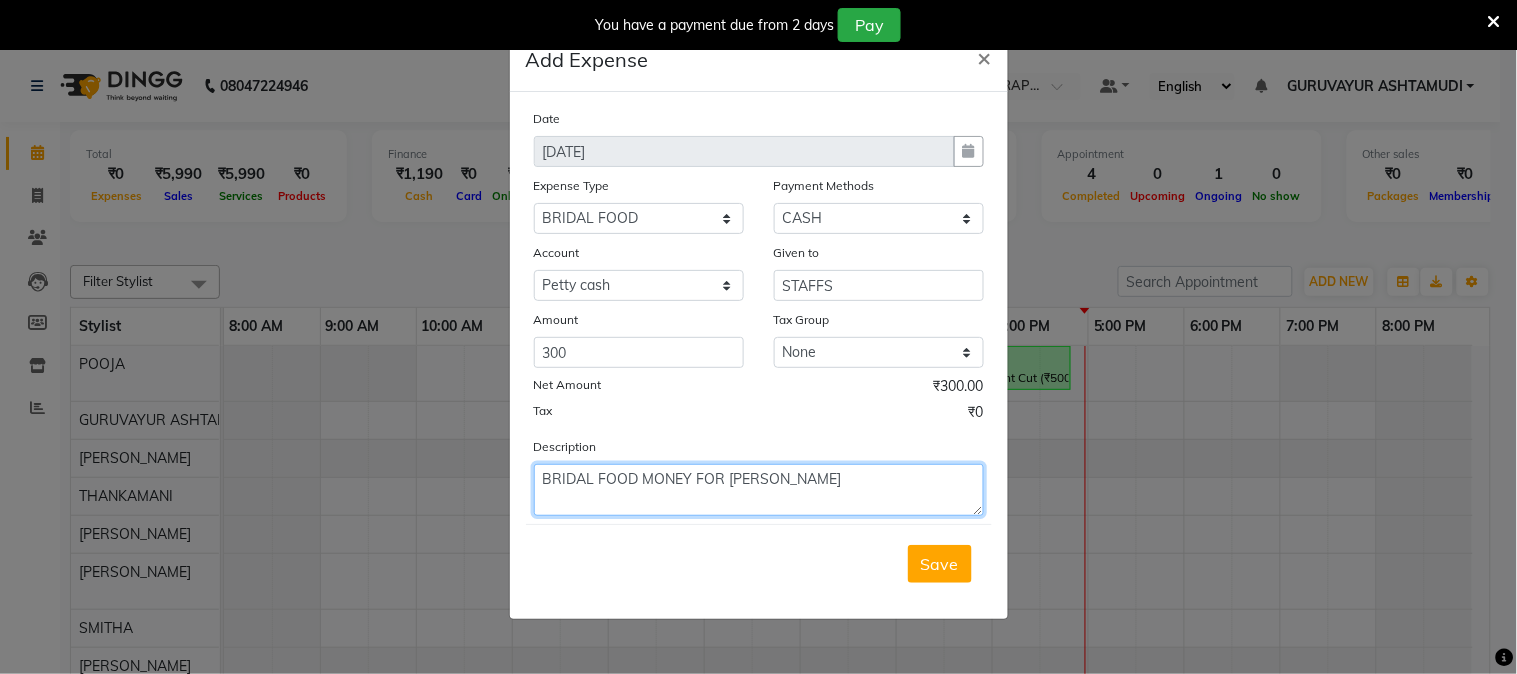 click on "BRIDAL FOOD MONEY FOR NIGISHA ANDADITHYA" 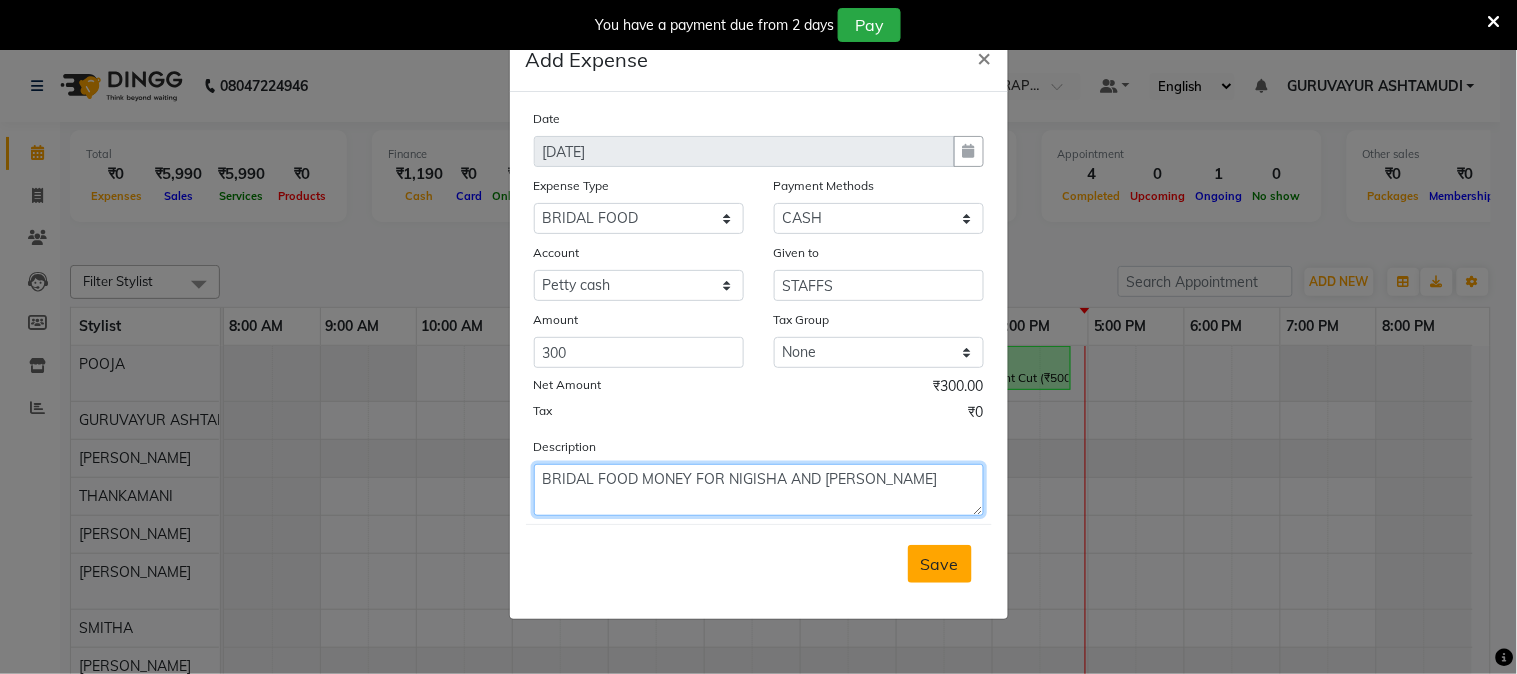 type on "BRIDAL FOOD MONEY FOR NIGISHA AND ADITHYA" 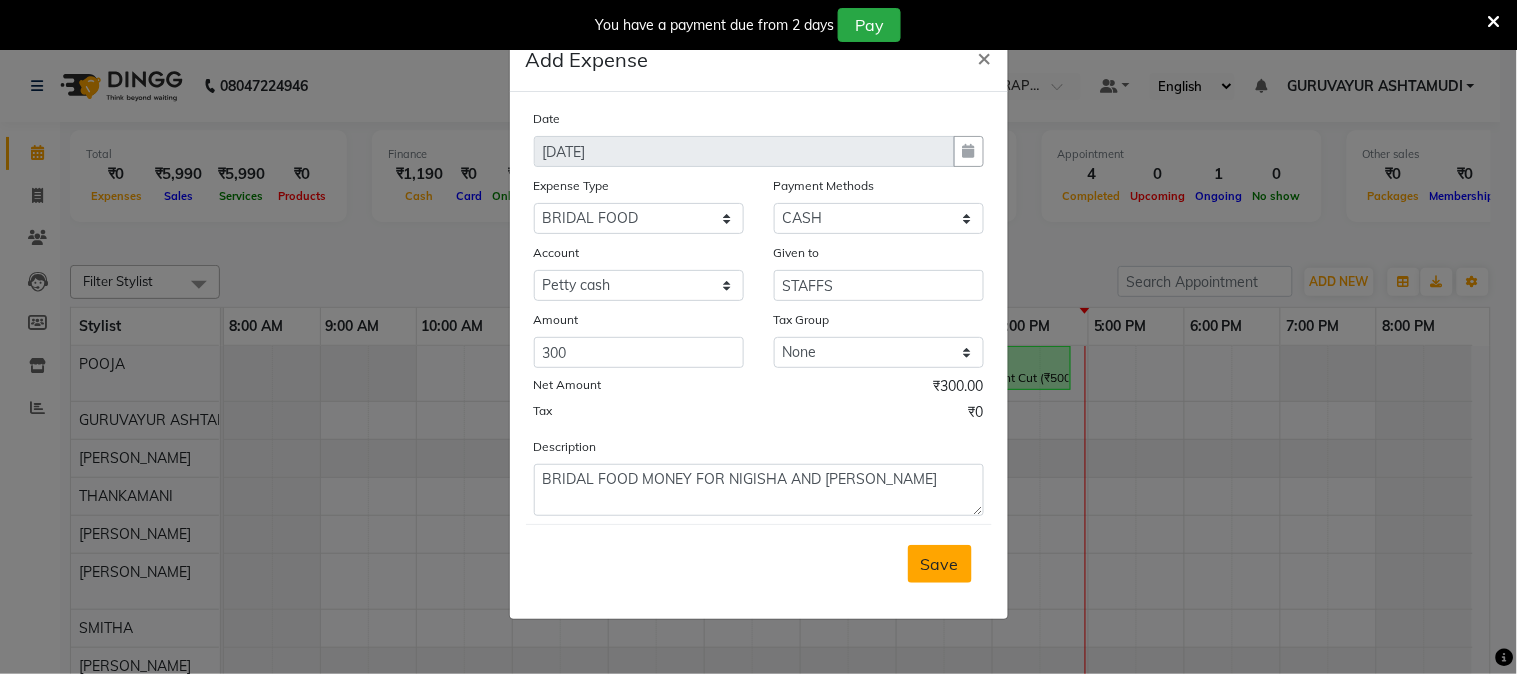click on "Save" at bounding box center (940, 564) 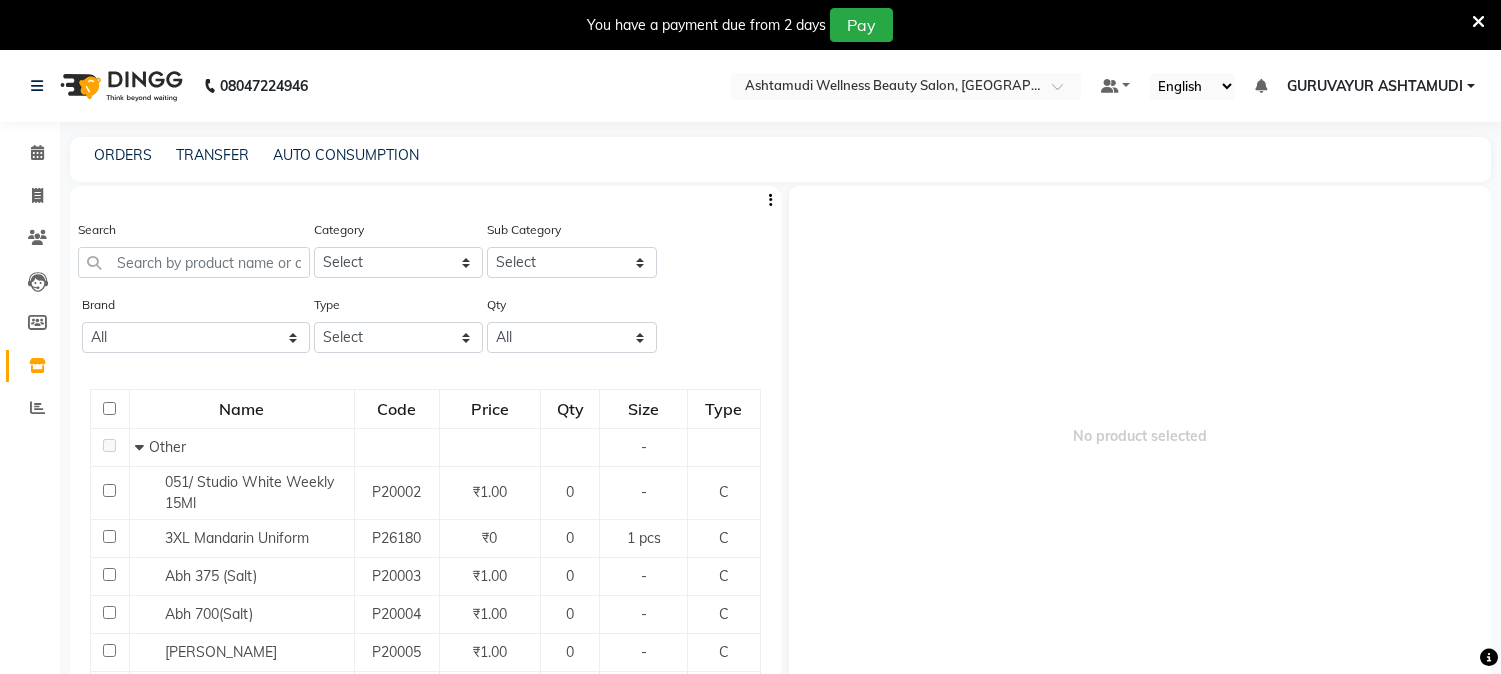 scroll, scrollTop: 50, scrollLeft: 0, axis: vertical 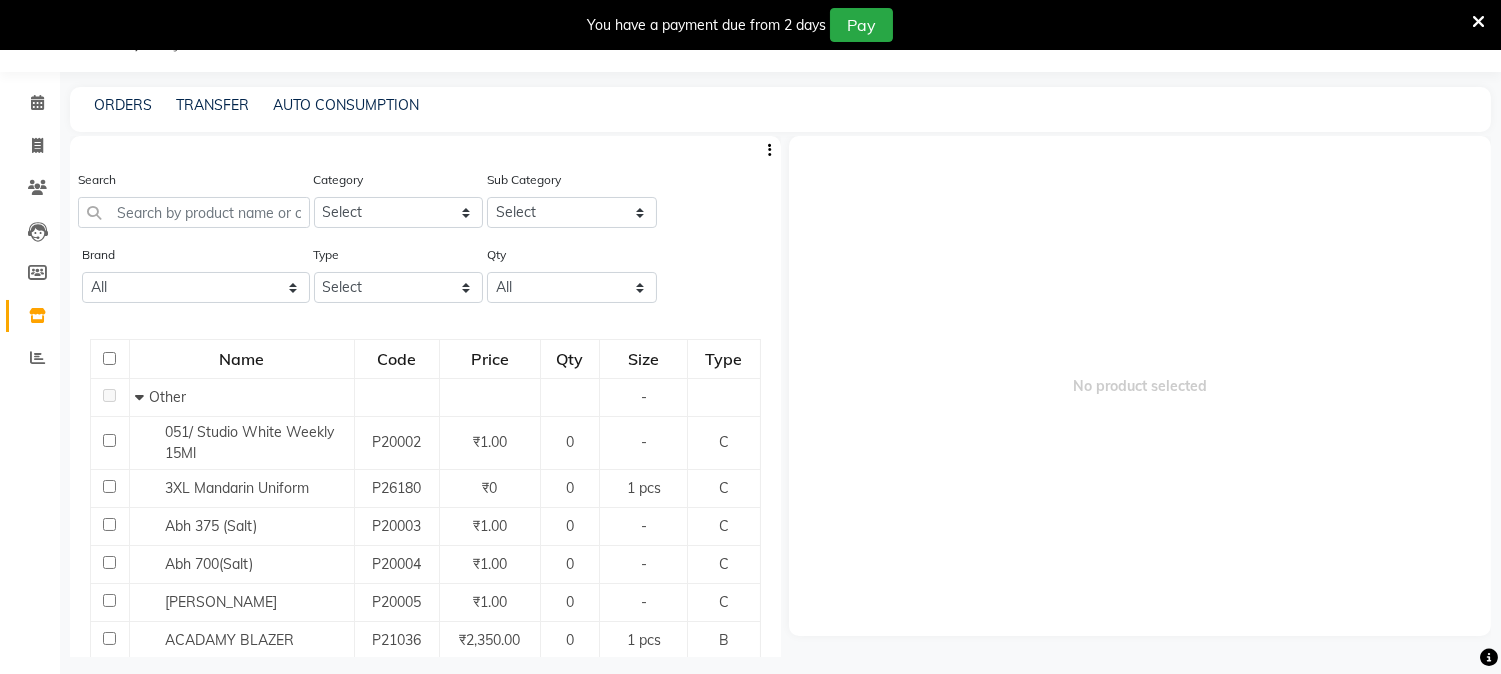 click at bounding box center (1478, 22) 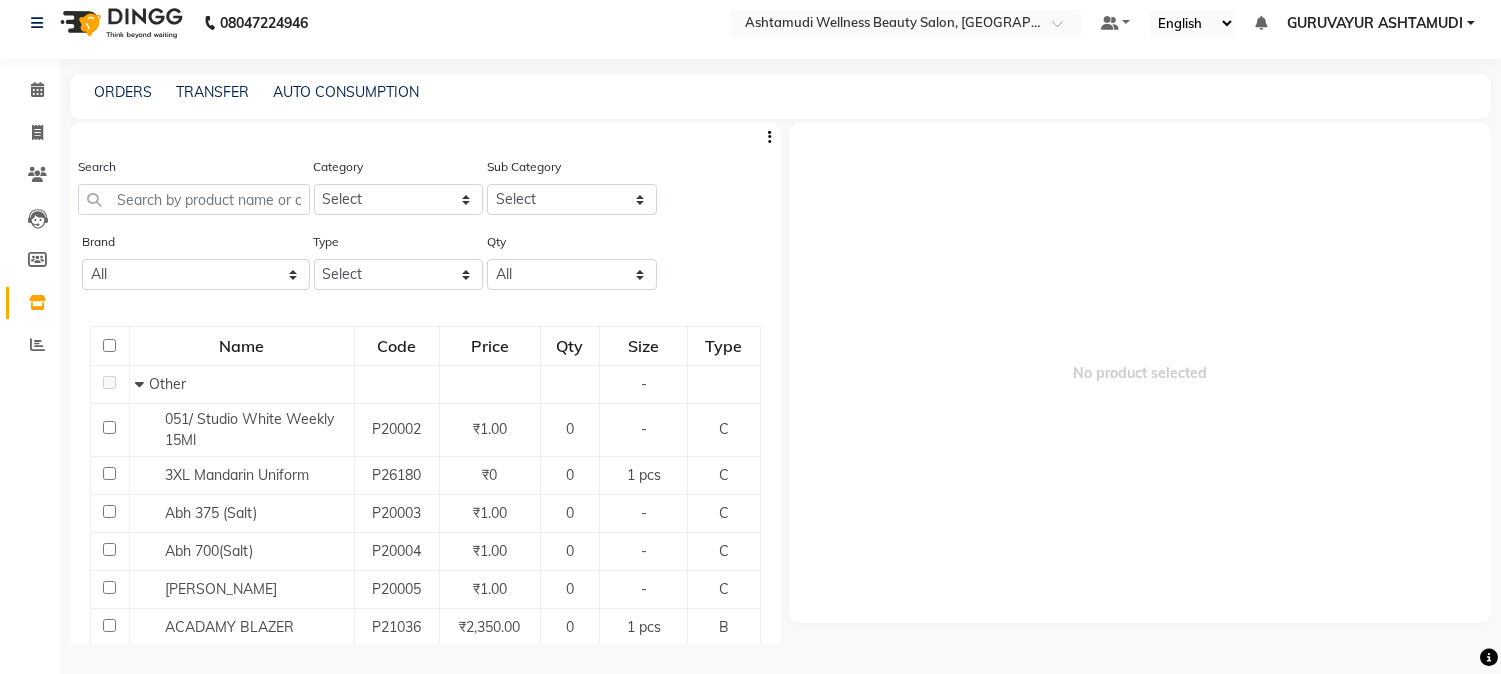 scroll, scrollTop: 12, scrollLeft: 0, axis: vertical 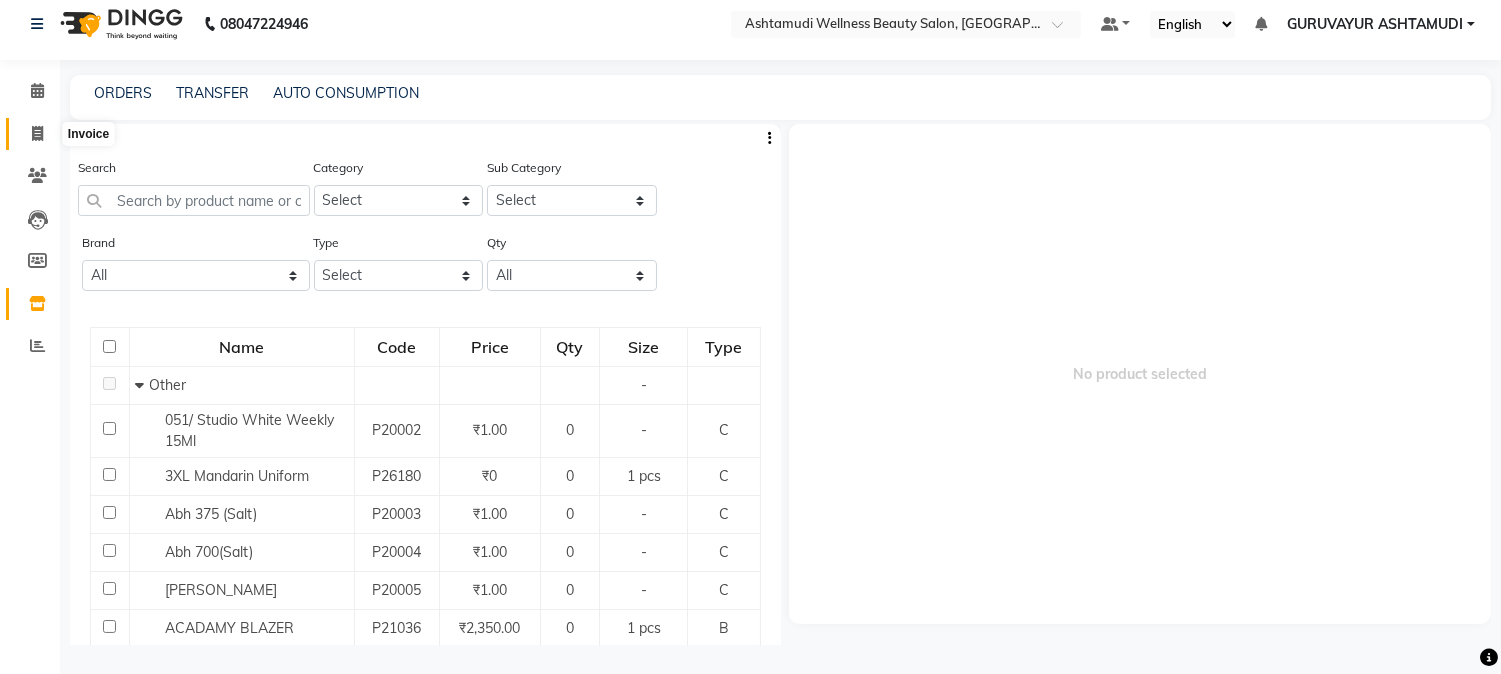 click 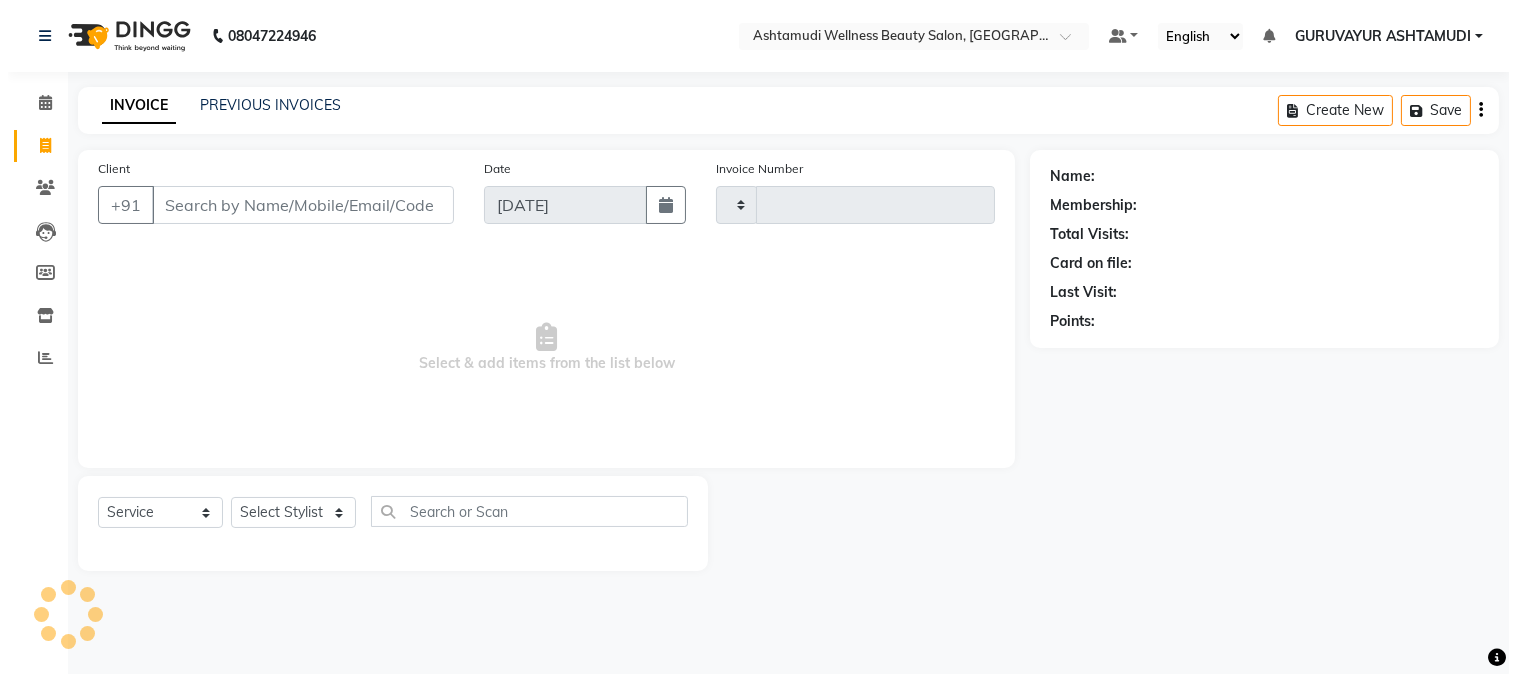 scroll, scrollTop: 0, scrollLeft: 0, axis: both 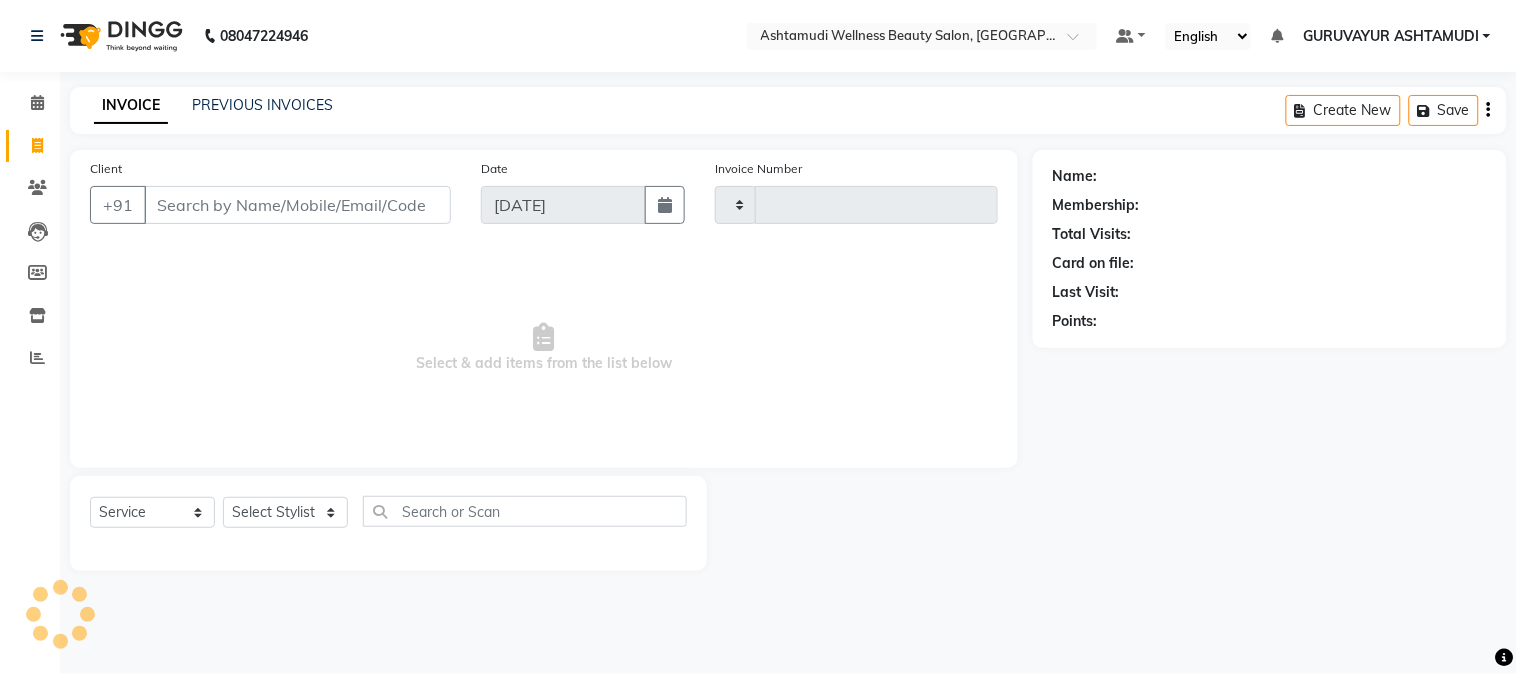 type on "1315" 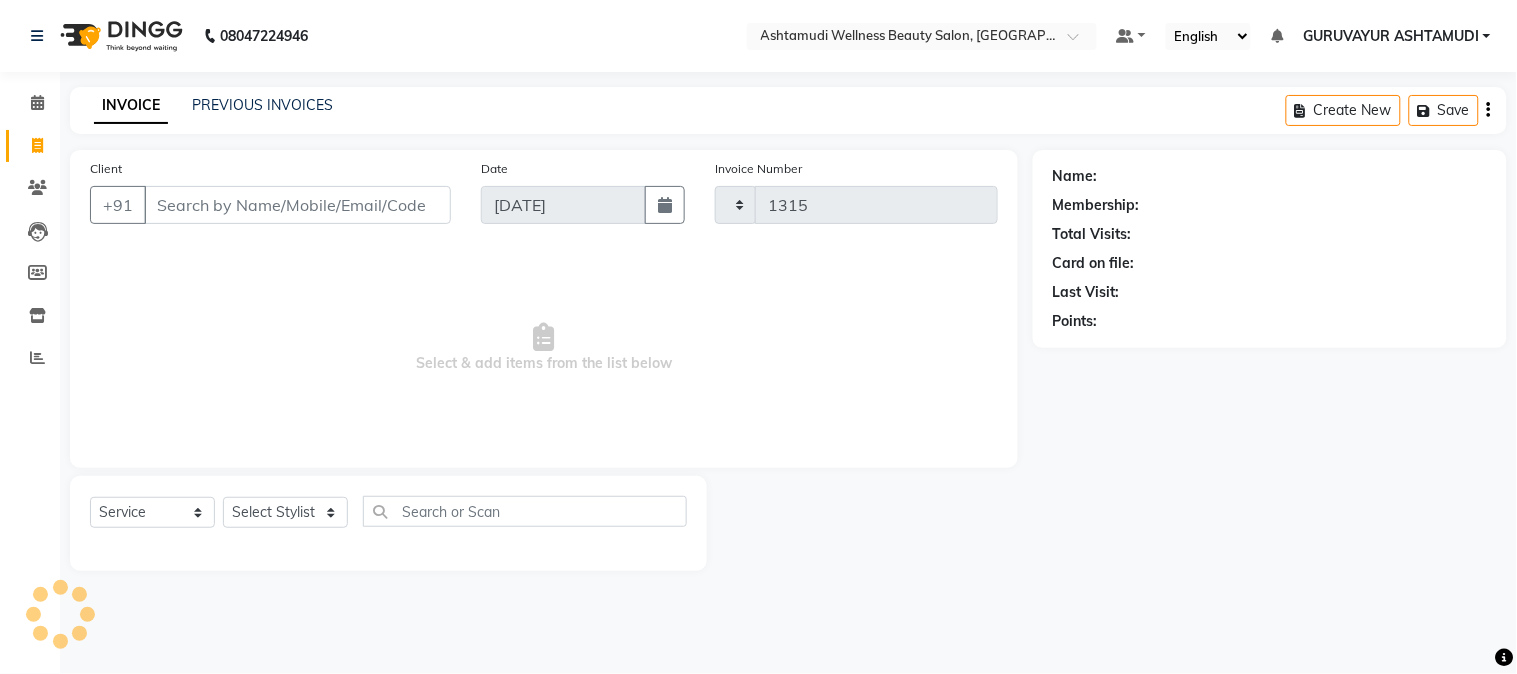 select on "4660" 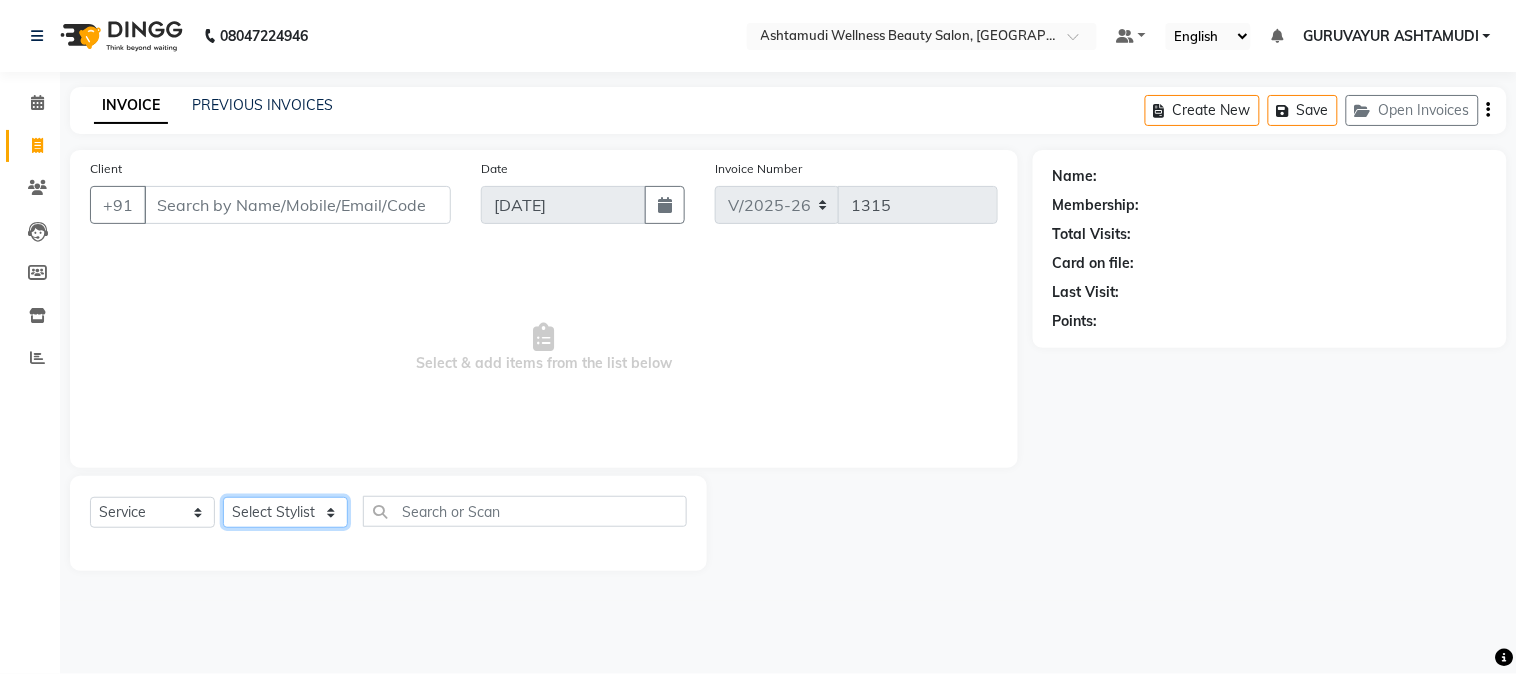 click on "Select Stylist Aathithya ANILA ANJANA DAS GURUVAYUR ASHTAMUDI NEETHU Nigisha POOJA PRACHI PRASEETHA REESHMA  Rini SMITHA THANKAMANI" 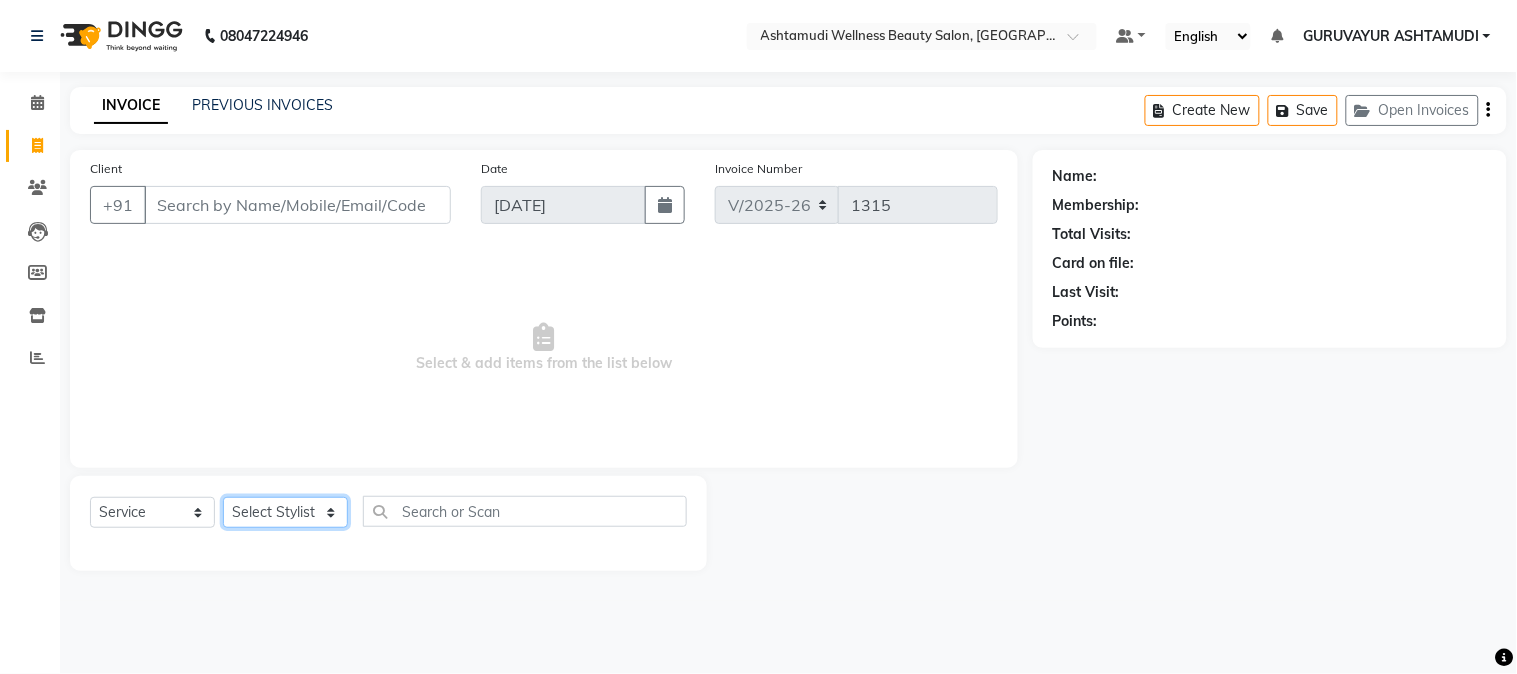 select on "69667" 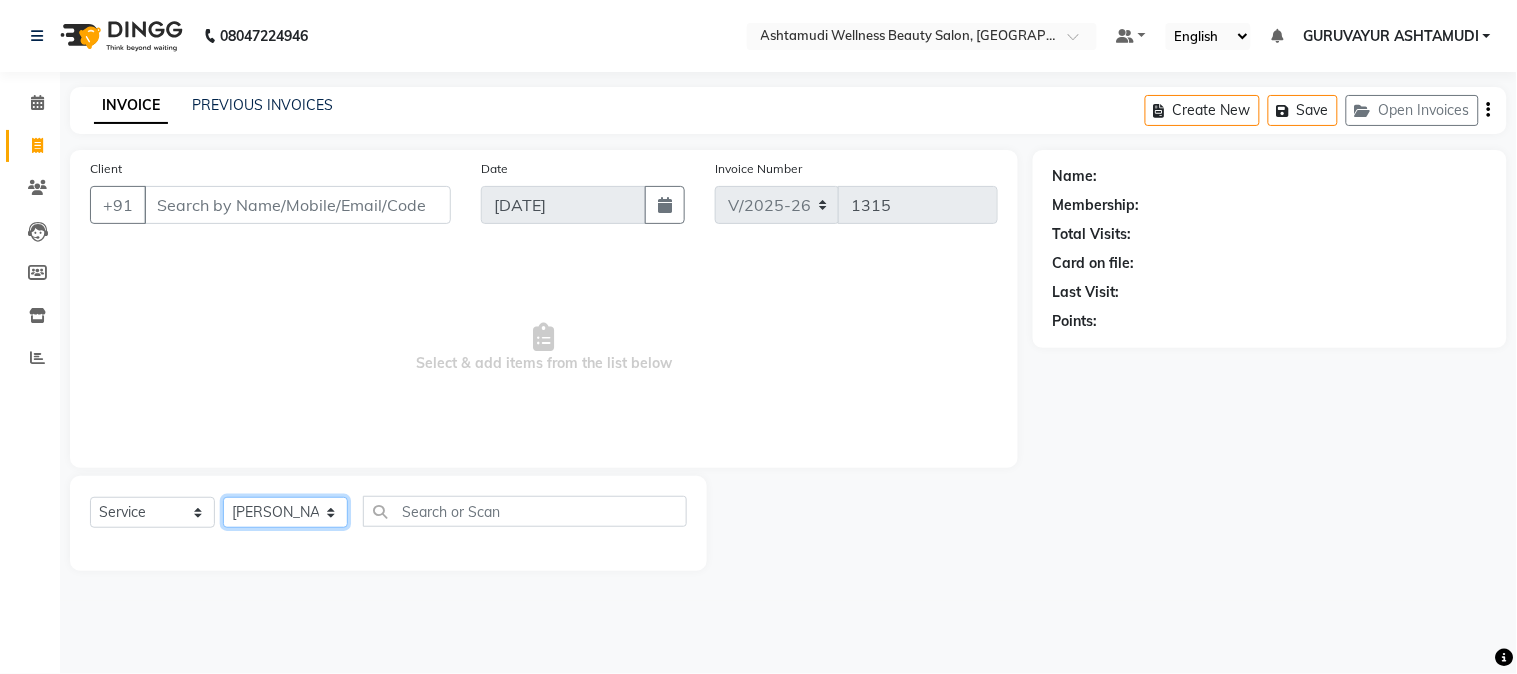 click on "Select Stylist Aathithya ANILA ANJANA DAS GURUVAYUR ASHTAMUDI NEETHU Nigisha POOJA PRACHI PRASEETHA REESHMA  Rini SMITHA THANKAMANI" 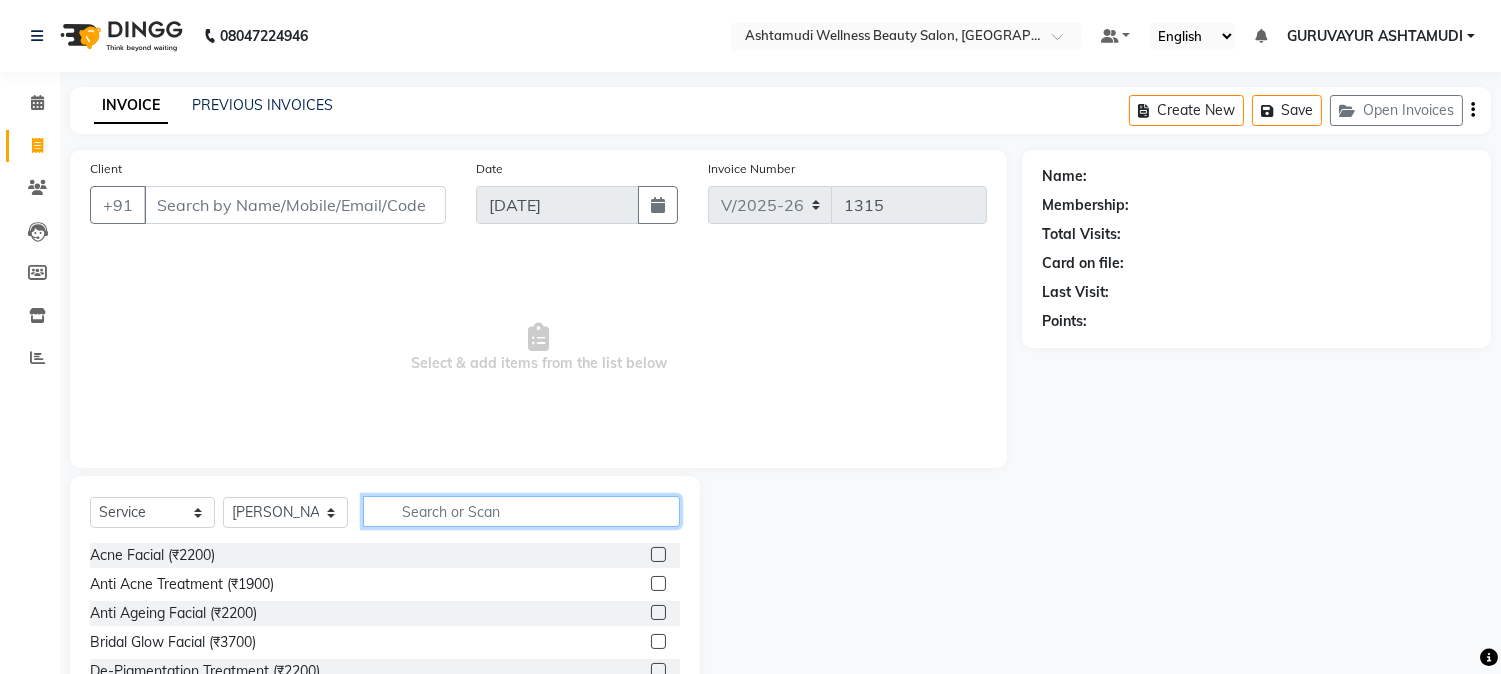 click 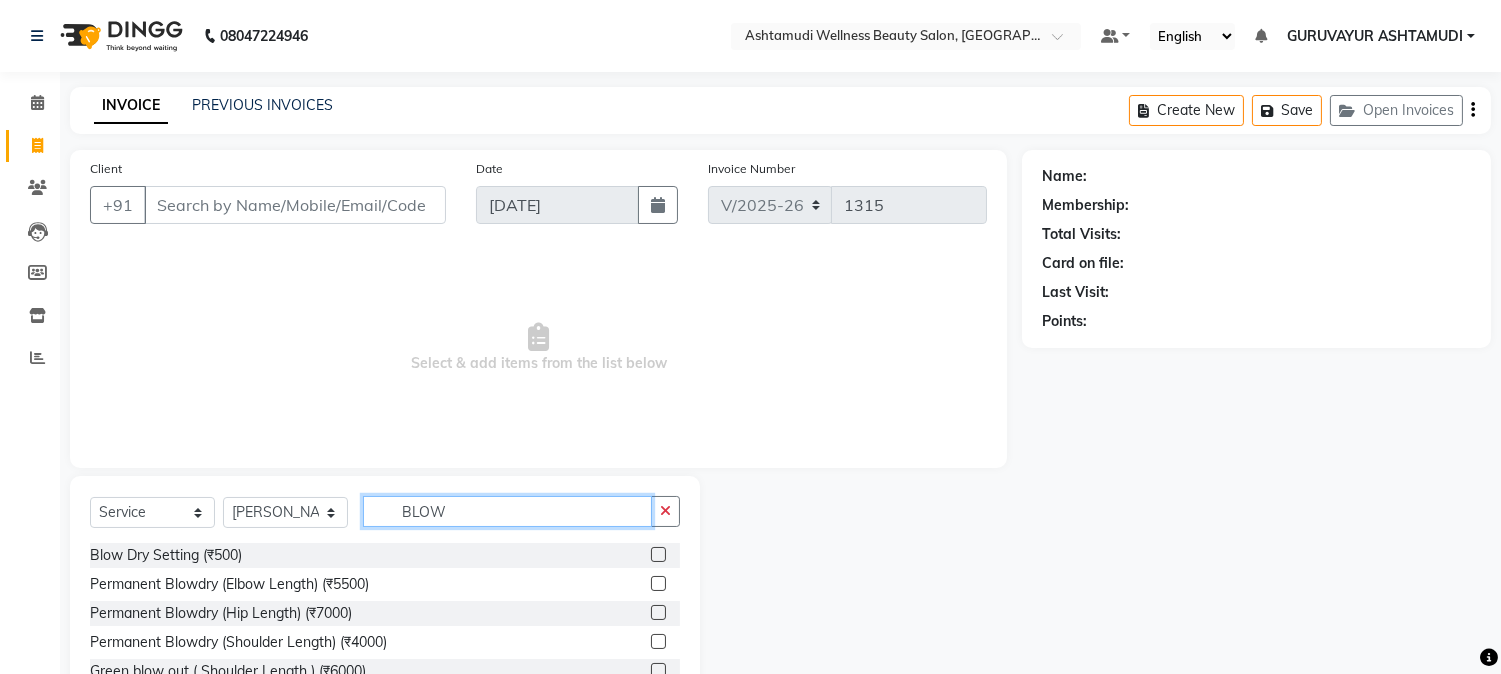 type on "BLOW" 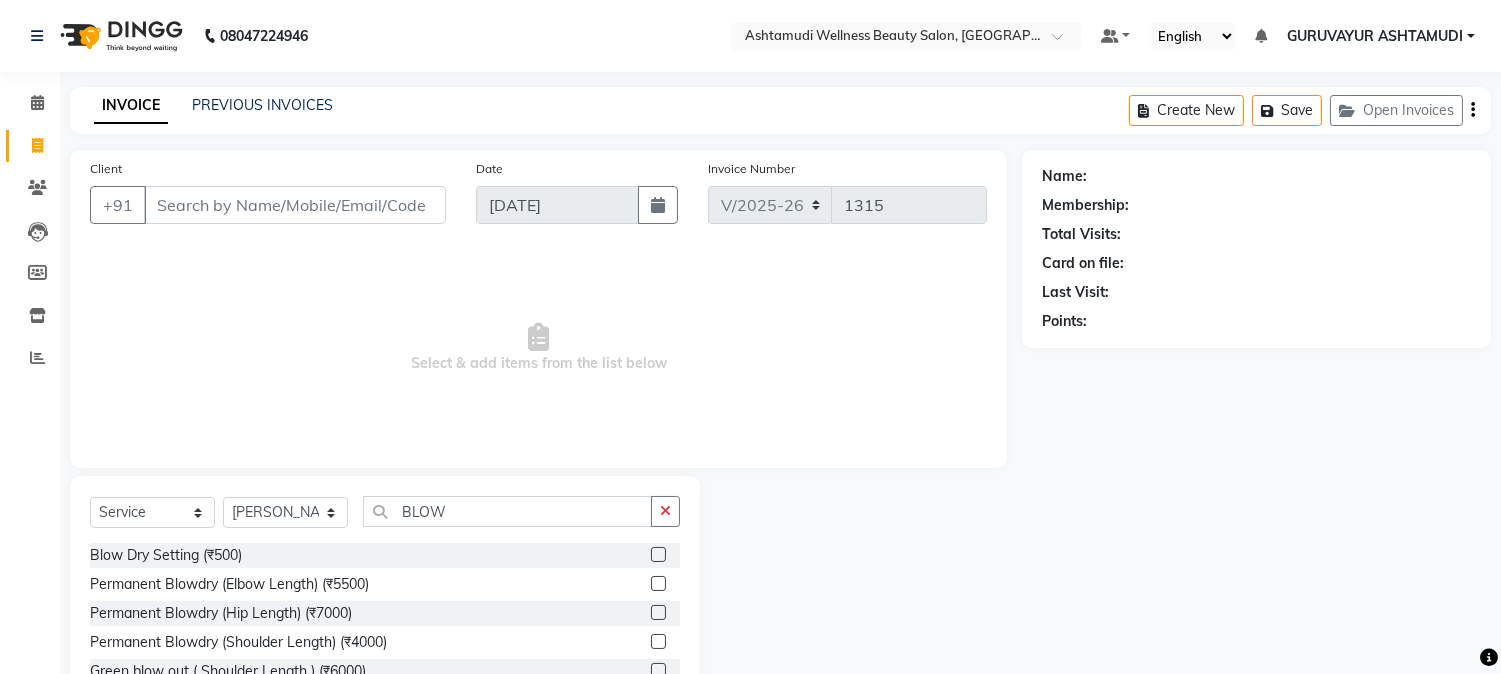 click 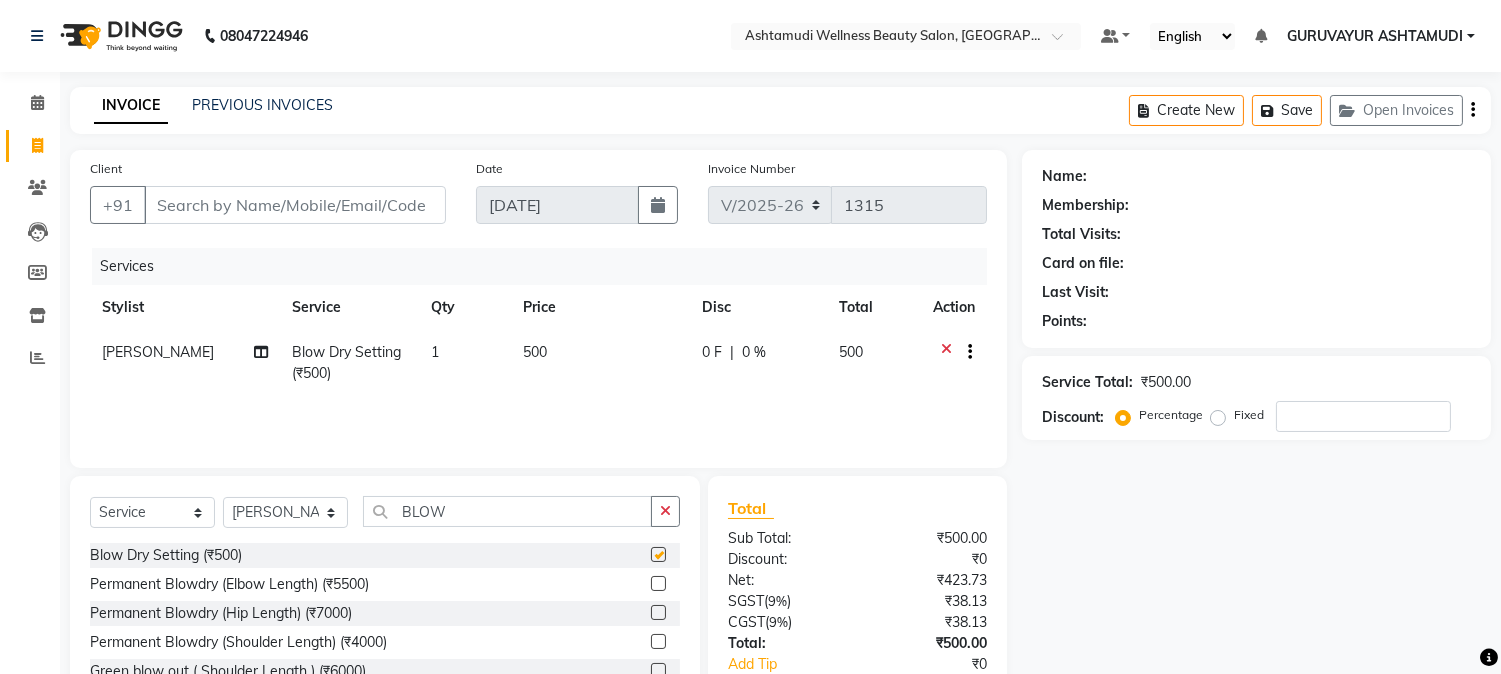 checkbox on "false" 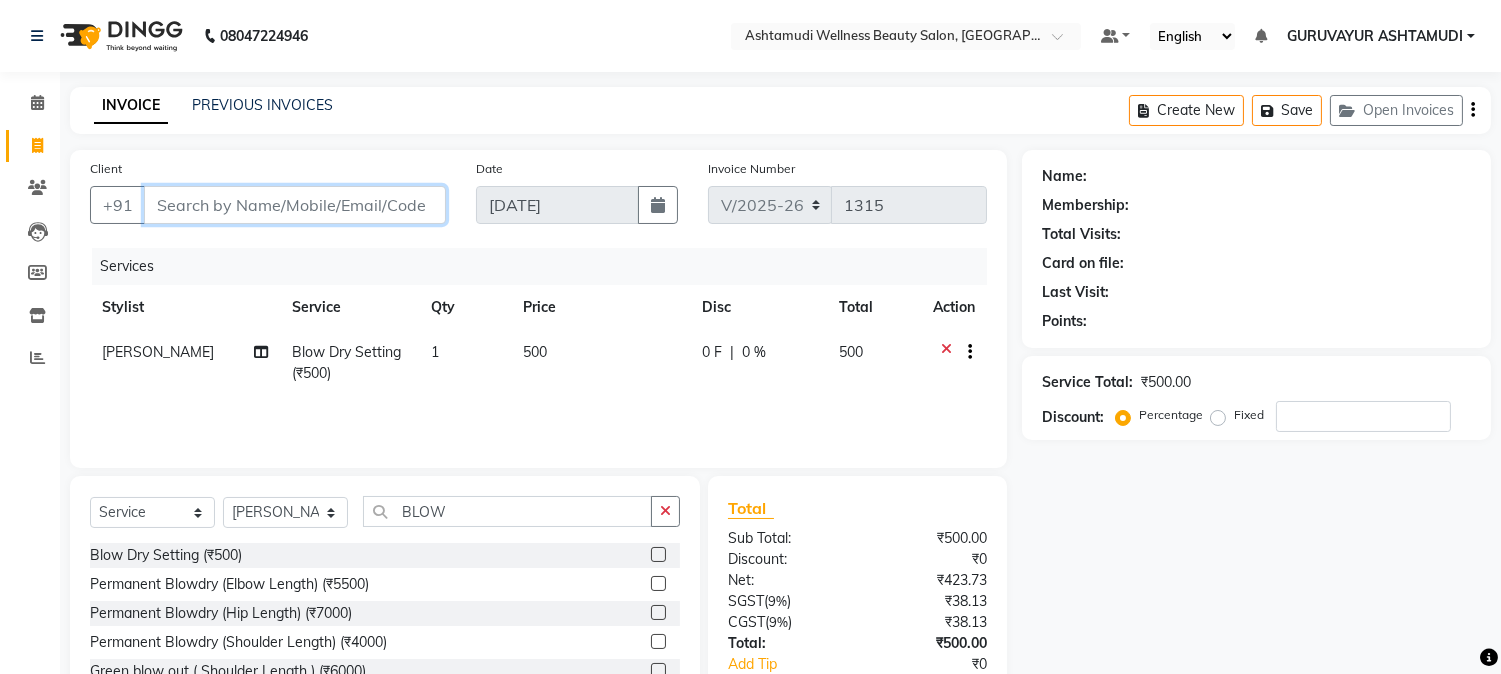 click on "Client" at bounding box center [295, 205] 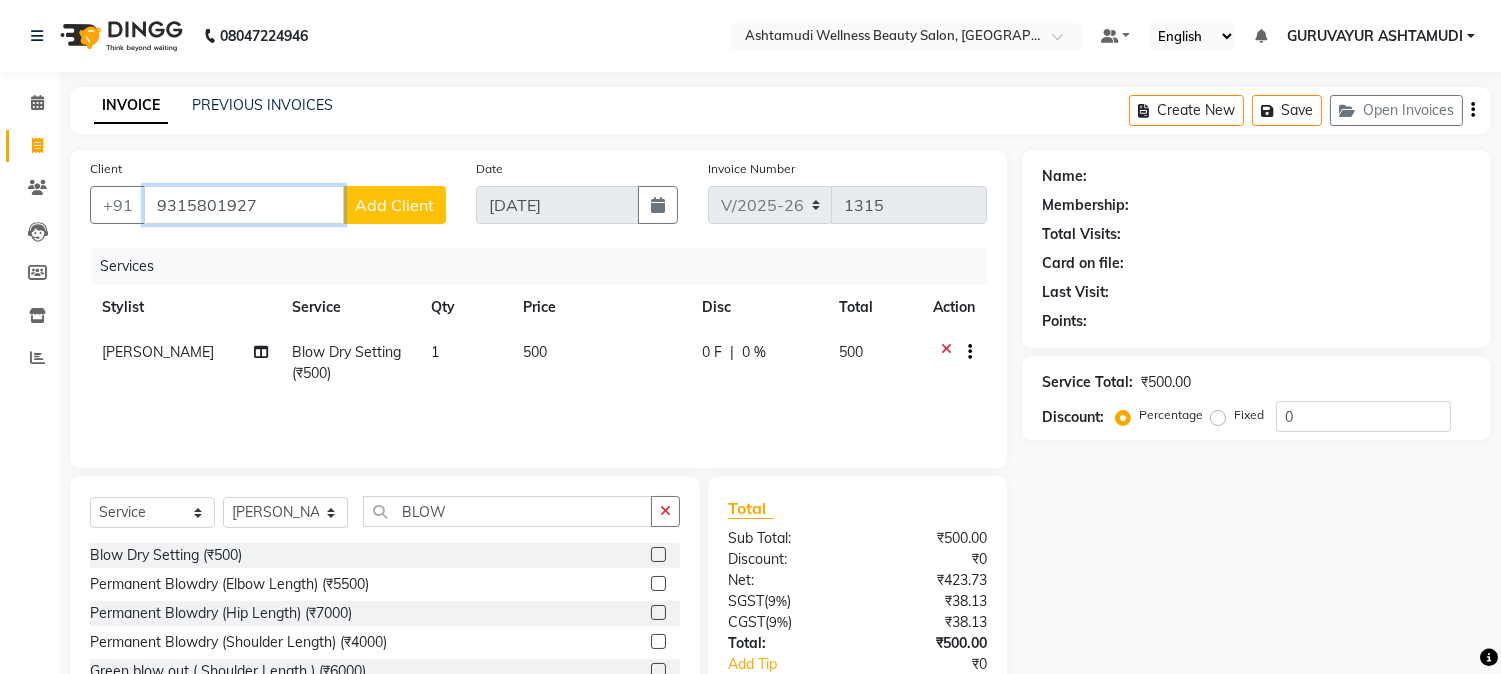 type on "9315801927" 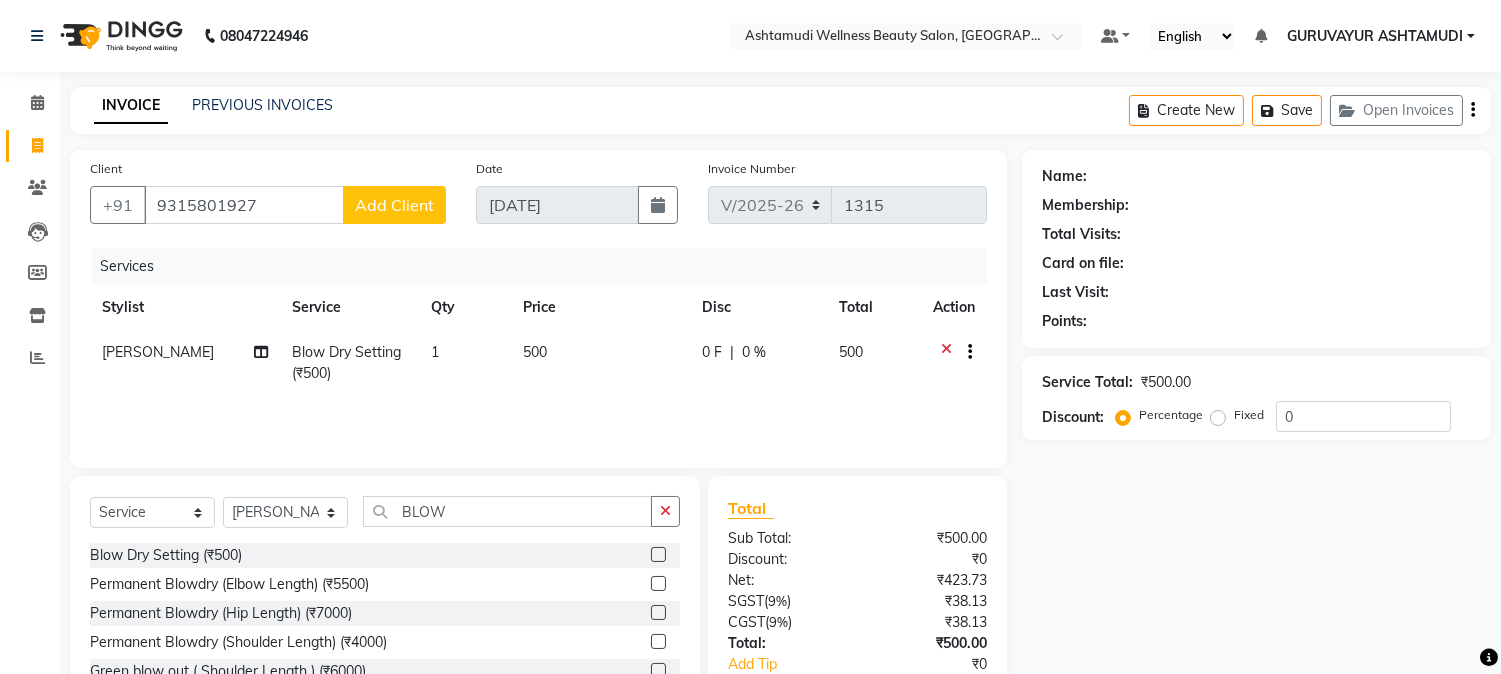 click on "Add Client" 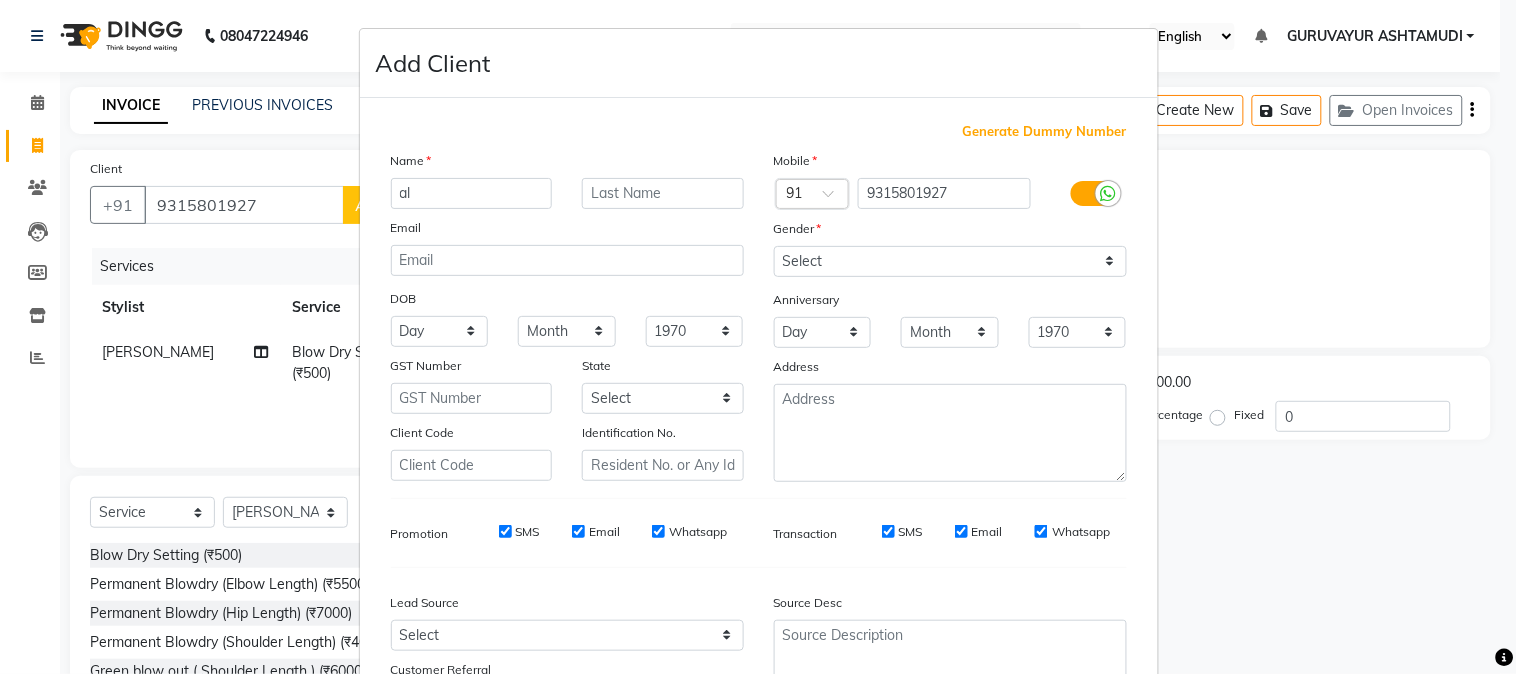 type on "a" 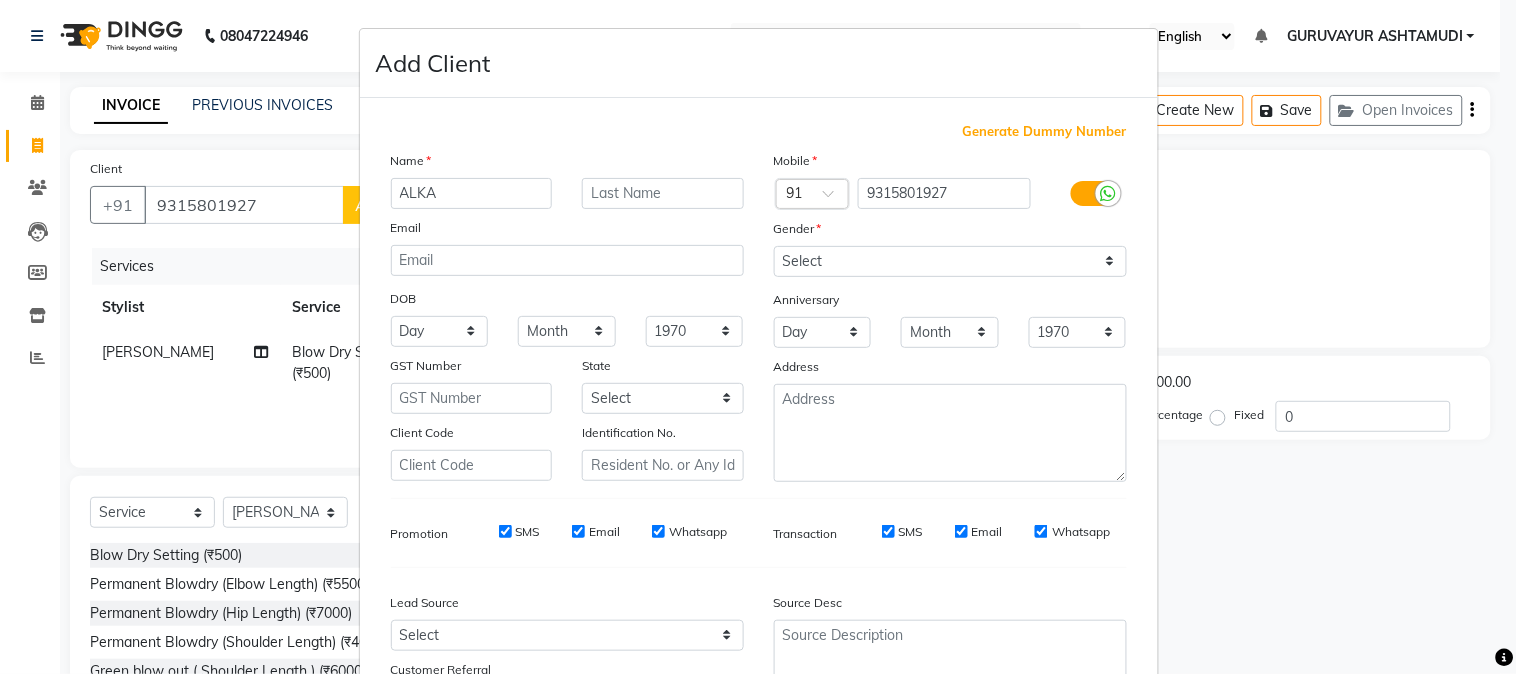 type on "ALKA" 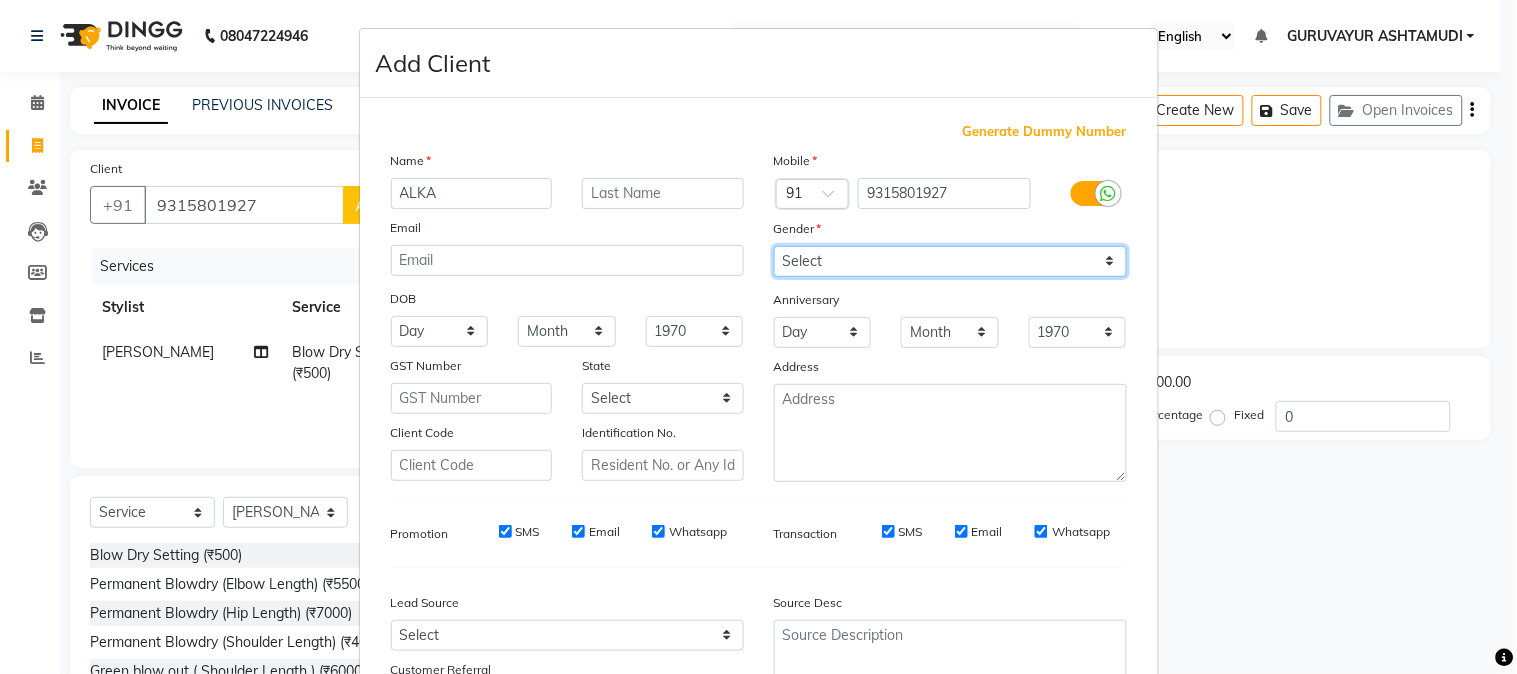 click on "Select Male Female Other Prefer Not To Say" at bounding box center (950, 261) 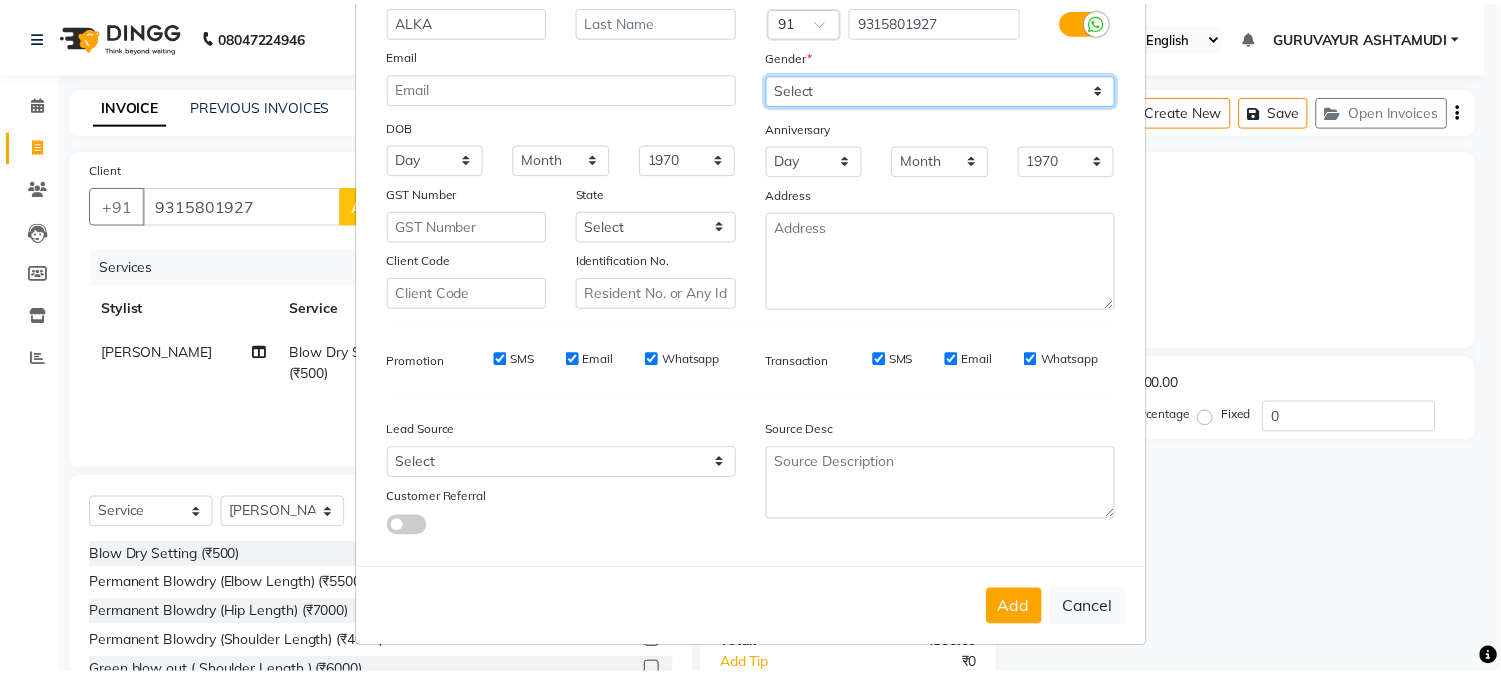 scroll, scrollTop: 176, scrollLeft: 0, axis: vertical 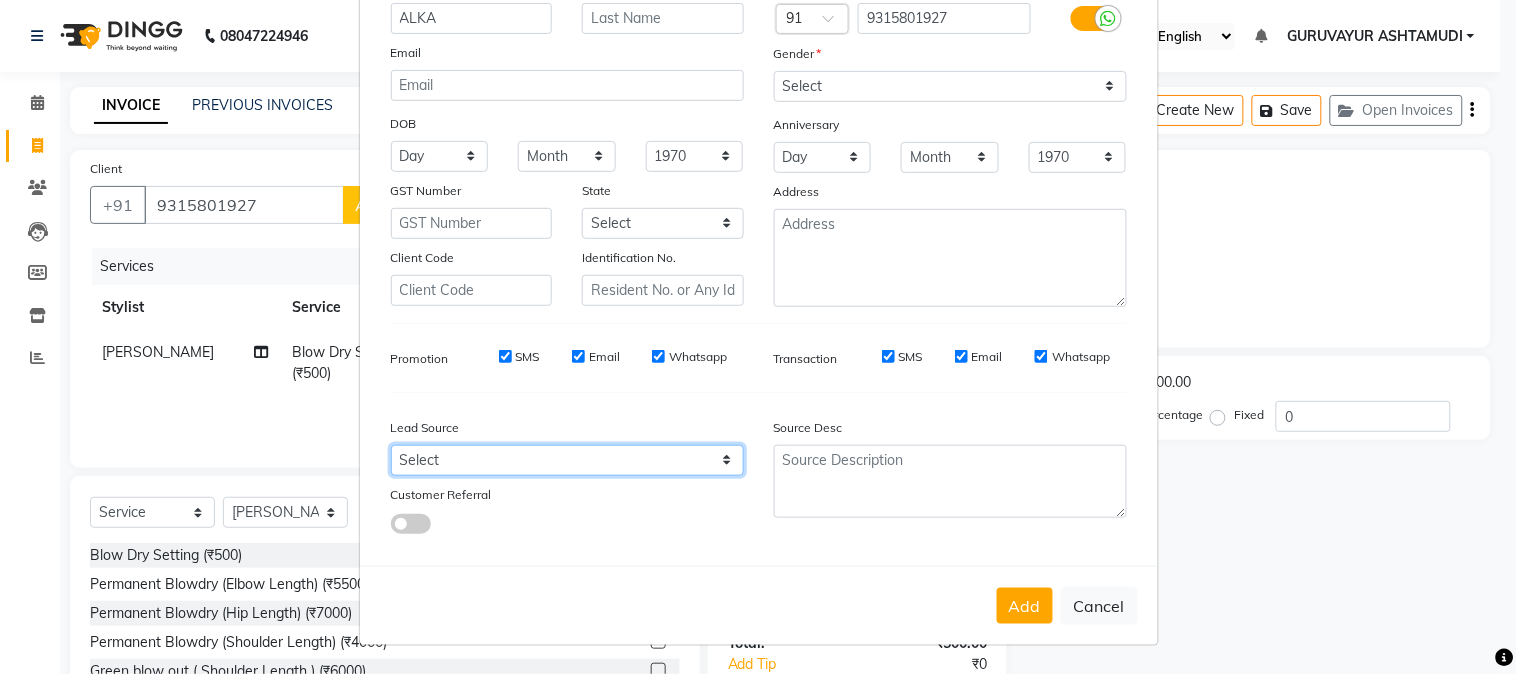 click on "Select Walk-in Referral Internet Friend Word of Mouth Advertisement Facebook JustDial Google Other Instagram  YouTube  WhatsApp" at bounding box center (567, 460) 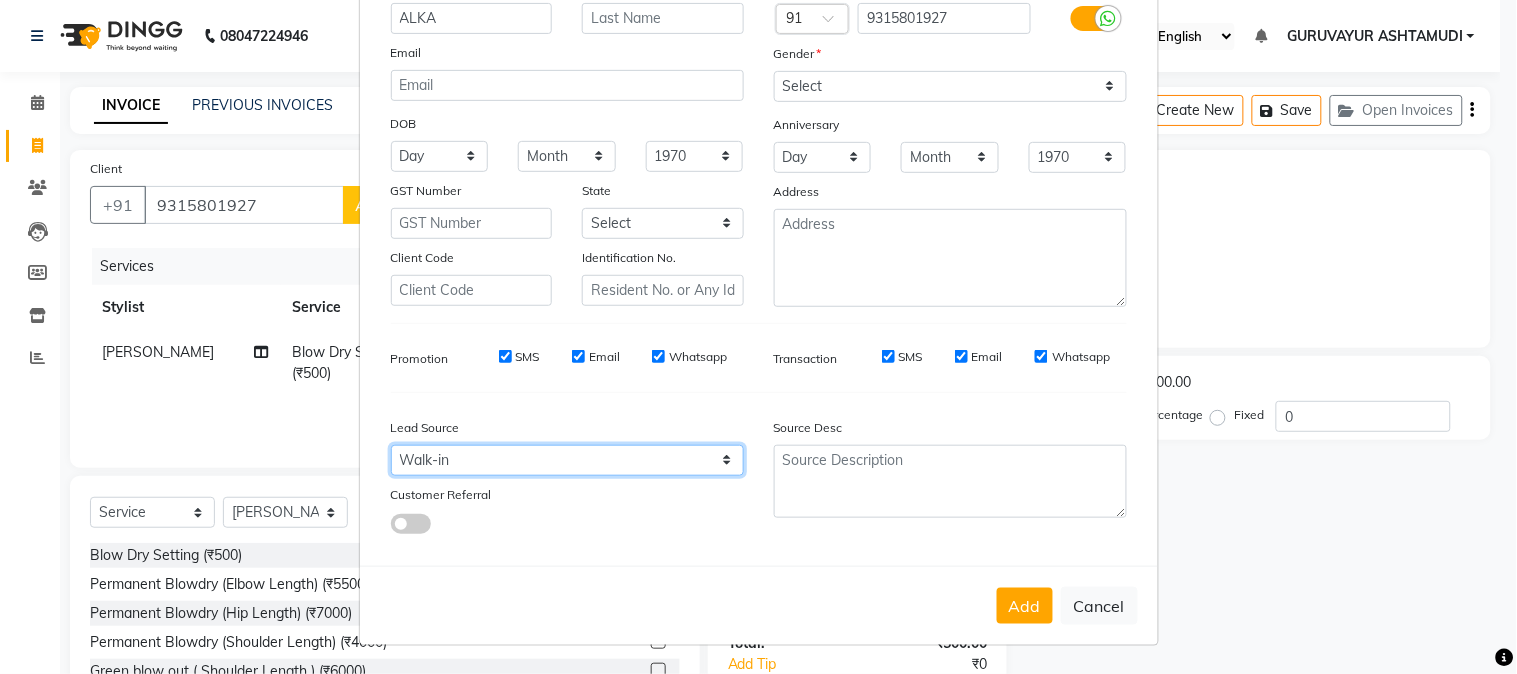 click on "Select Walk-in Referral Internet Friend Word of Mouth Advertisement Facebook JustDial Google Other Instagram  YouTube  WhatsApp" at bounding box center [567, 460] 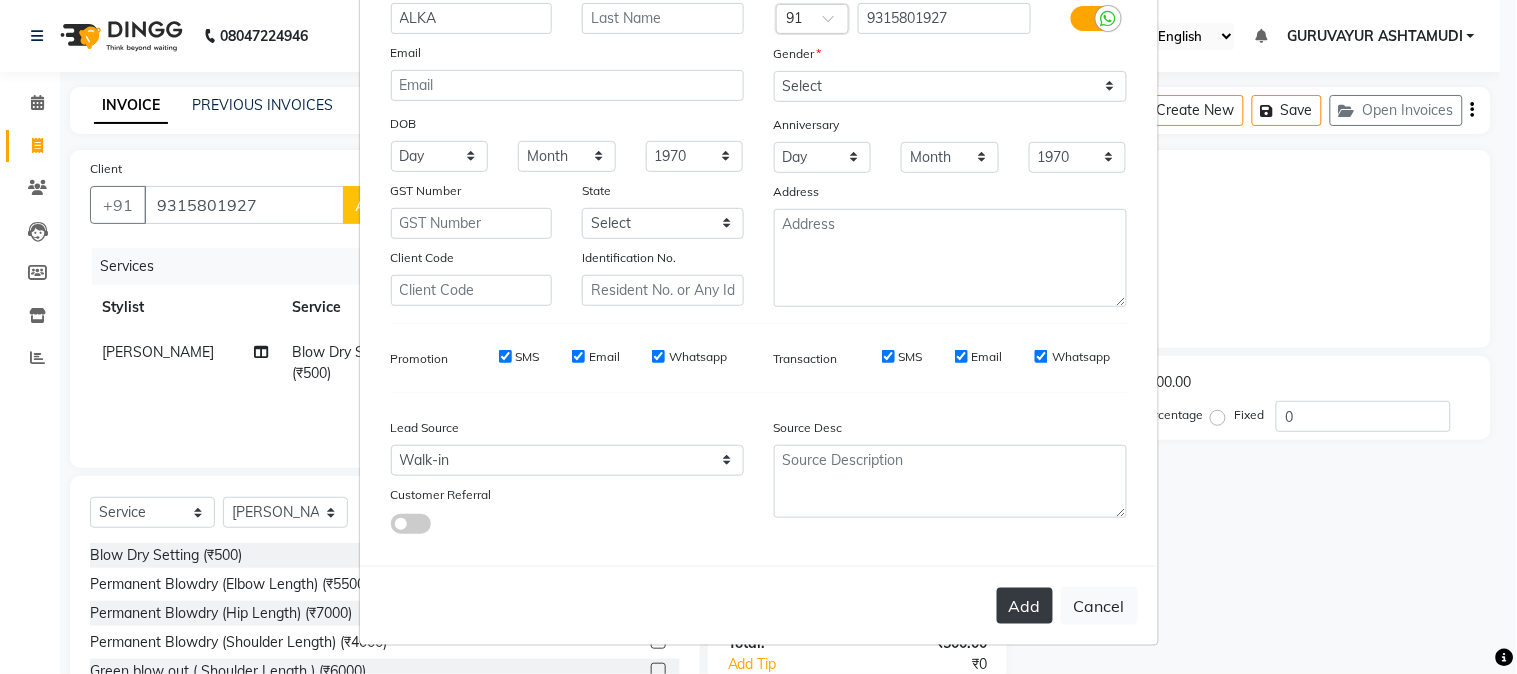 click on "Add" at bounding box center [1025, 606] 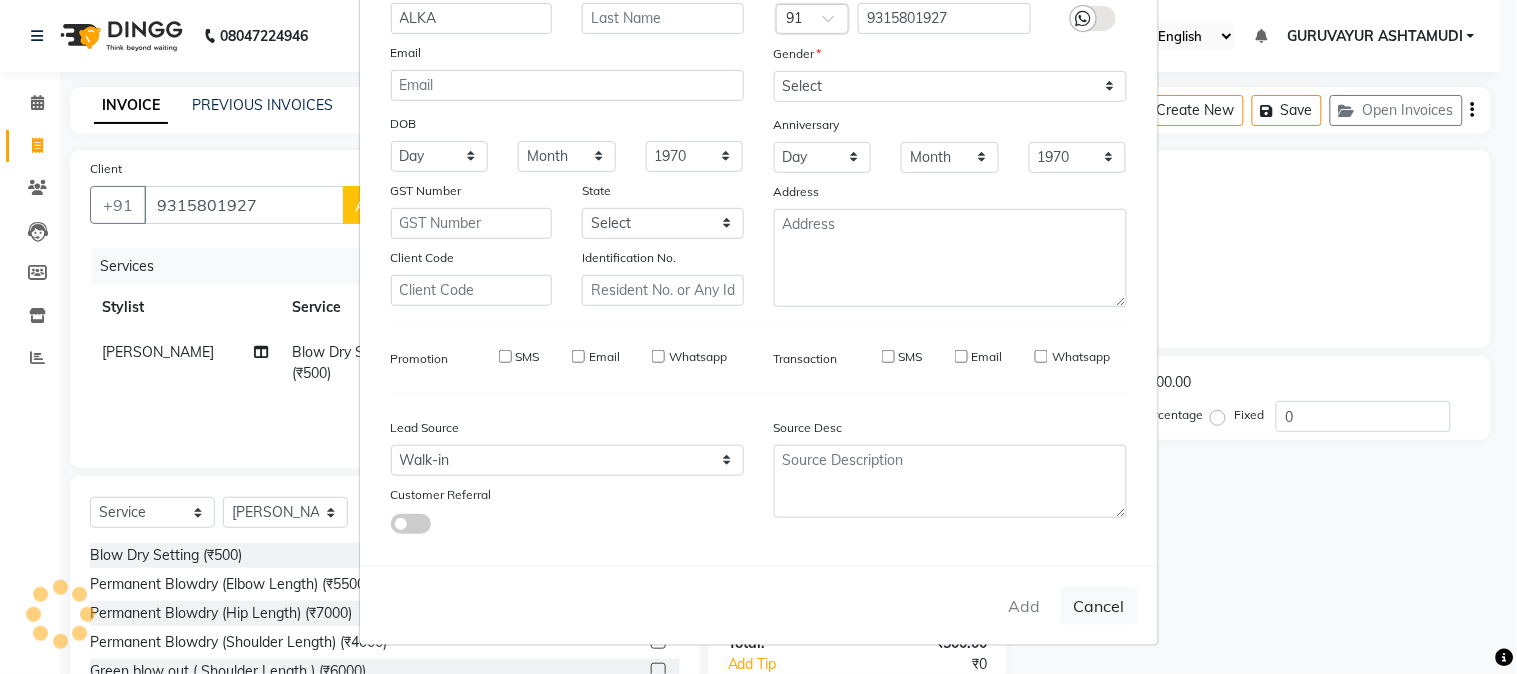 type 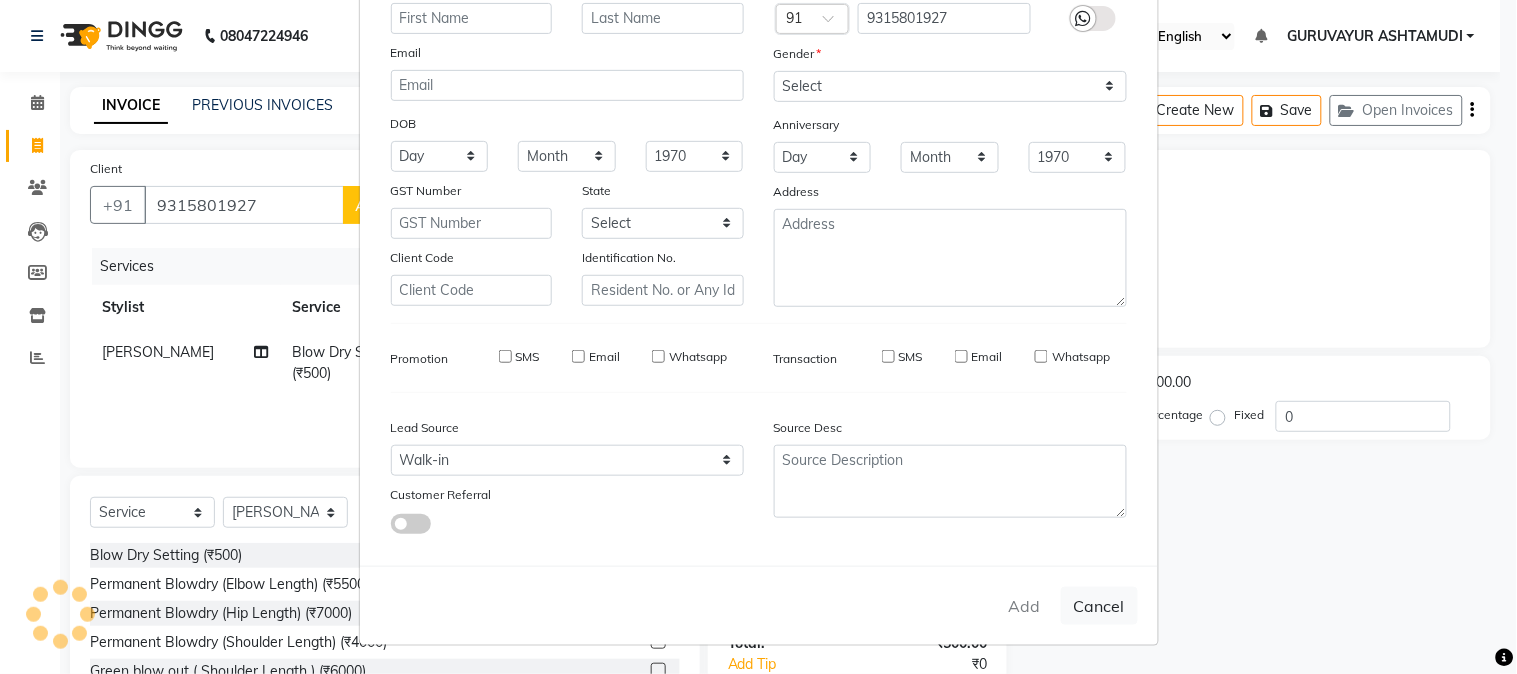 select 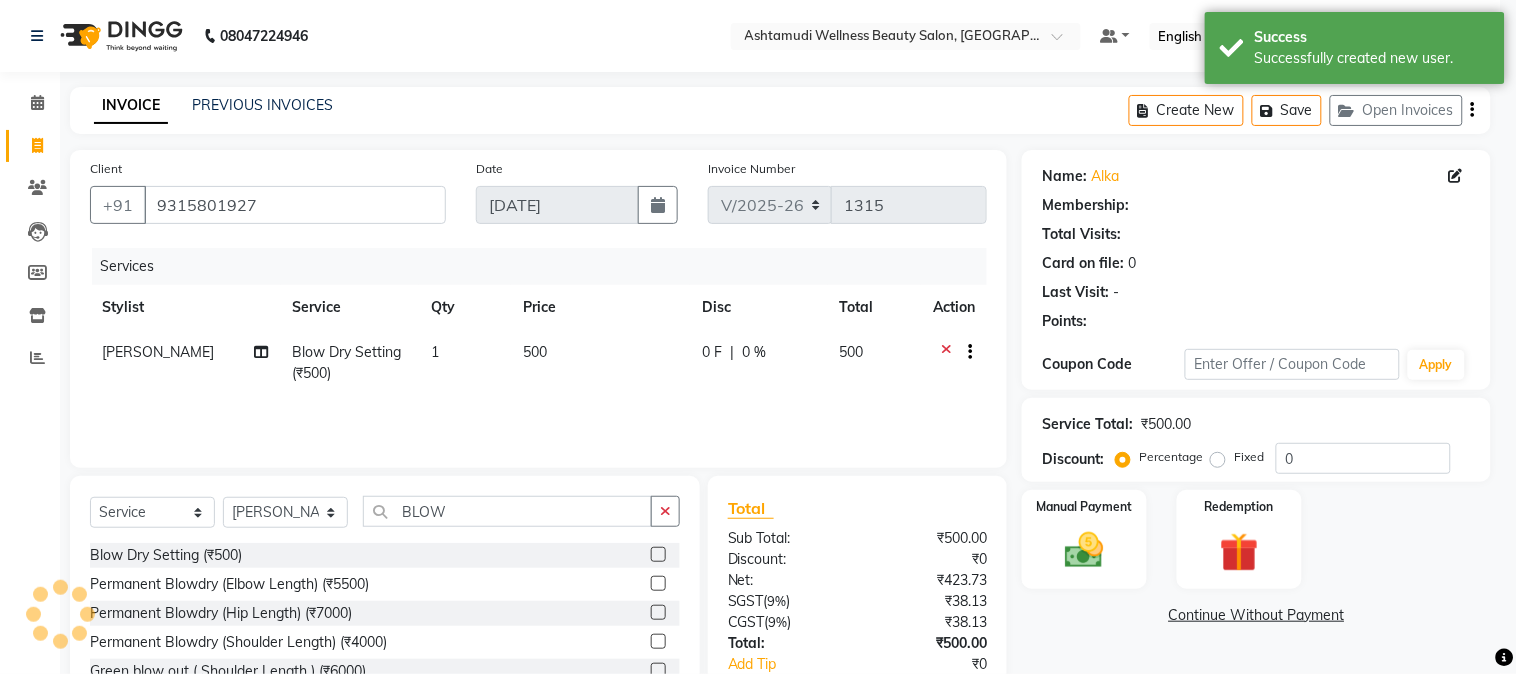 select on "1: Object" 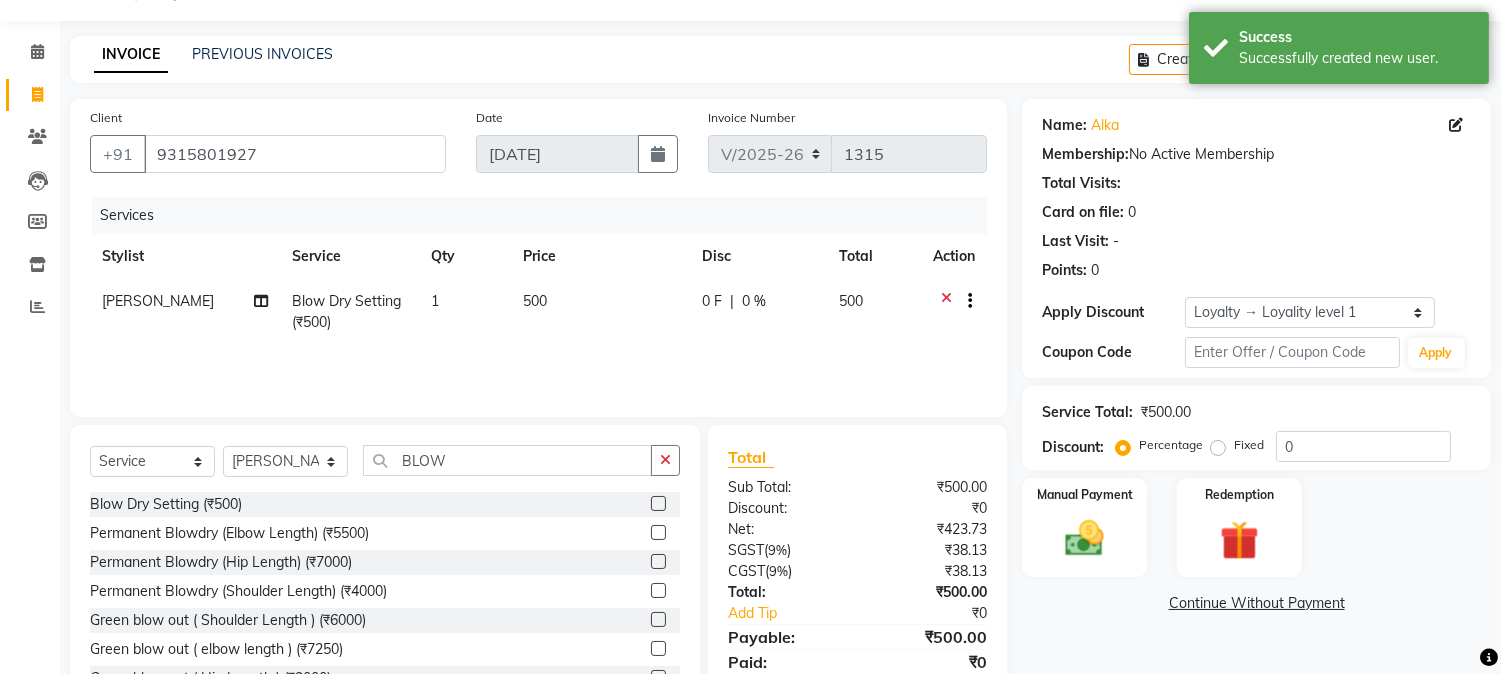 scroll, scrollTop: 126, scrollLeft: 0, axis: vertical 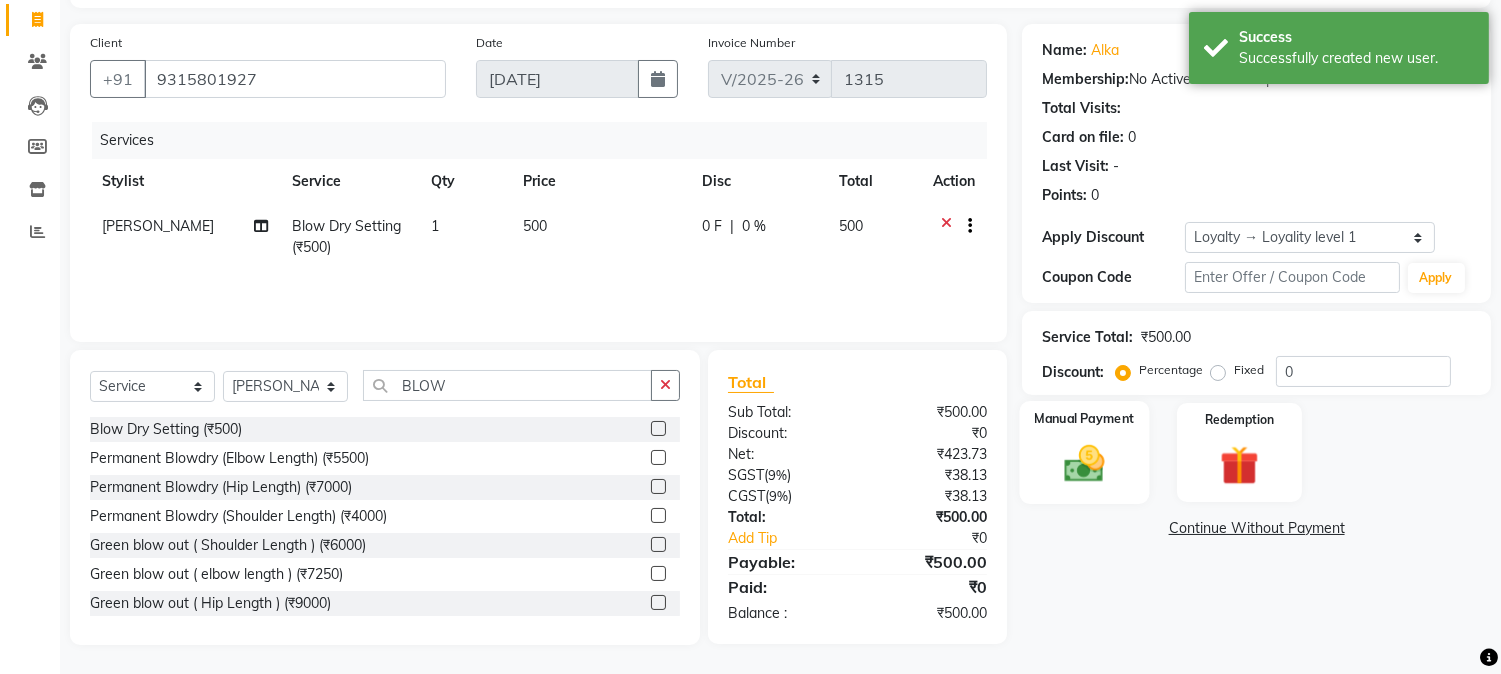 click 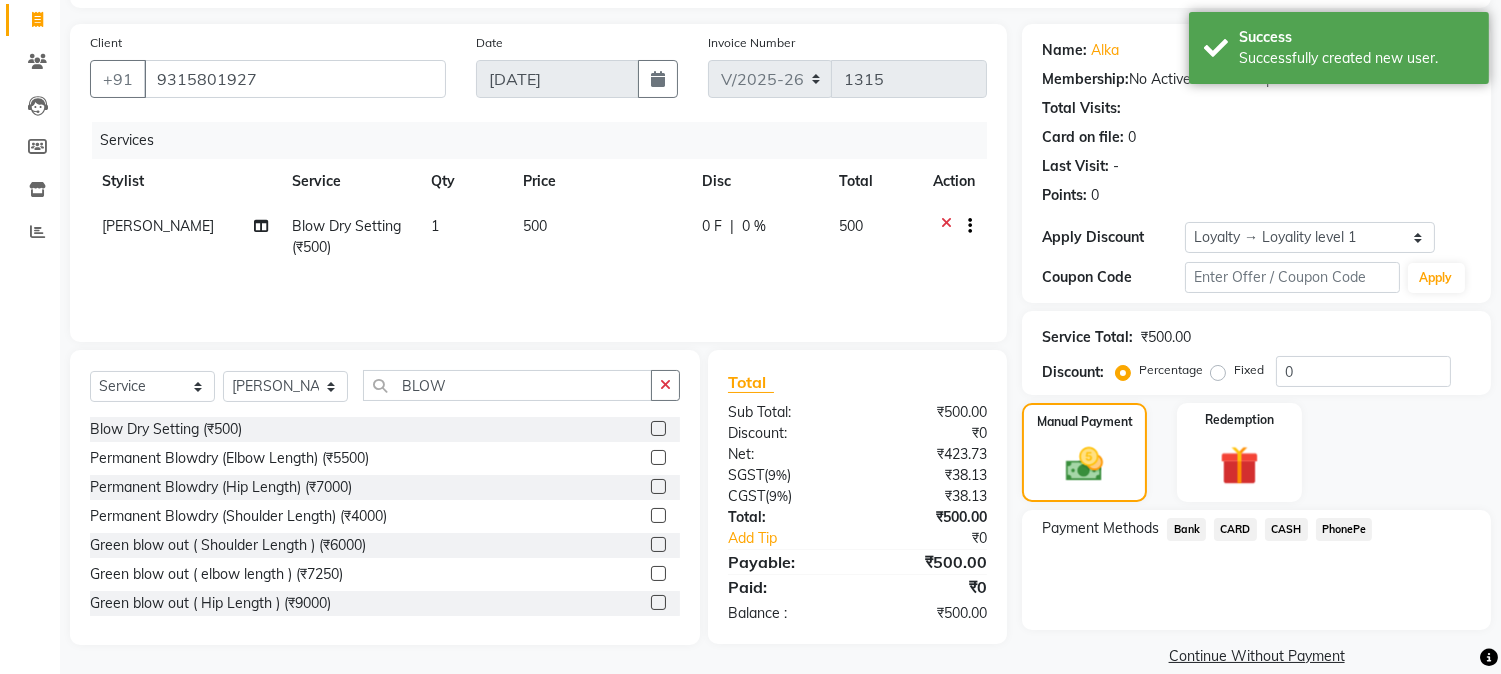 click on "PhonePe" 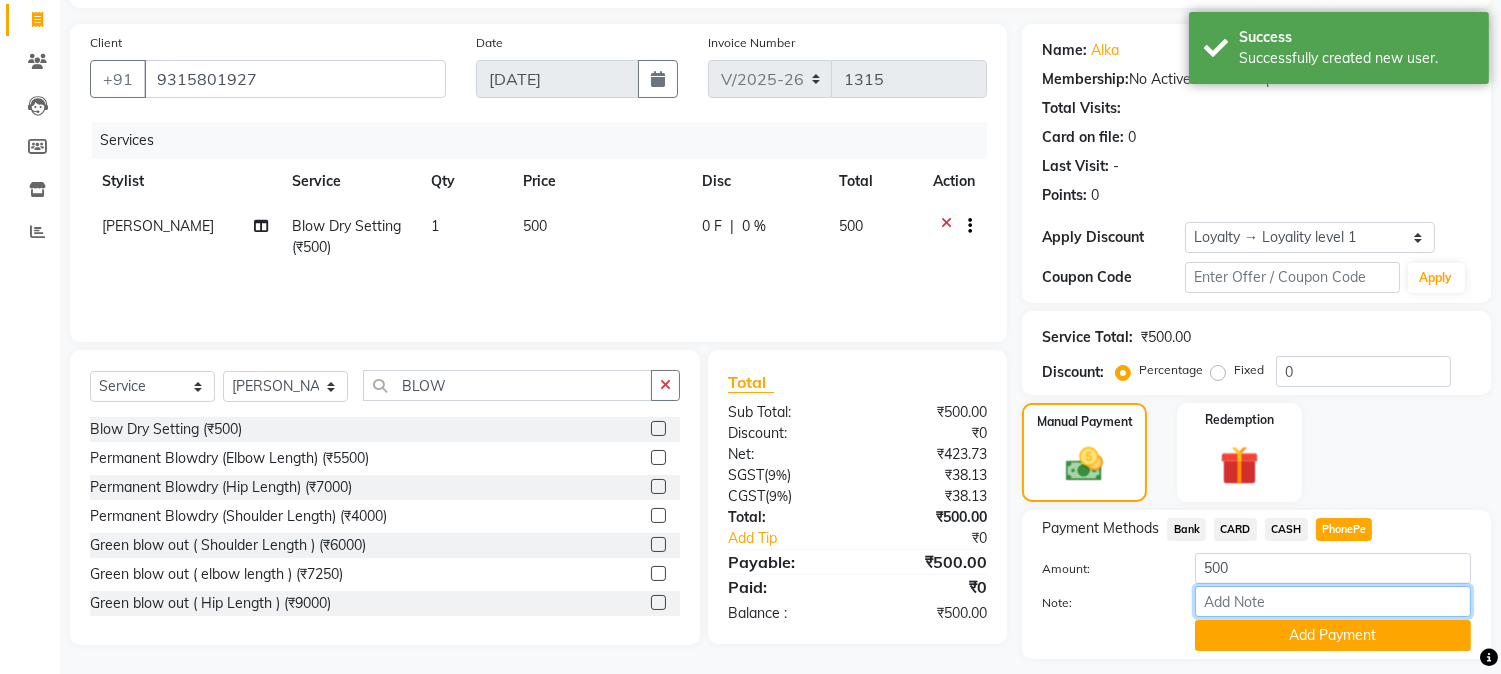 click on "Note:" at bounding box center [1333, 601] 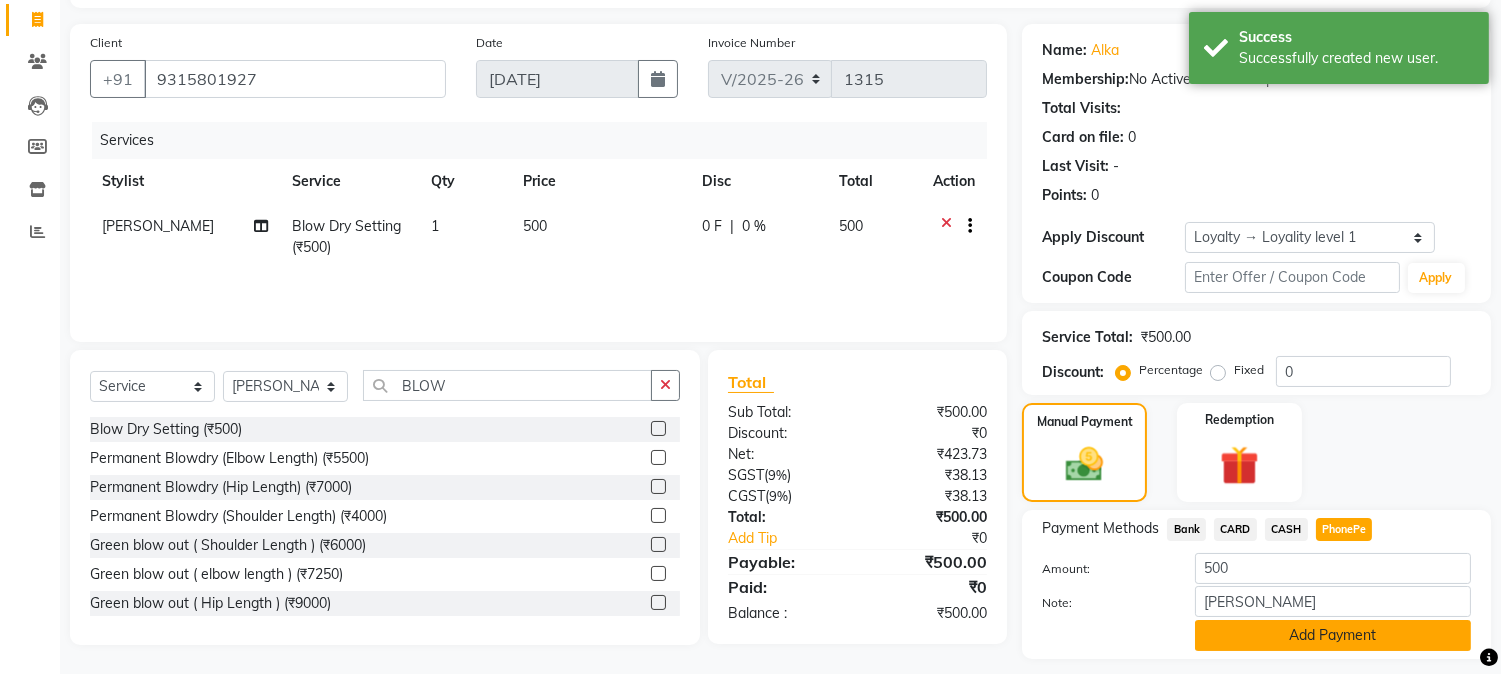 click on "Add Payment" 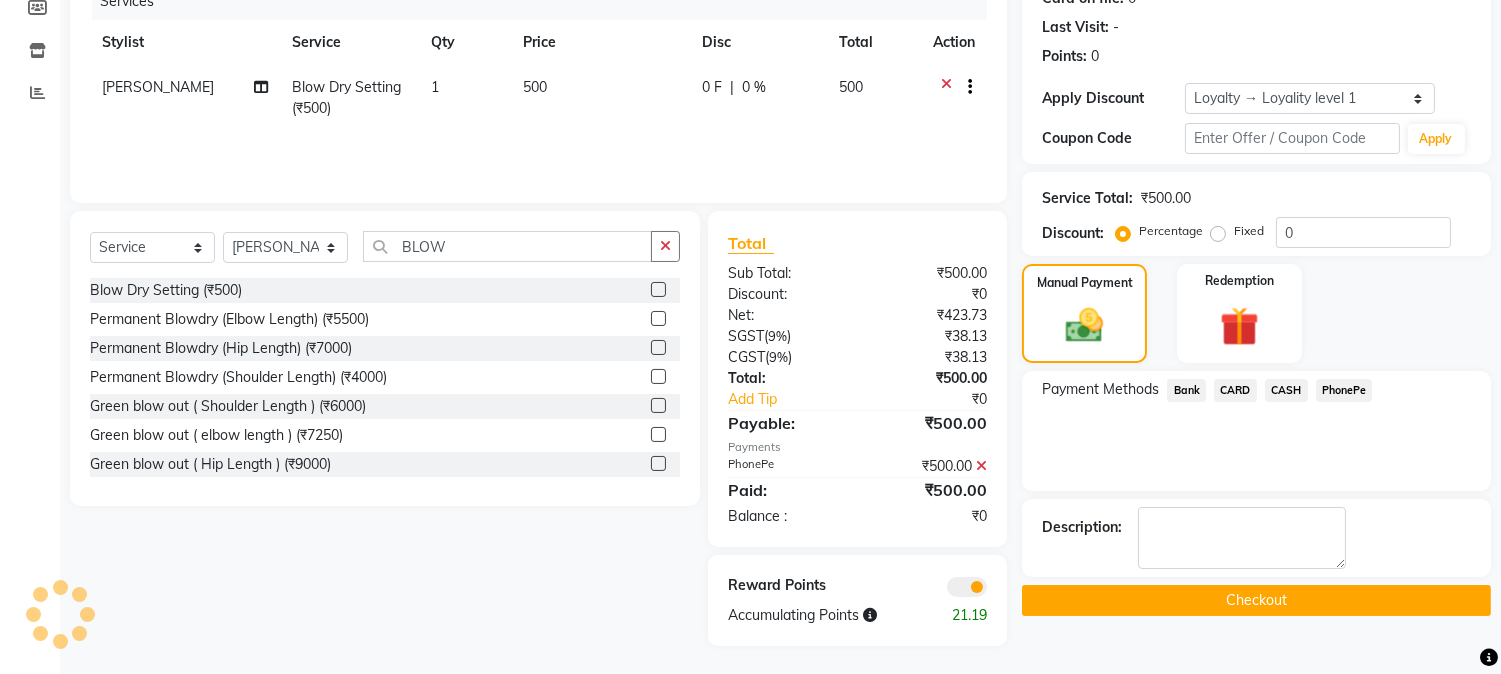 scroll, scrollTop: 266, scrollLeft: 0, axis: vertical 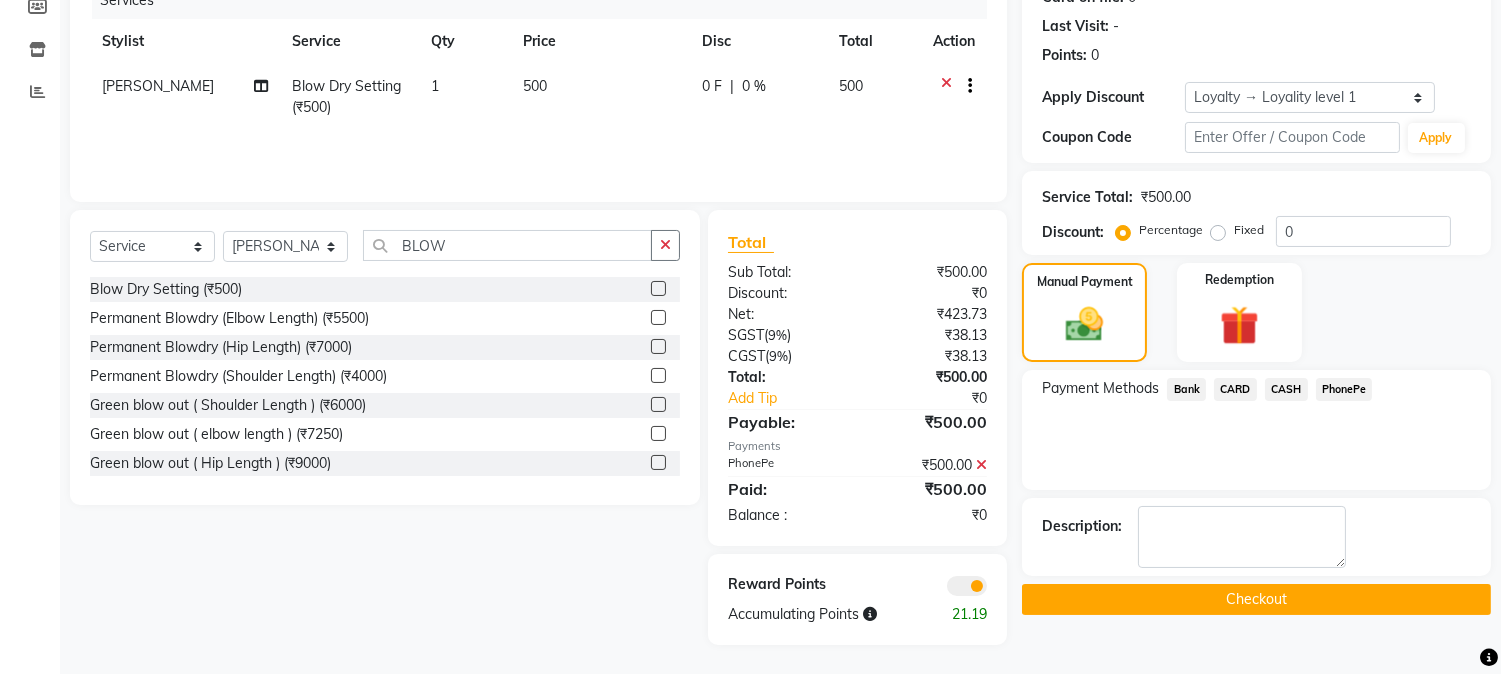 click on "Checkout" 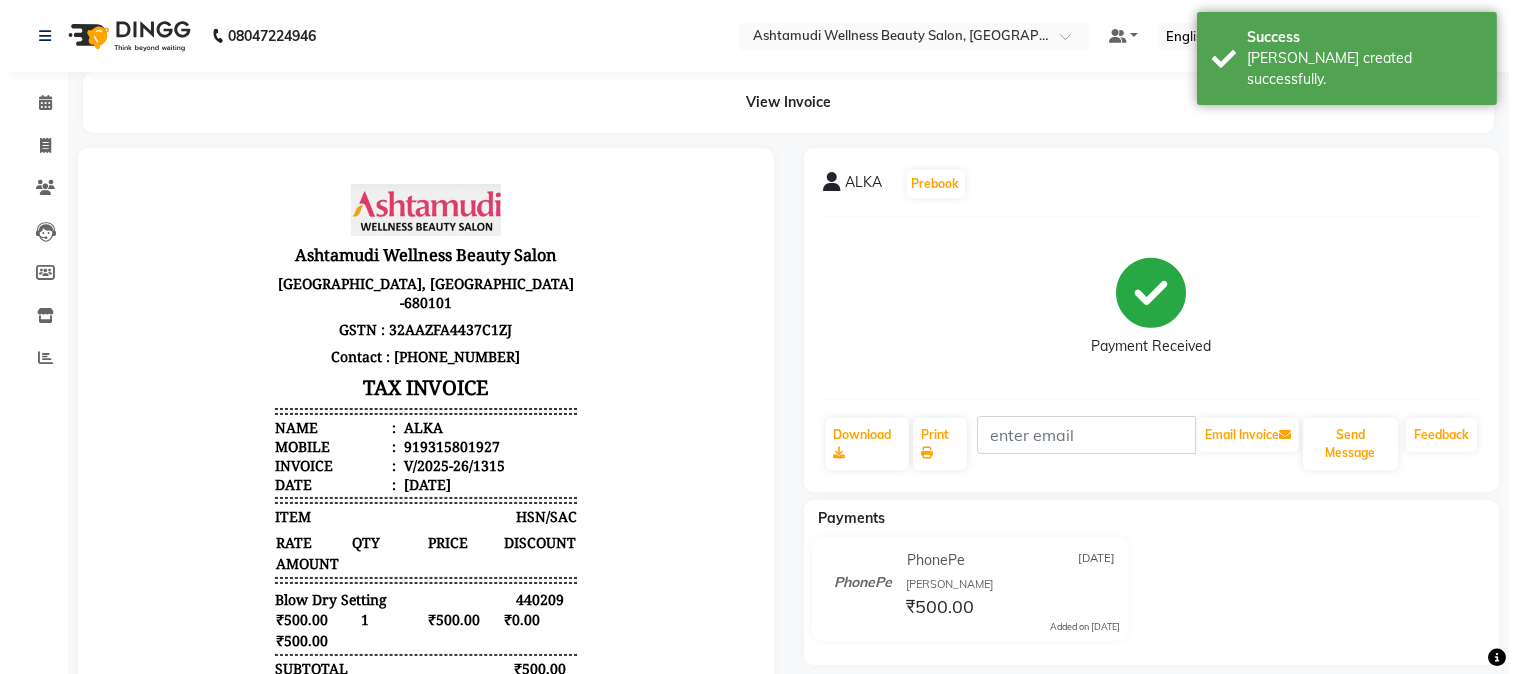 scroll, scrollTop: 0, scrollLeft: 0, axis: both 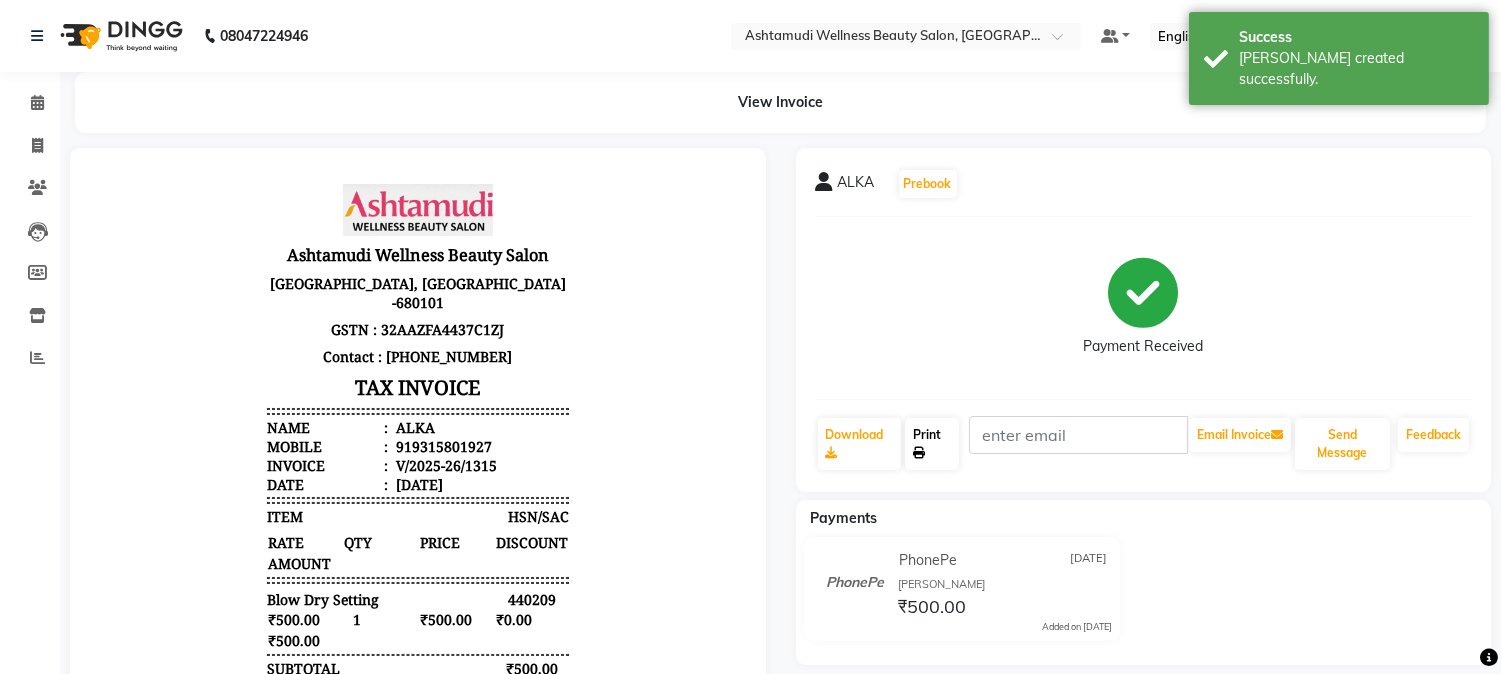 click on "Print" 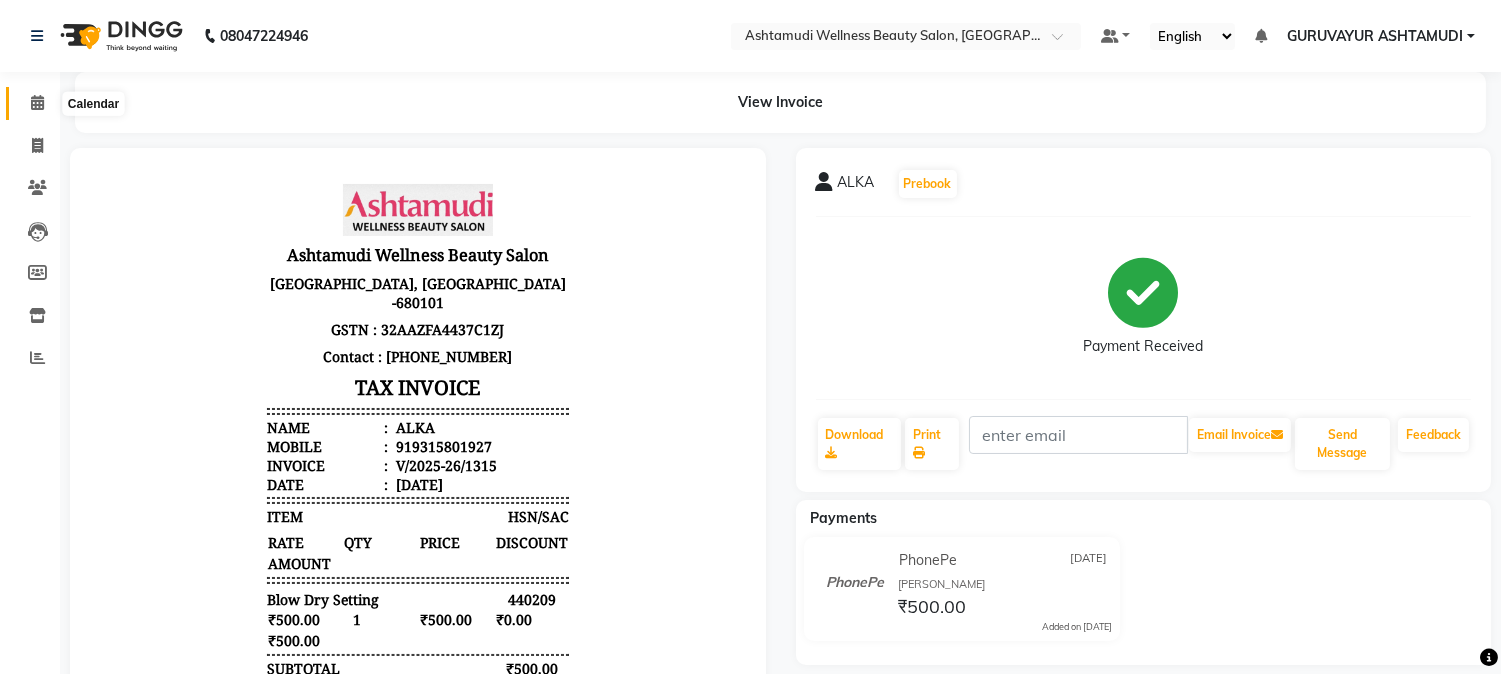 click 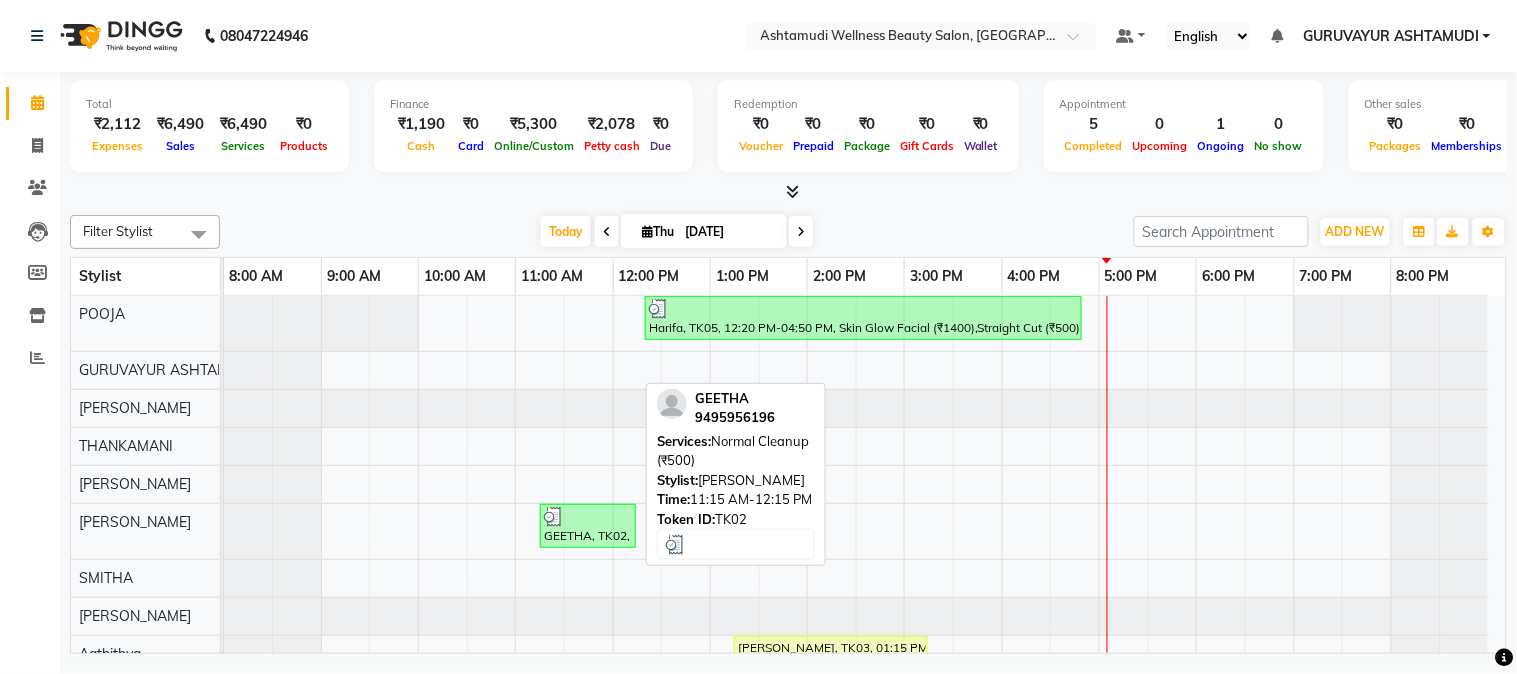 scroll, scrollTop: 150, scrollLeft: 0, axis: vertical 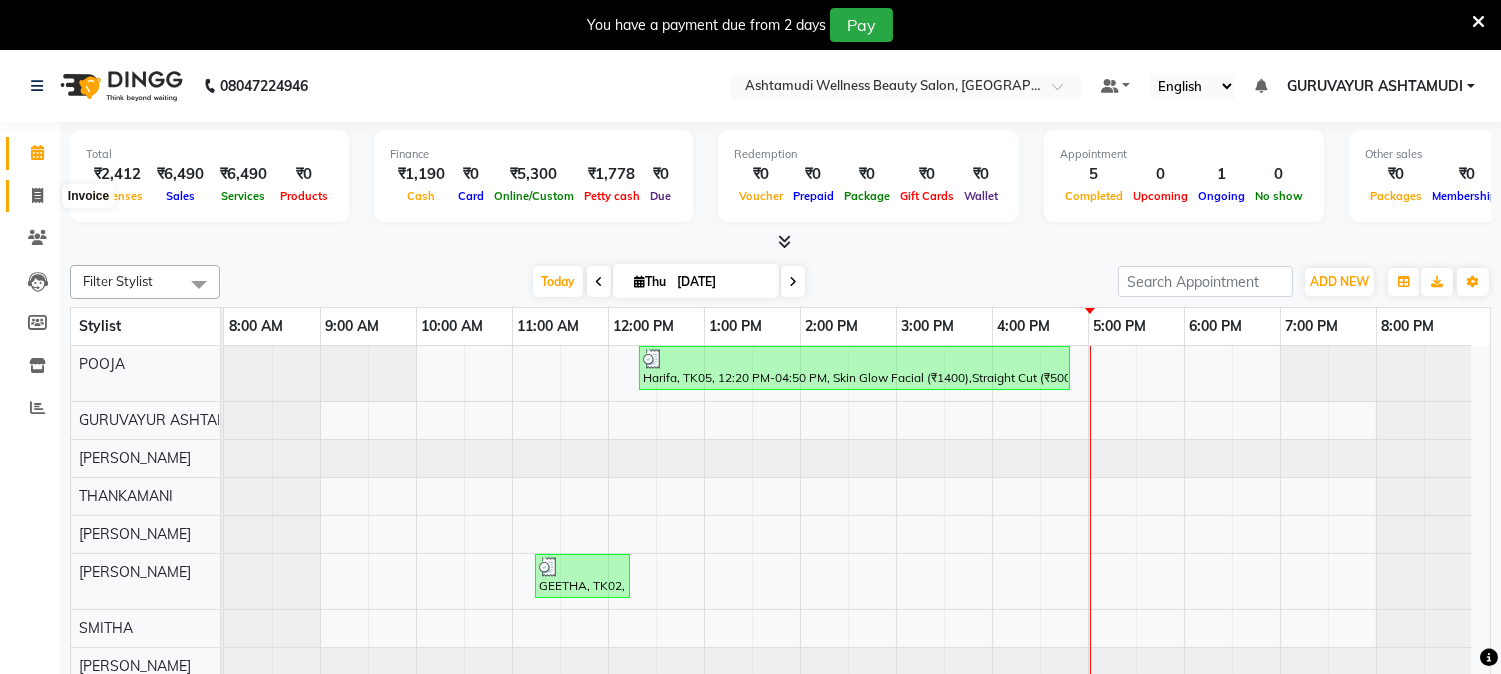 click 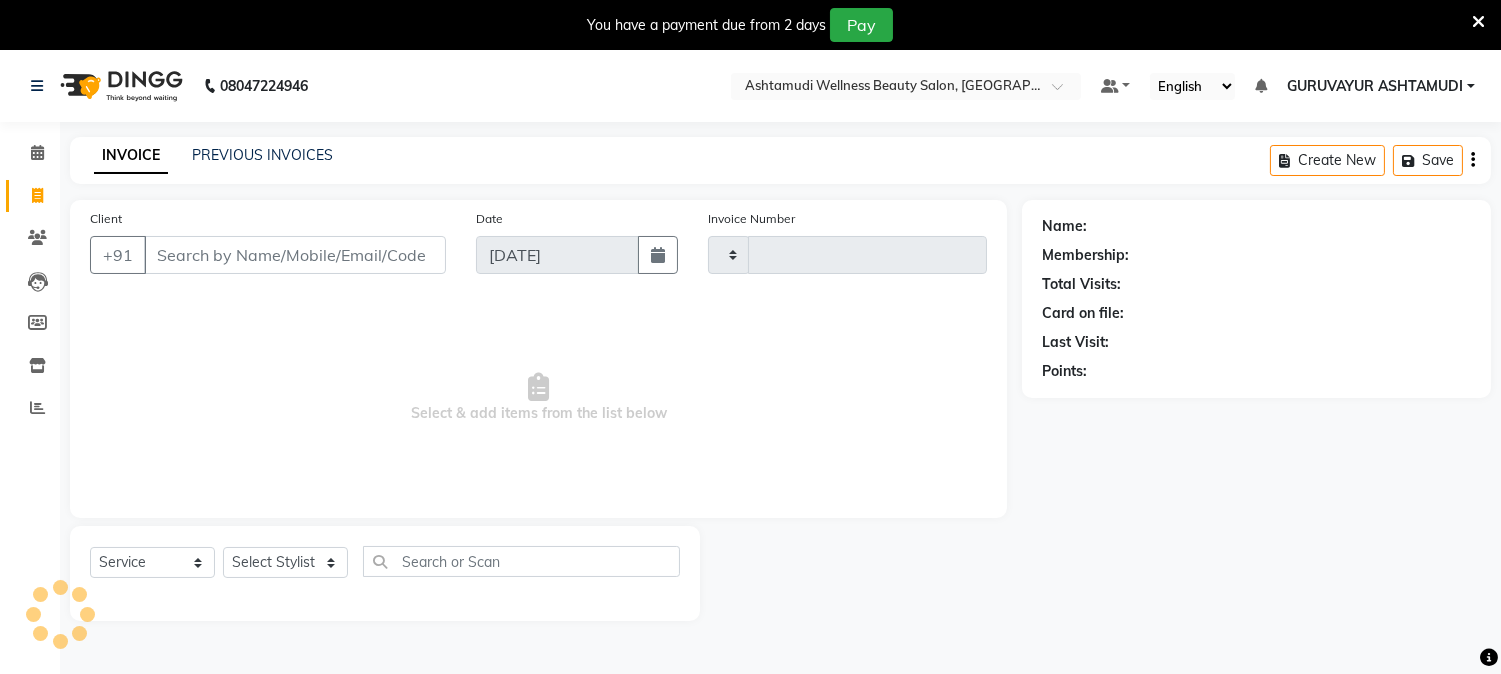type on "1316" 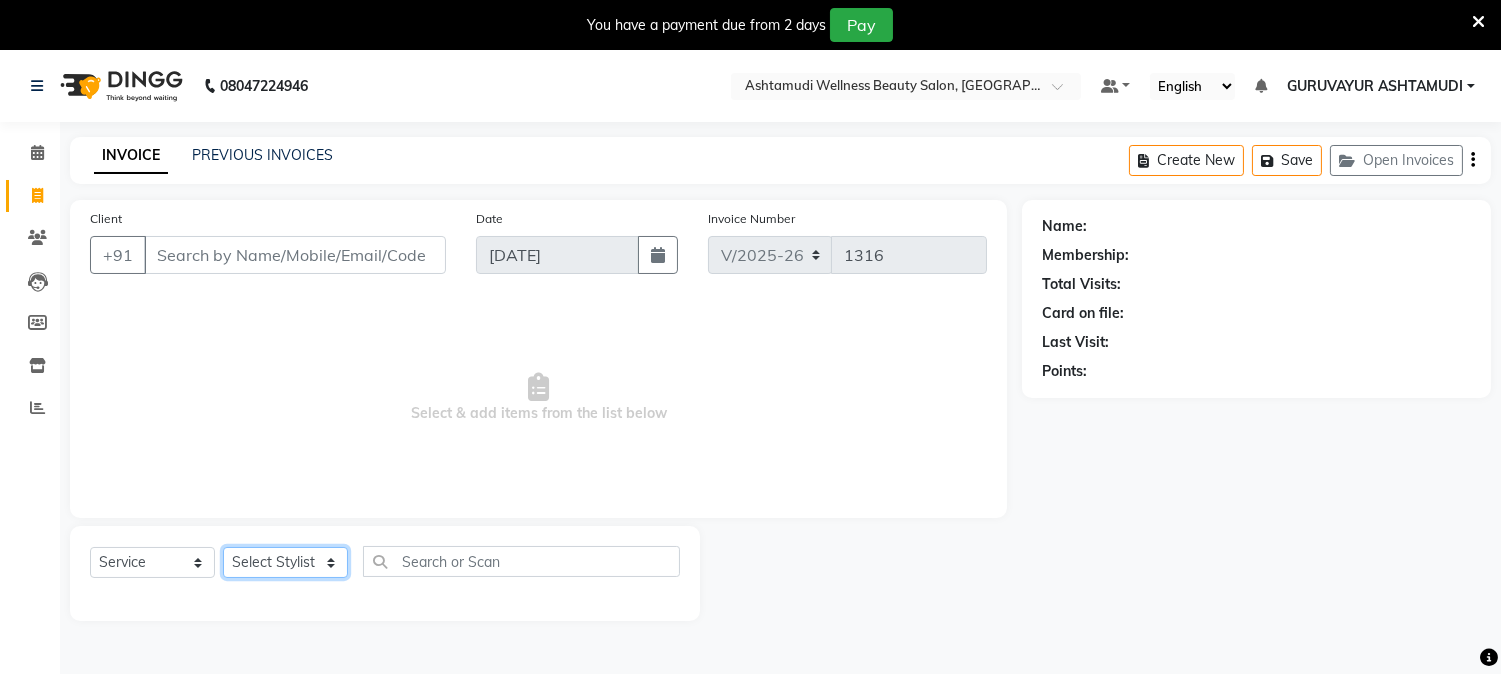 click on "Select Stylist Aathithya [PERSON_NAME] [PERSON_NAME] GURUVAYUR ASHTAMUDI [PERSON_NAME] Nigisha POOJA [PERSON_NAME] [PERSON_NAME] [PERSON_NAME]" 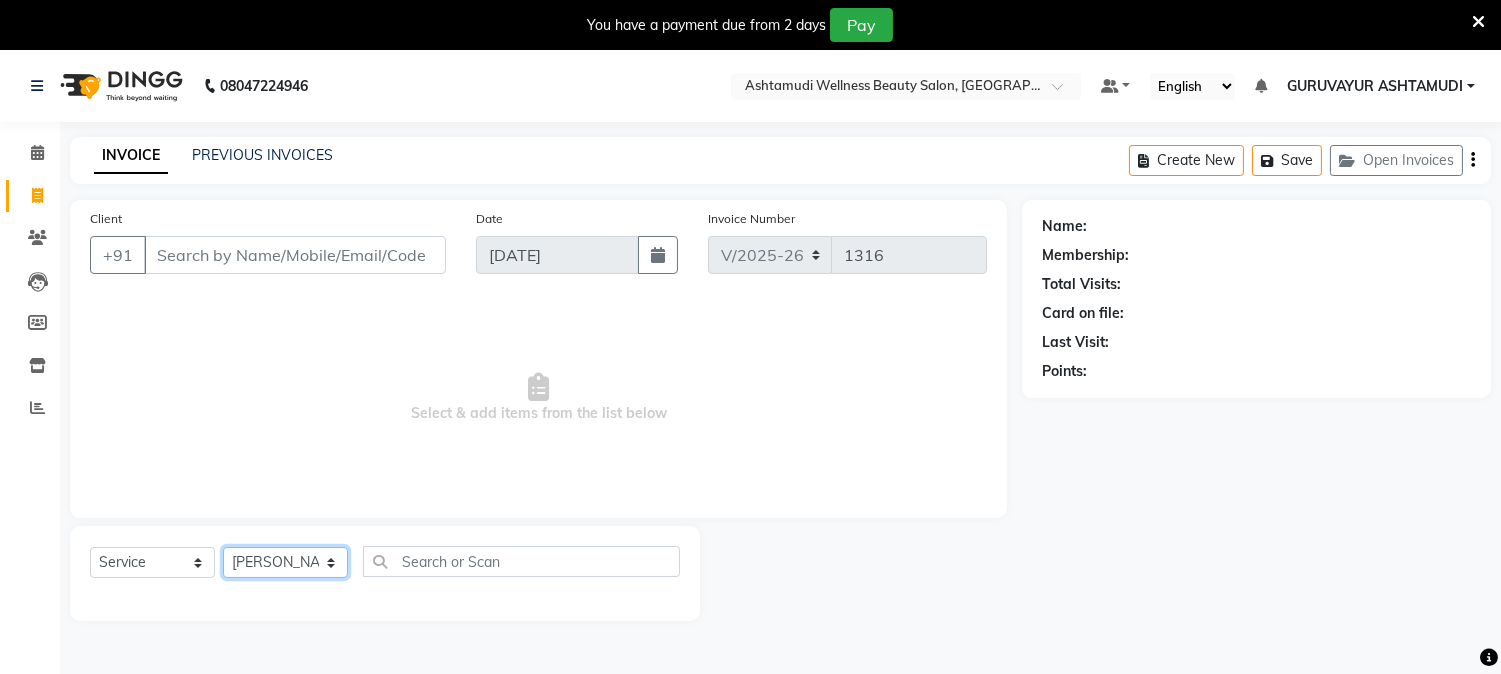 click on "Select Stylist Aathithya [PERSON_NAME] [PERSON_NAME] GURUVAYUR ASHTAMUDI [PERSON_NAME] Nigisha POOJA [PERSON_NAME] [PERSON_NAME] [PERSON_NAME]" 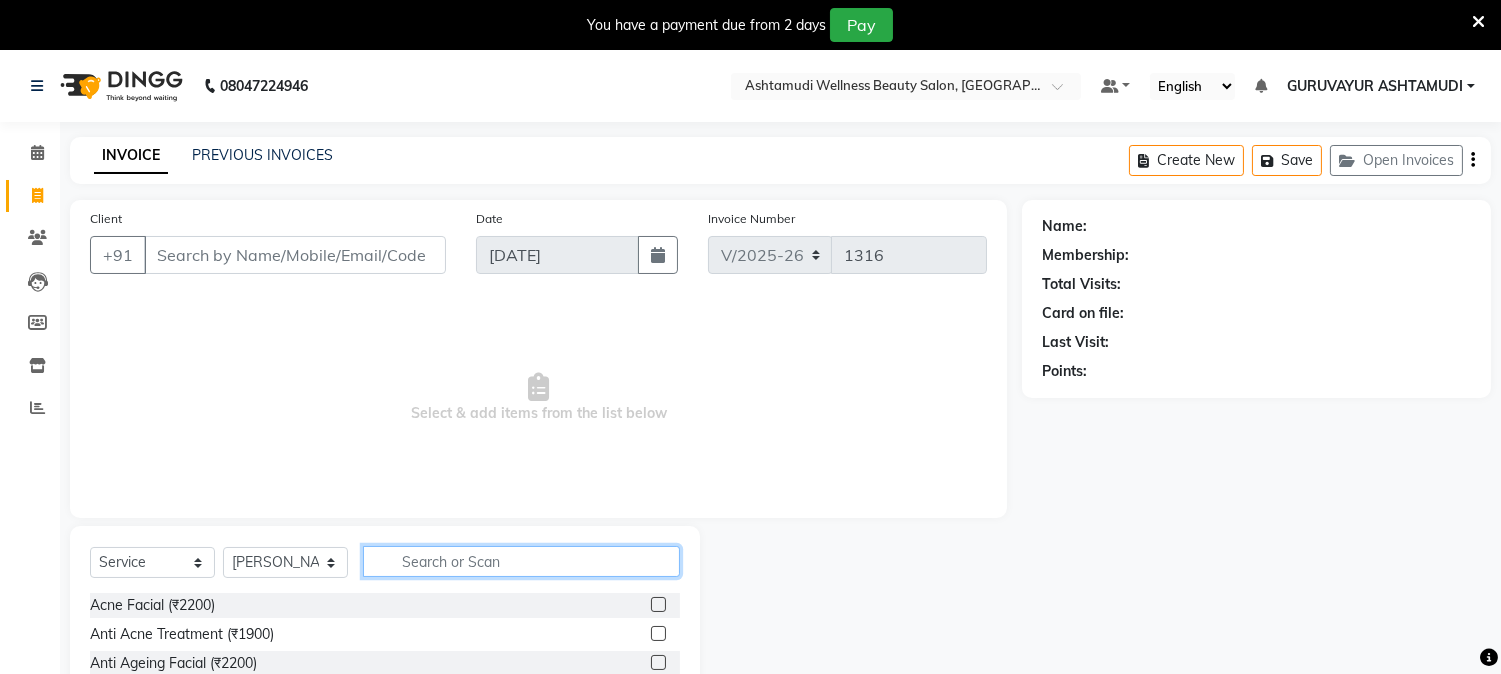 click 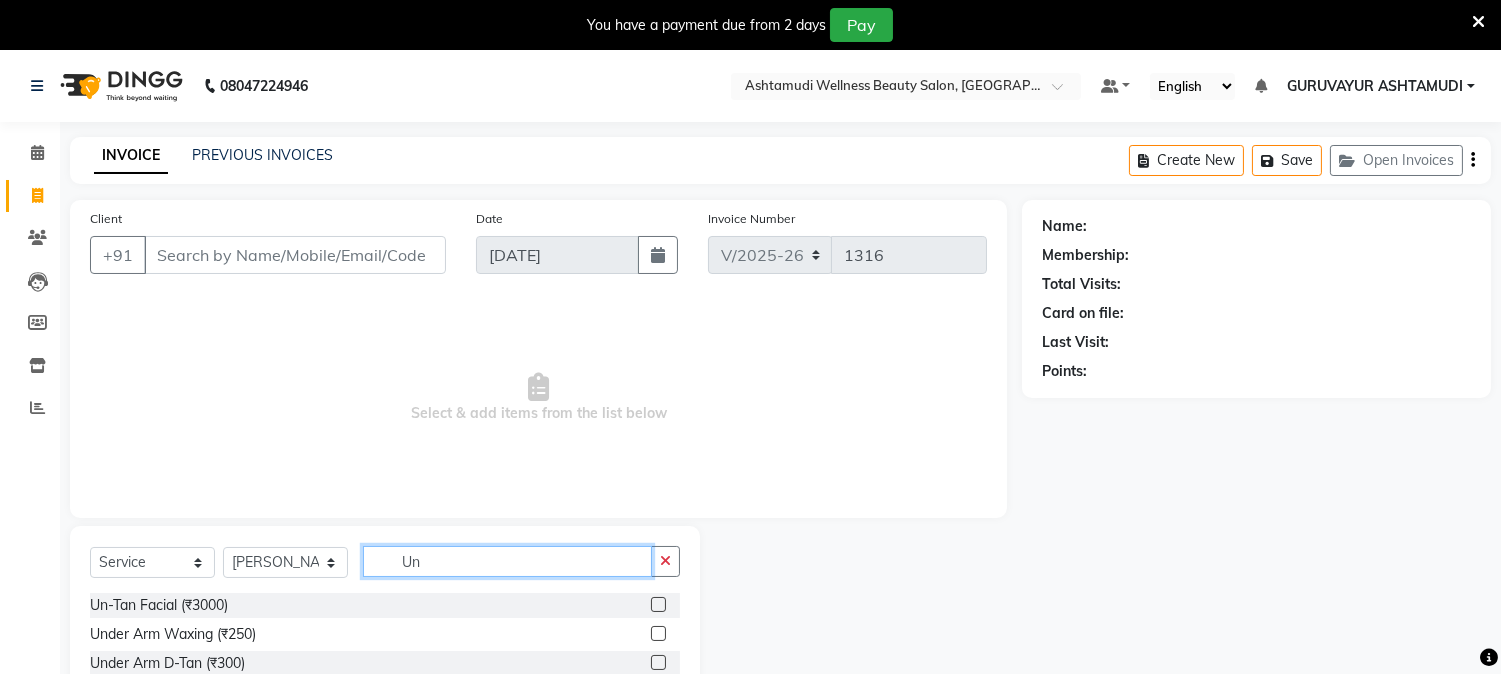 type on "Un" 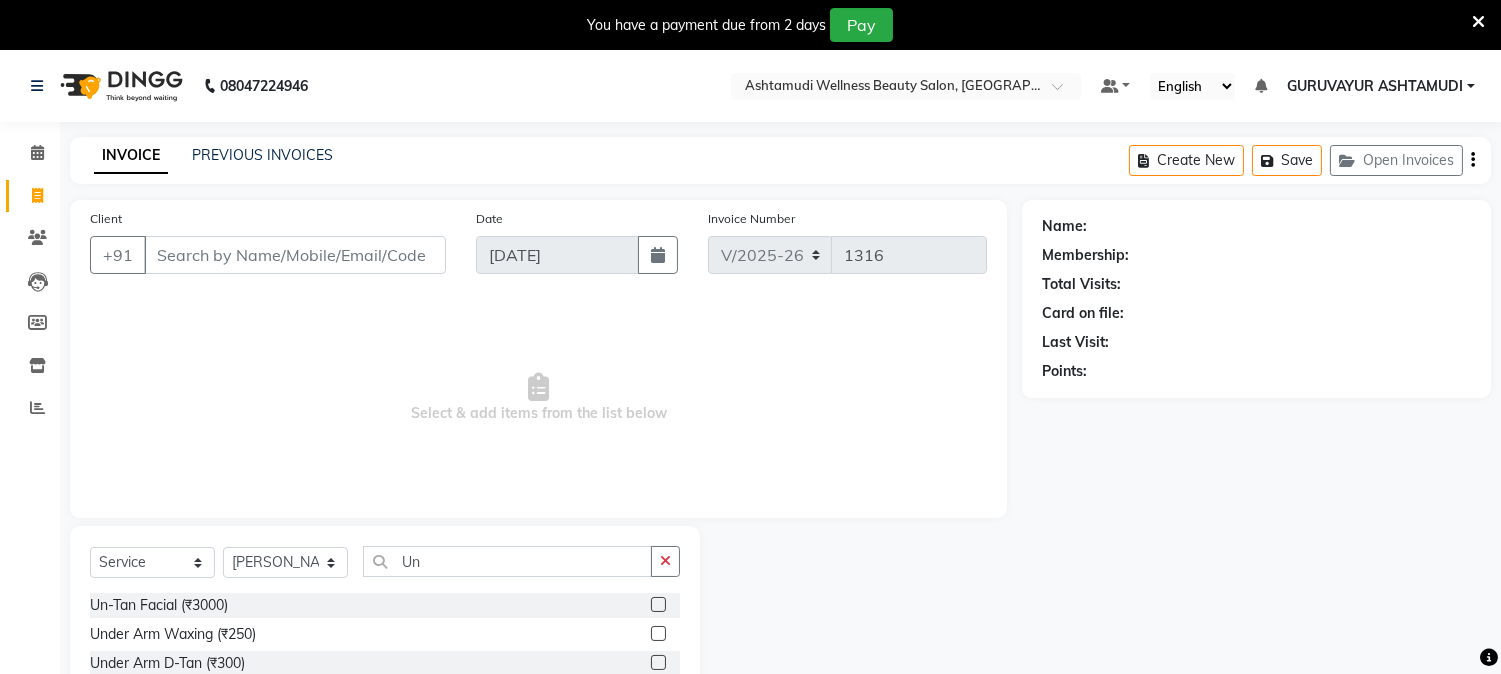 click 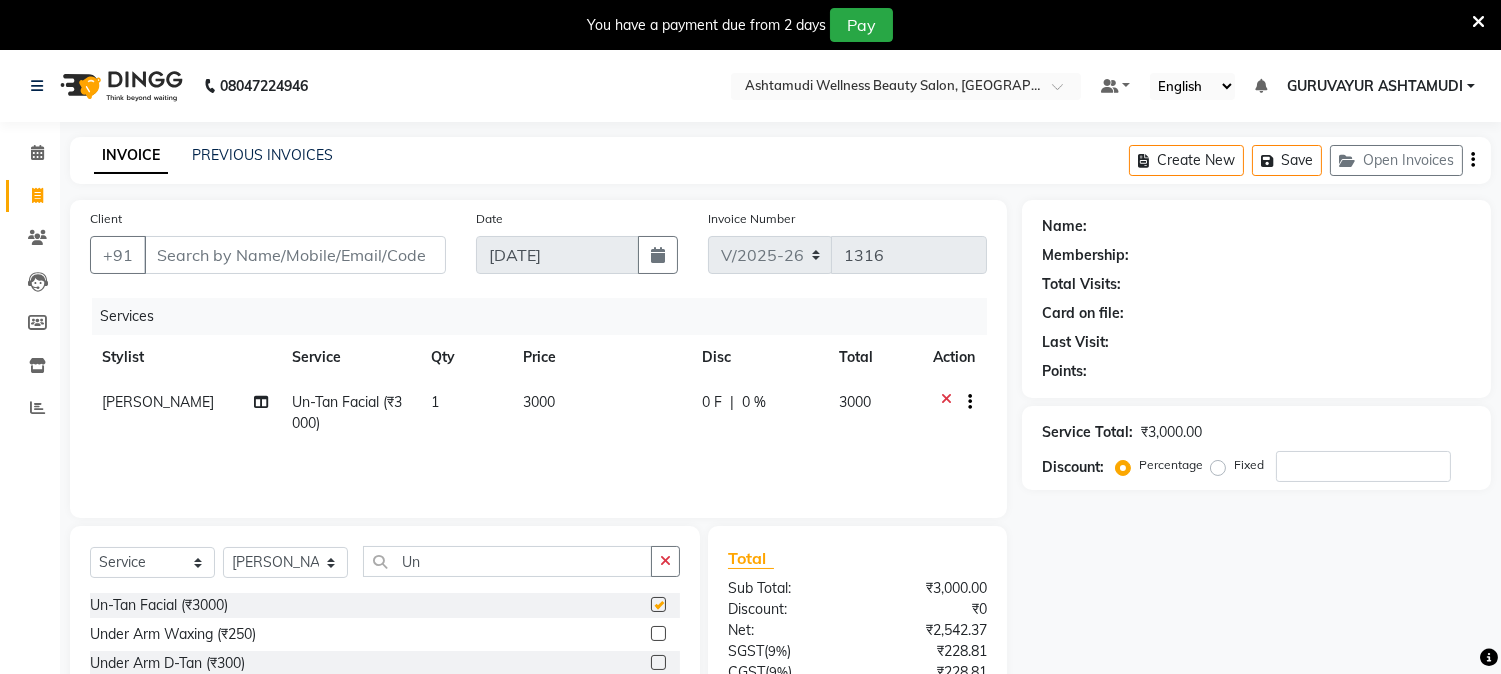 checkbox on "false" 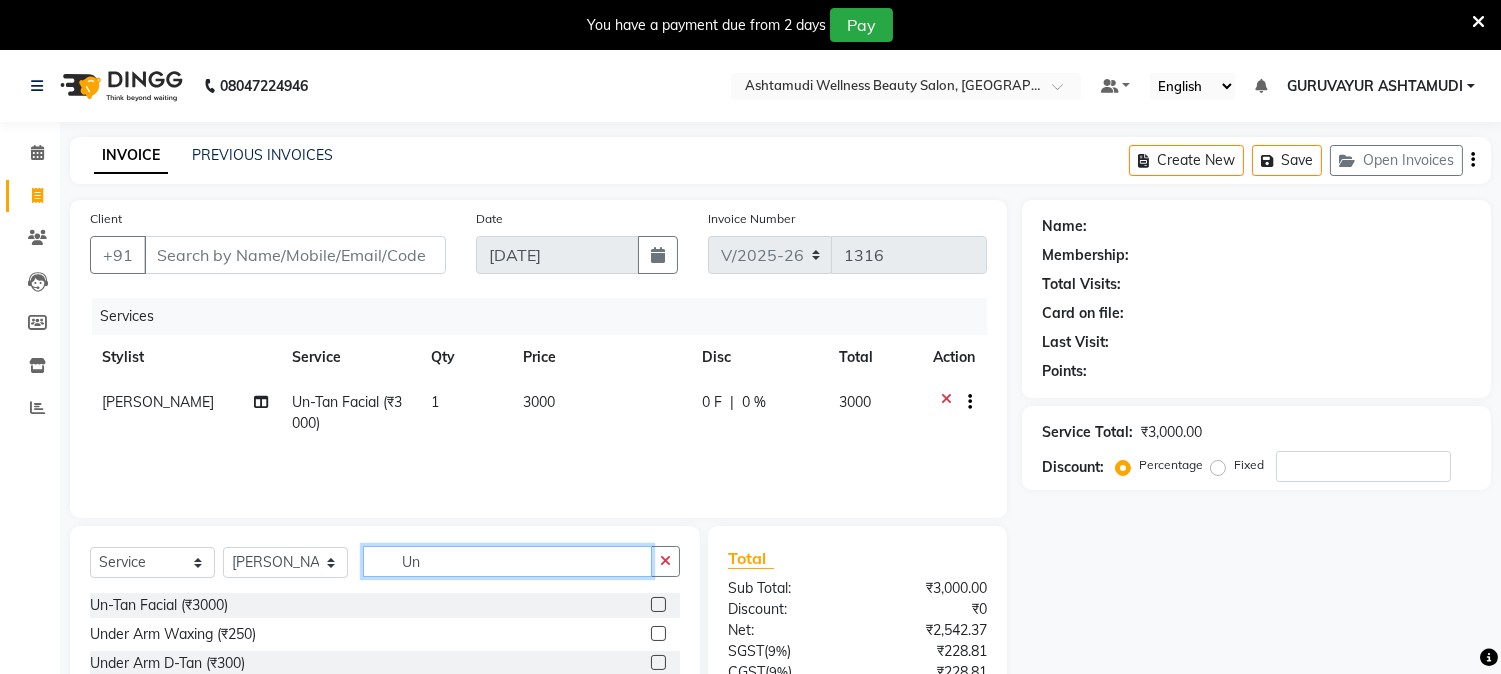 drag, startPoint x: 501, startPoint y: 556, endPoint x: 228, endPoint y: 558, distance: 273.00732 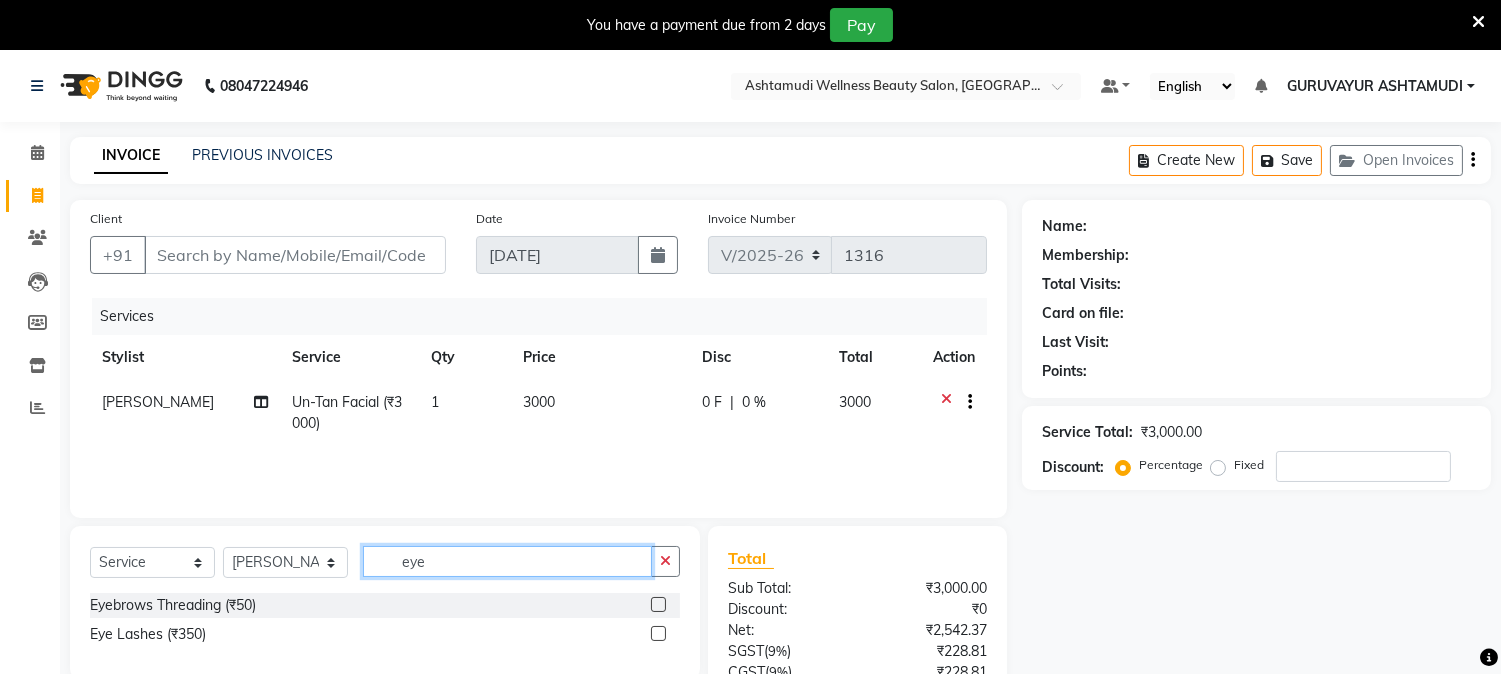 type on "eye" 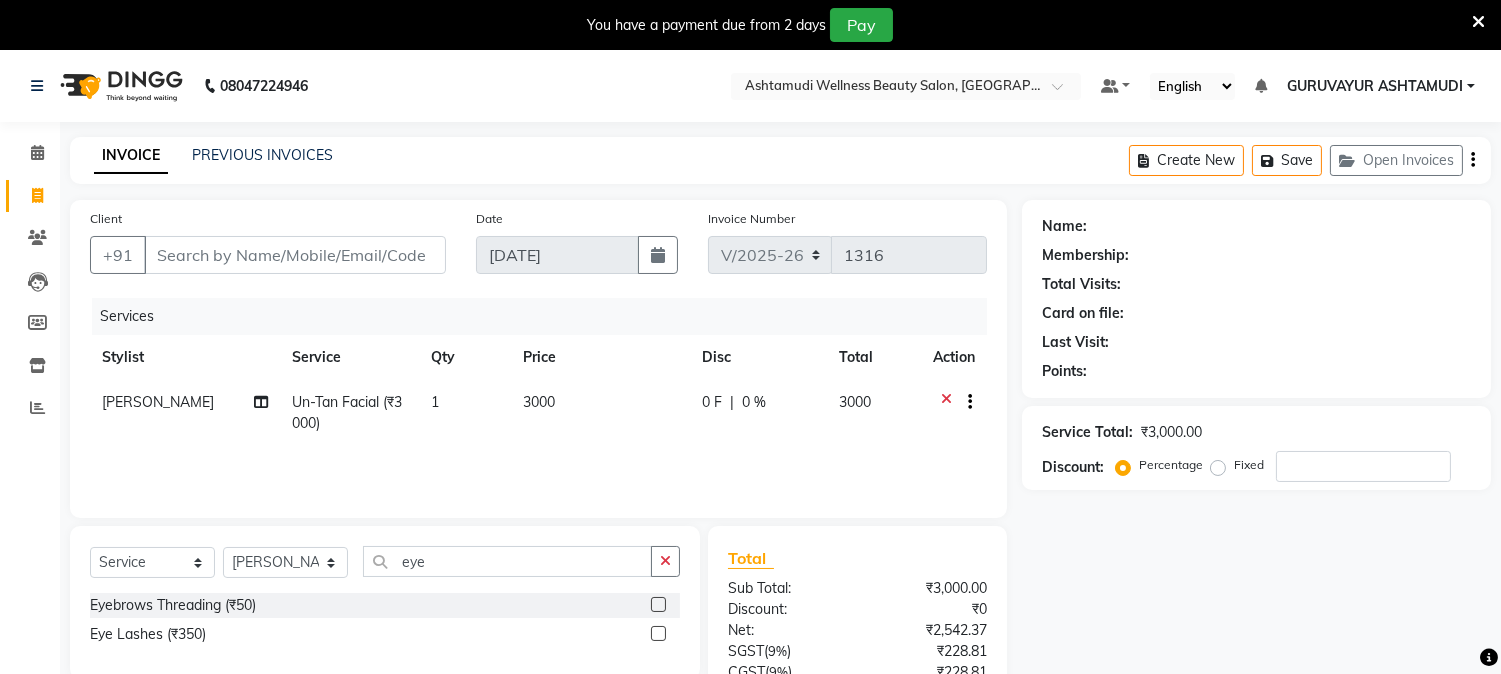 click 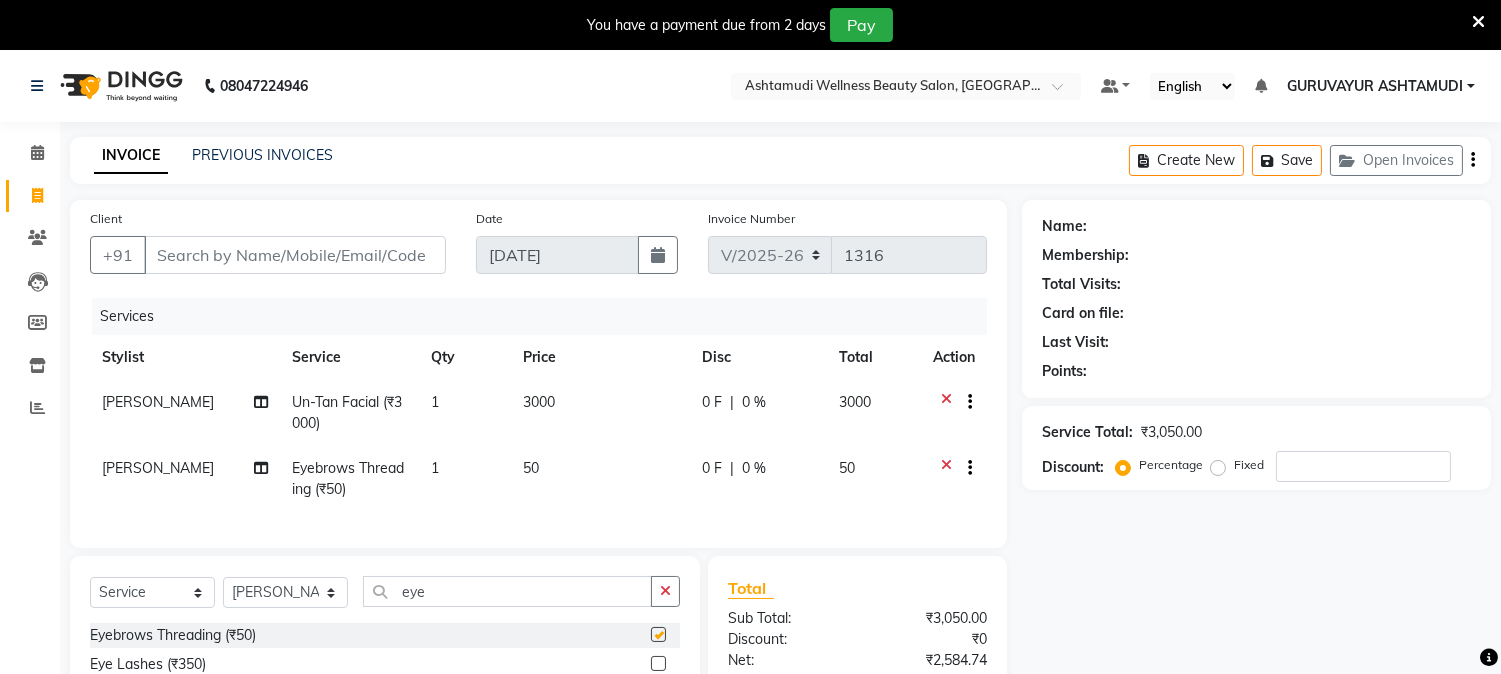 checkbox on "false" 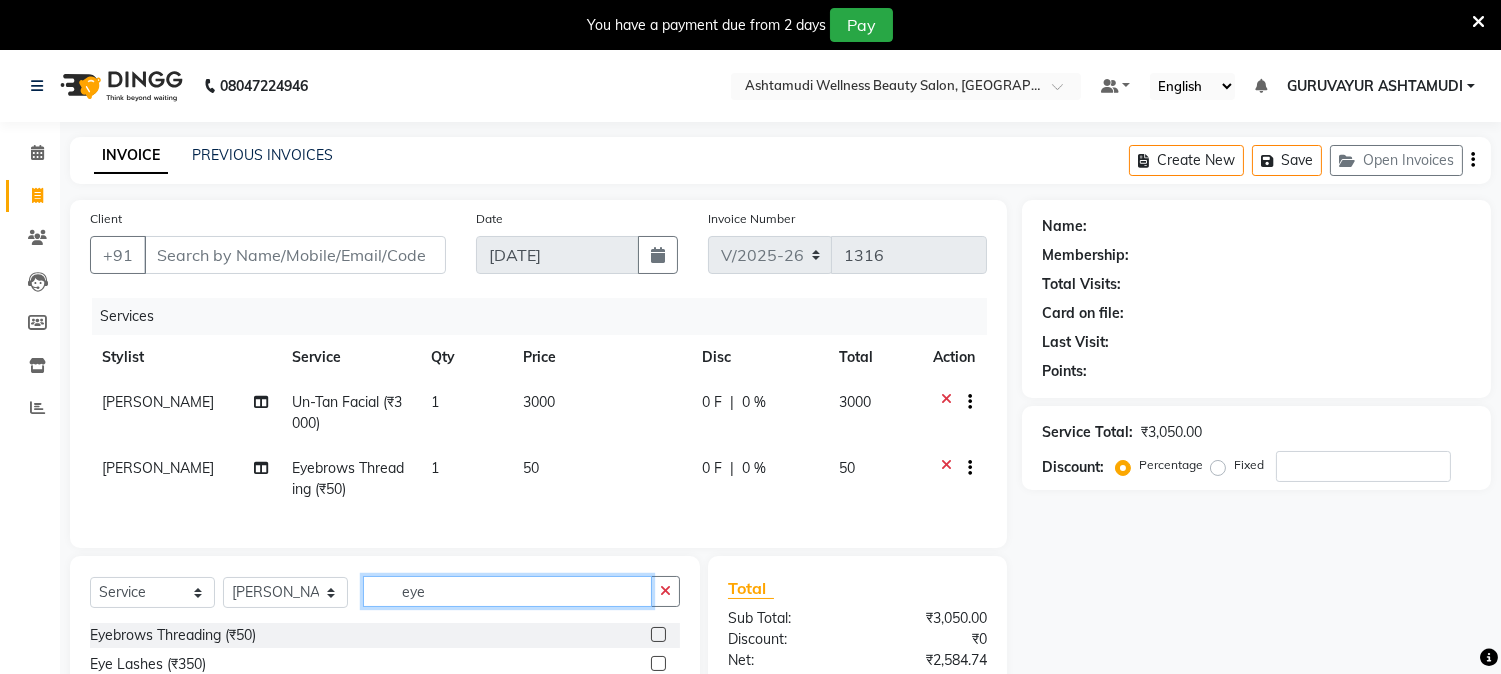 drag, startPoint x: 443, startPoint y: 607, endPoint x: 290, endPoint y: 610, distance: 153.0294 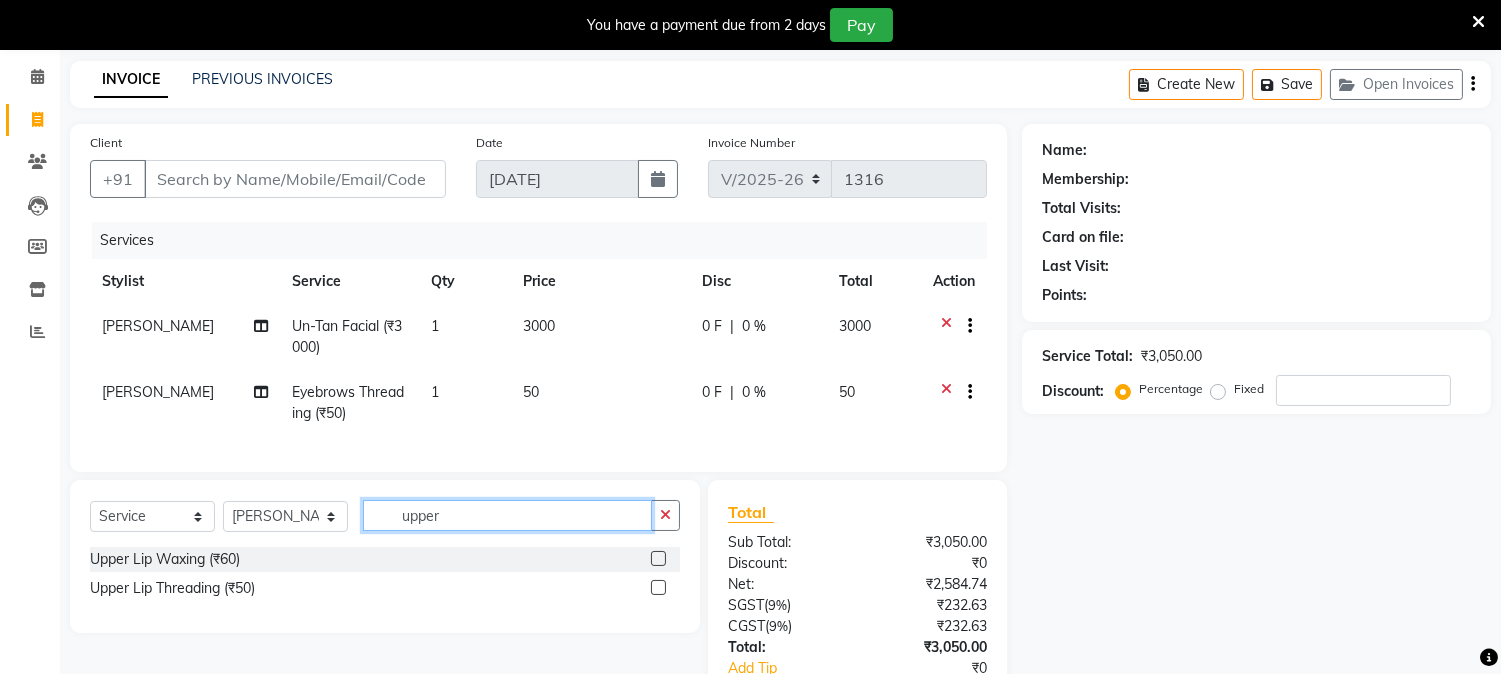 scroll, scrollTop: 222, scrollLeft: 0, axis: vertical 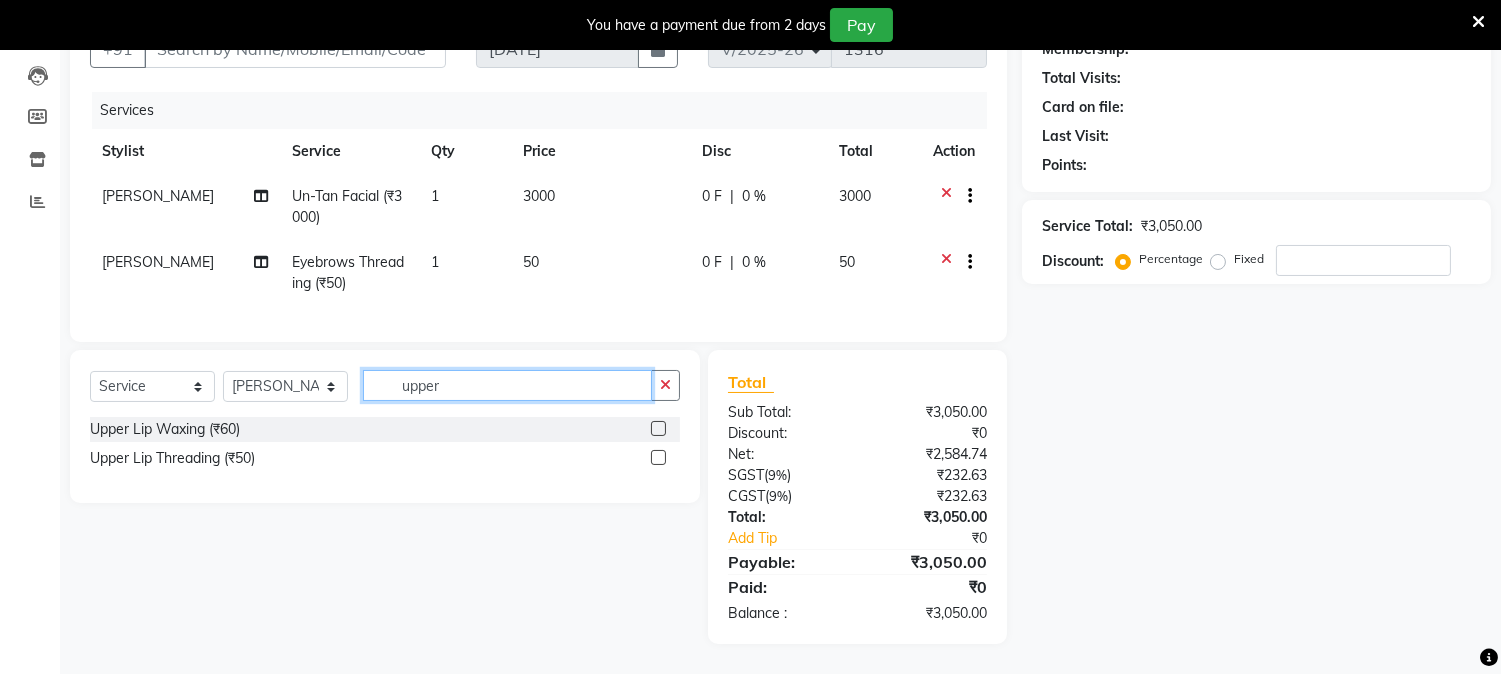 type on "upper" 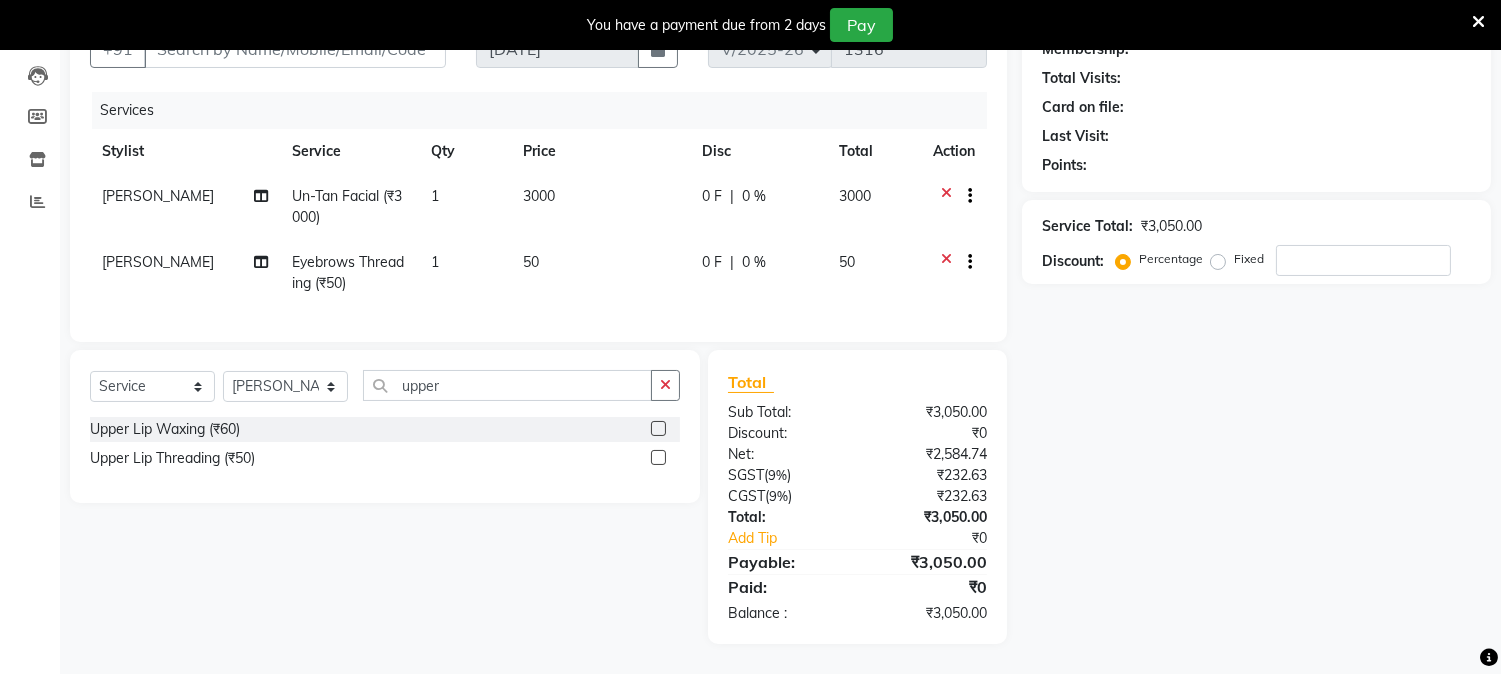 click 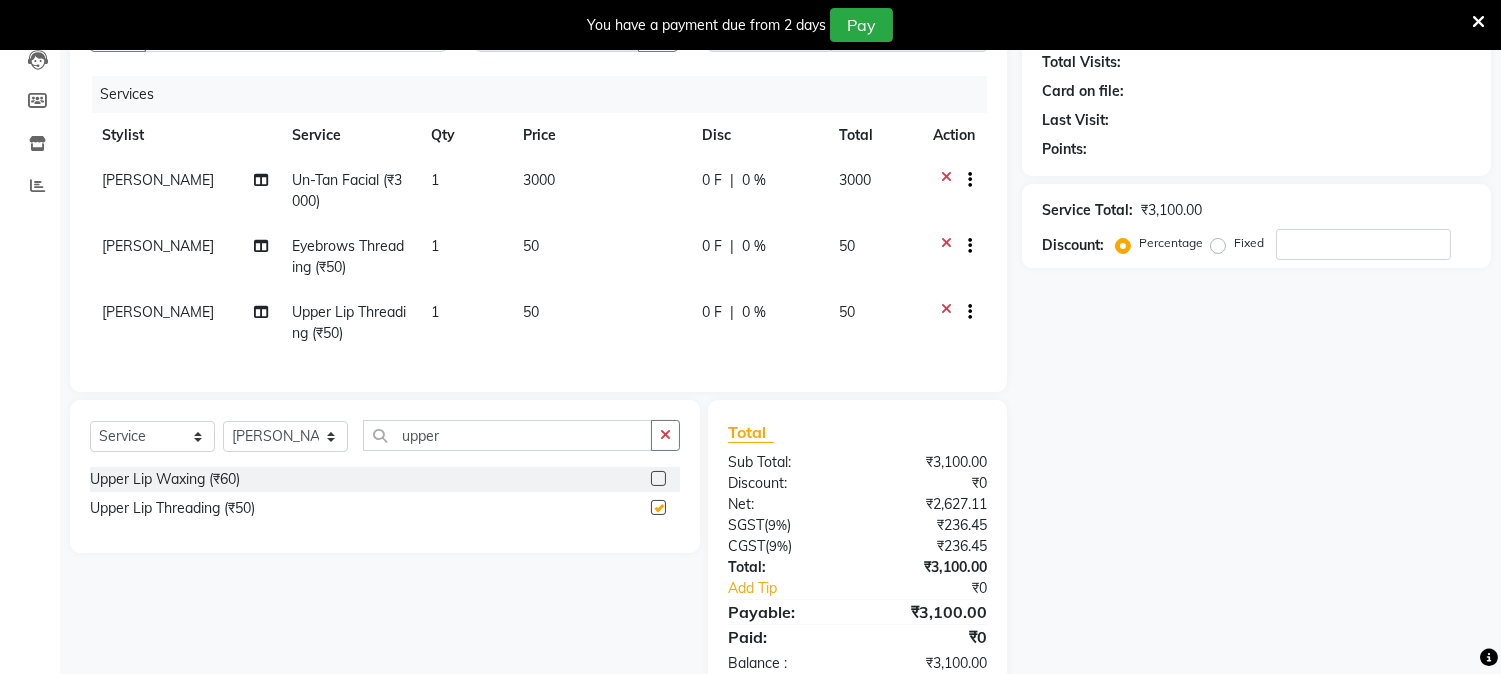 checkbox on "false" 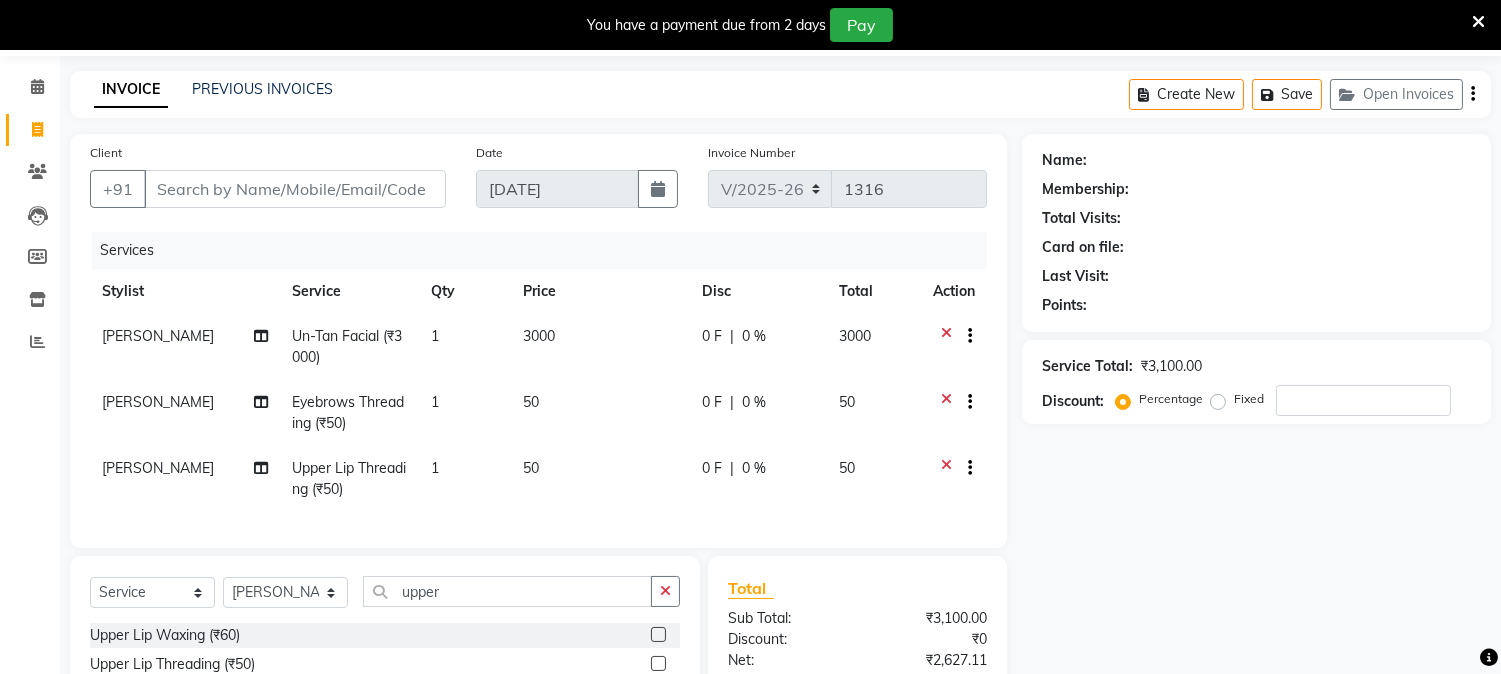 scroll, scrollTop: 0, scrollLeft: 0, axis: both 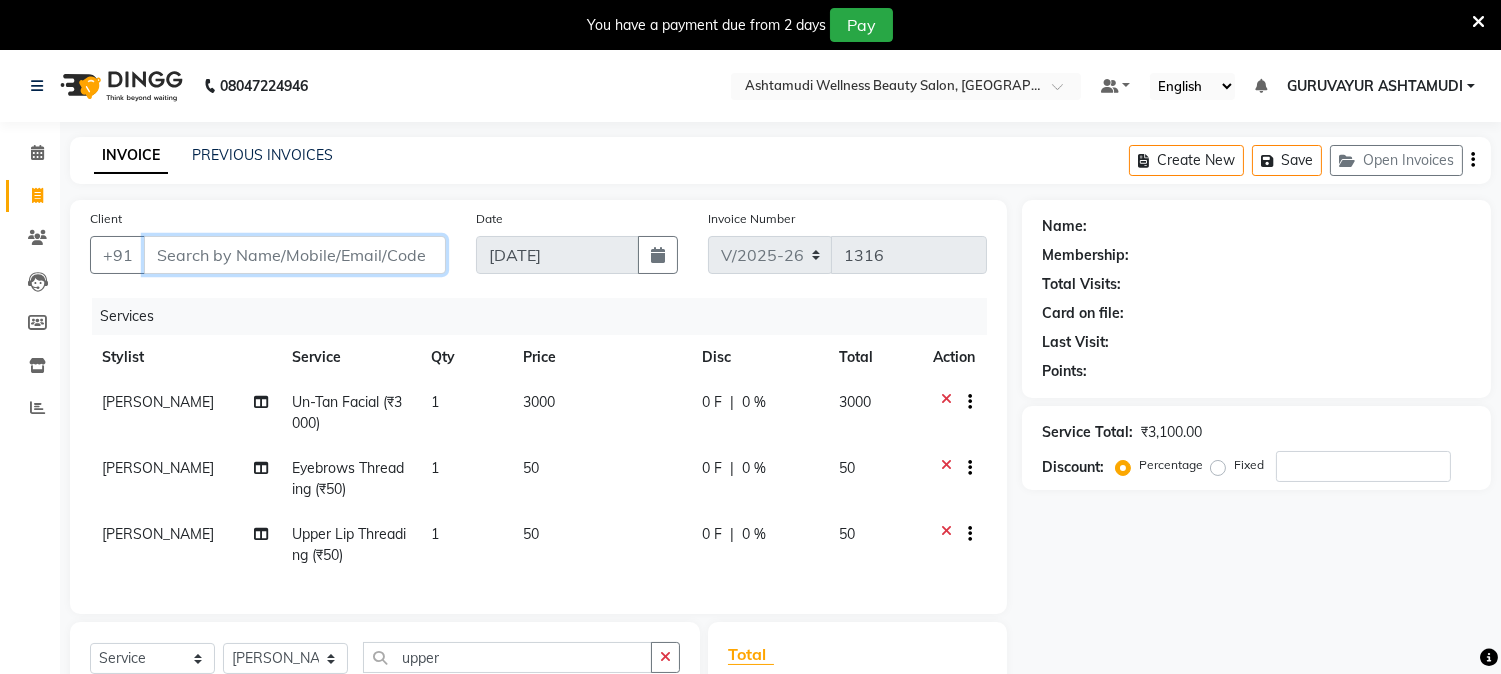 click on "Client" at bounding box center (295, 255) 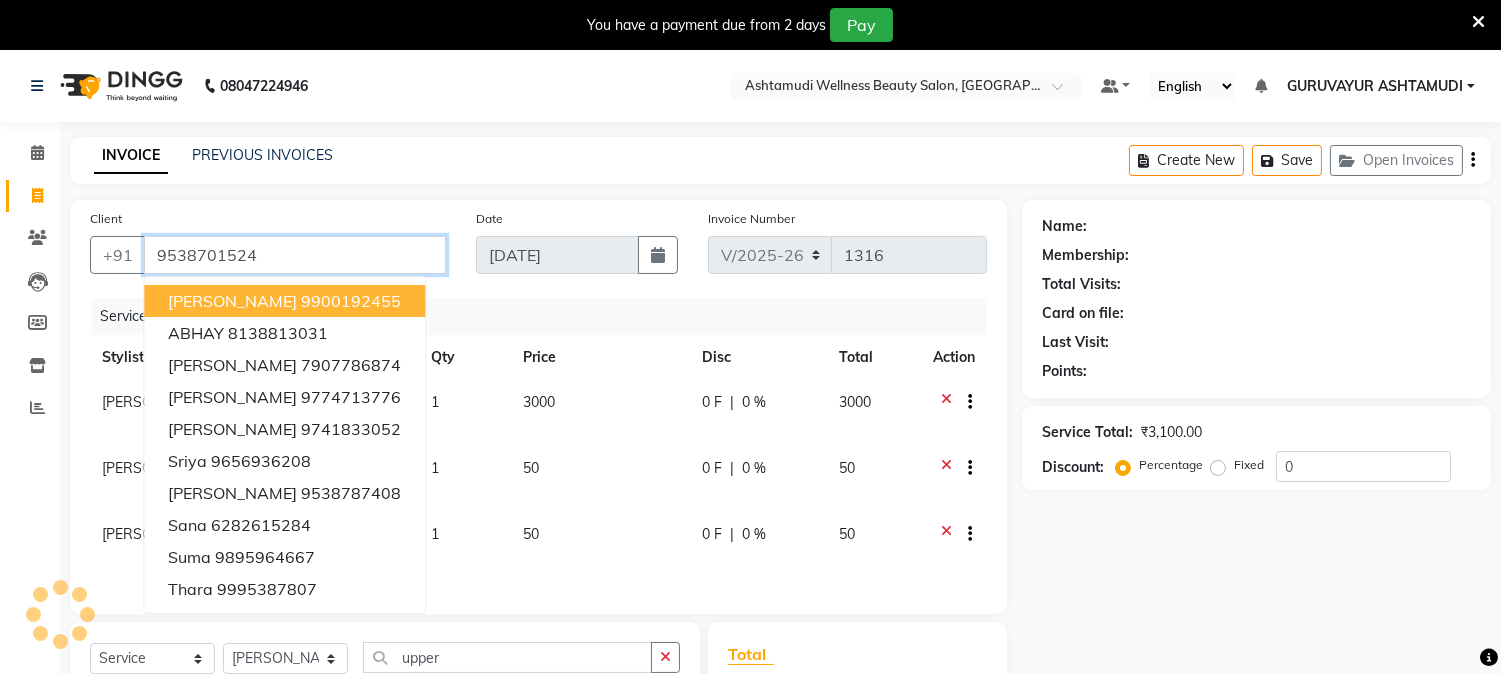 type on "9538701524" 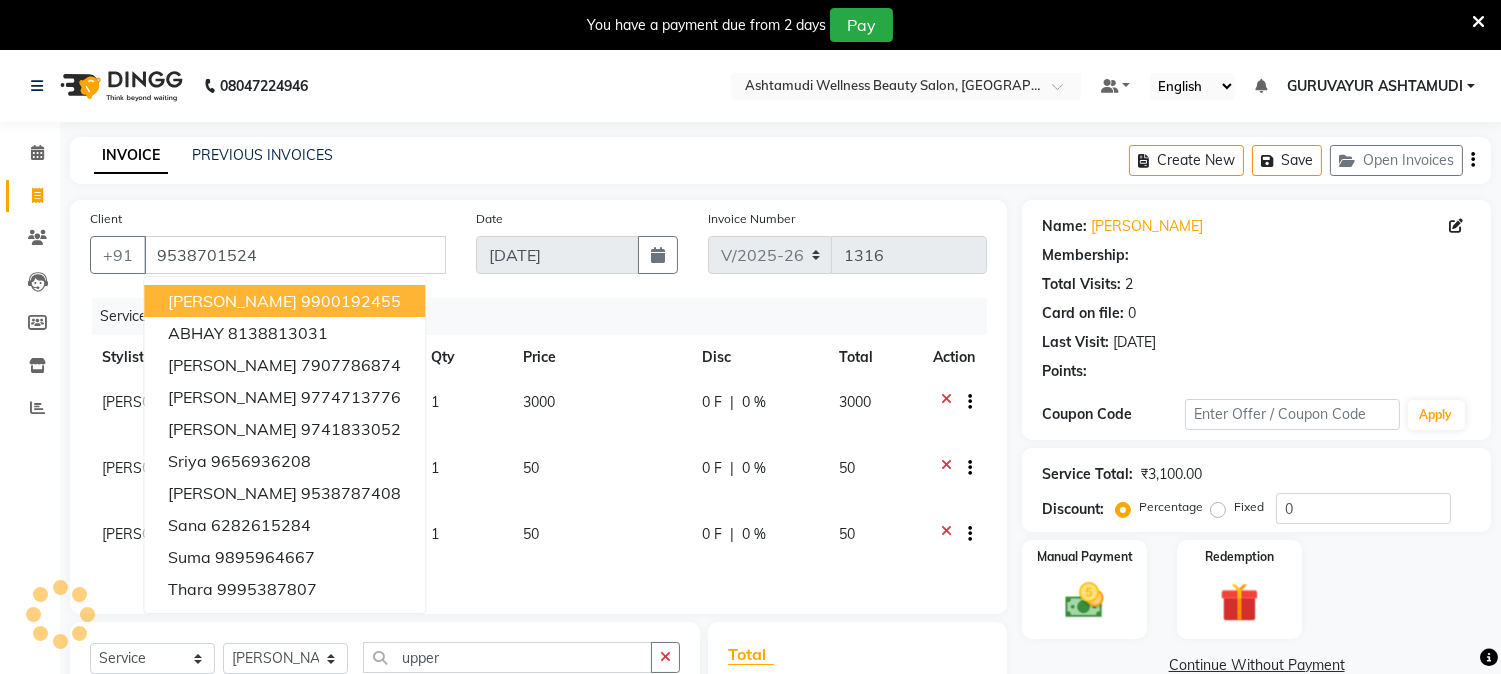 select on "1: Object" 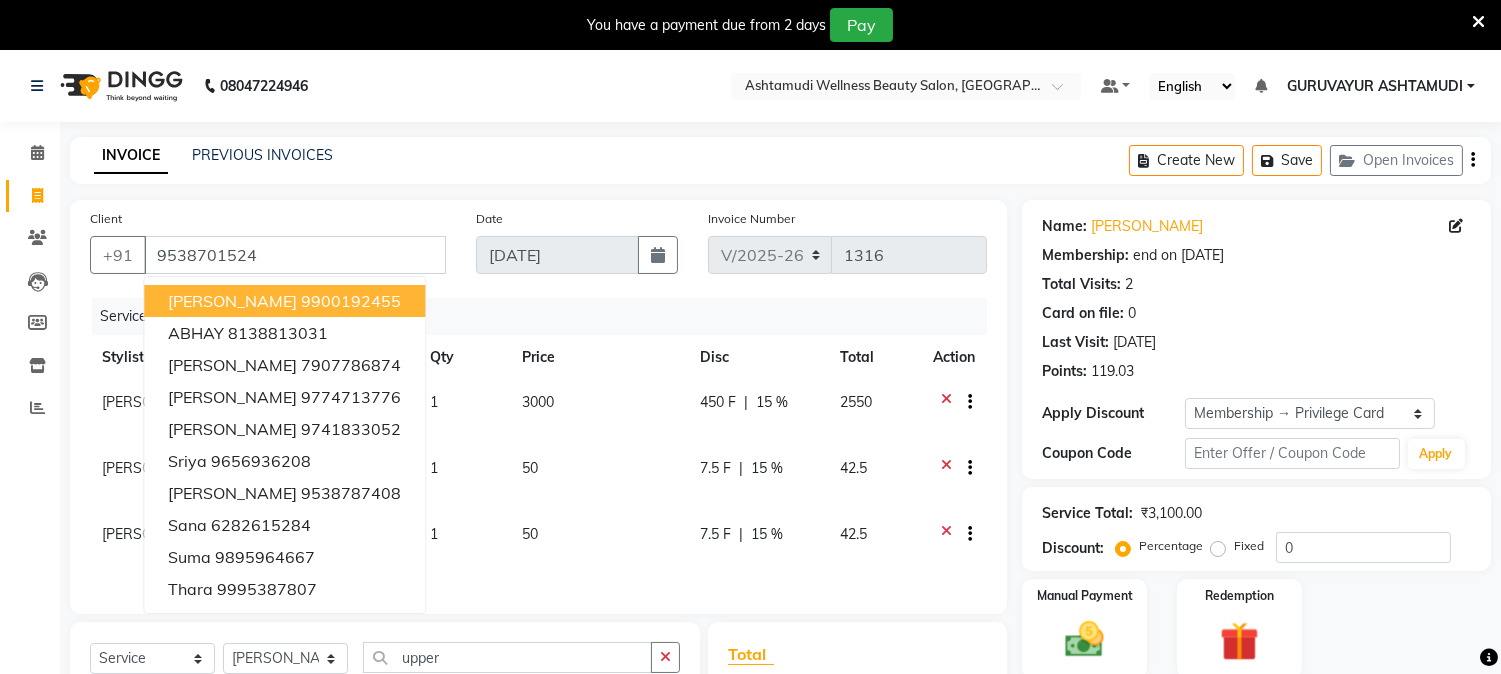 type on "15" 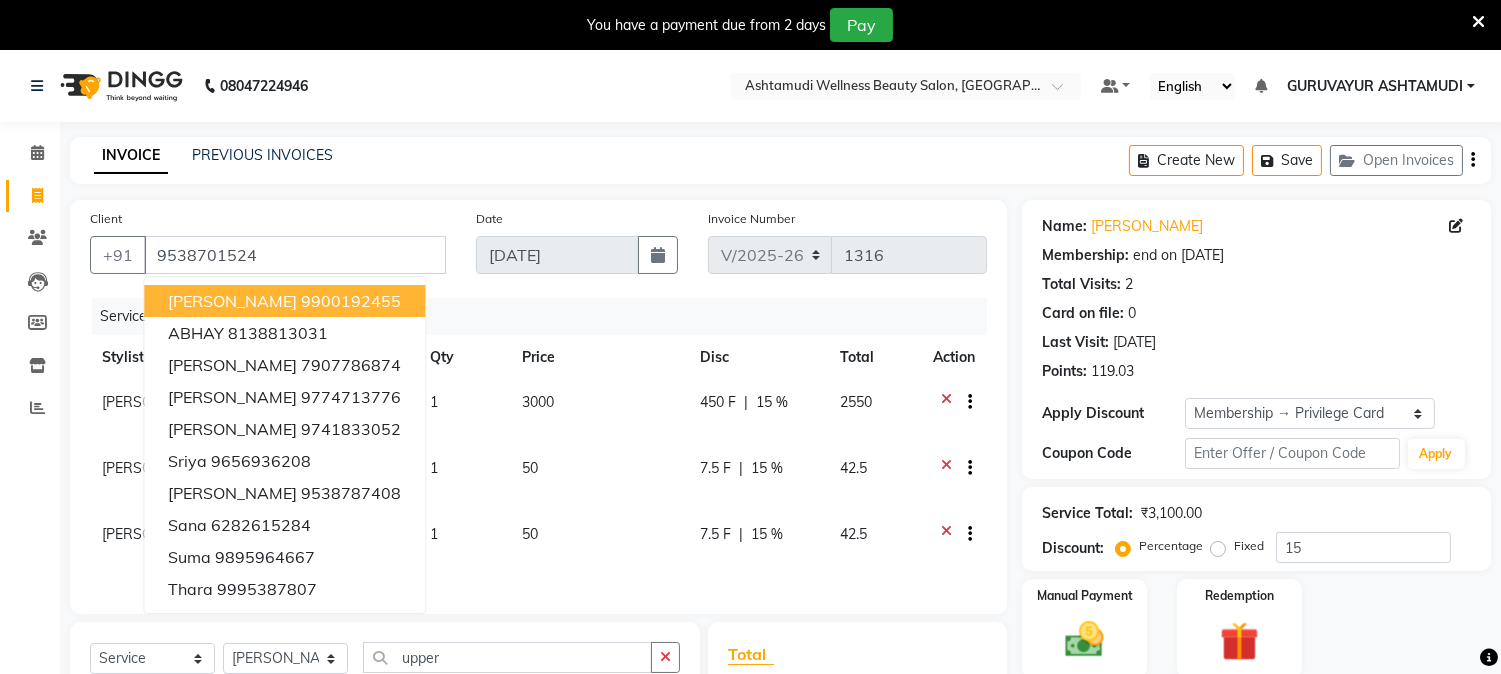click on "INVOICE PREVIOUS INVOICES Create New   Save   Open Invoices" 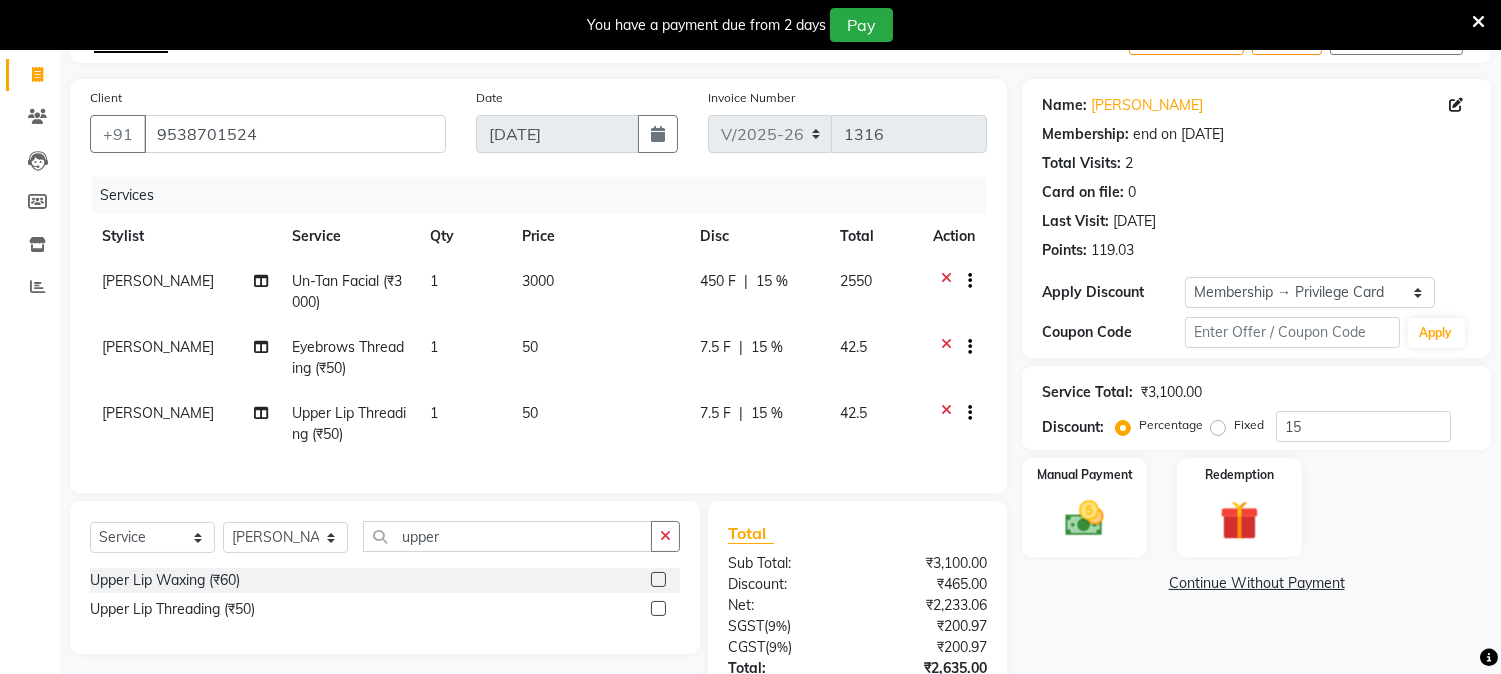 scroll, scrollTop: 288, scrollLeft: 0, axis: vertical 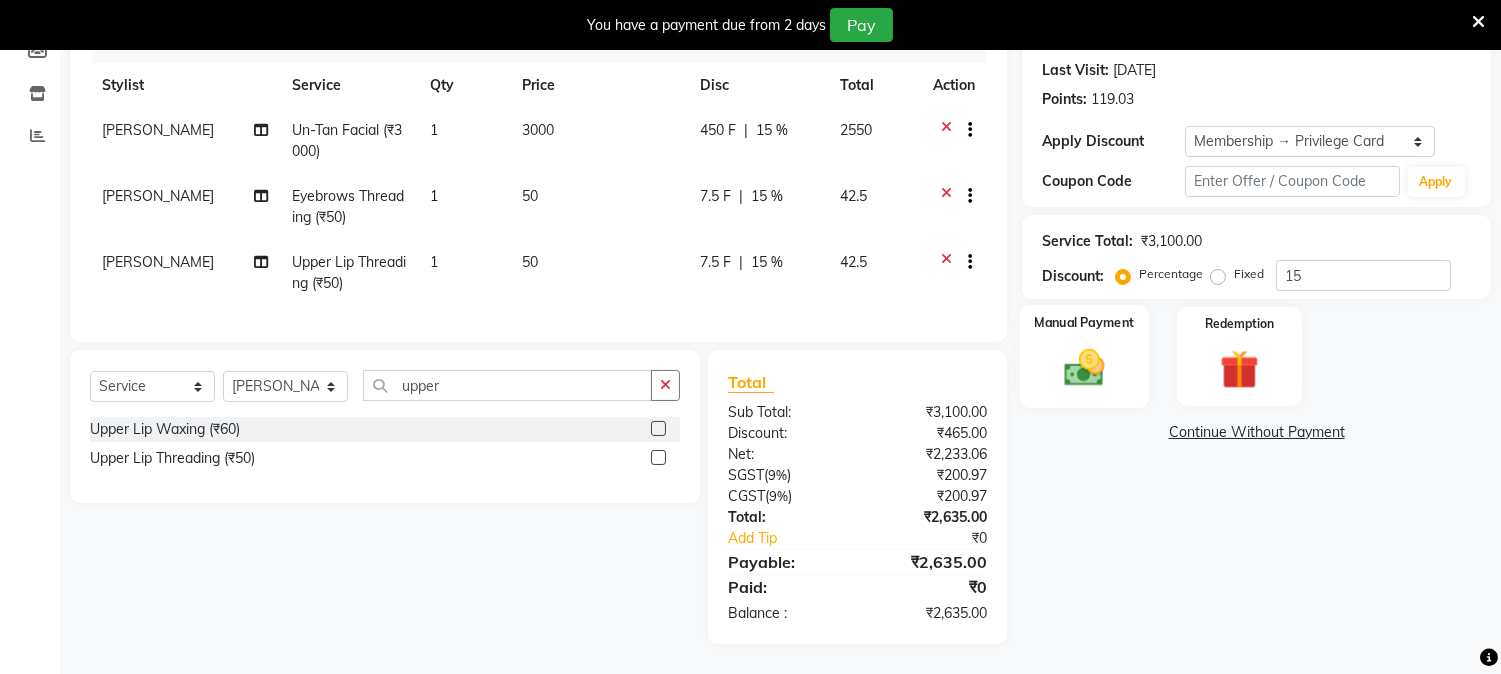 click 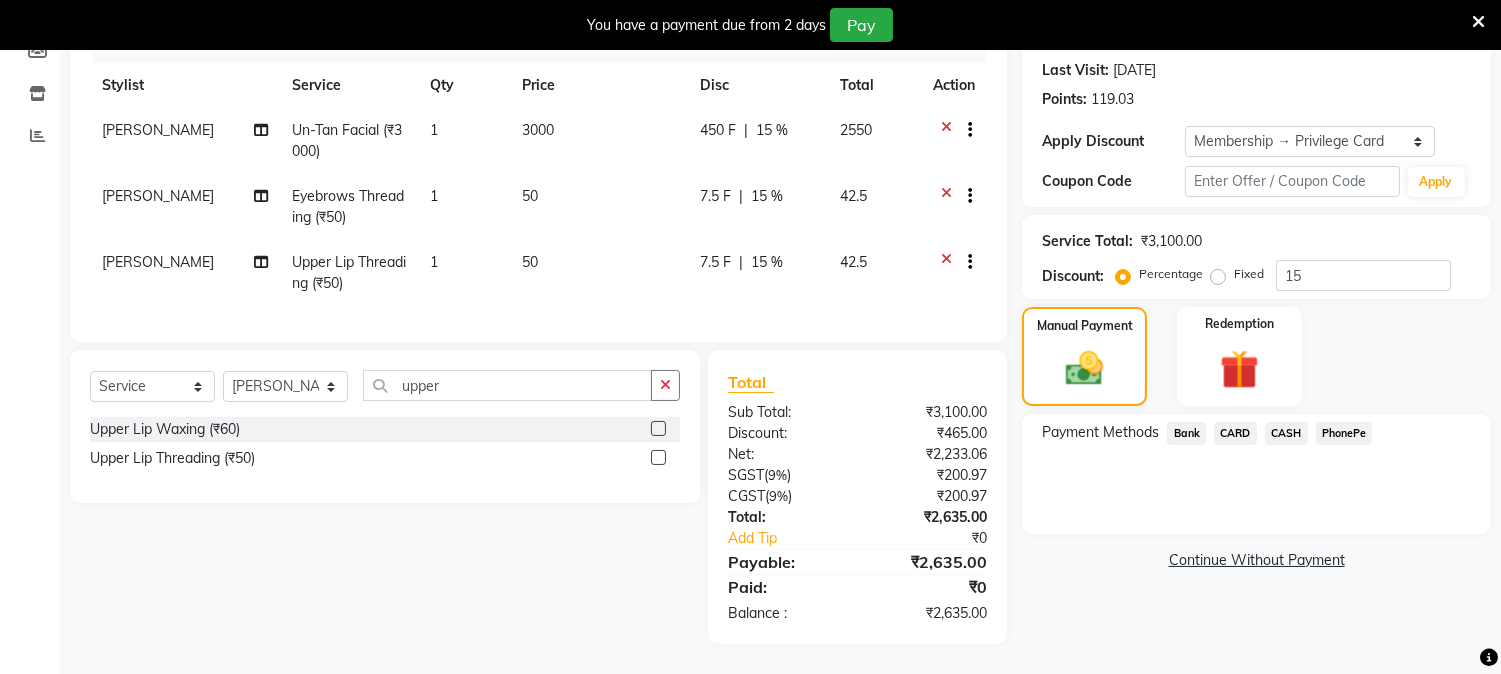 click on "CASH" 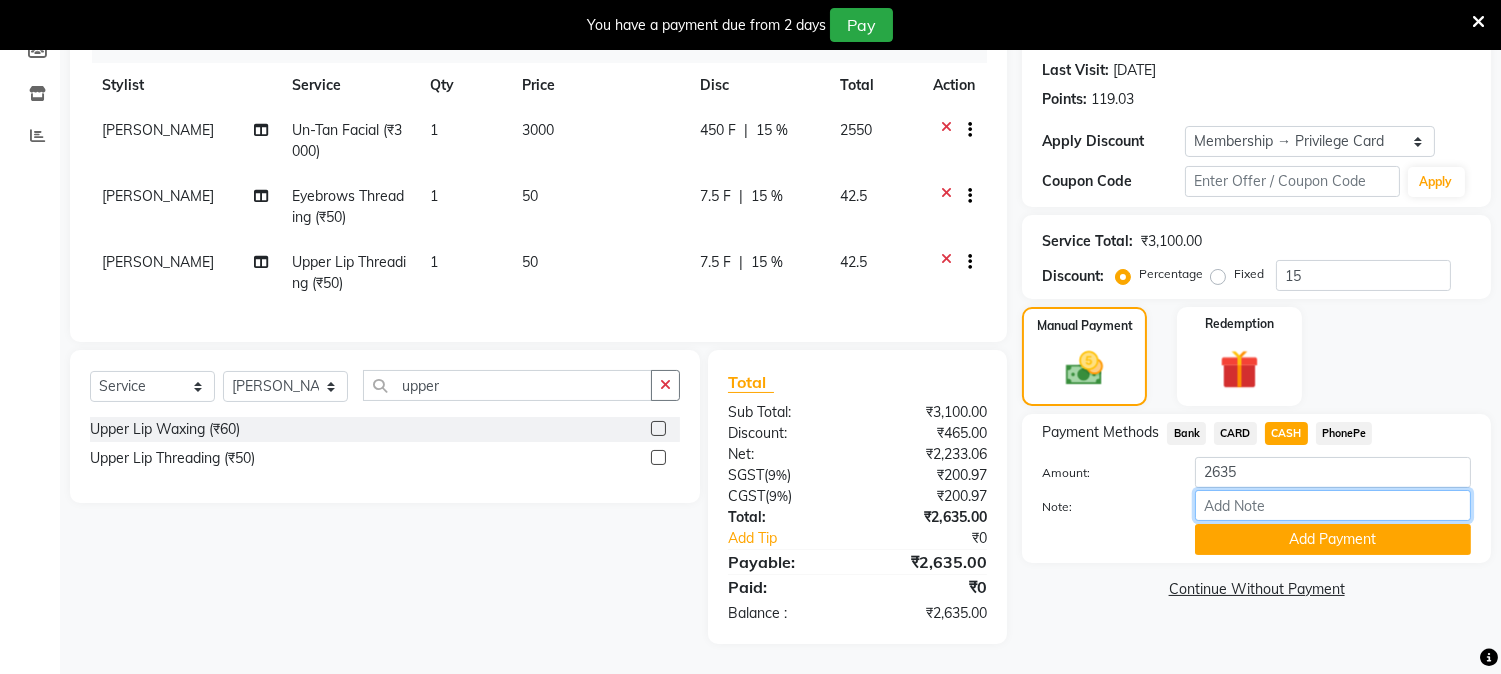 click on "Note:" at bounding box center [1333, 505] 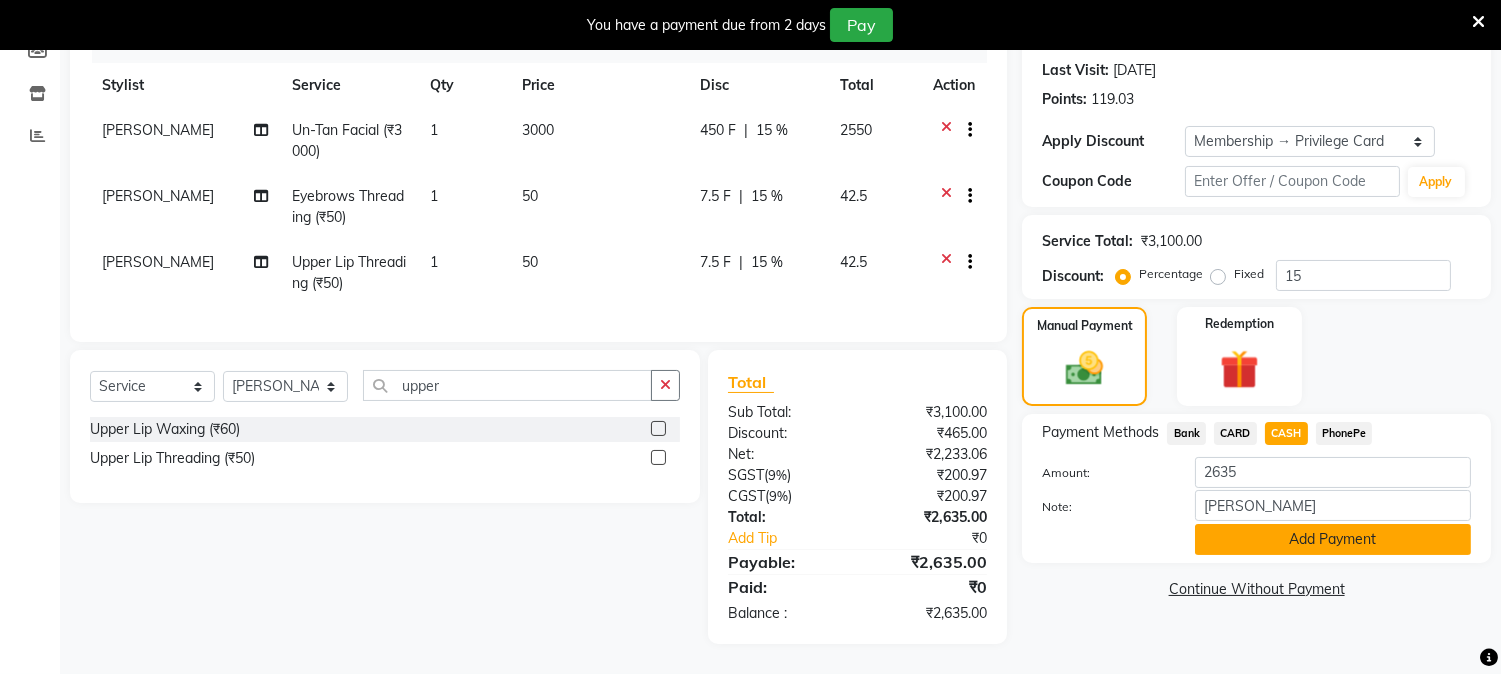click on "Add Payment" 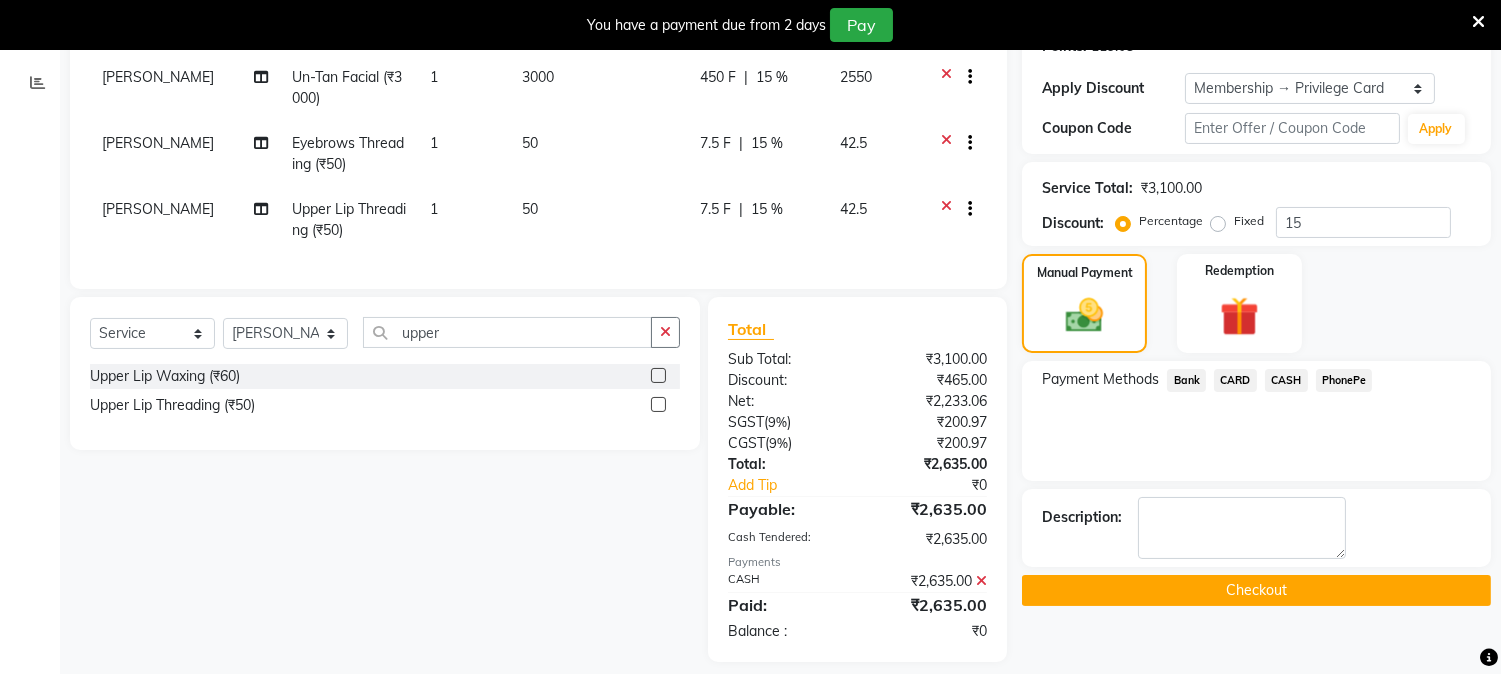 scroll, scrollTop: 358, scrollLeft: 0, axis: vertical 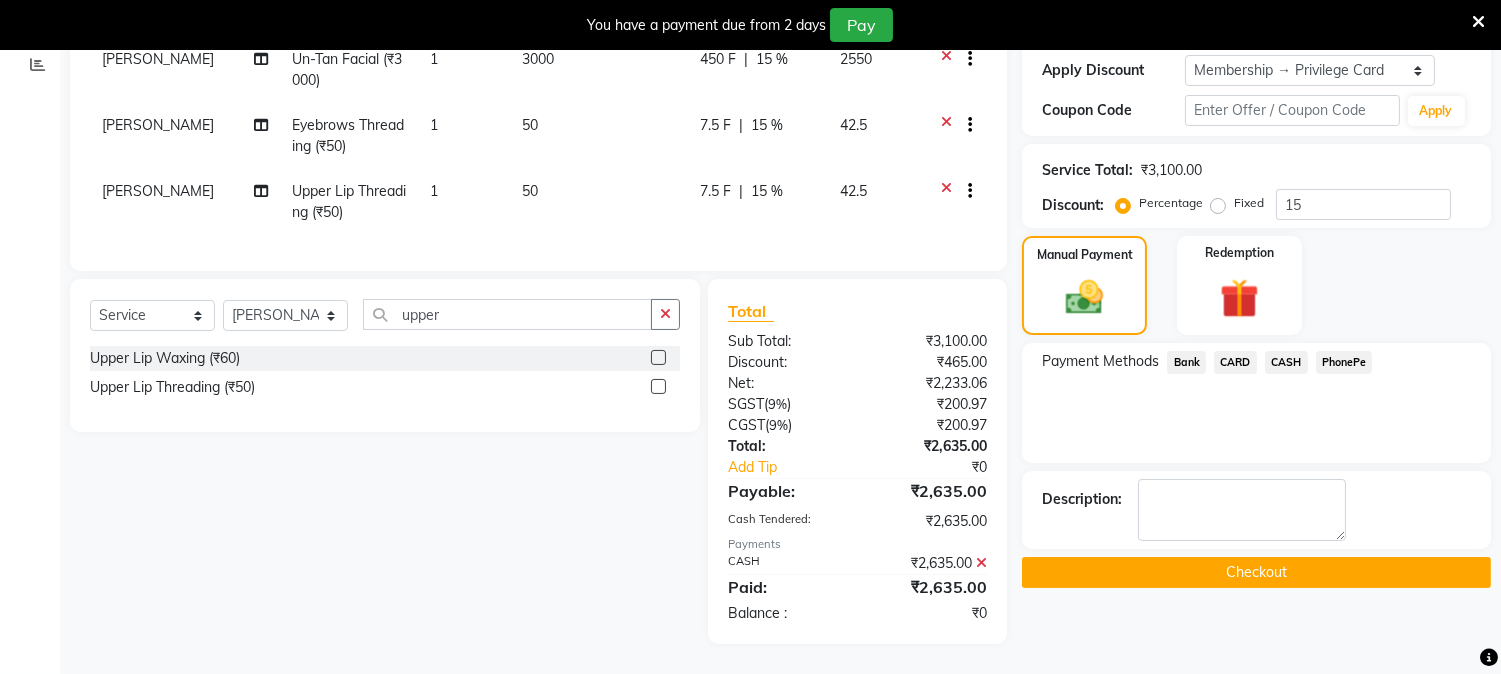 click on "Checkout" 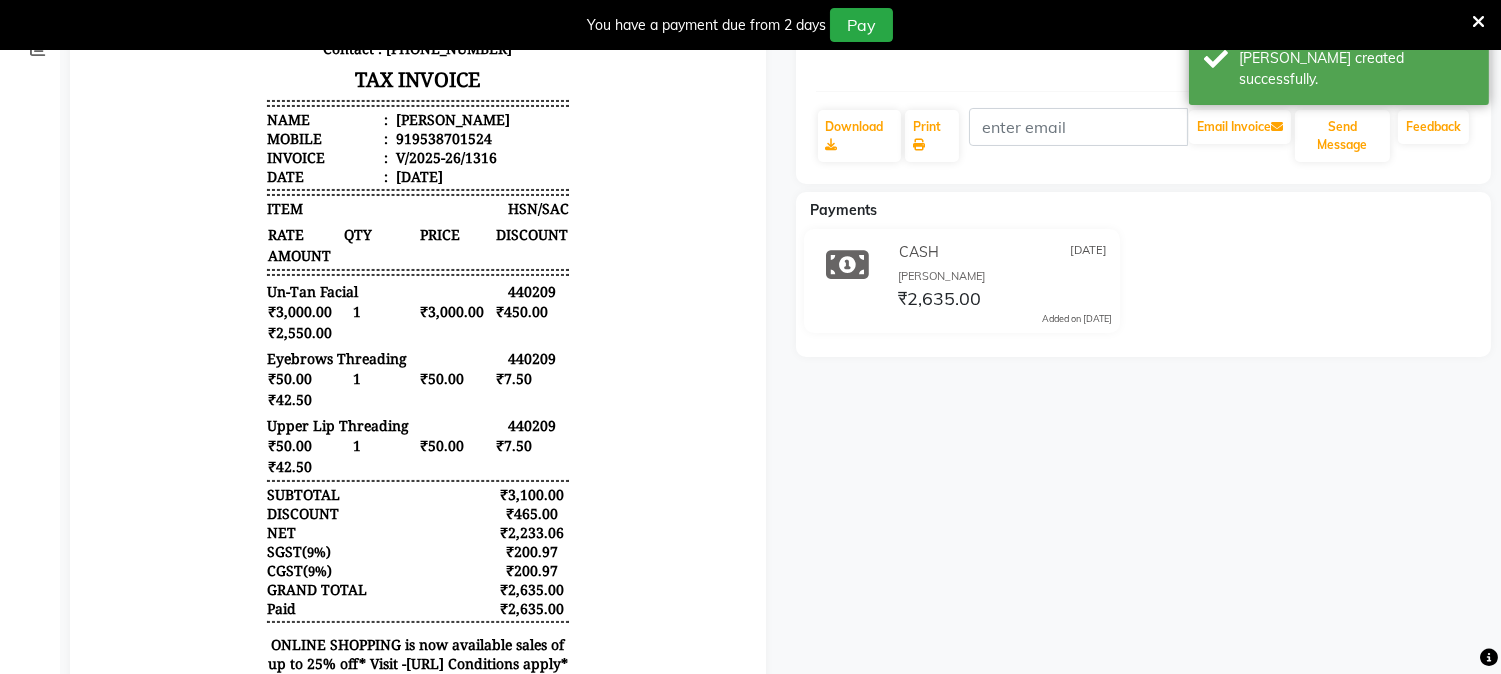 scroll, scrollTop: 0, scrollLeft: 0, axis: both 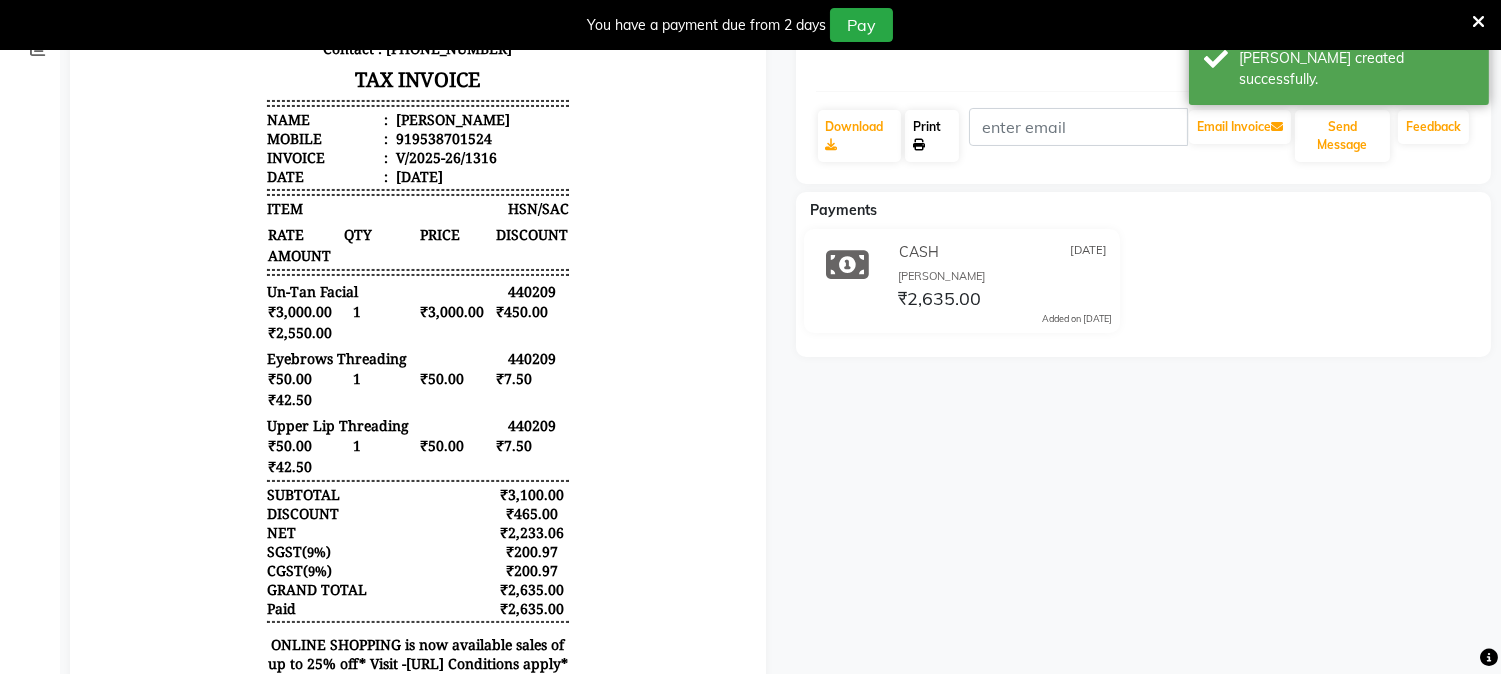 click on "Print" 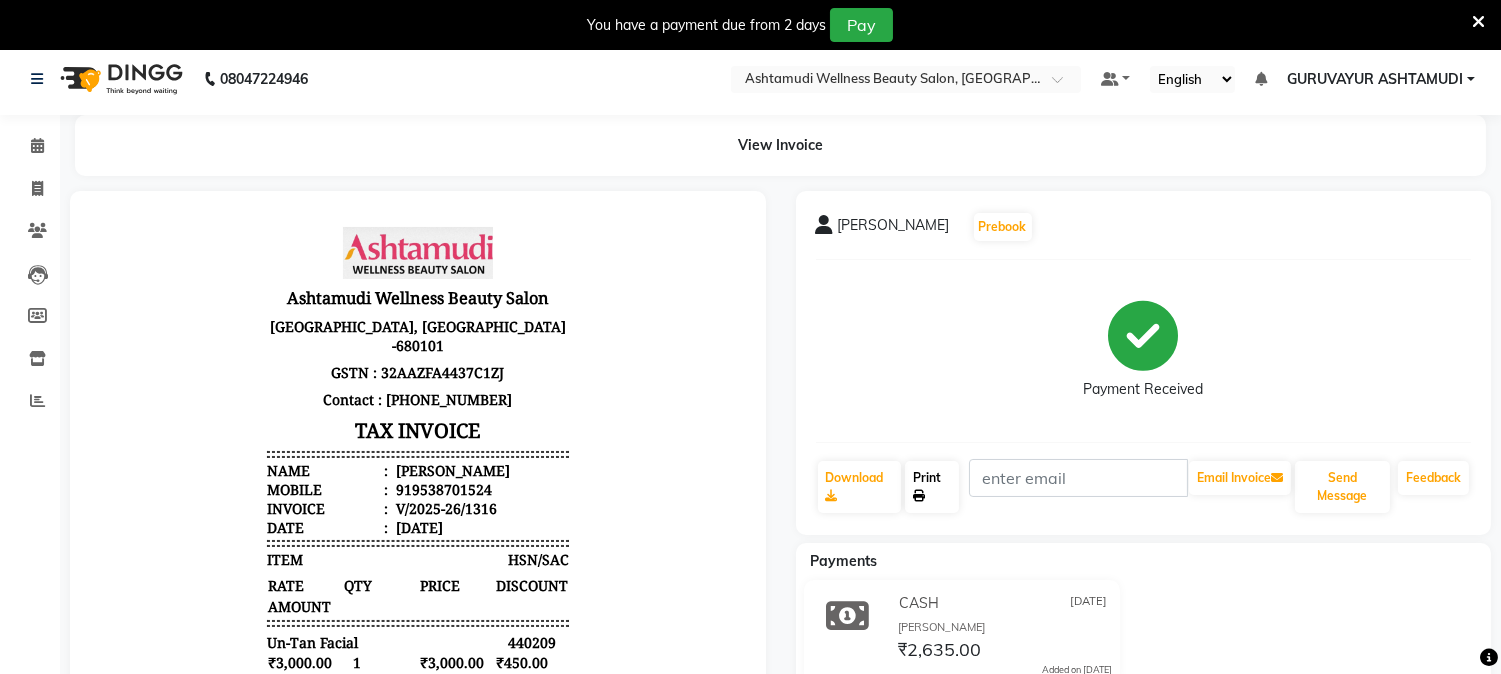 scroll, scrollTop: 0, scrollLeft: 0, axis: both 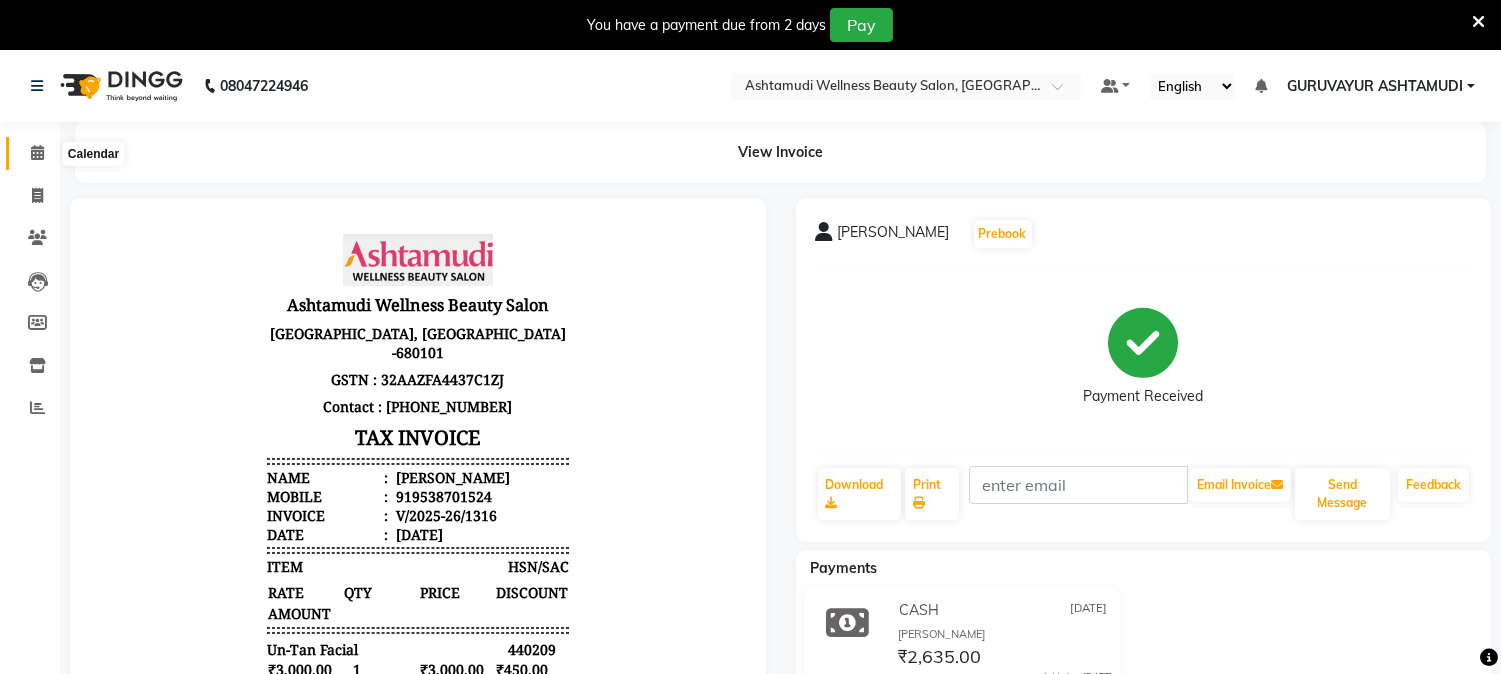 click 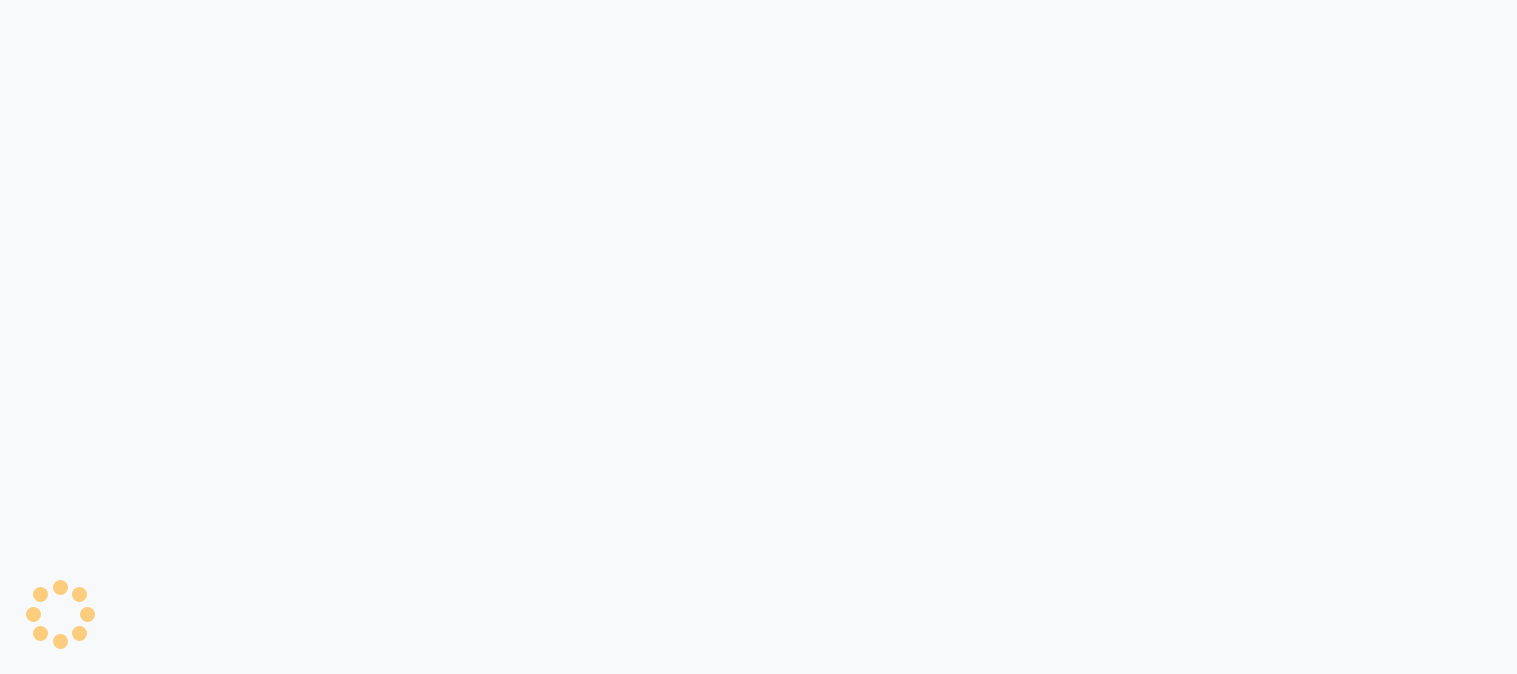 scroll, scrollTop: 0, scrollLeft: 0, axis: both 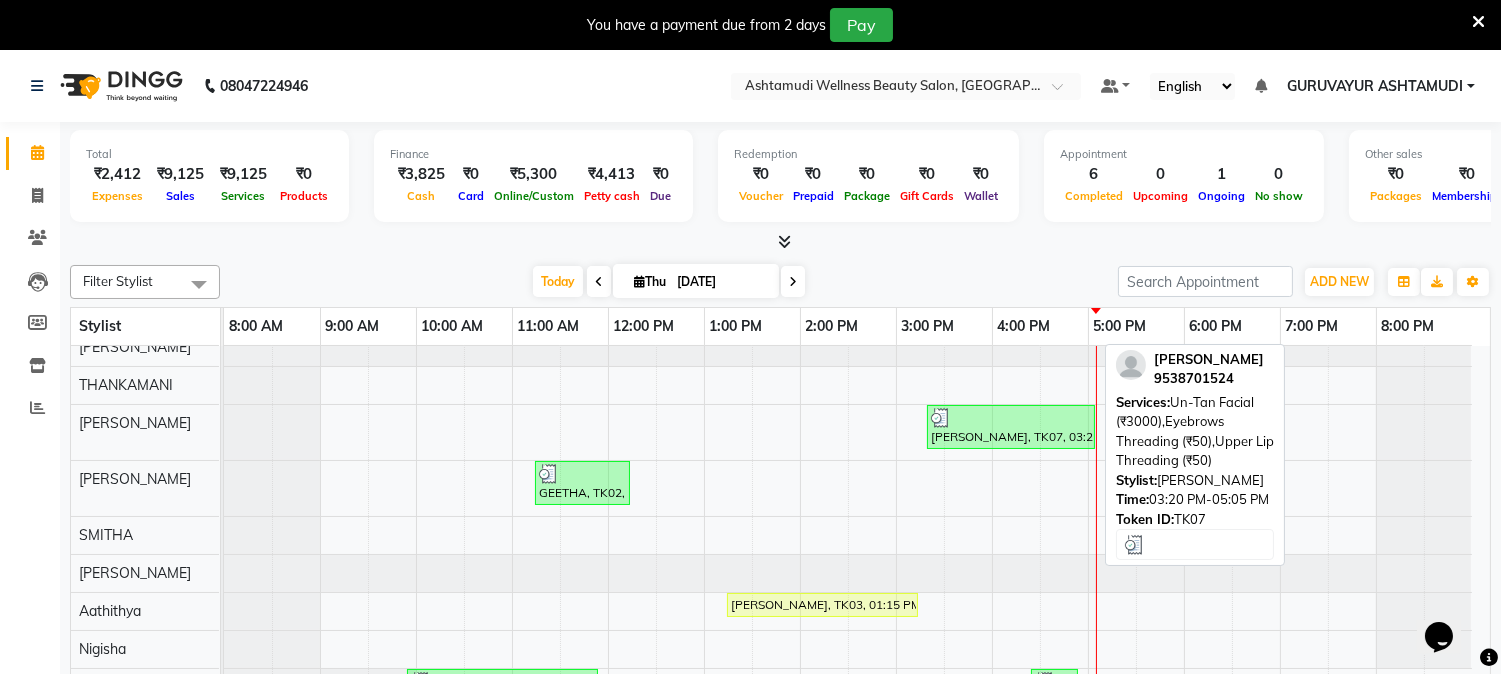 click at bounding box center (1011, 418) 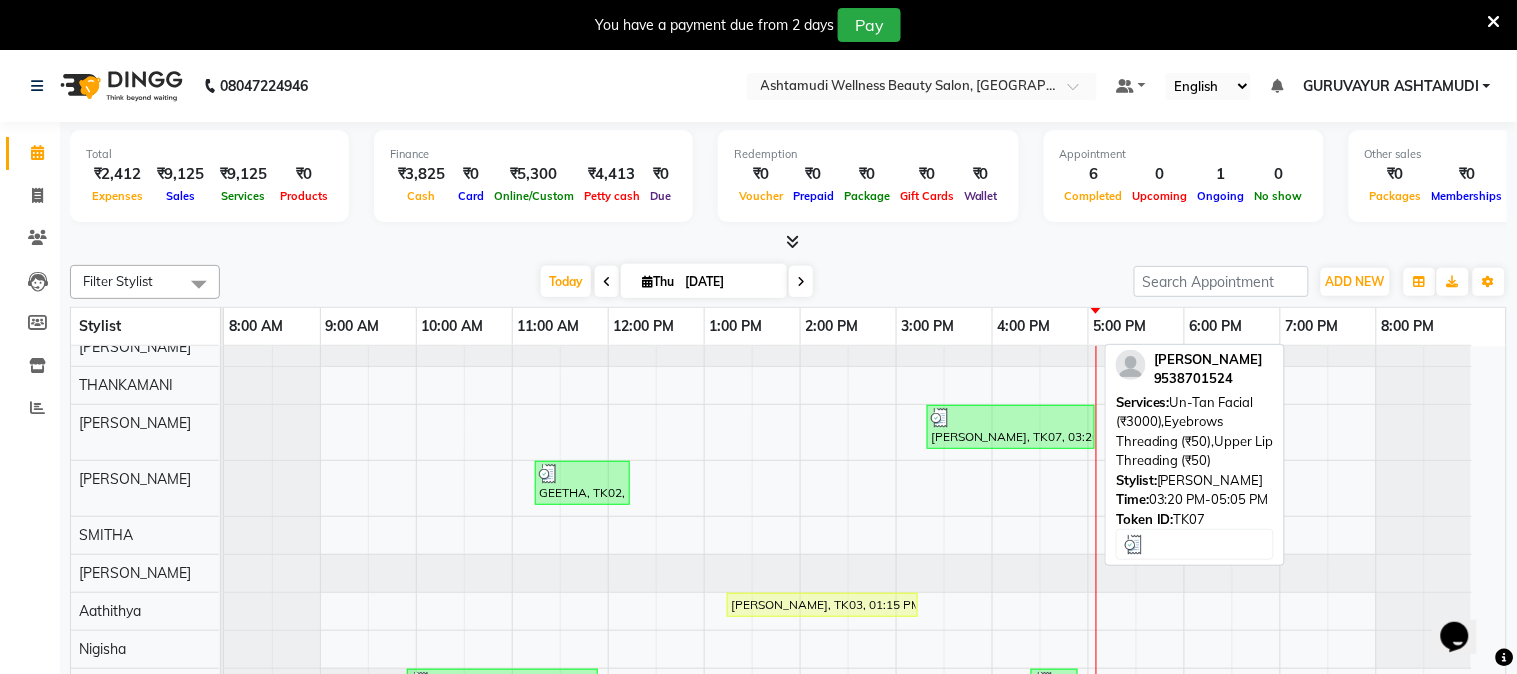 select on "3" 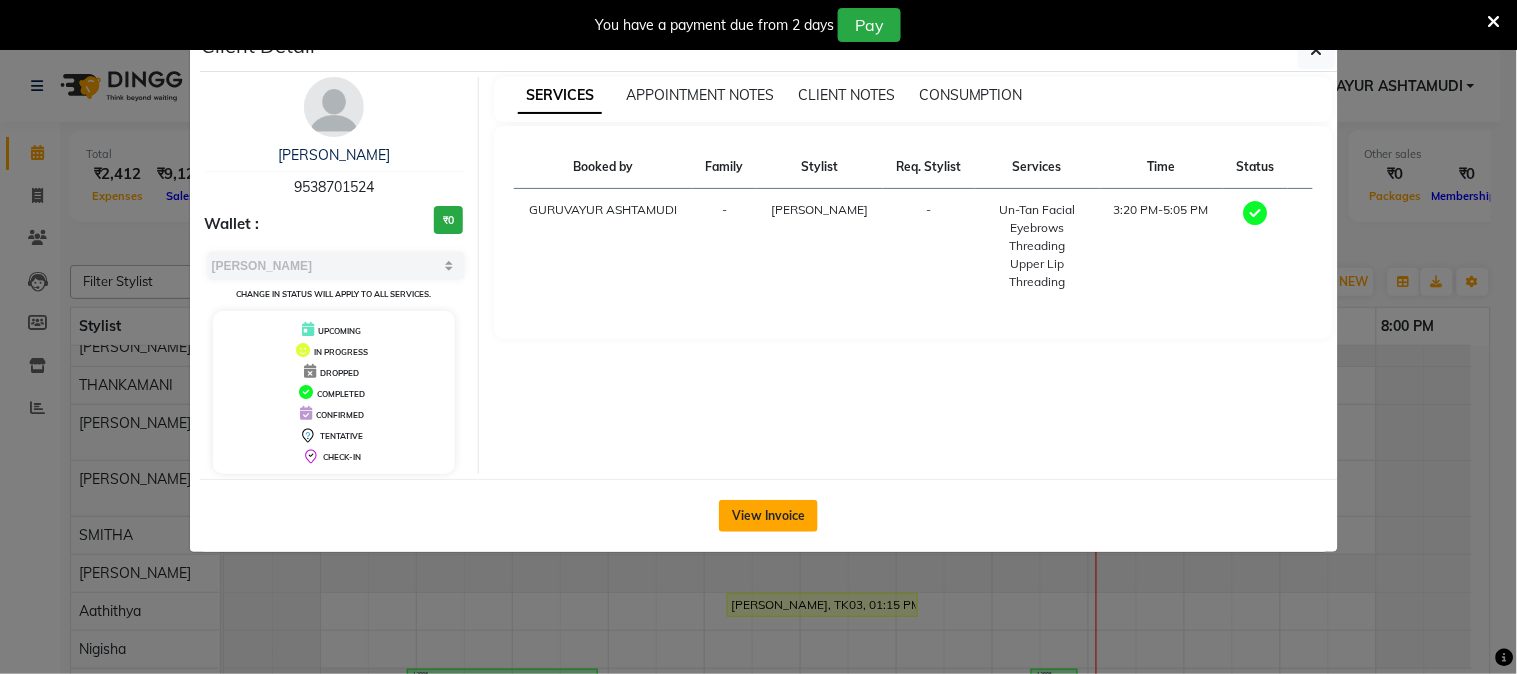 click on "View Invoice" 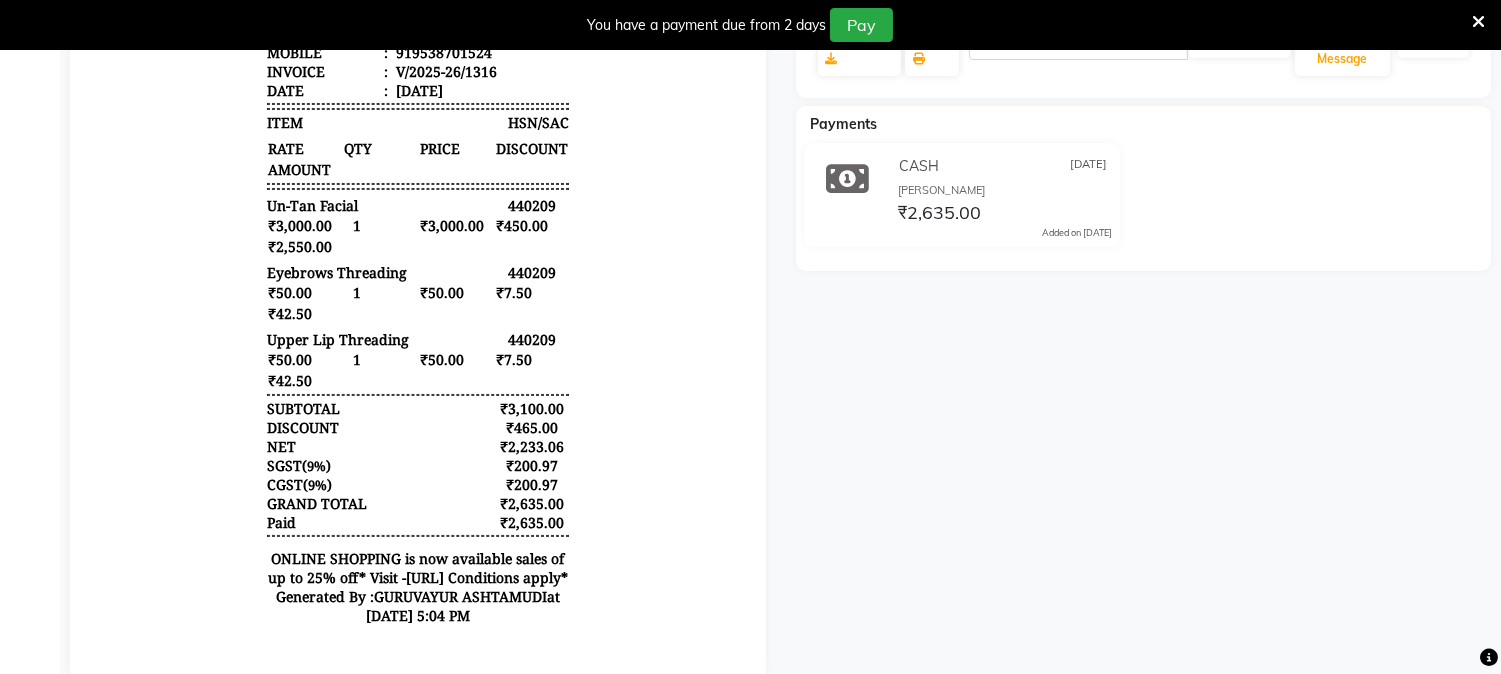 scroll, scrollTop: 0, scrollLeft: 0, axis: both 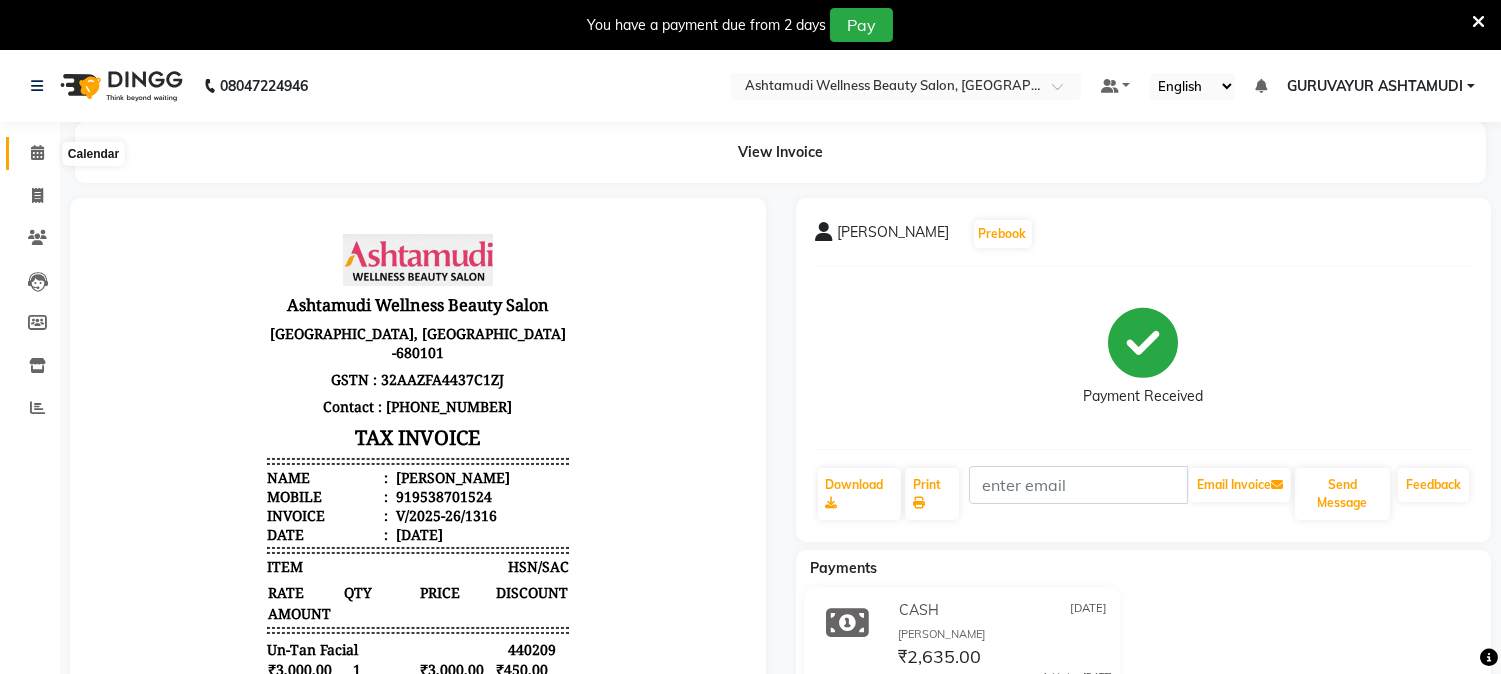 click 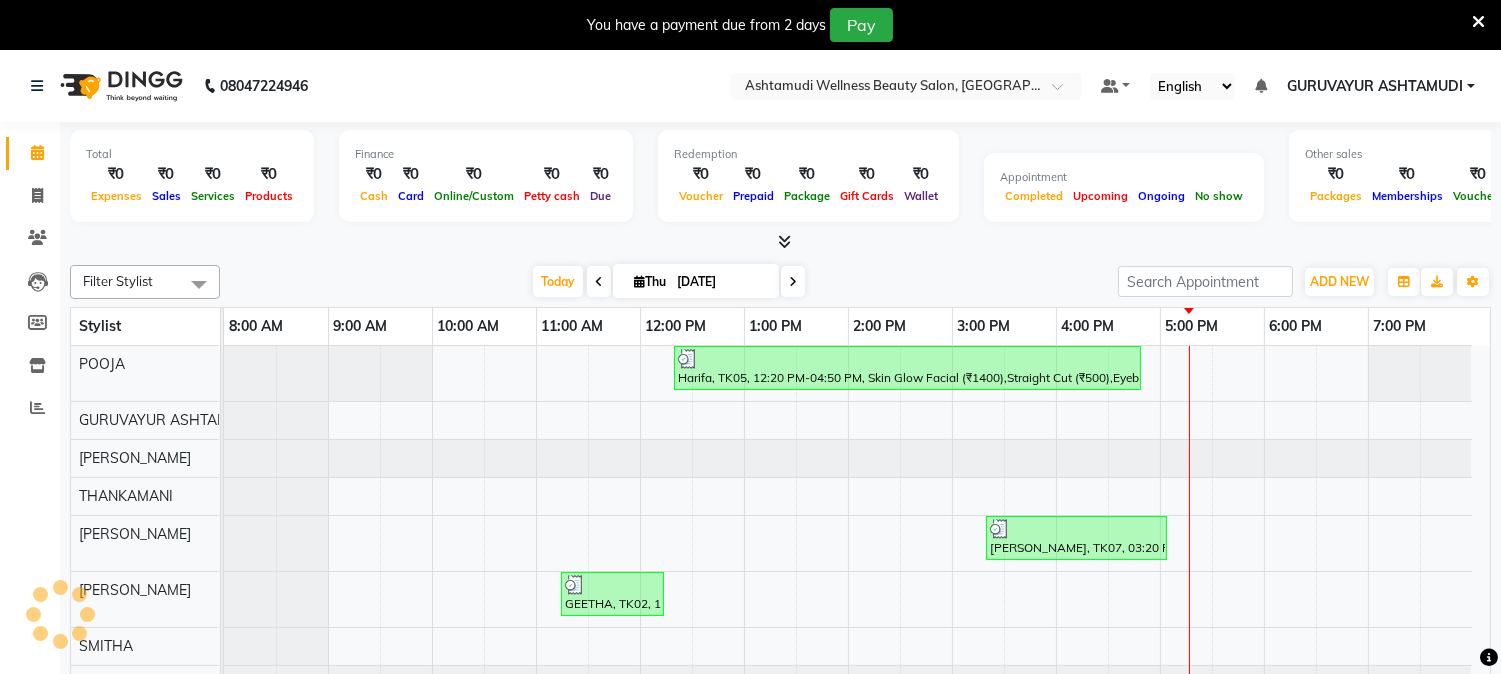 click 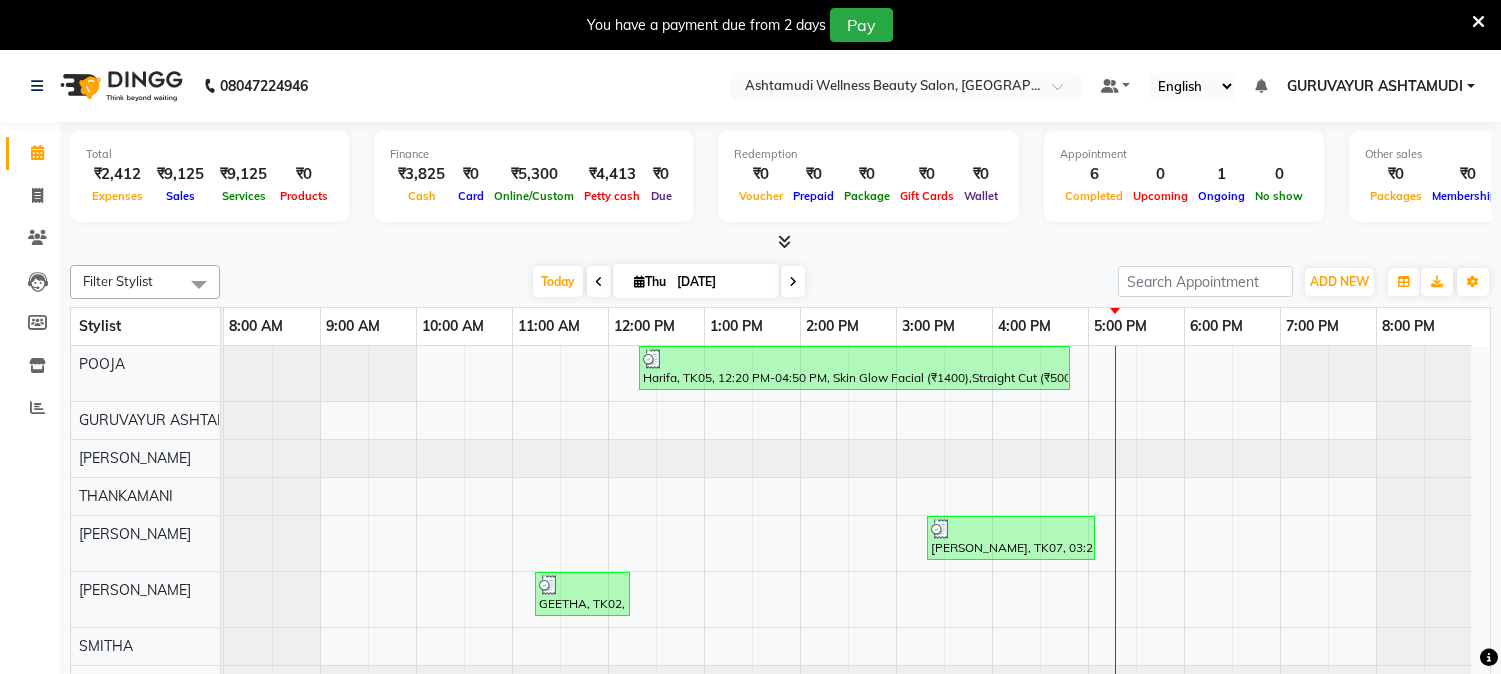 scroll, scrollTop: 0, scrollLeft: 0, axis: both 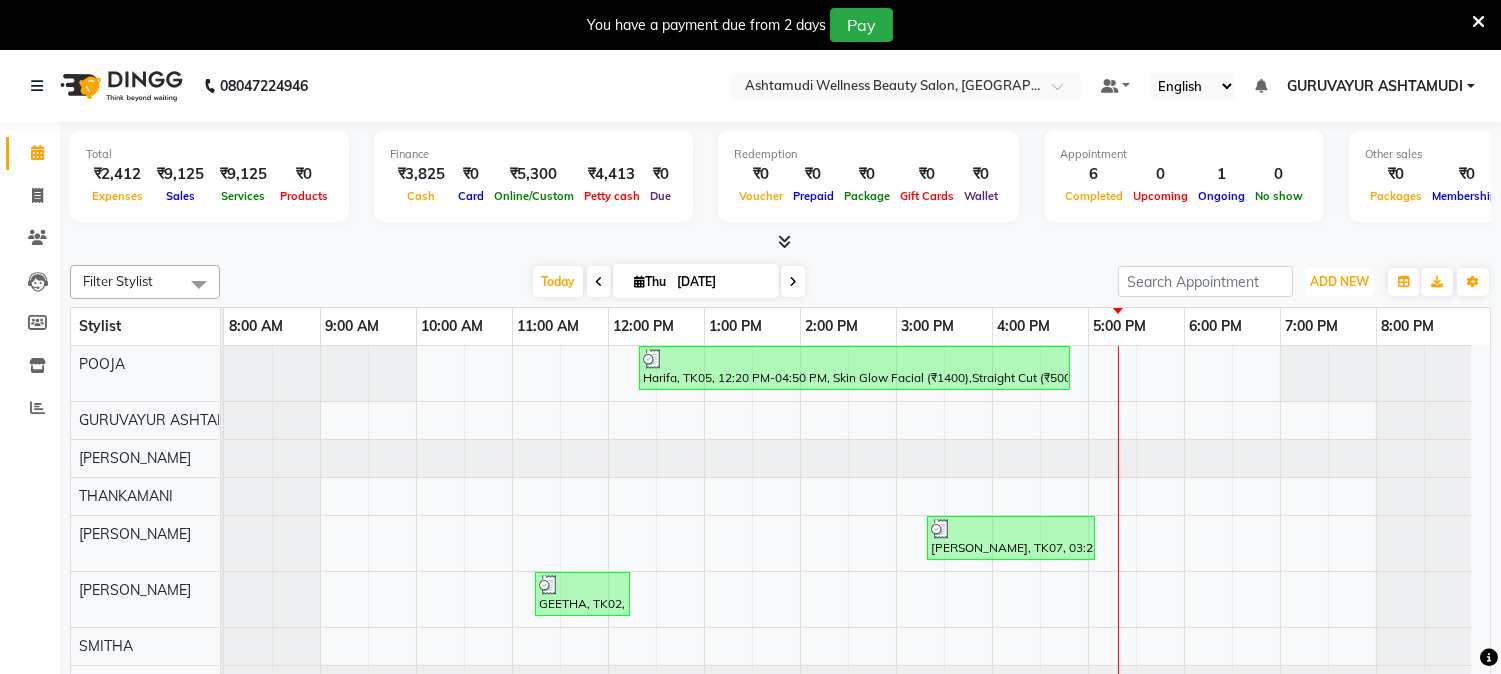drag, startPoint x: 1331, startPoint y: 285, endPoint x: 1293, endPoint y: 374, distance: 96.77293 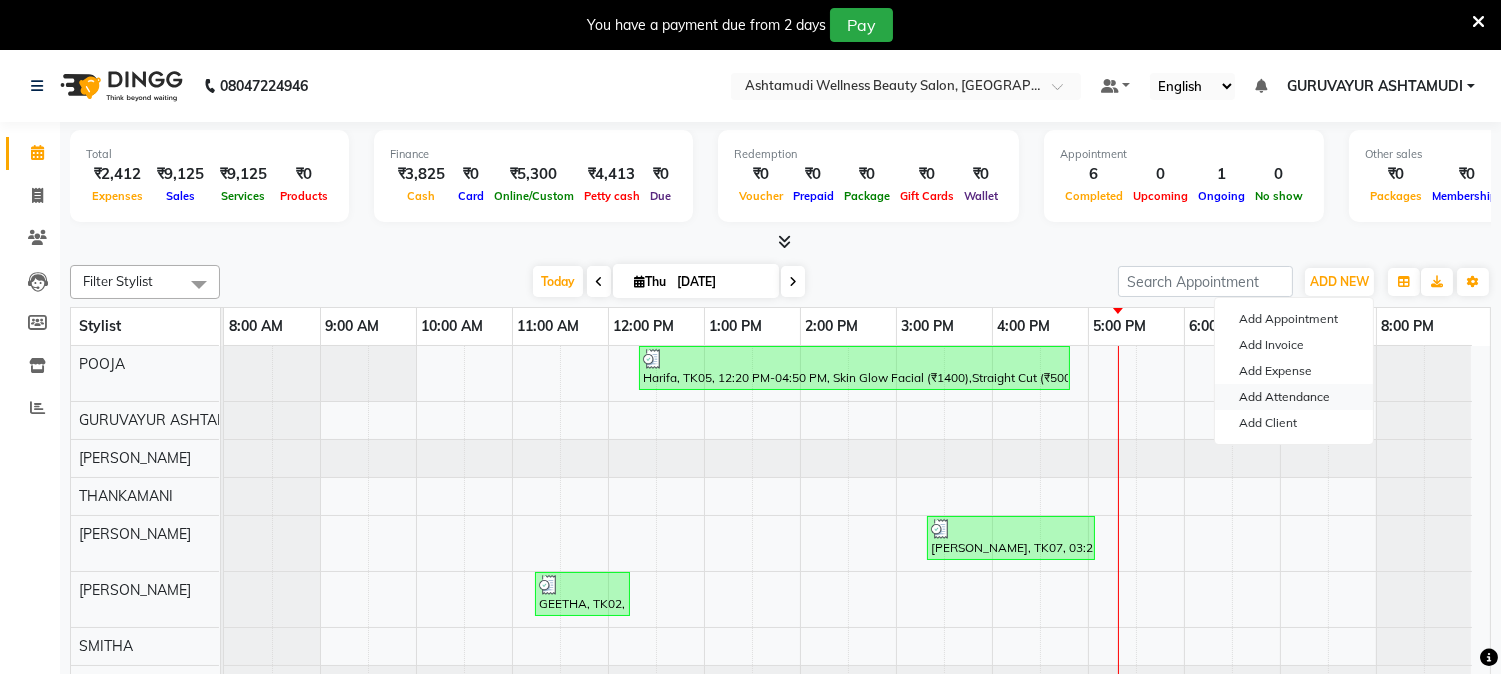 click on "Add Attendance" at bounding box center (1294, 397) 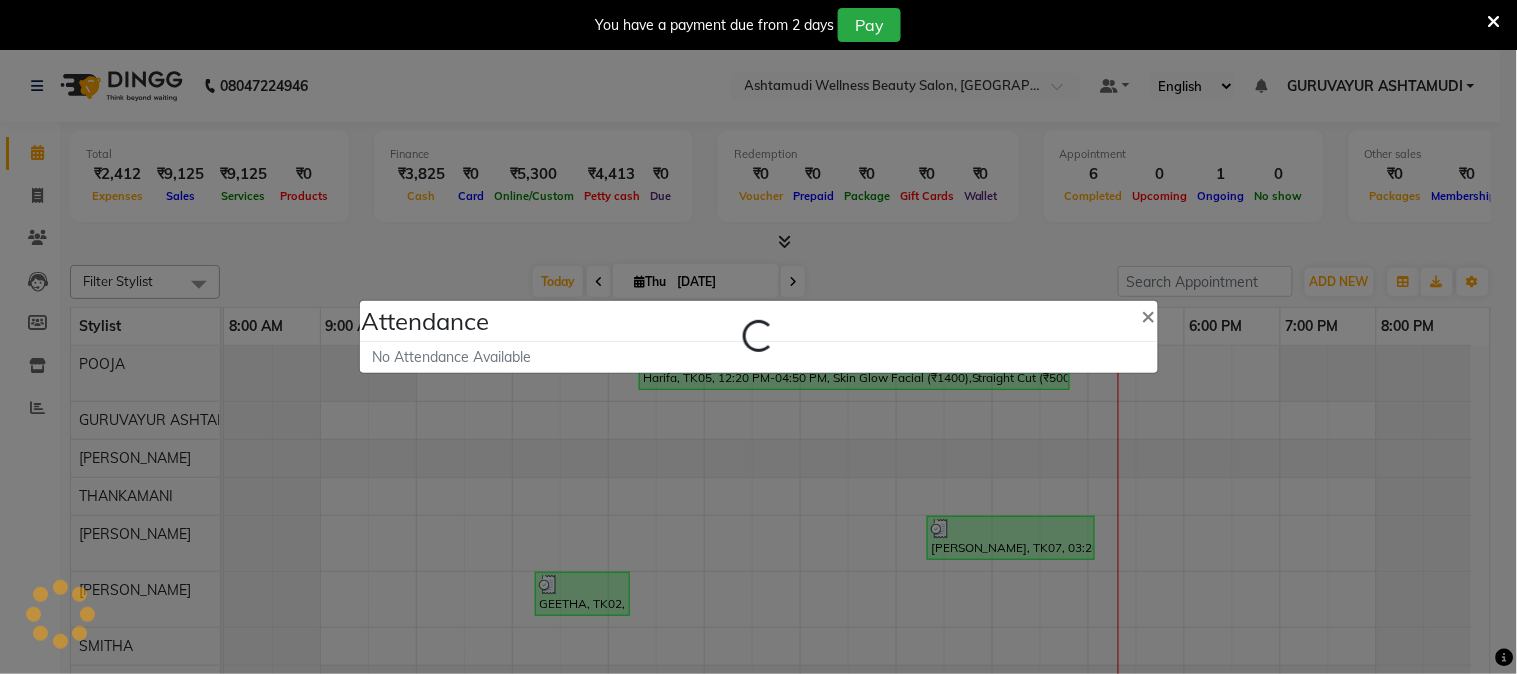 select on "A" 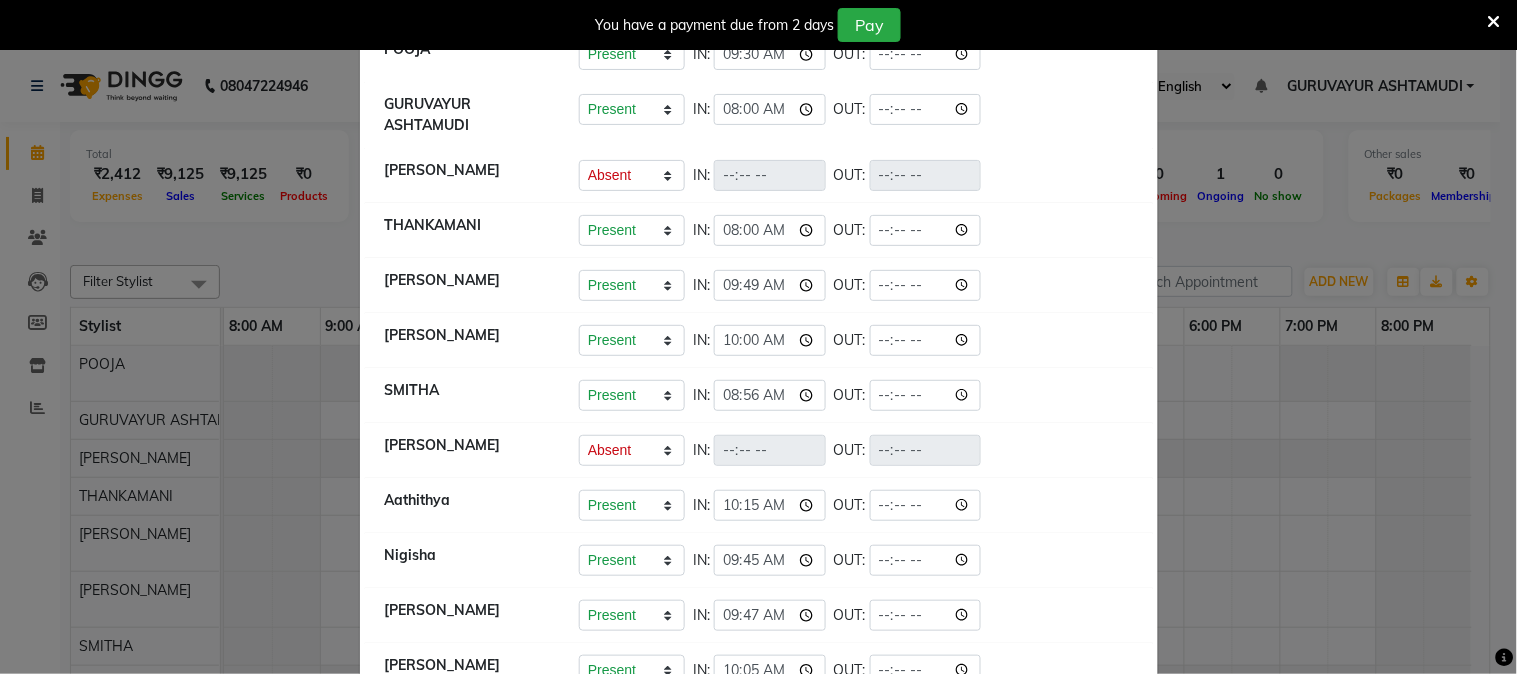 scroll, scrollTop: 0, scrollLeft: 0, axis: both 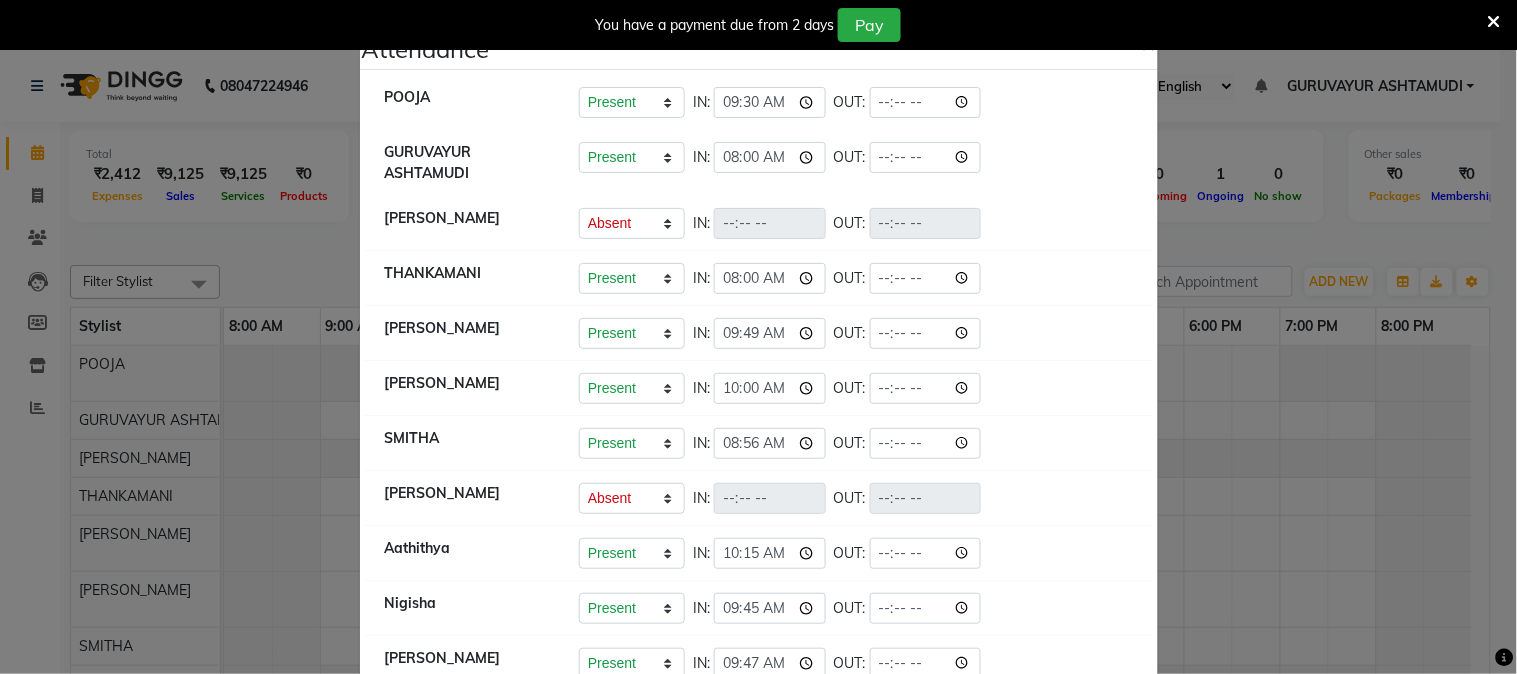 click at bounding box center [1494, 22] 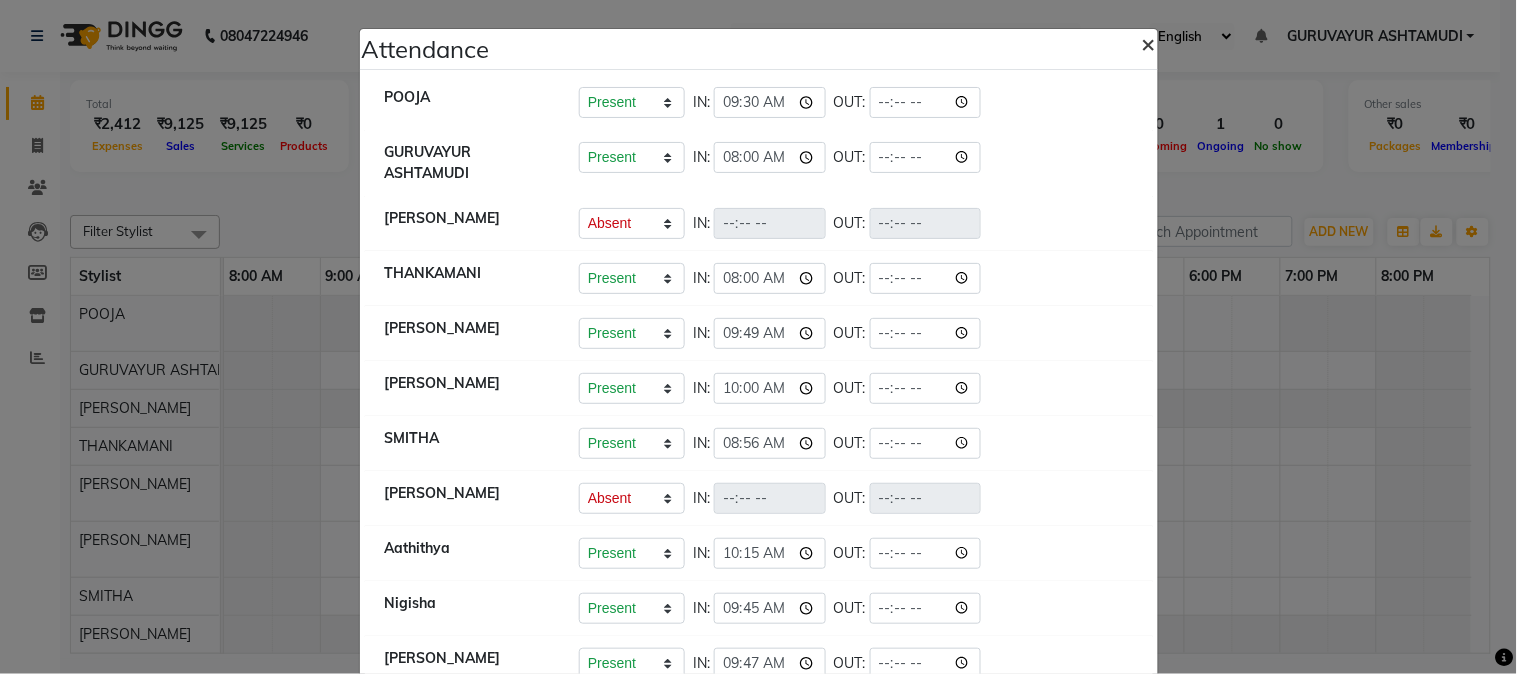 click on "×" 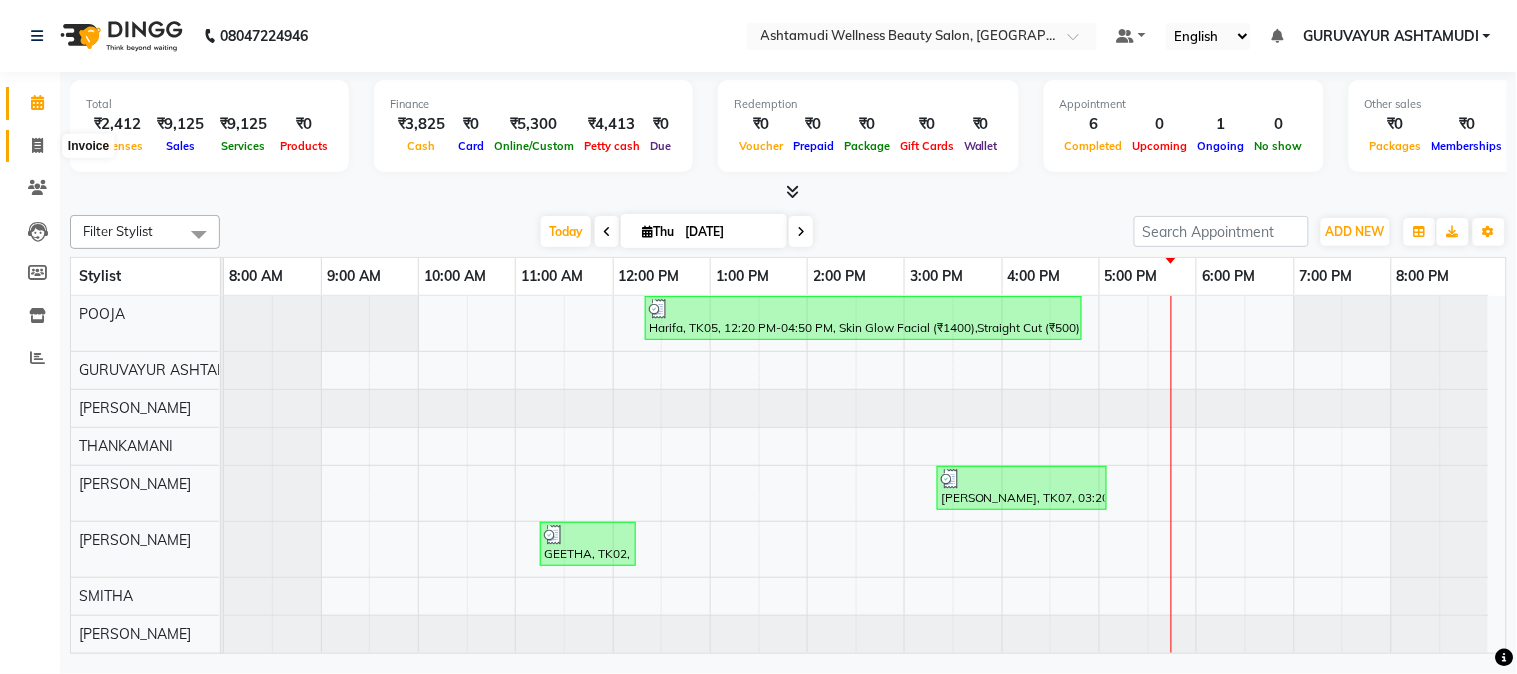 click 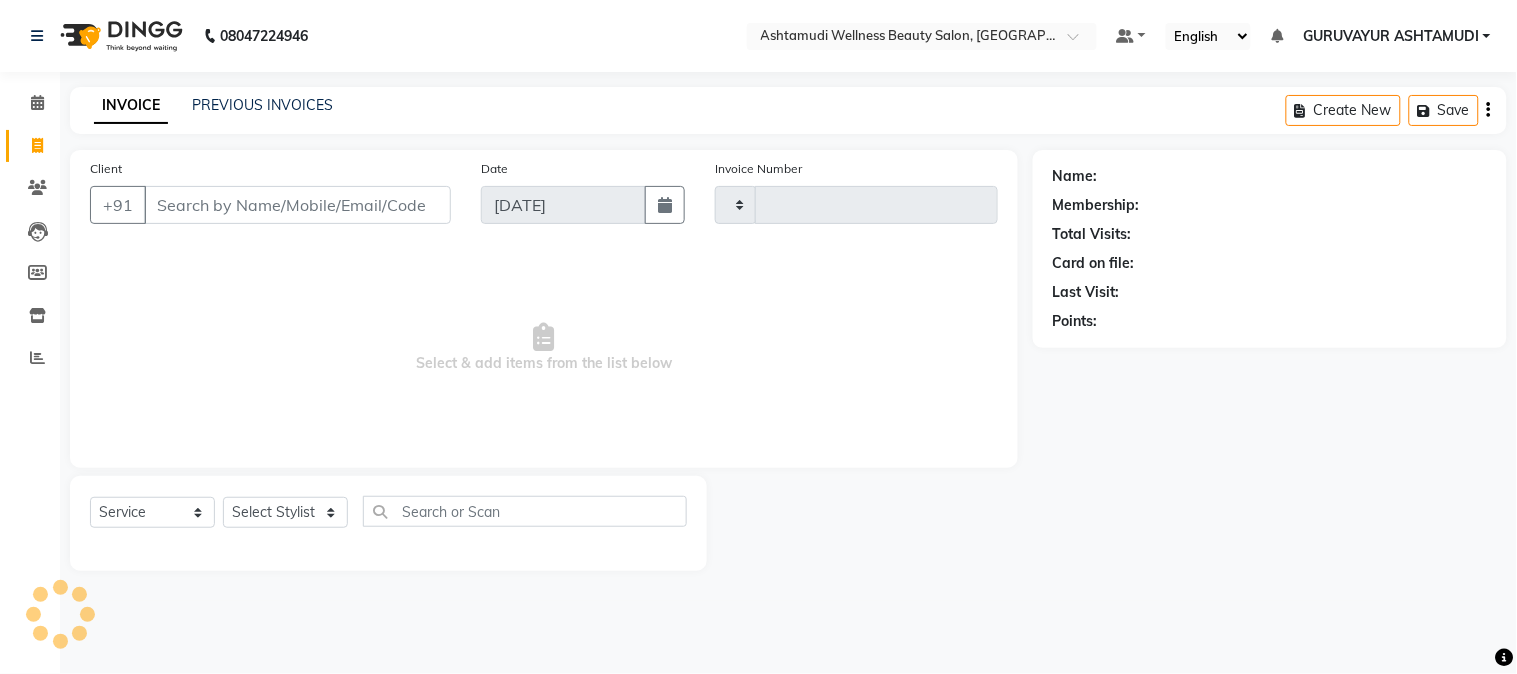 type on "1317" 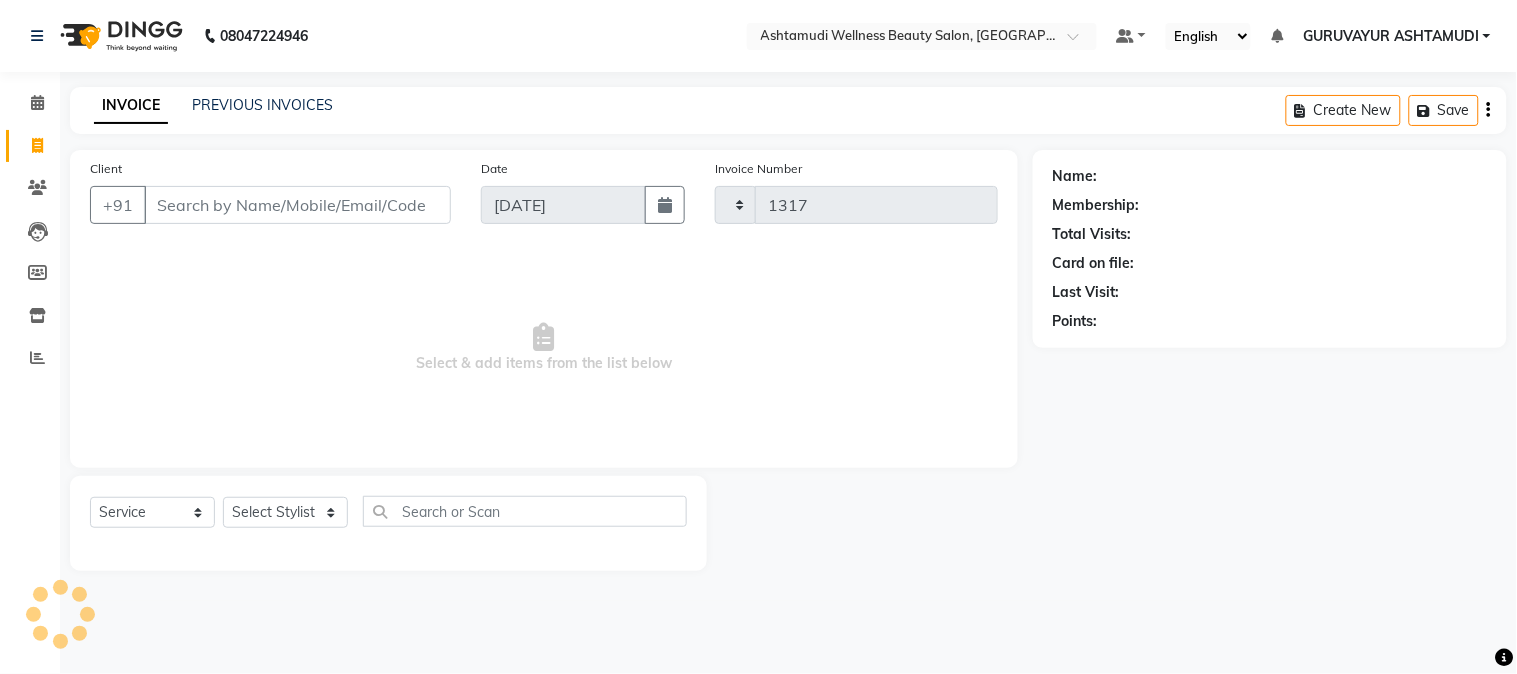 select on "4660" 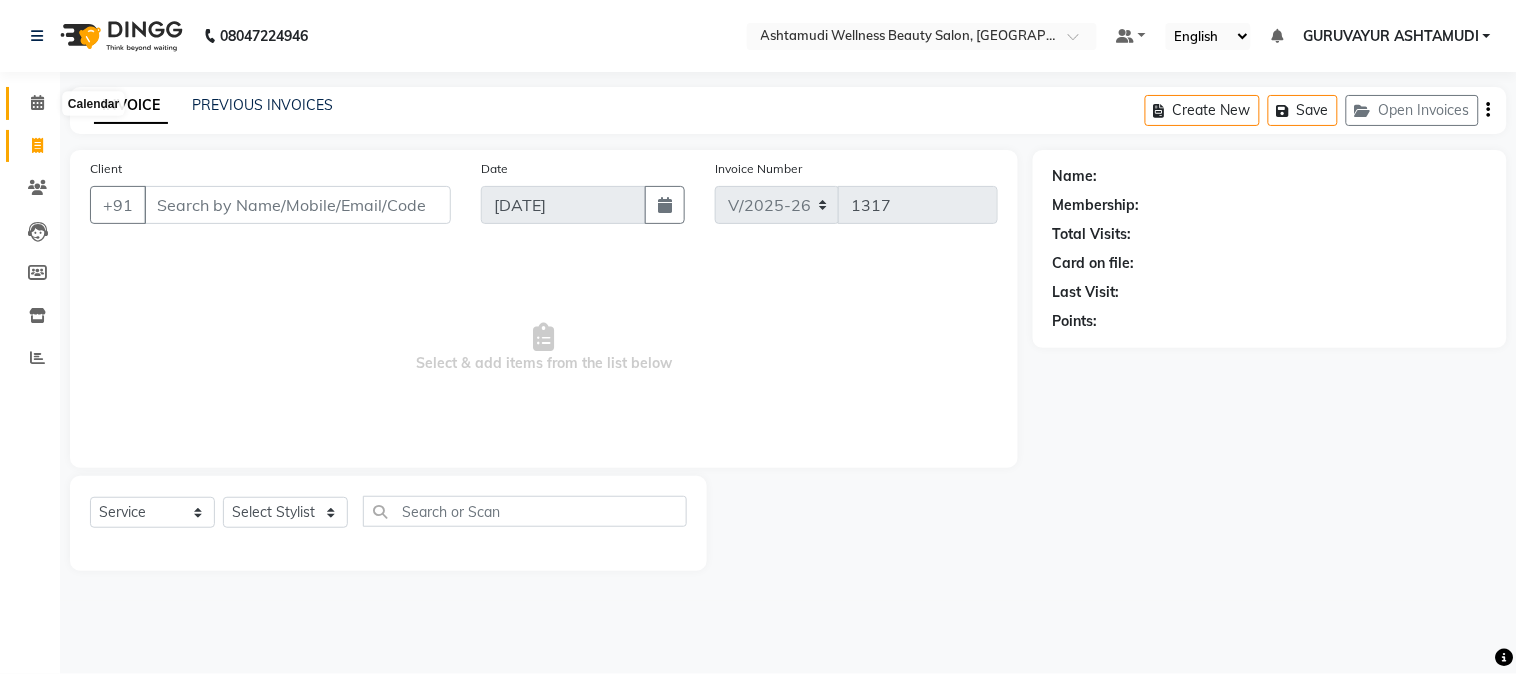 click 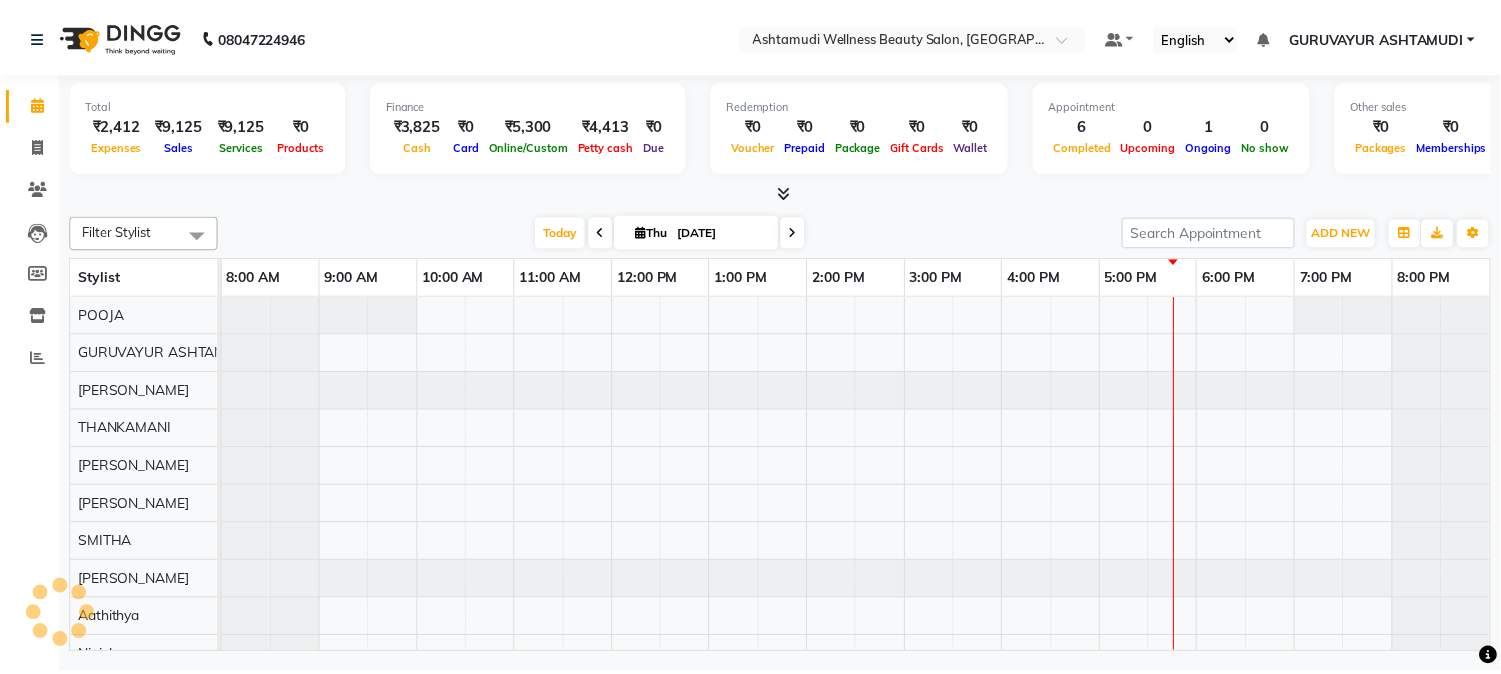 scroll, scrollTop: 0, scrollLeft: 0, axis: both 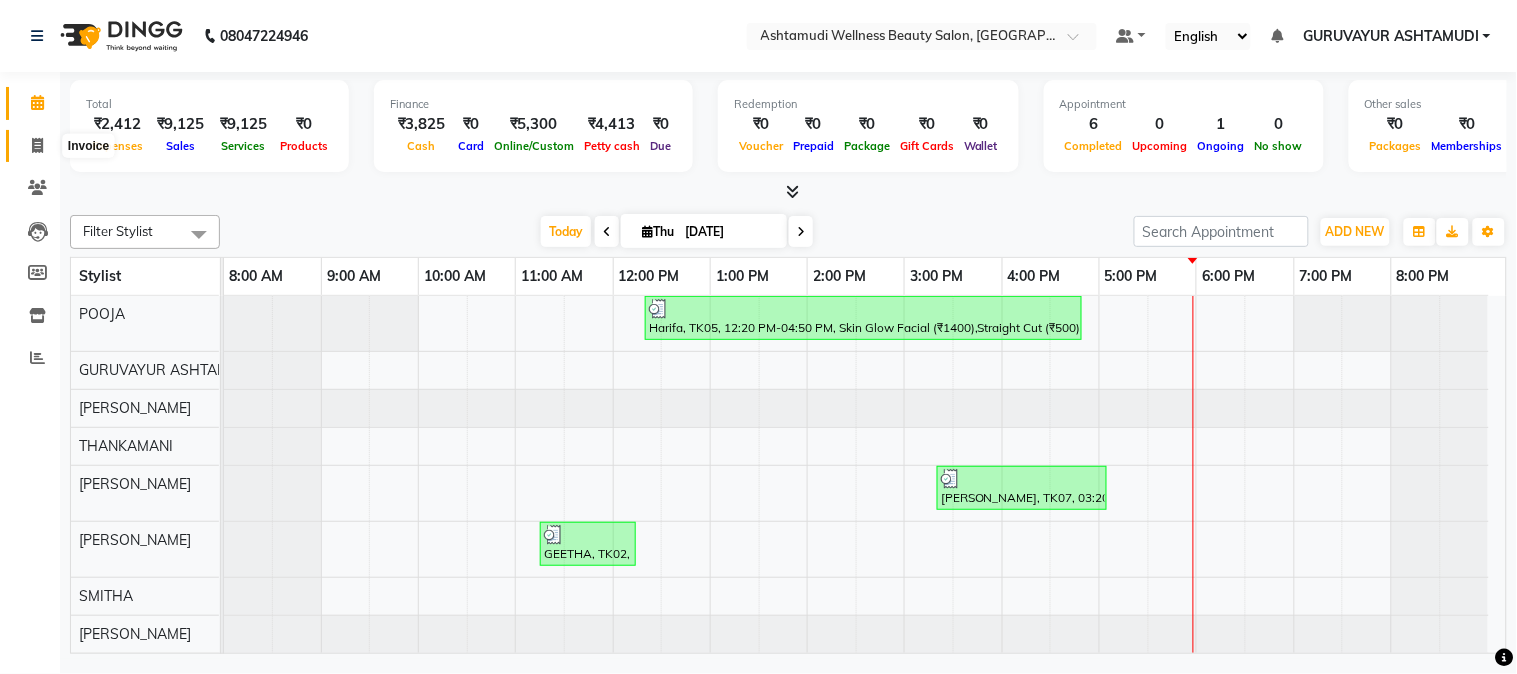 click 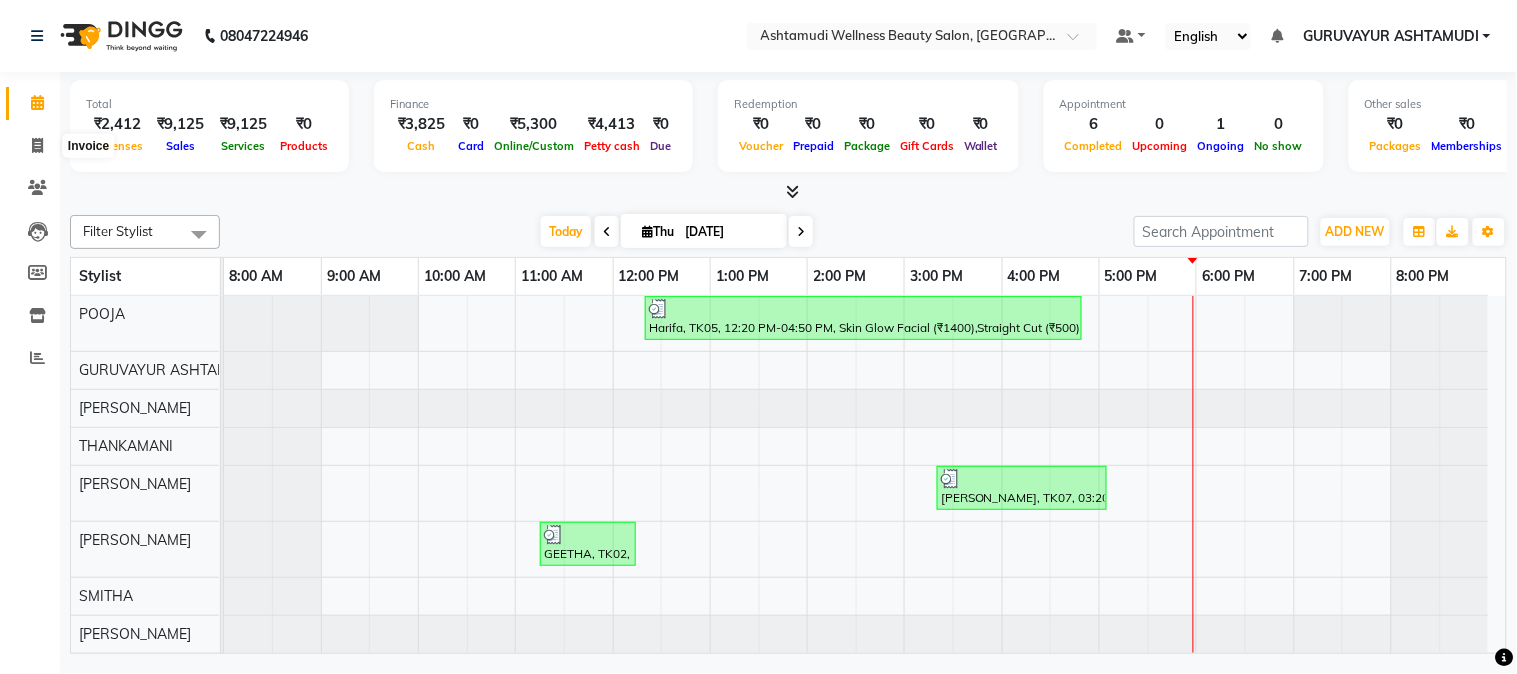 select on "4660" 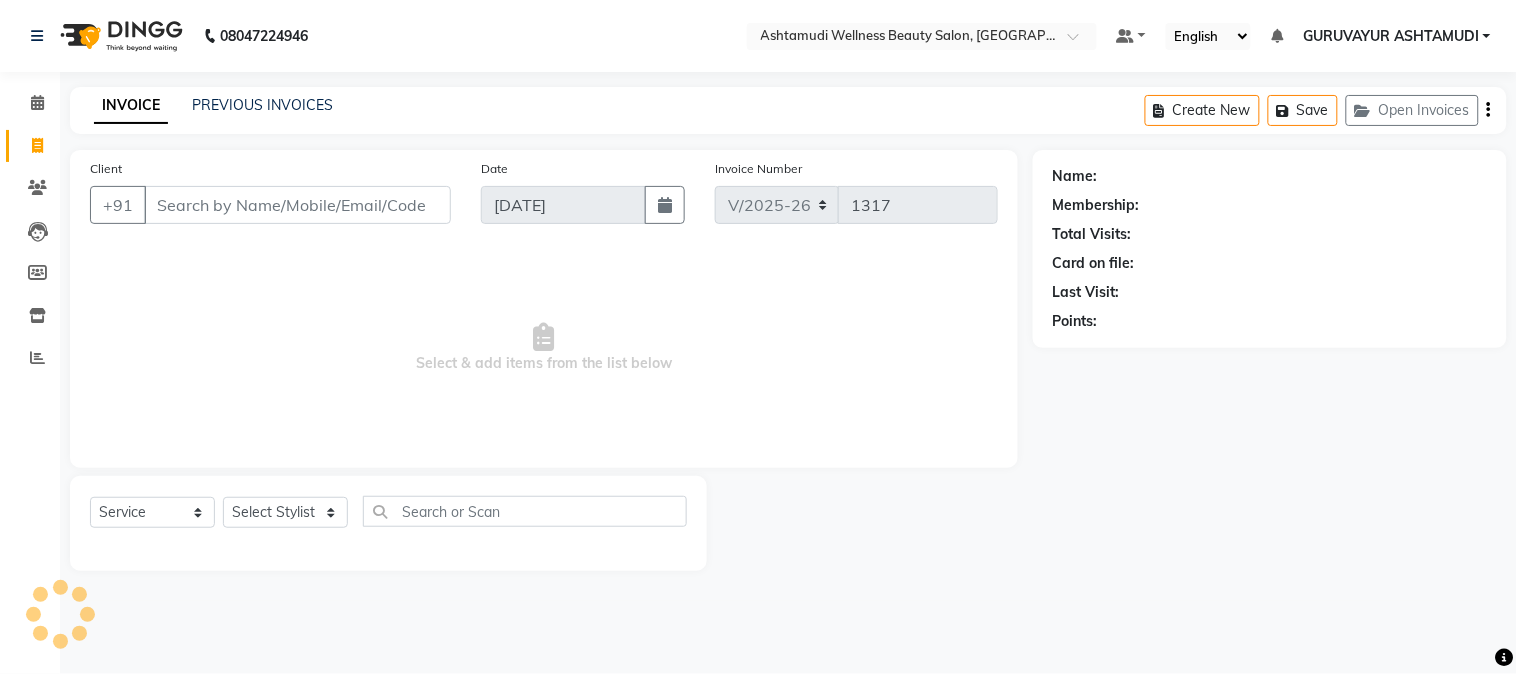 click on "Client" at bounding box center (297, 205) 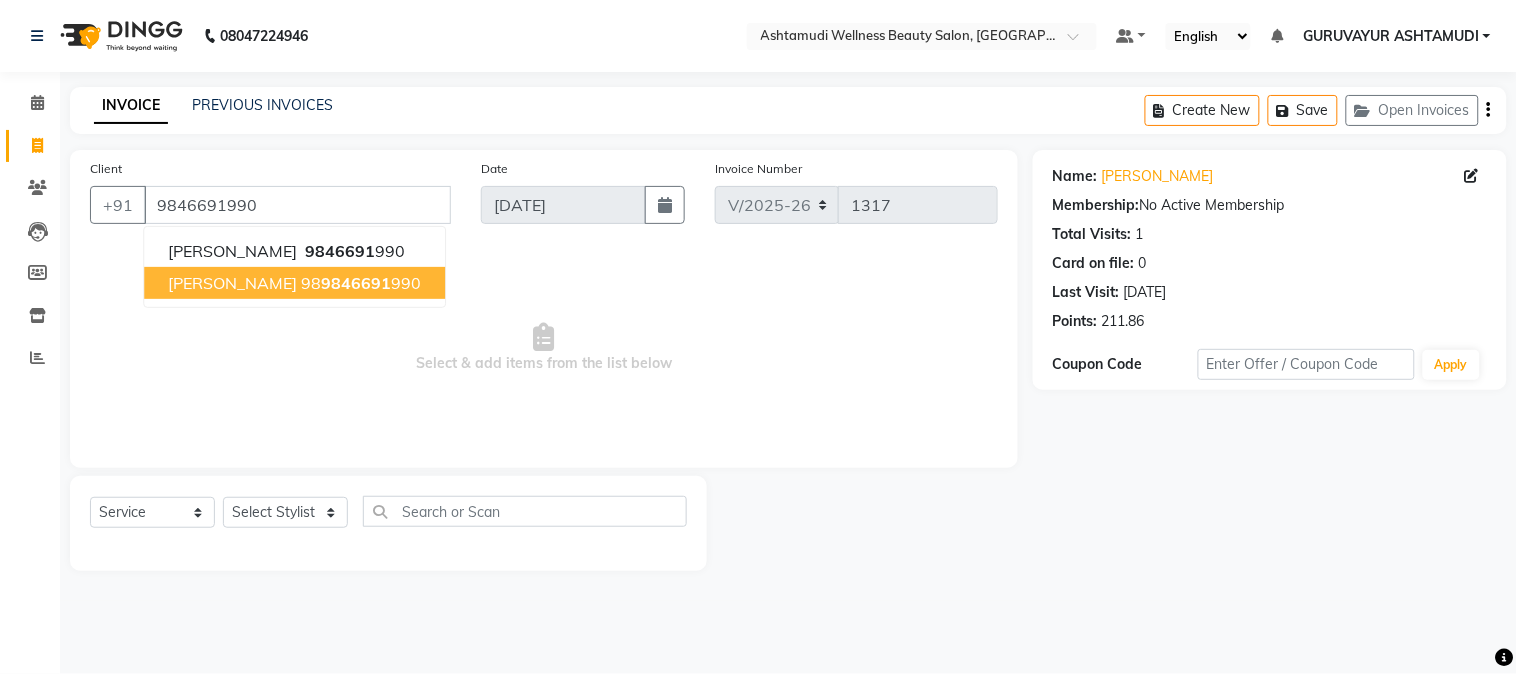 click on "9846691" at bounding box center [356, 283] 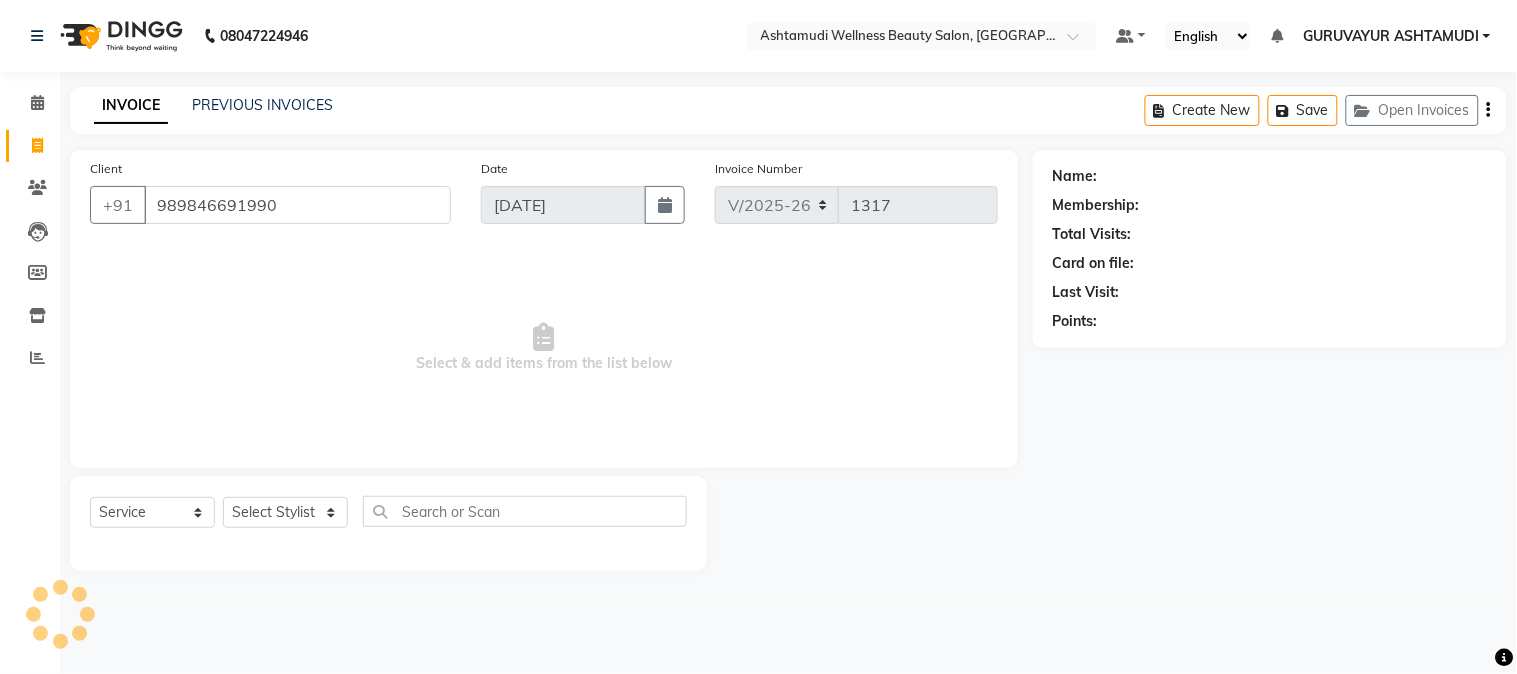 select on "1: Object" 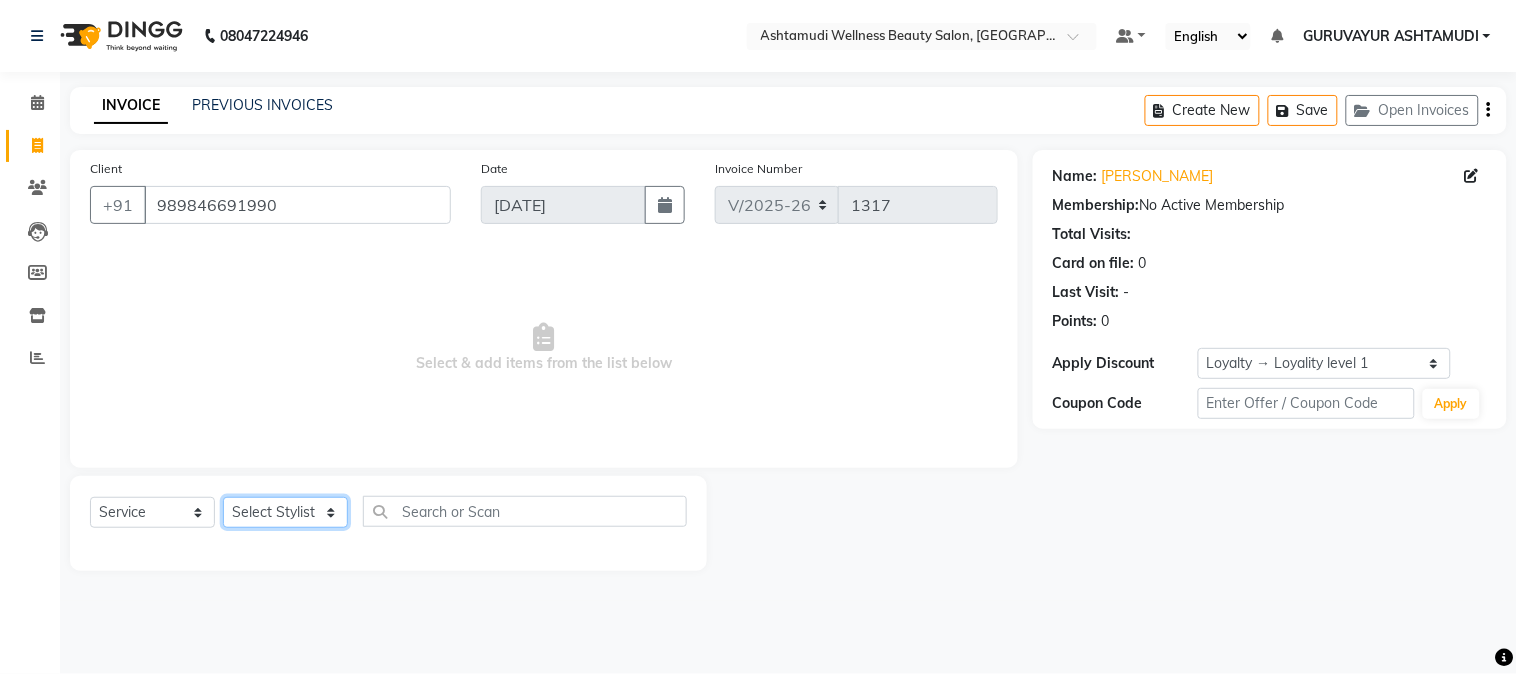 click on "Select Stylist Aathithya [PERSON_NAME] [PERSON_NAME] GURUVAYUR ASHTAMUDI [PERSON_NAME] Nigisha POOJA [PERSON_NAME] [PERSON_NAME] [PERSON_NAME]" 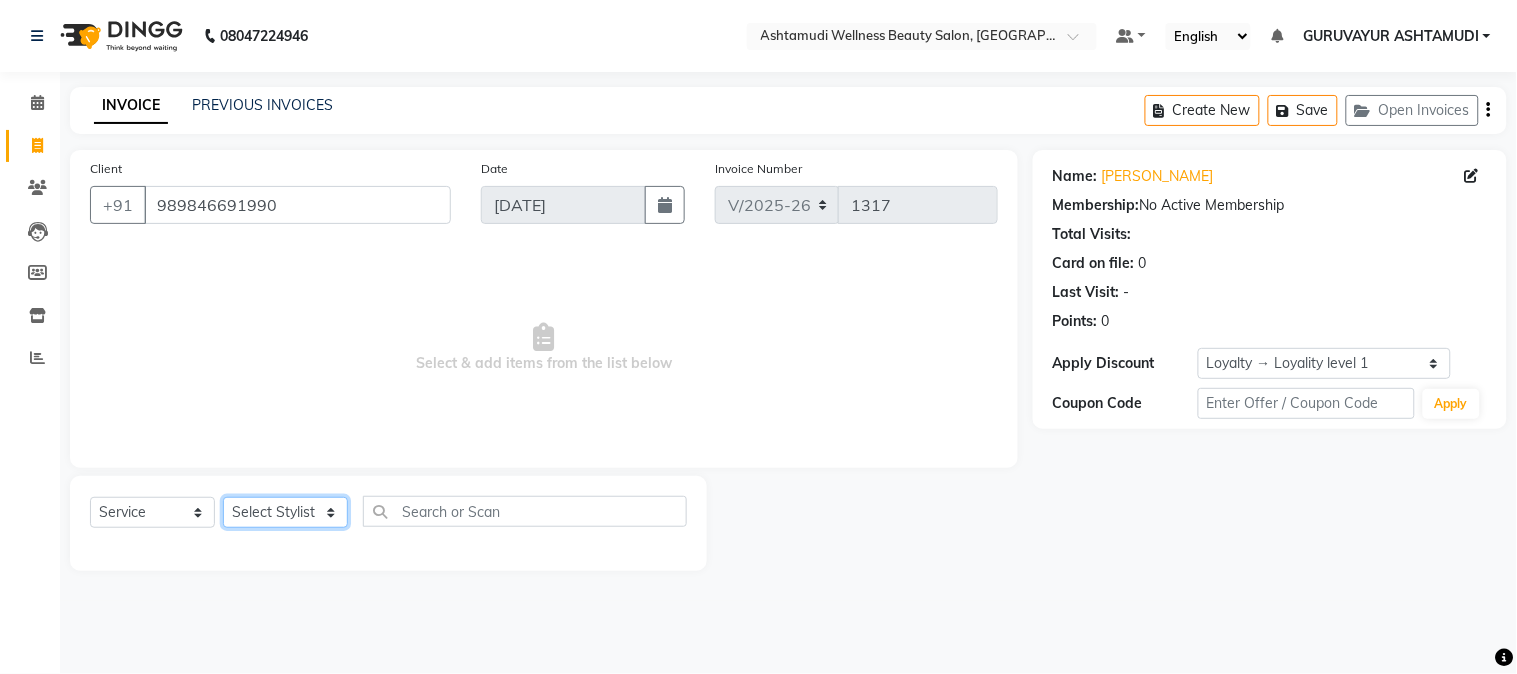 select on "67519" 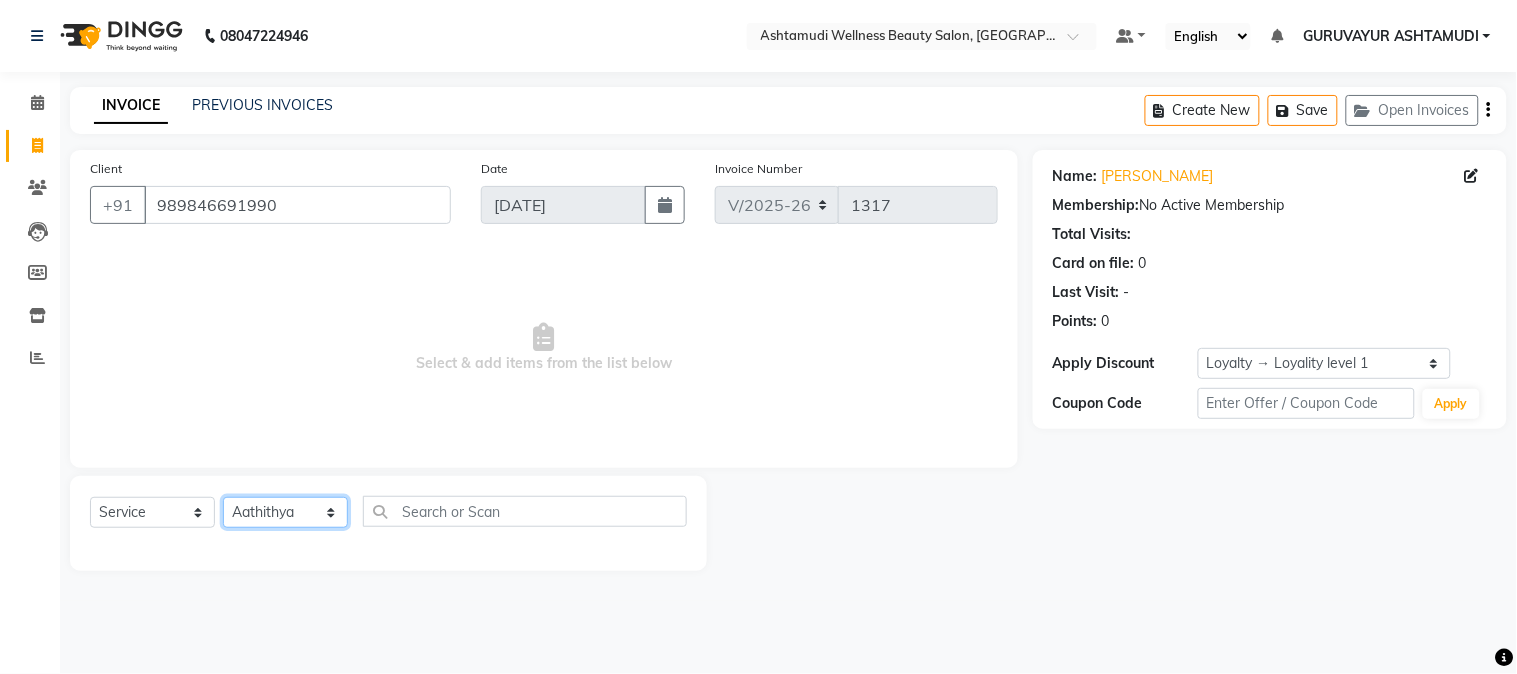 click on "Select Stylist Aathithya [PERSON_NAME] [PERSON_NAME] GURUVAYUR ASHTAMUDI [PERSON_NAME] Nigisha POOJA [PERSON_NAME] [PERSON_NAME] [PERSON_NAME]" 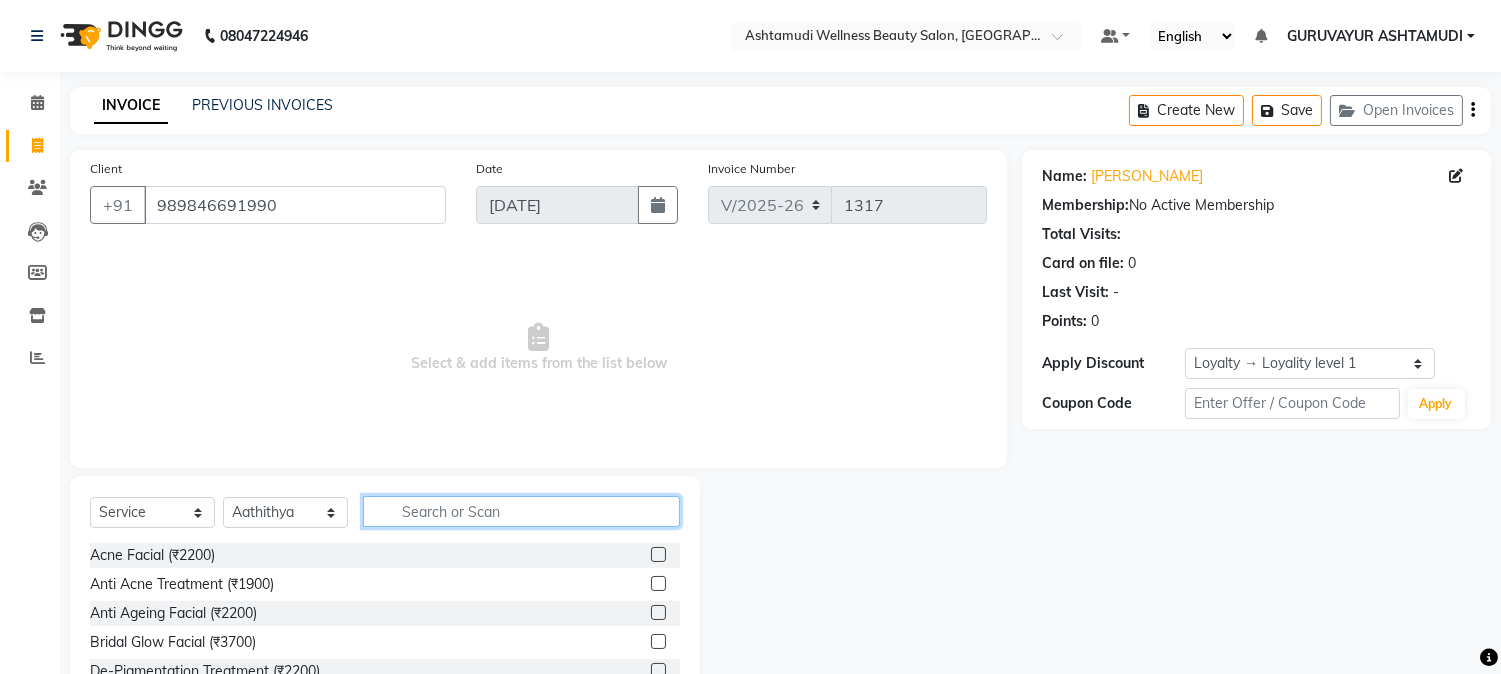 click 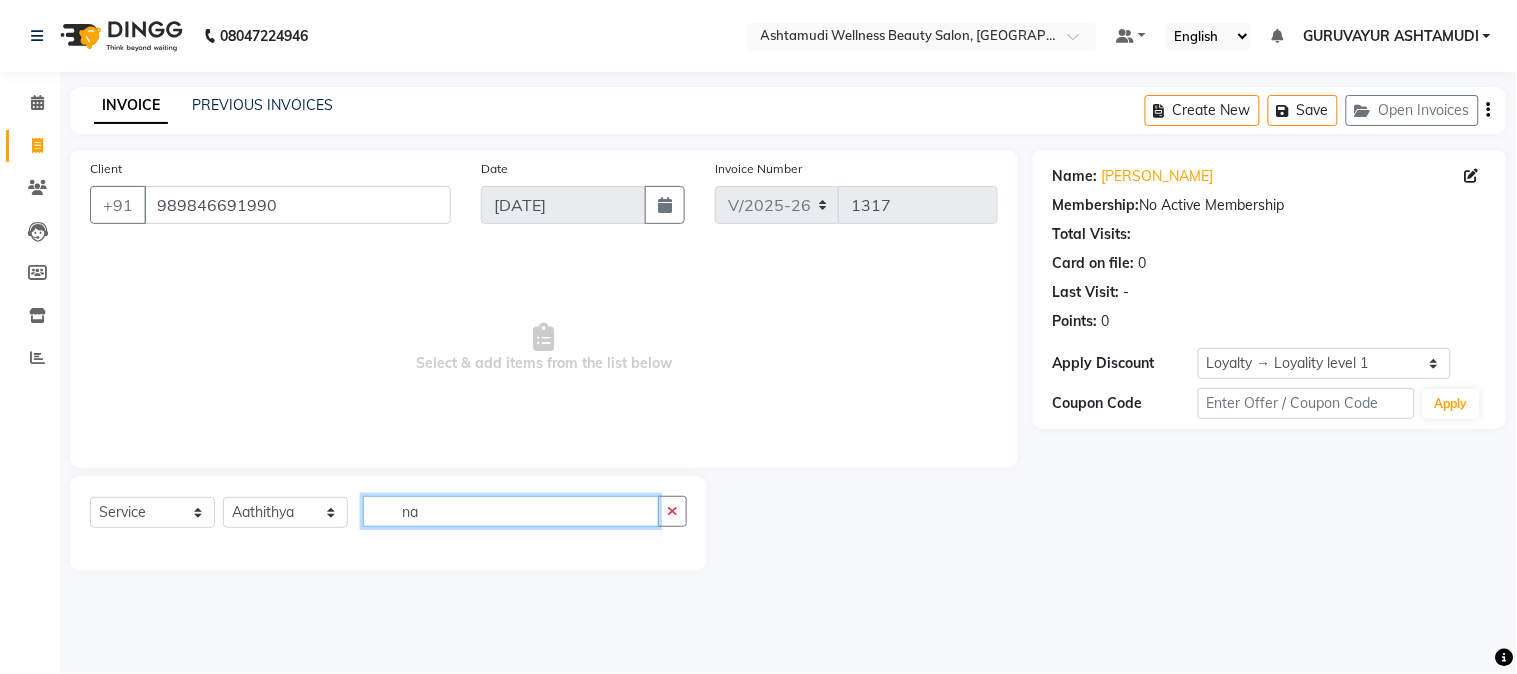 type on "n" 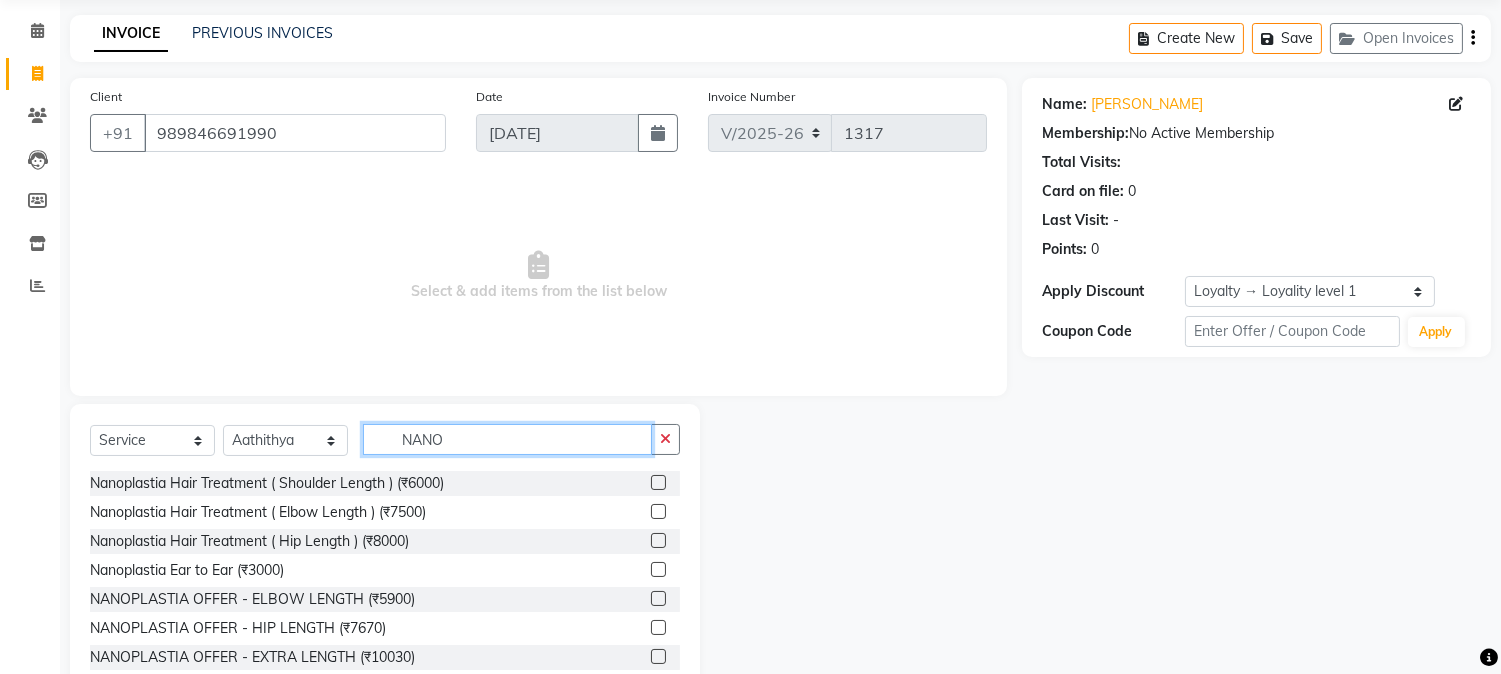 scroll, scrollTop: 126, scrollLeft: 0, axis: vertical 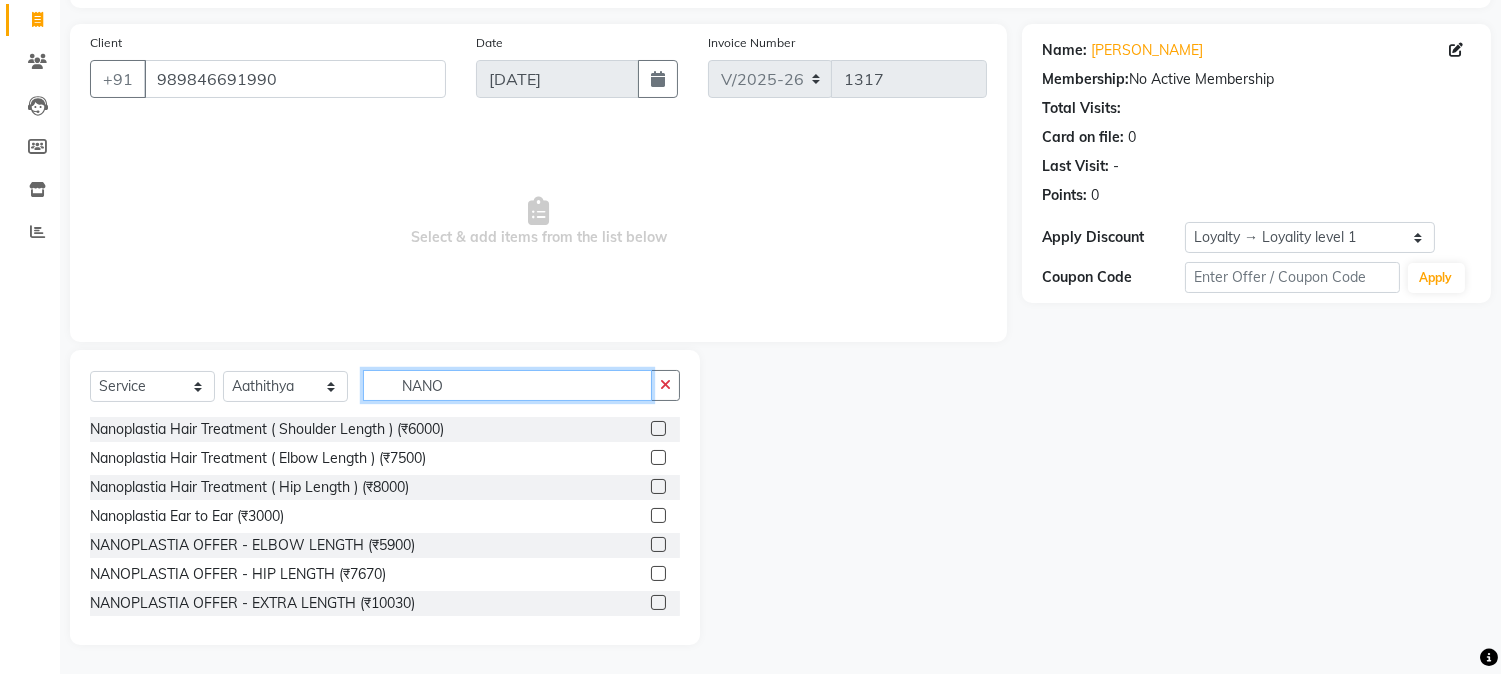 type on "NANO" 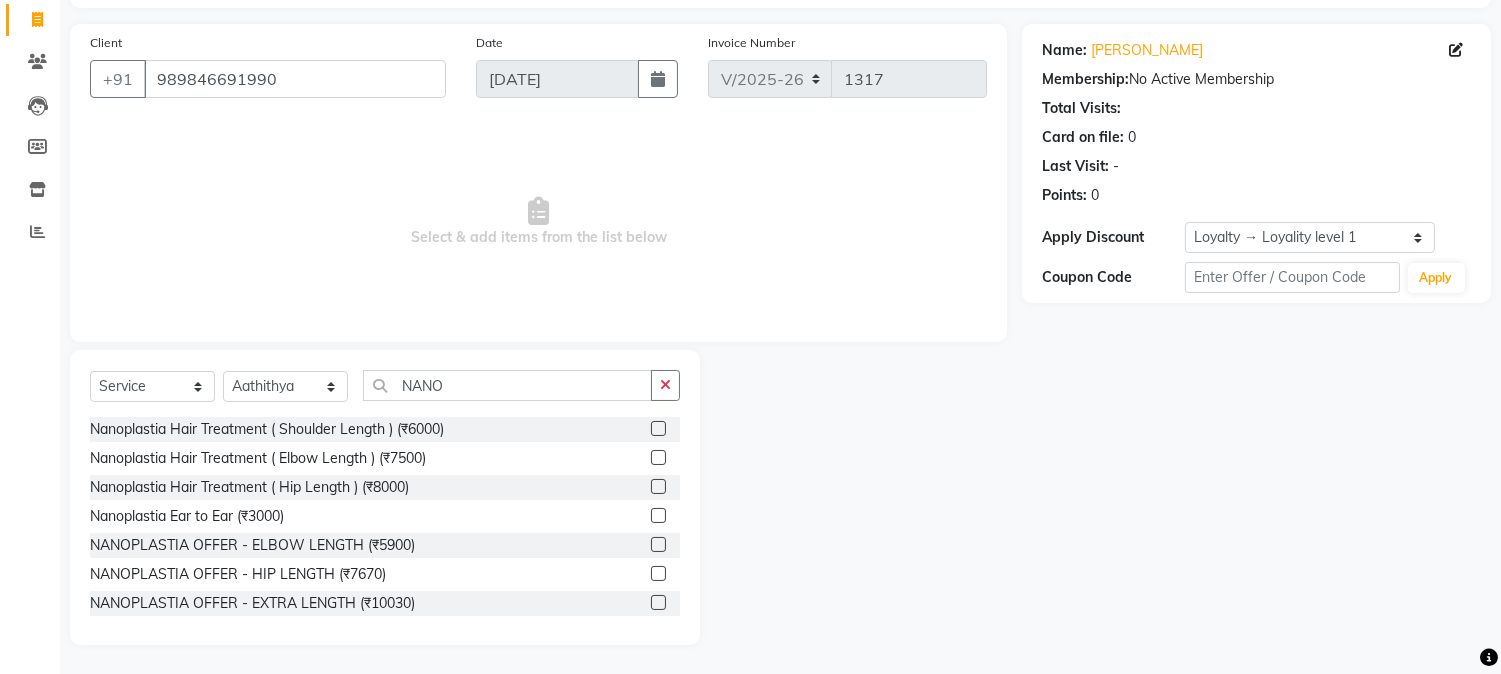 click 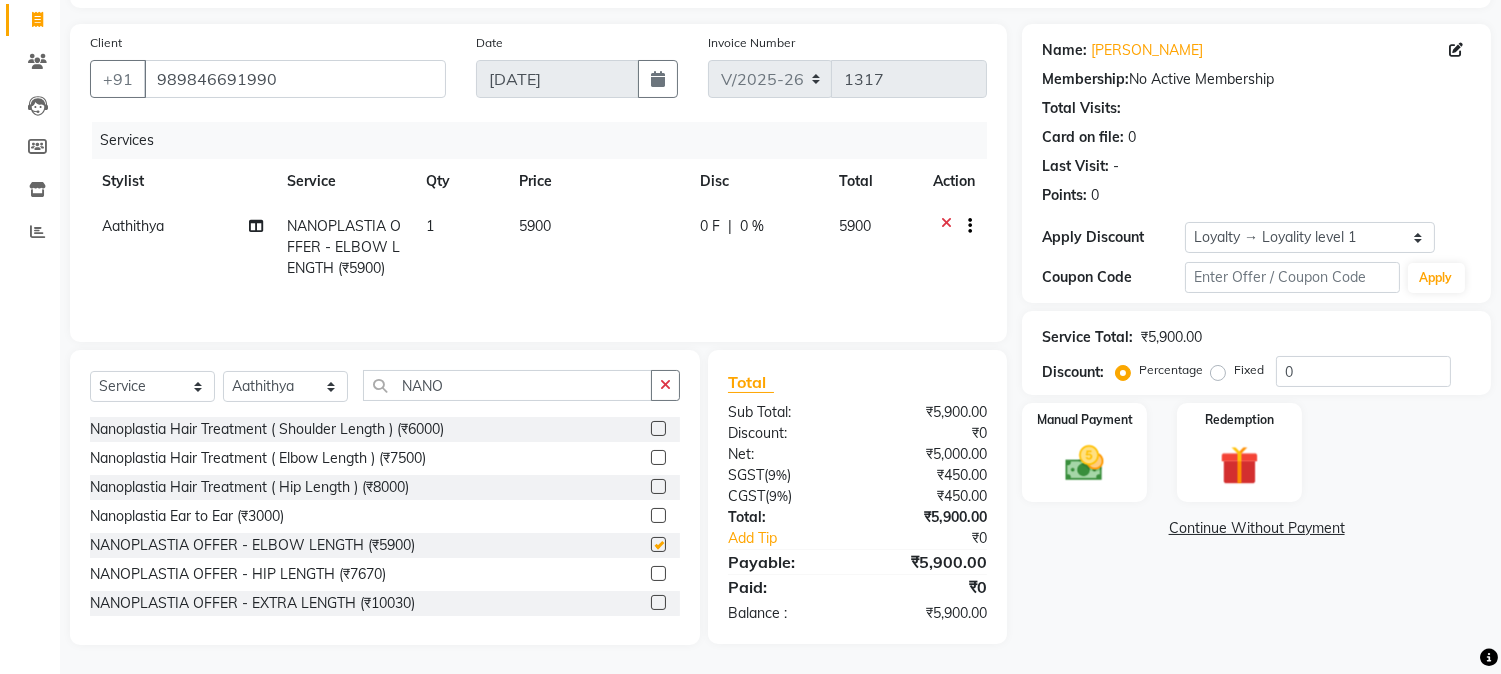 checkbox on "false" 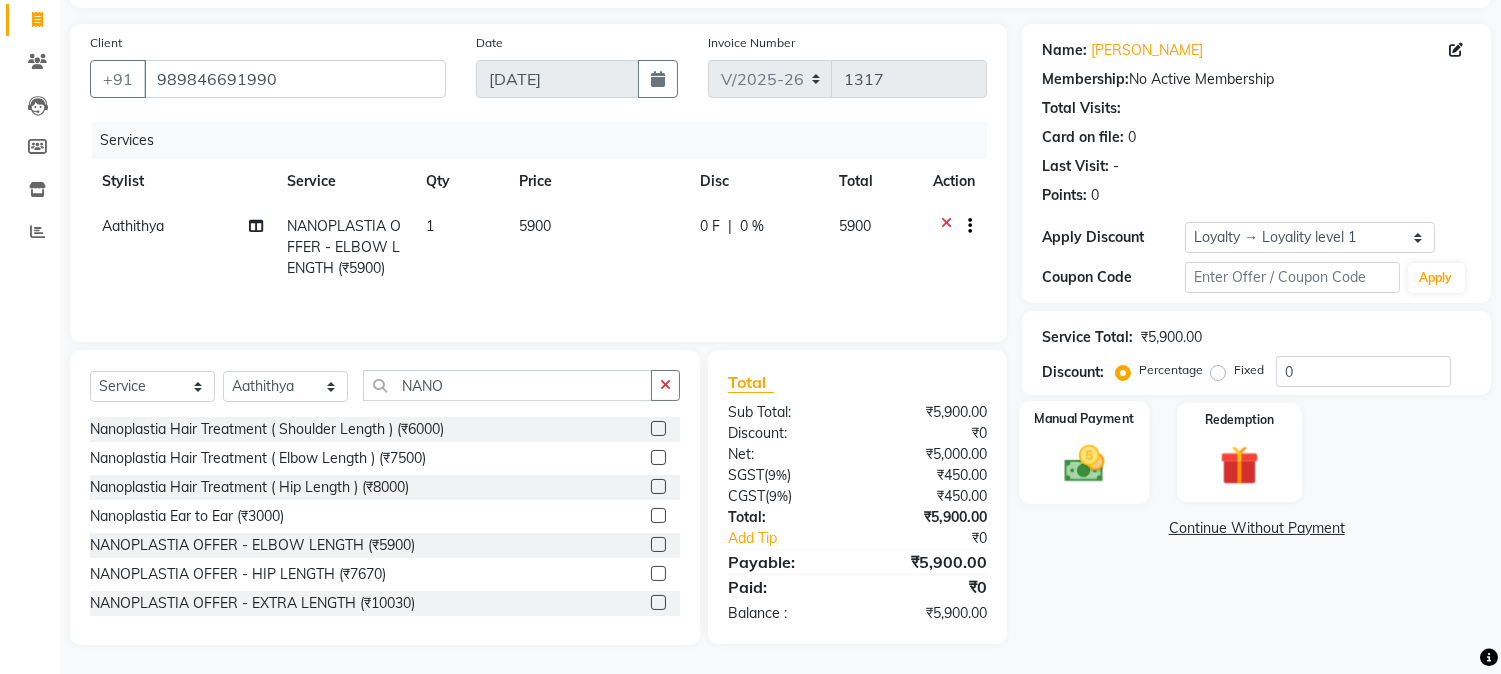 click on "Manual Payment" 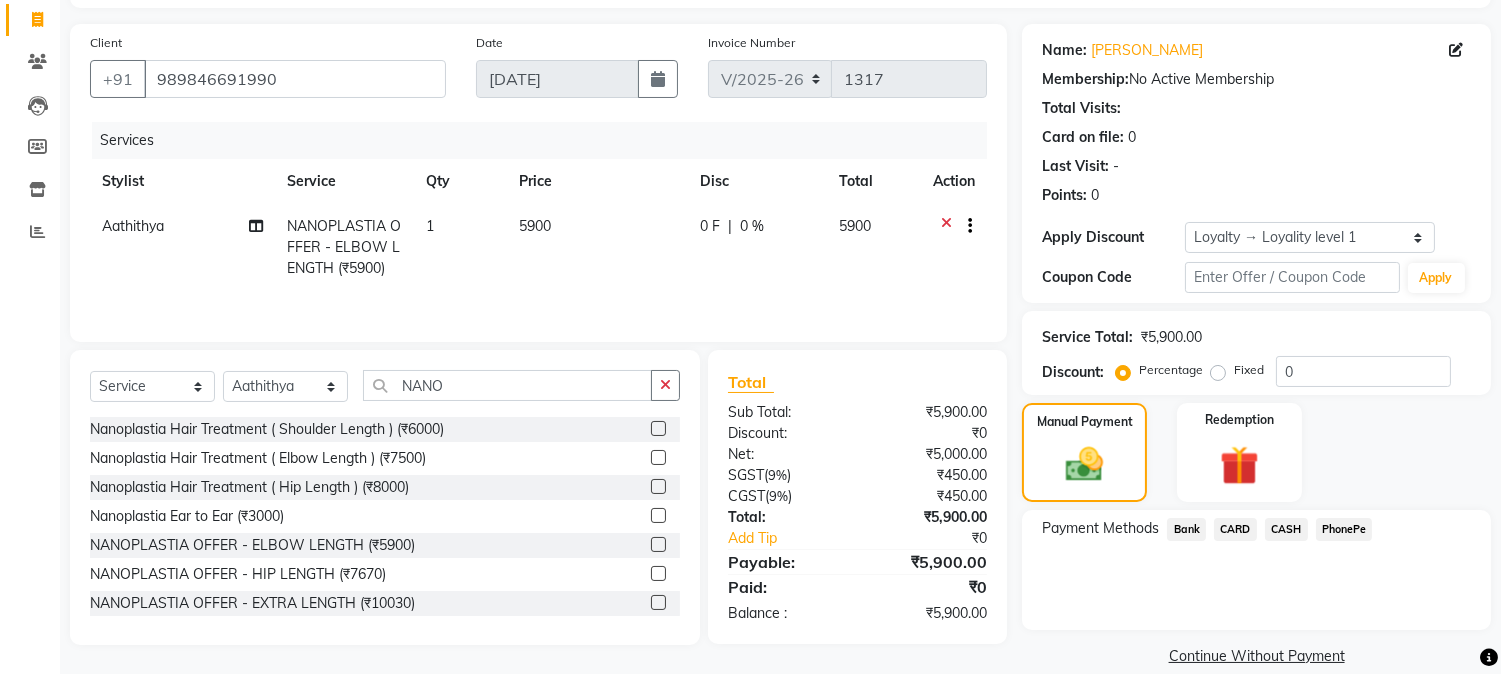 click on "PhonePe" 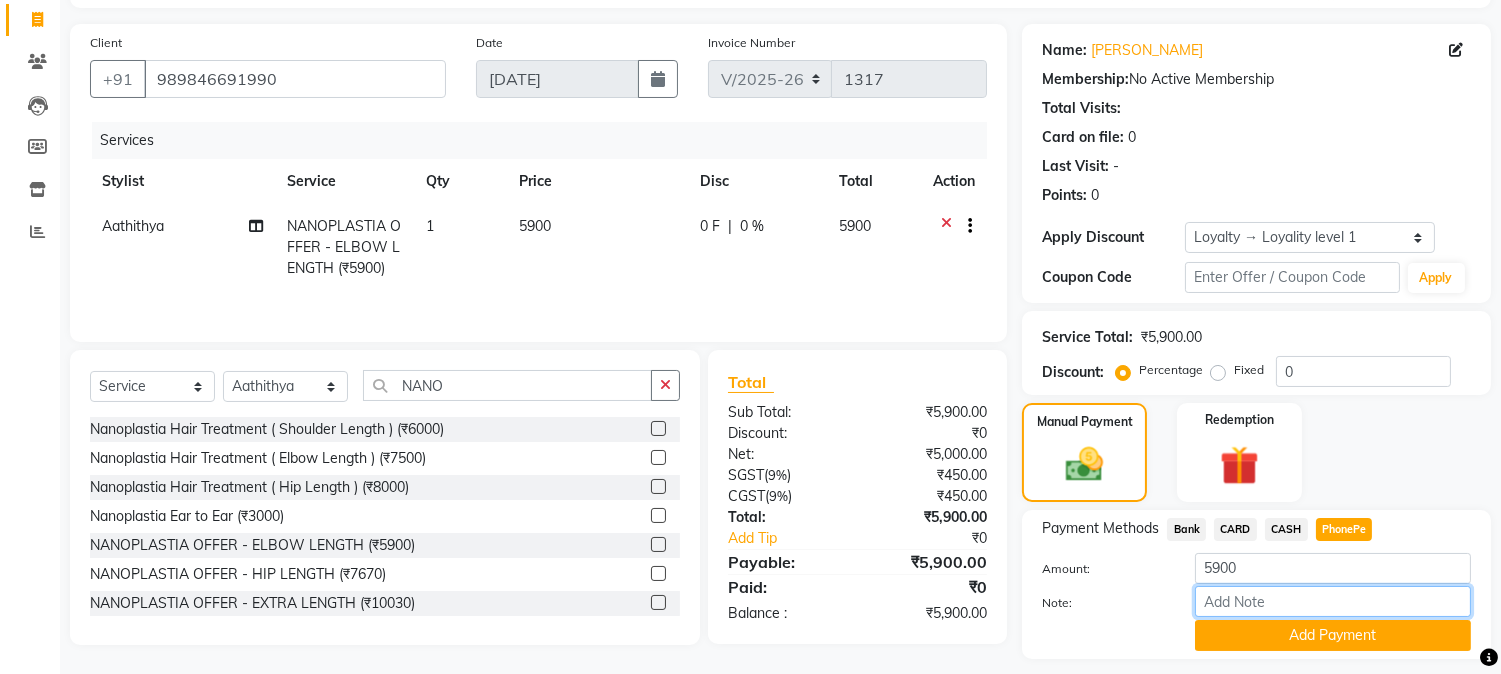 drag, startPoint x: 1245, startPoint y: 601, endPoint x: 1274, endPoint y: 587, distance: 32.202484 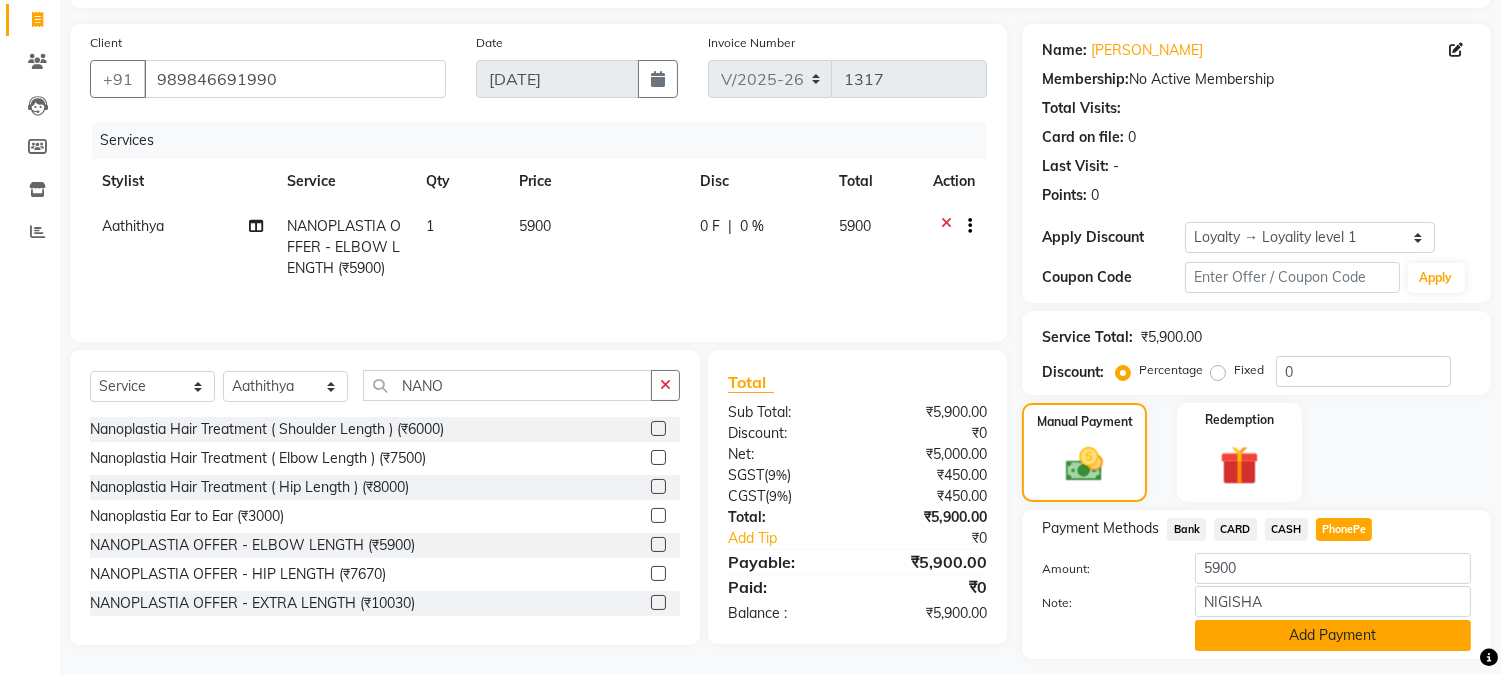 click on "Add Payment" 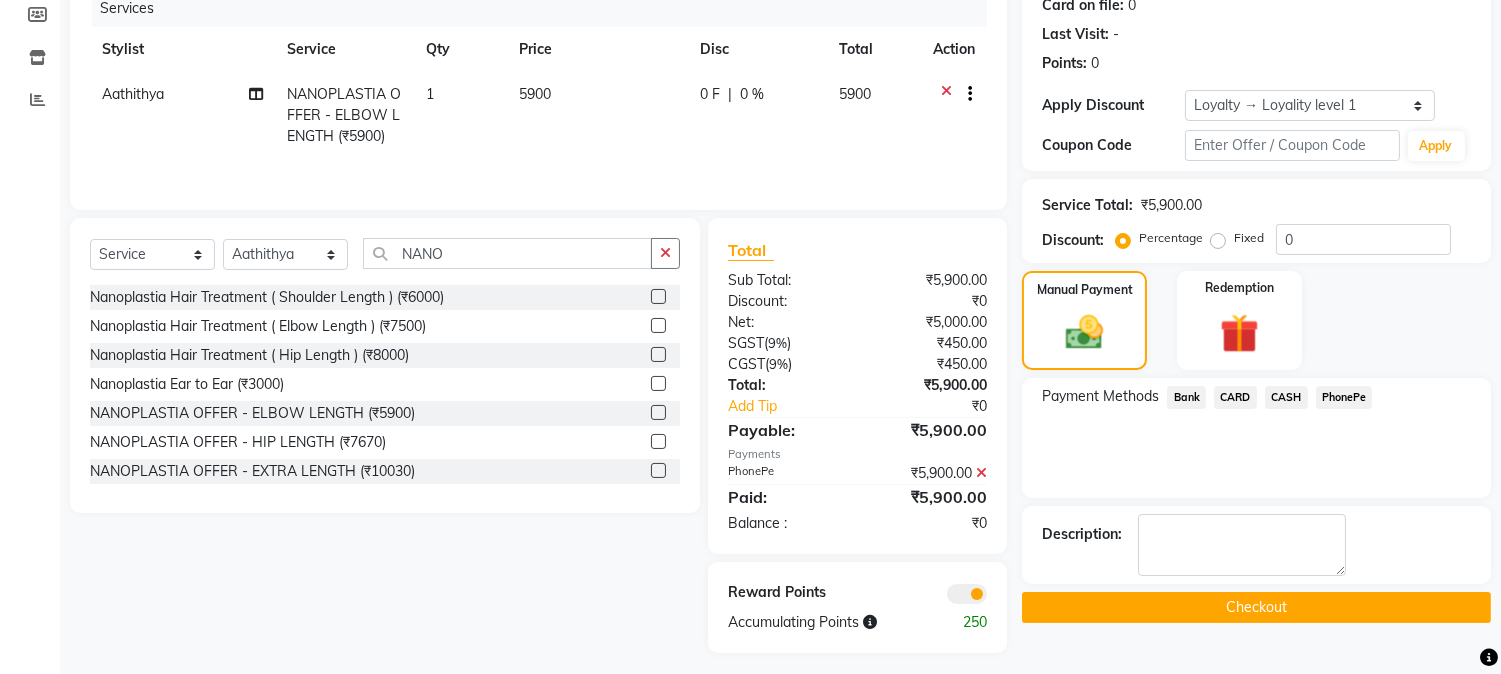 scroll, scrollTop: 268, scrollLeft: 0, axis: vertical 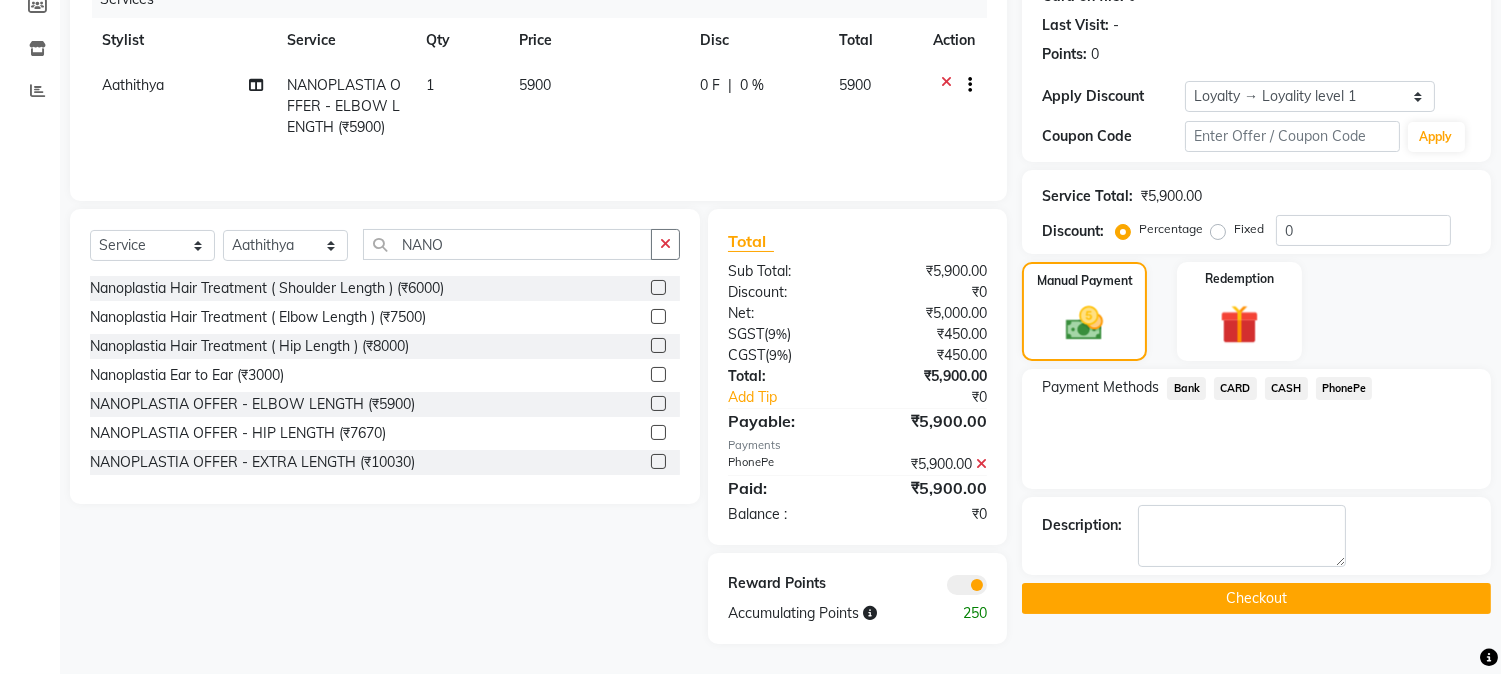 click on "Checkout" 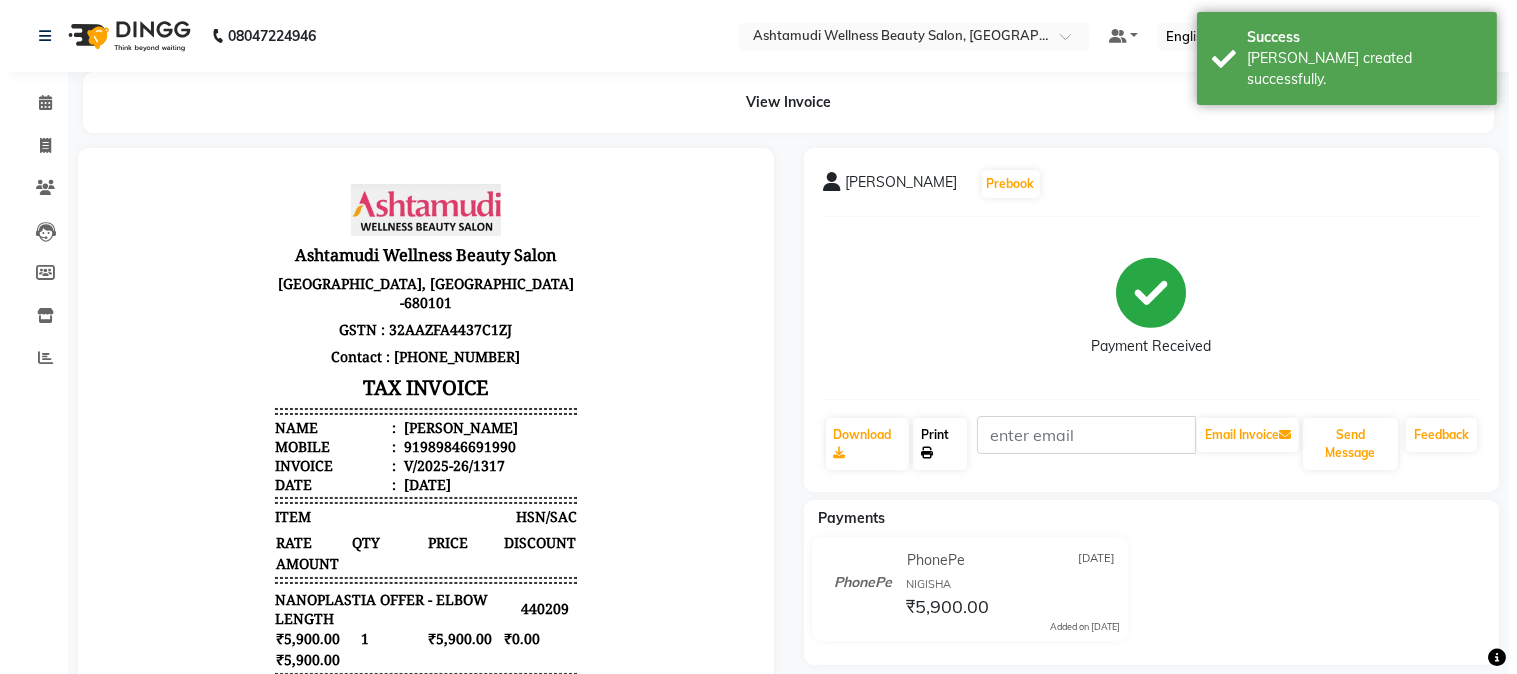 scroll, scrollTop: 0, scrollLeft: 0, axis: both 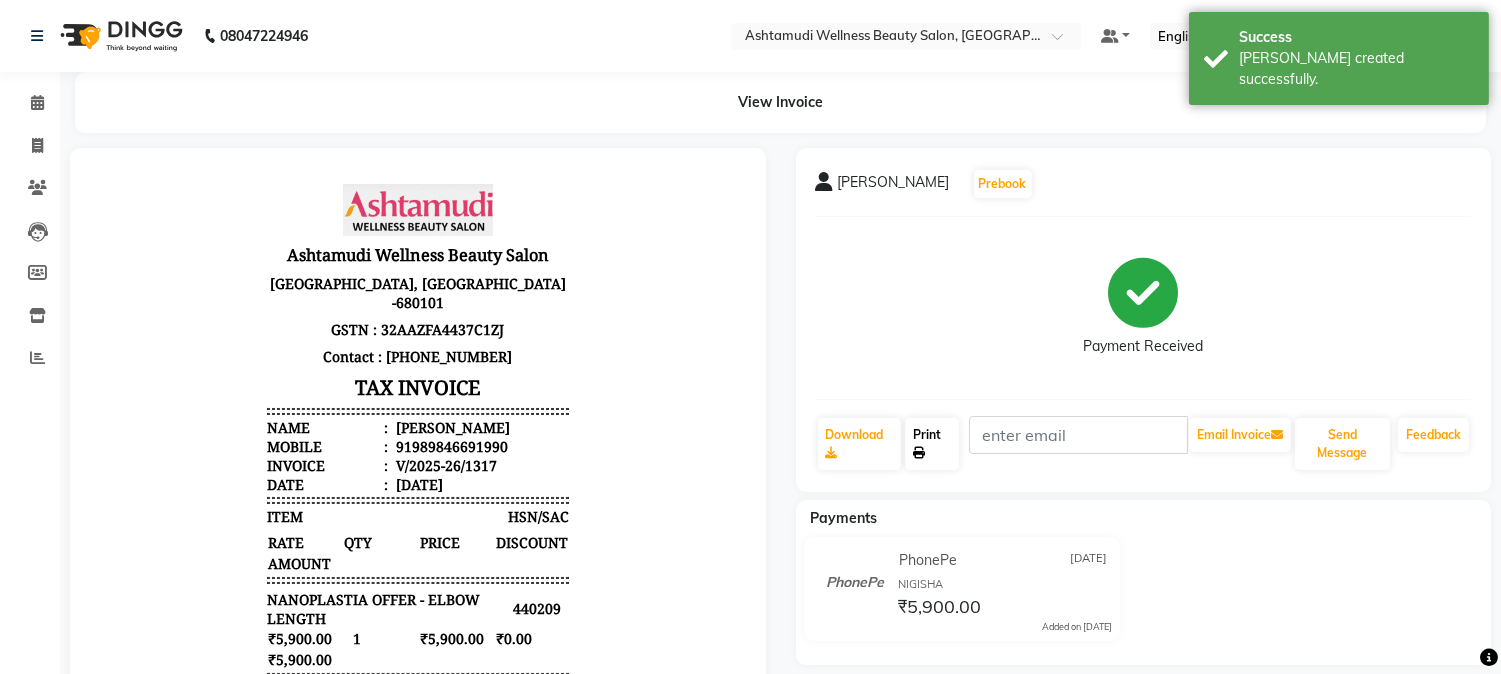 click on "Print" 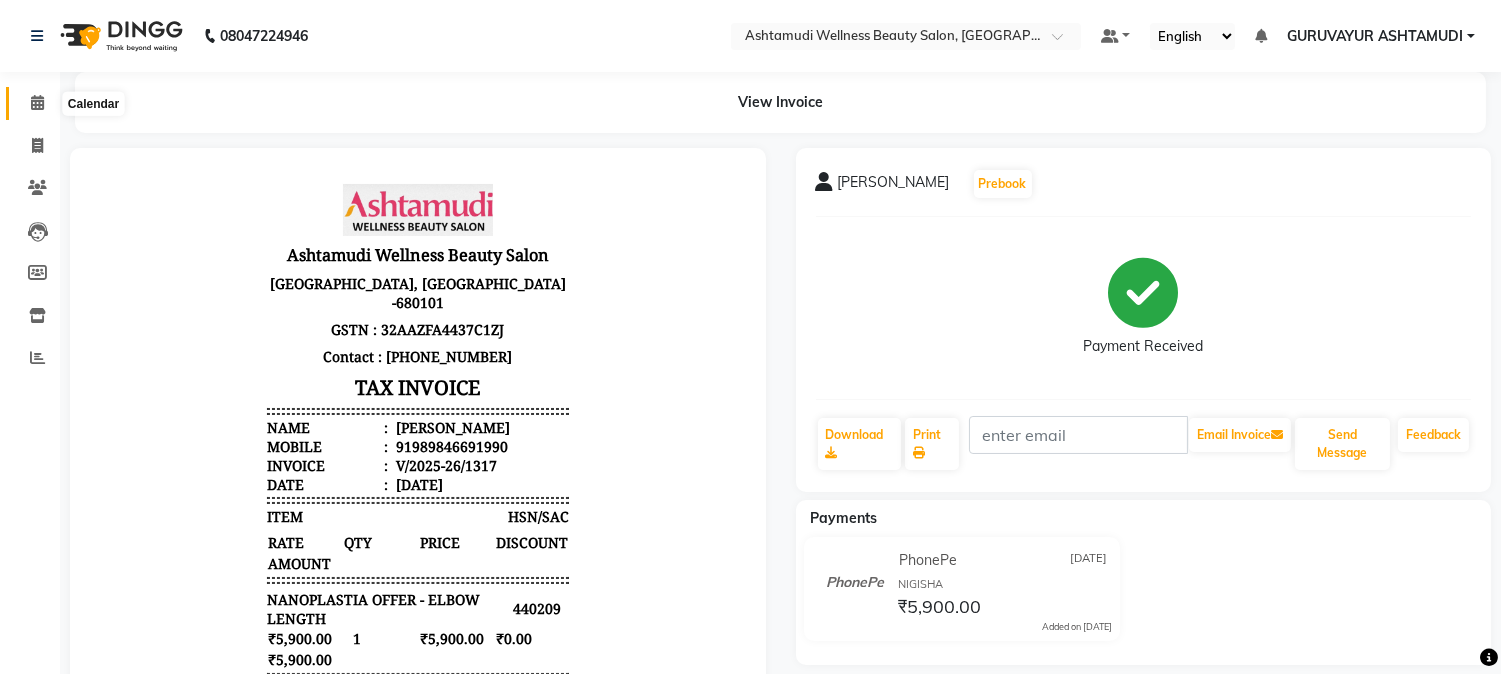 click 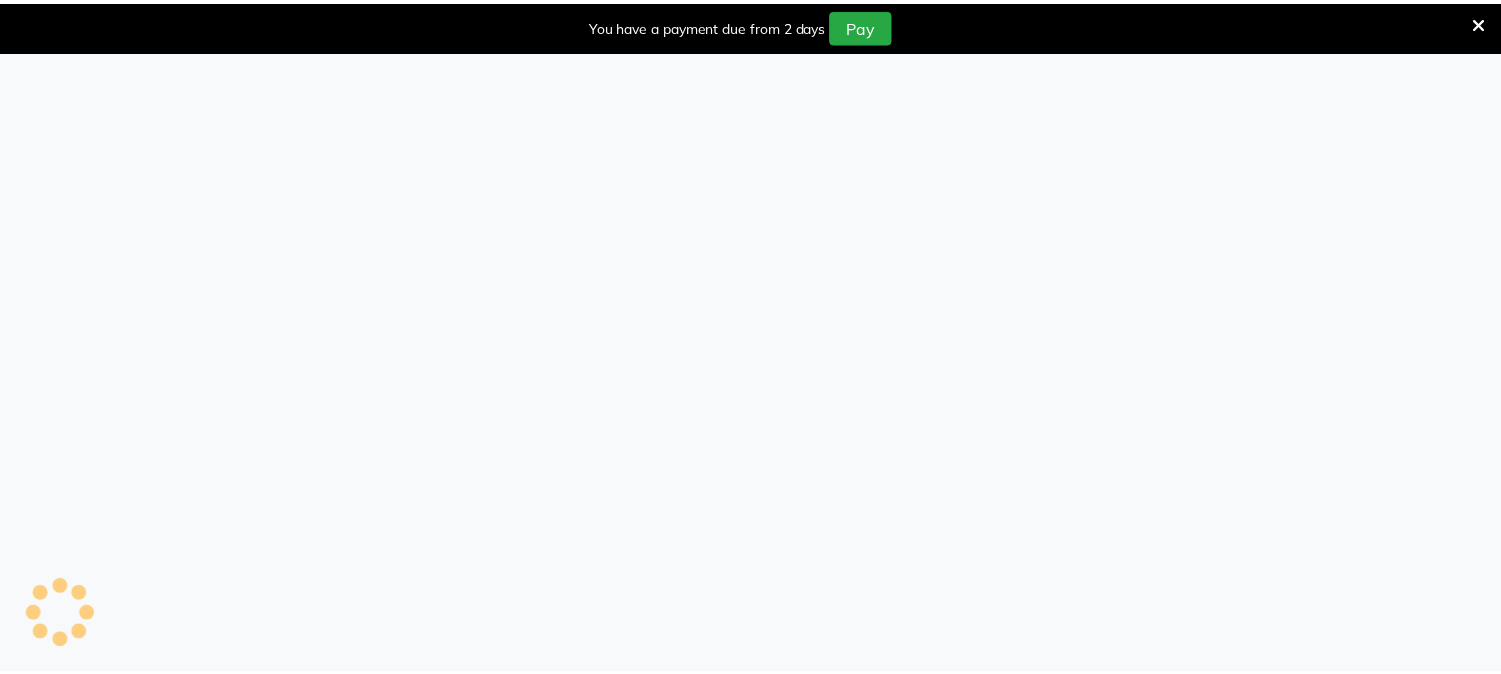 scroll, scrollTop: 0, scrollLeft: 0, axis: both 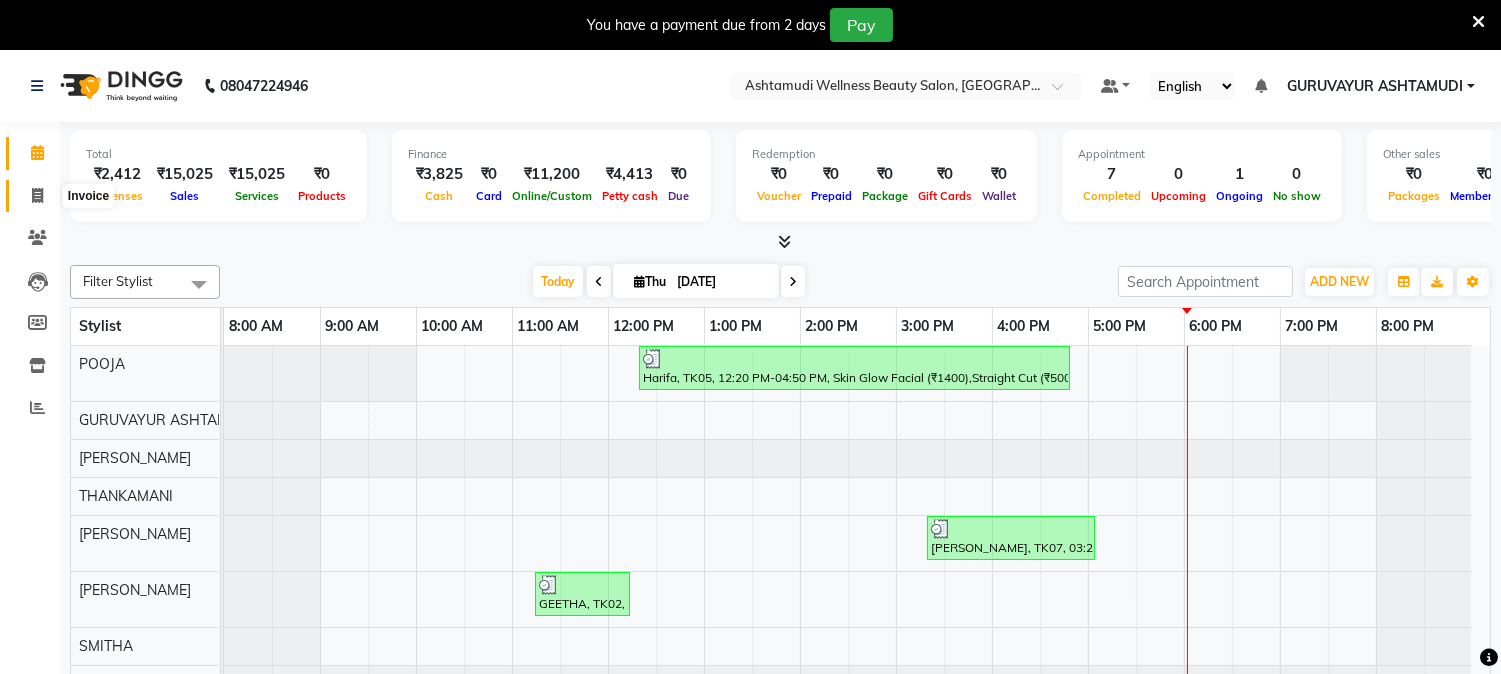 click 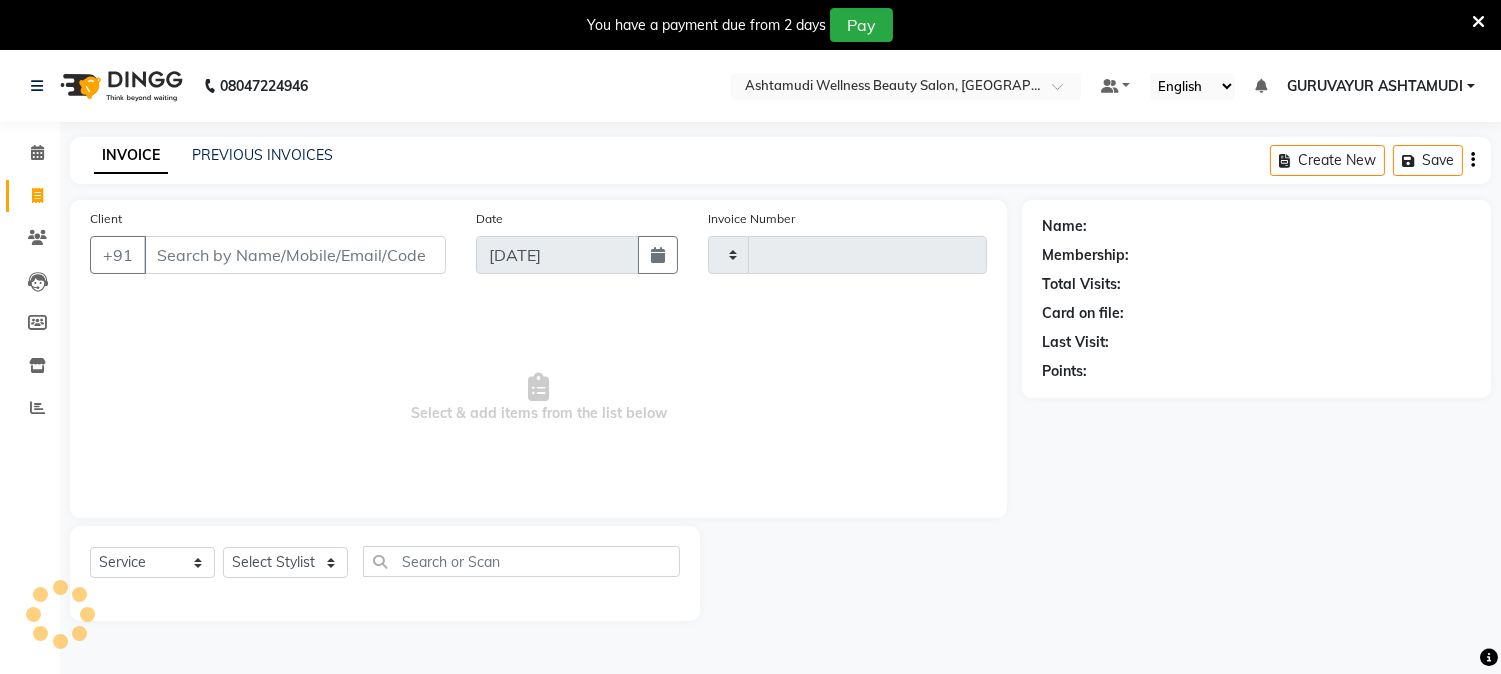 type on "1318" 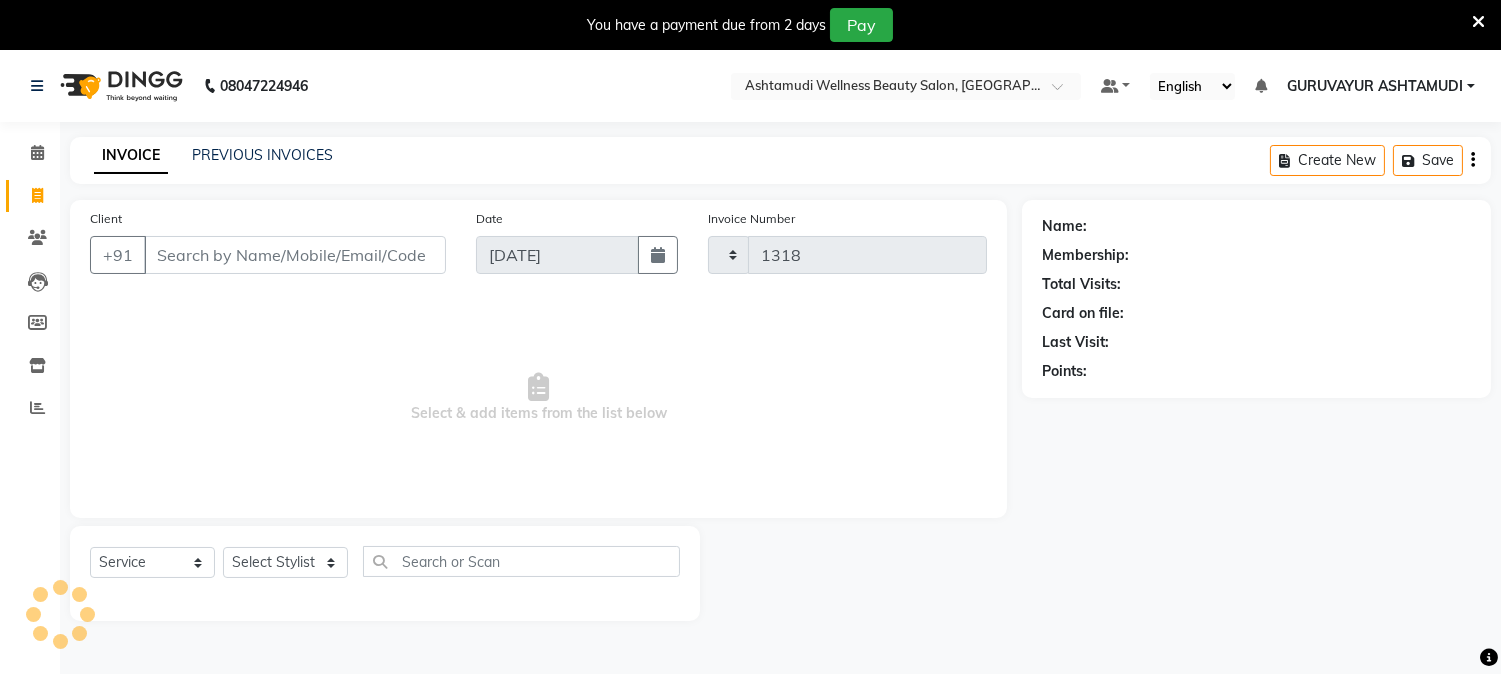 select on "4660" 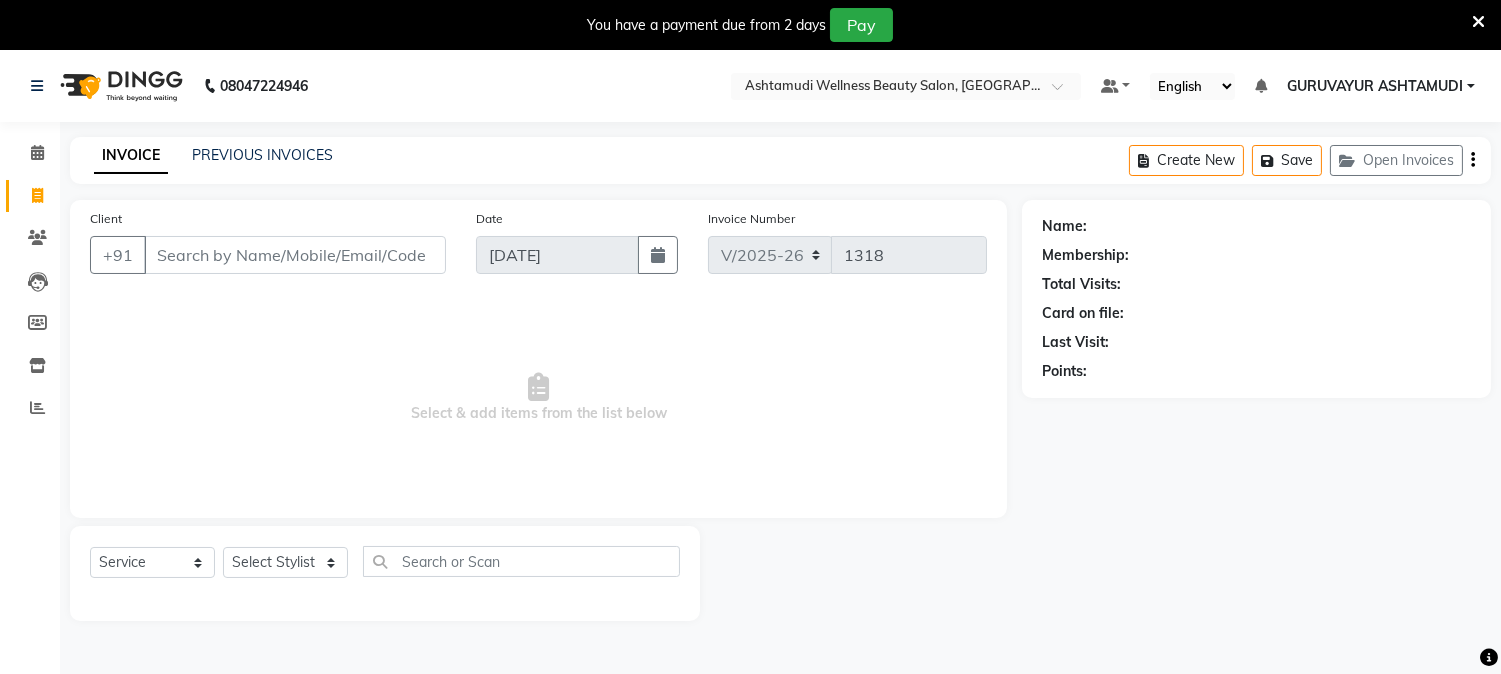 click on "Client" at bounding box center (295, 255) 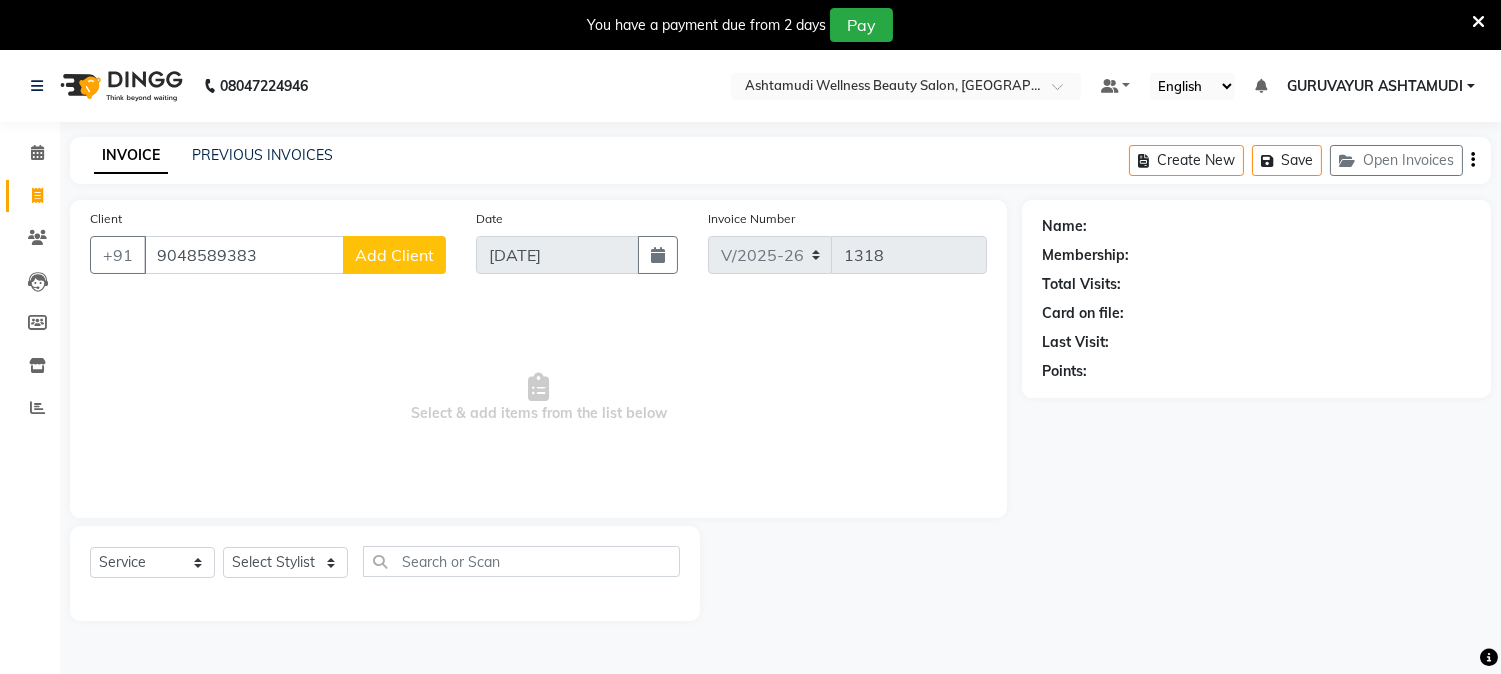 type on "9048589383" 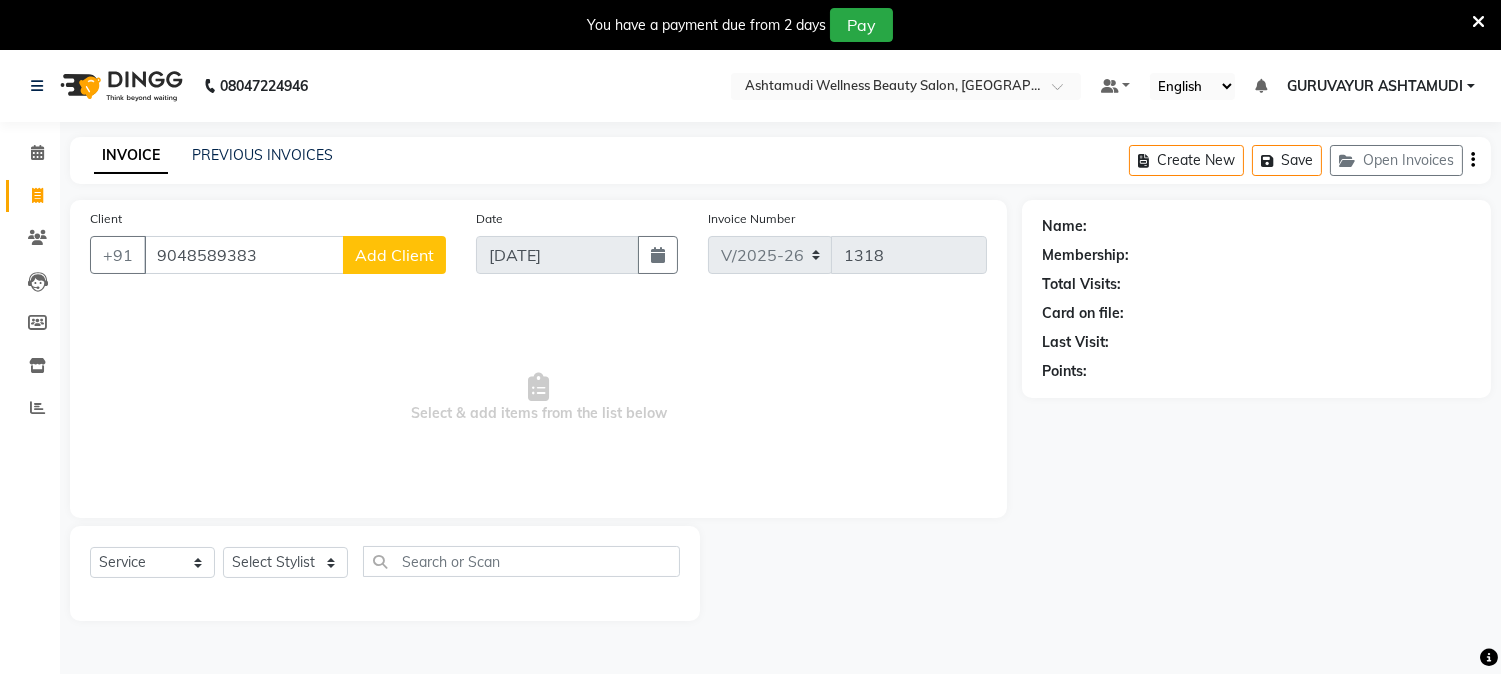 click on "Add Client" 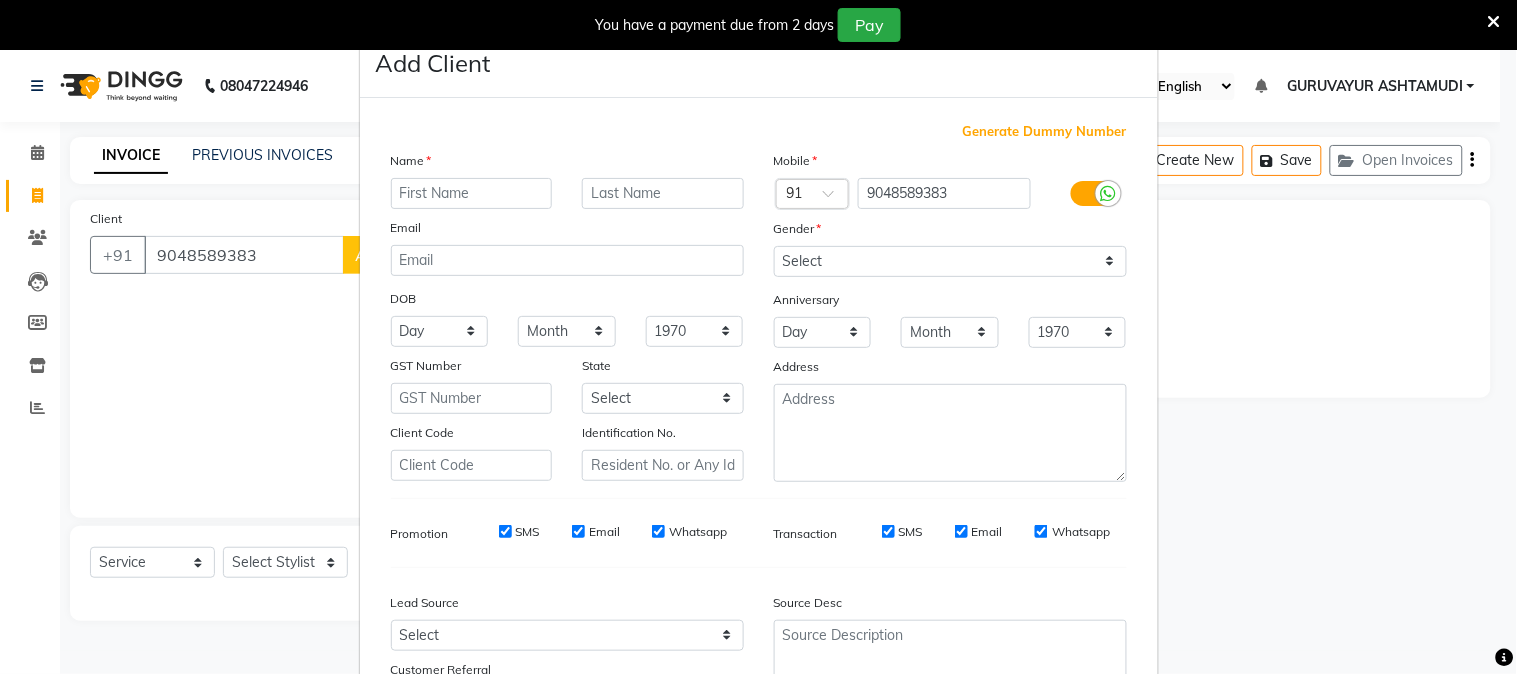 click at bounding box center (472, 193) 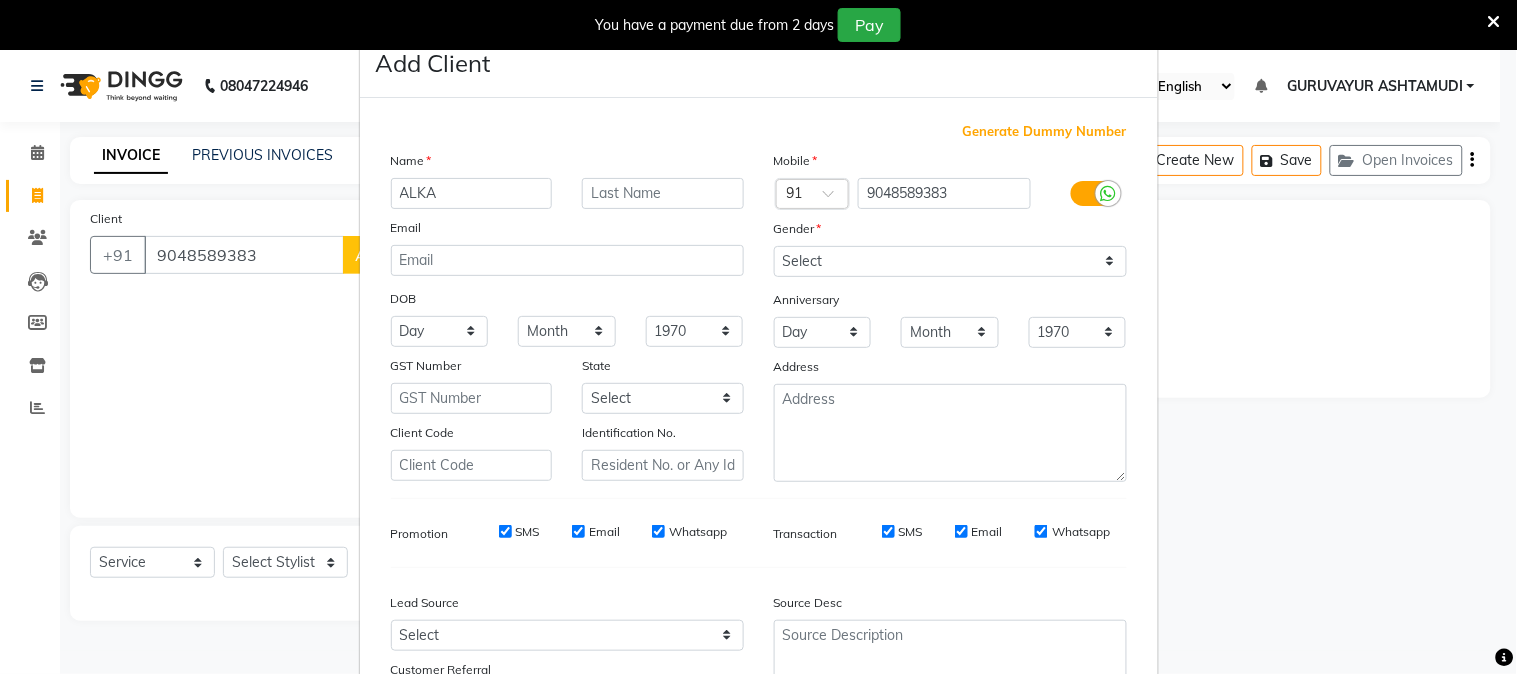 type on "ALKA" 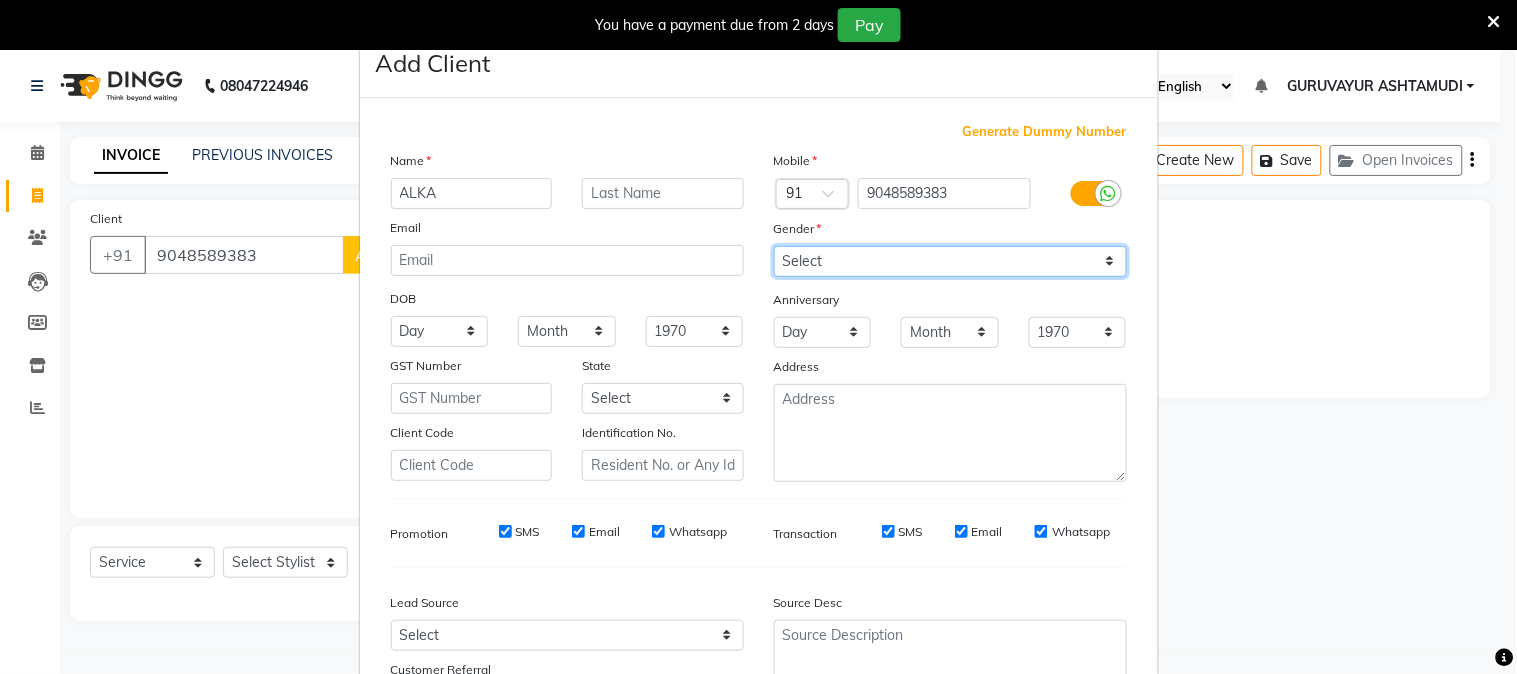 click on "Select [DEMOGRAPHIC_DATA] [DEMOGRAPHIC_DATA] Other Prefer Not To Say" at bounding box center [950, 261] 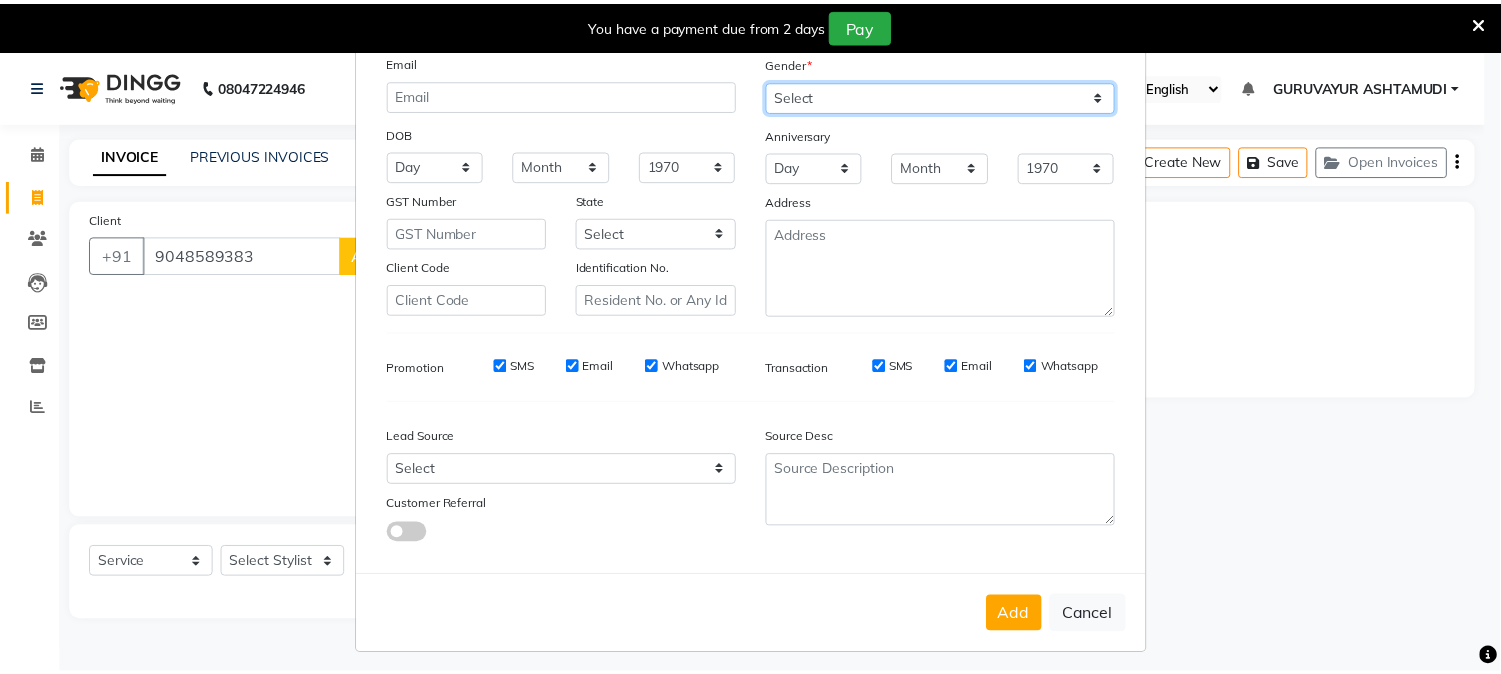 scroll, scrollTop: 176, scrollLeft: 0, axis: vertical 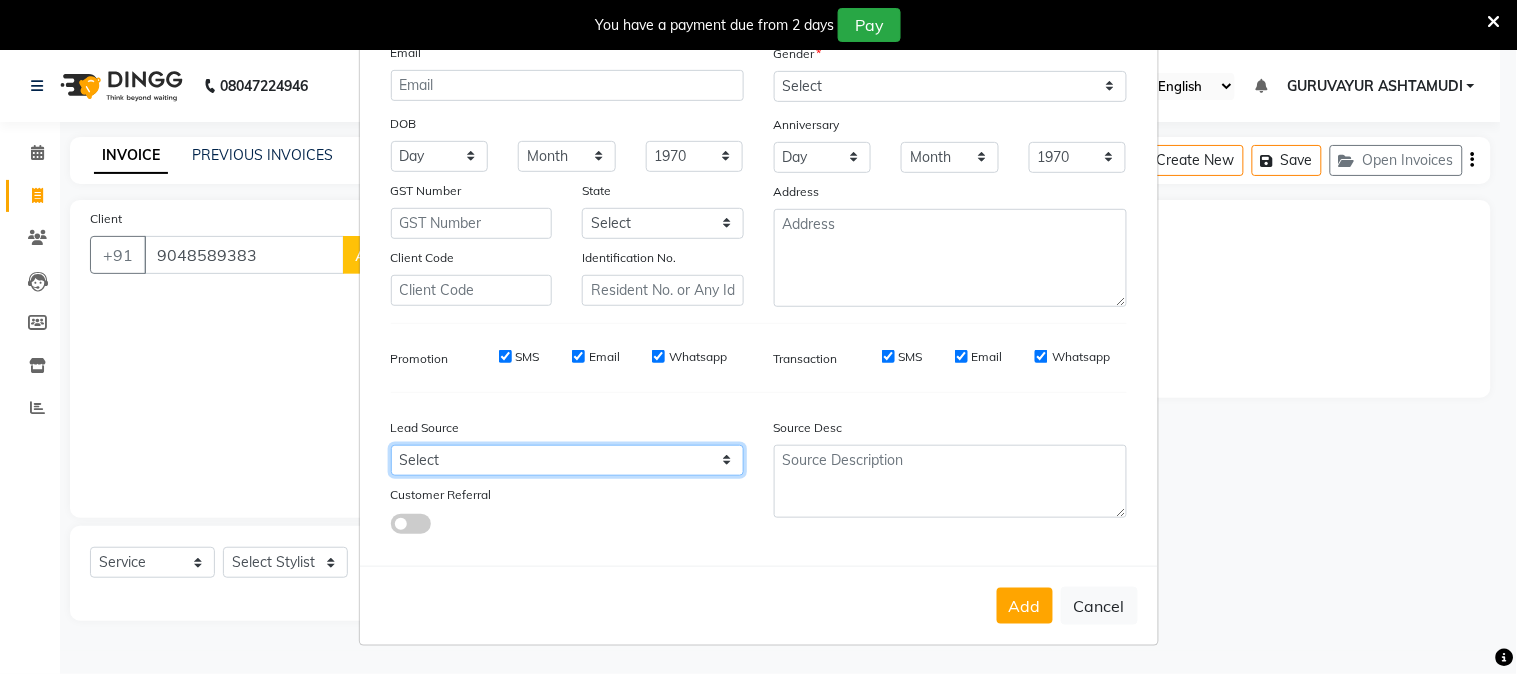 click on "Select Walk-in Referral Internet Friend Word of Mouth Advertisement Facebook JustDial Google Other Instagram  YouTube  WhatsApp" at bounding box center [567, 460] 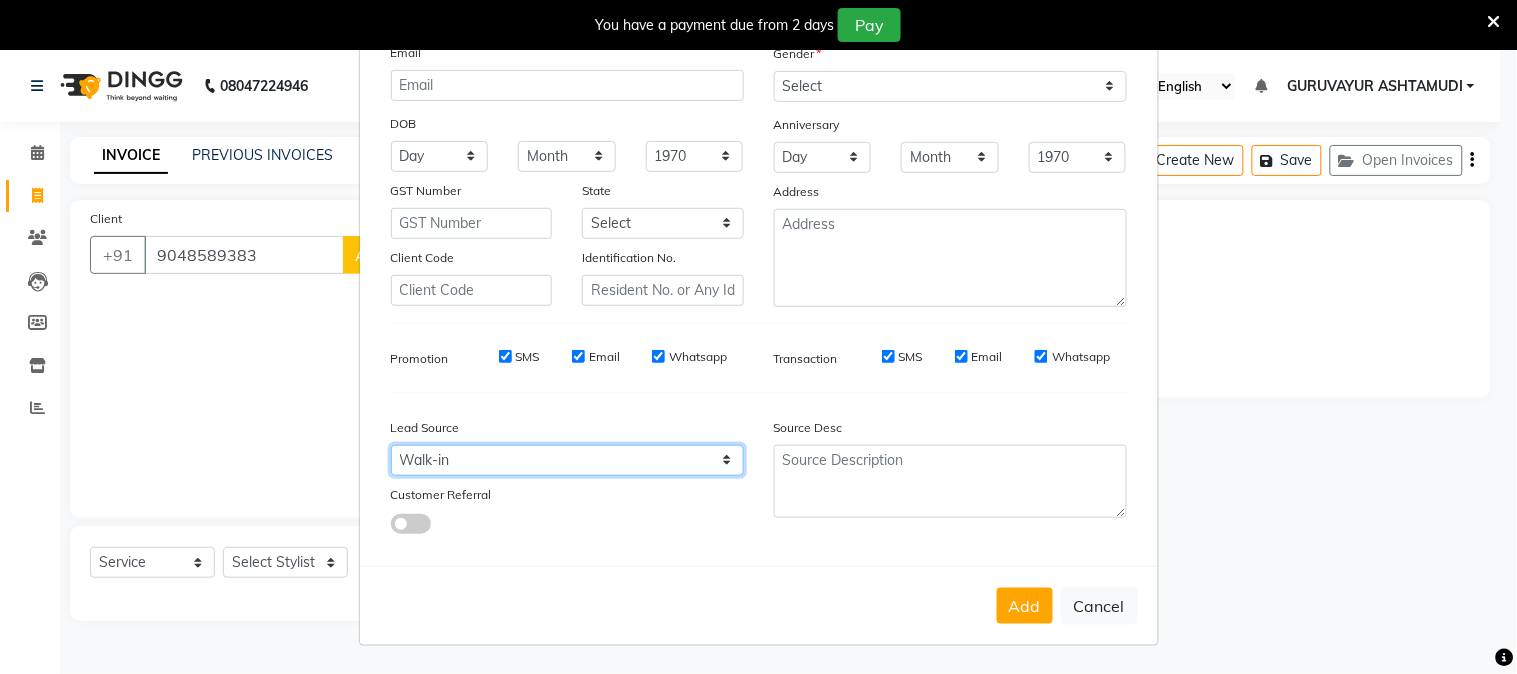 click on "Select Walk-in Referral Internet Friend Word of Mouth Advertisement Facebook JustDial Google Other Instagram  YouTube  WhatsApp" at bounding box center (567, 460) 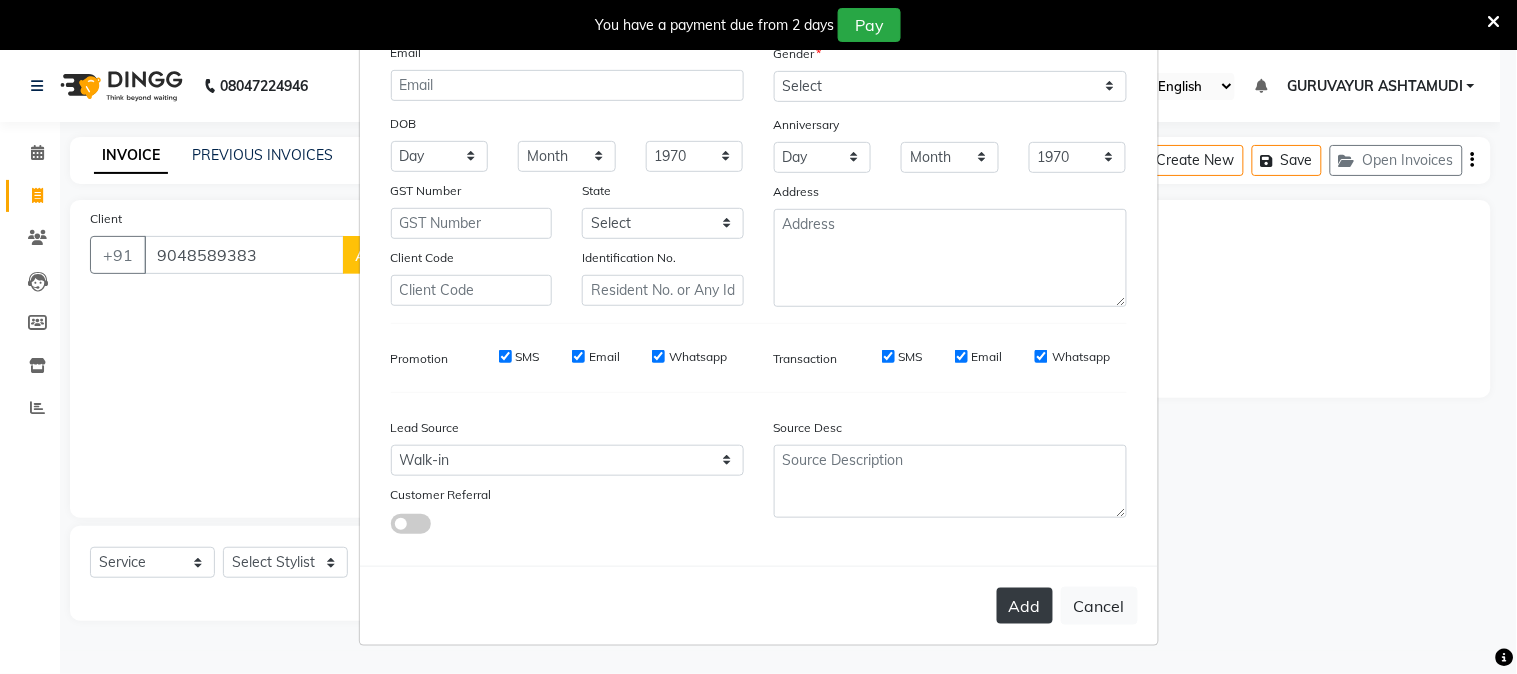 click on "Add" at bounding box center [1025, 606] 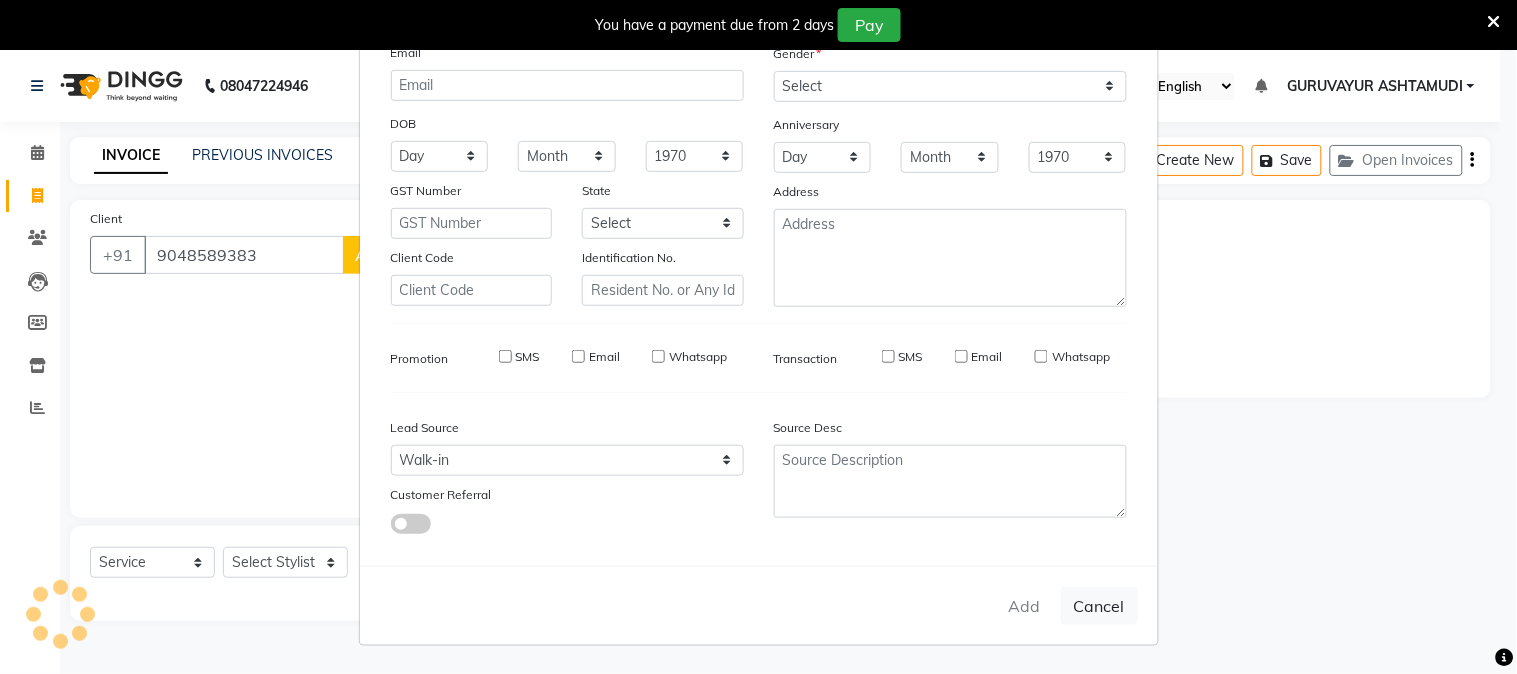 type 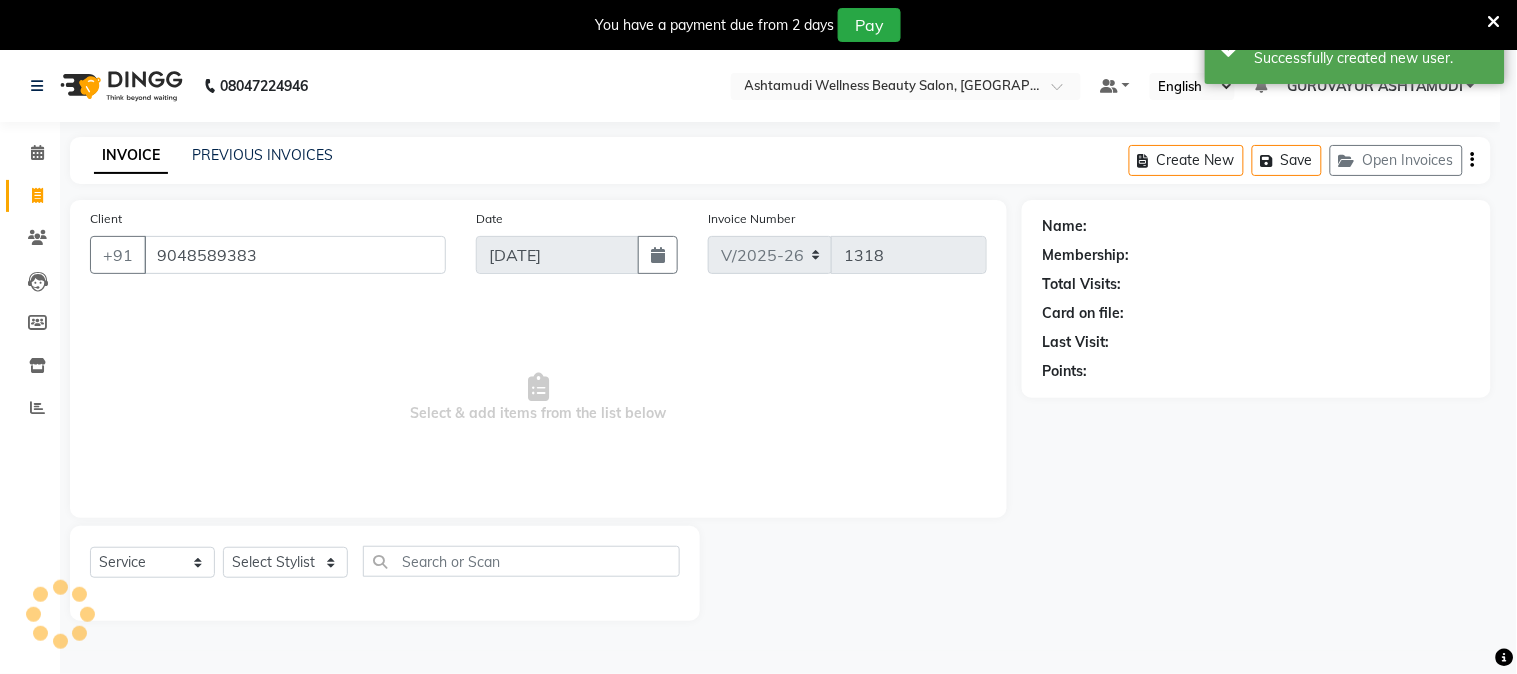select on "1: Object" 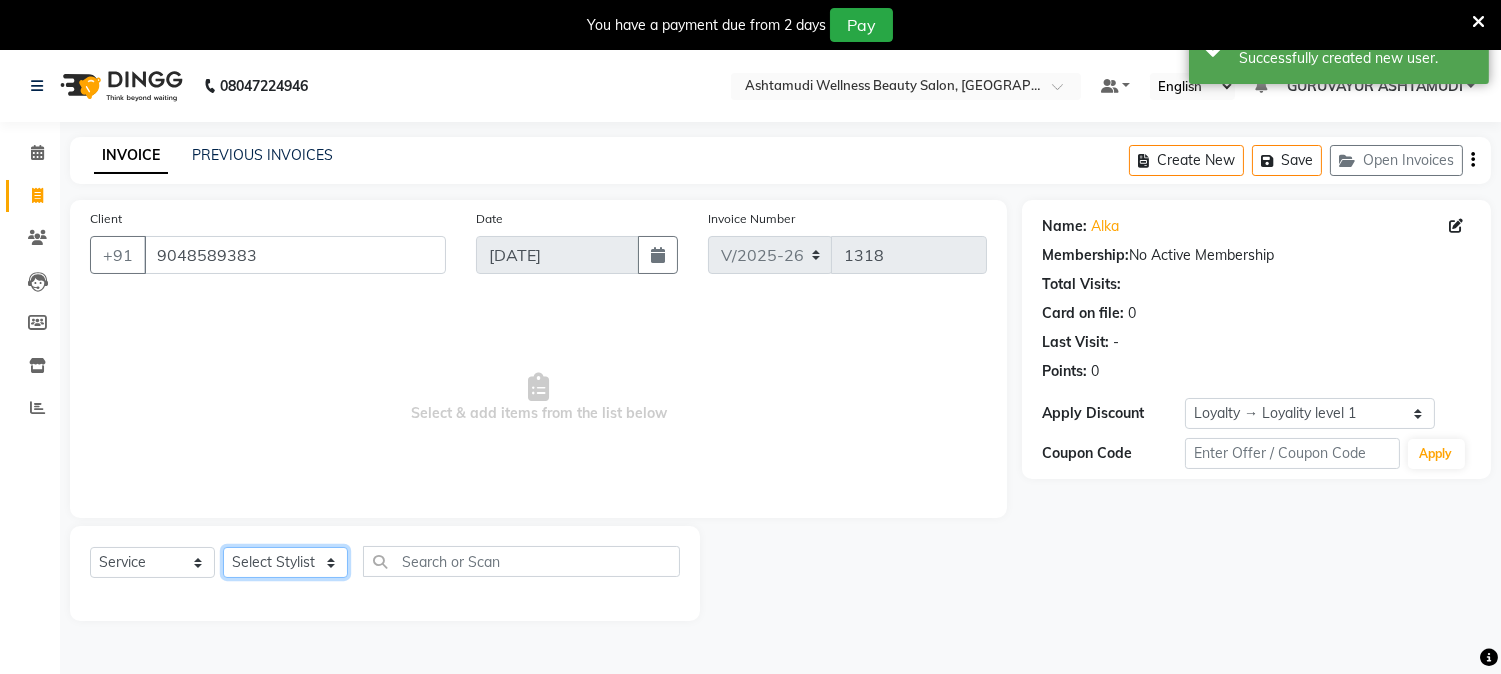 click on "Select Stylist Aathithya [PERSON_NAME] [PERSON_NAME] GURUVAYUR ASHTAMUDI [PERSON_NAME] Nigisha POOJA [PERSON_NAME] [PERSON_NAME] [PERSON_NAME]" 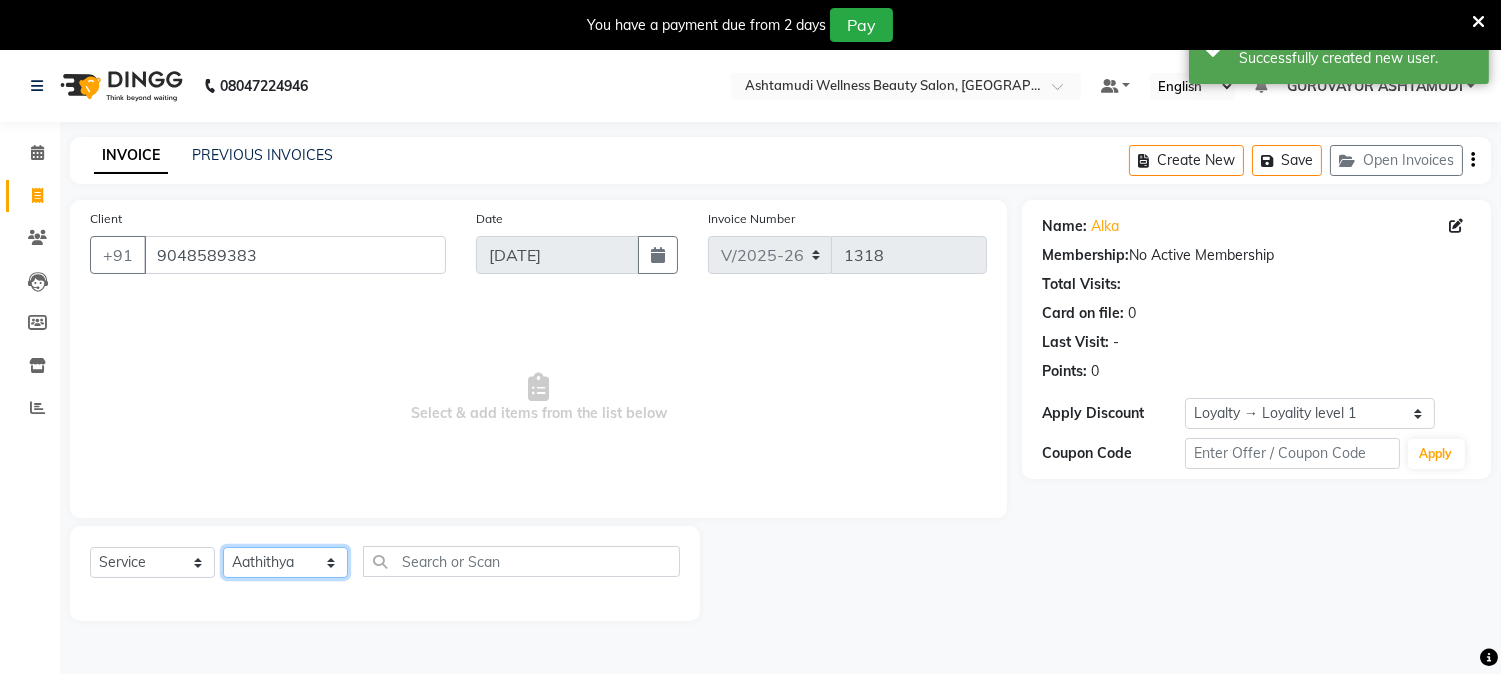 click on "Select Stylist Aathithya [PERSON_NAME] [PERSON_NAME] GURUVAYUR ASHTAMUDI [PERSON_NAME] Nigisha POOJA [PERSON_NAME] [PERSON_NAME] [PERSON_NAME]" 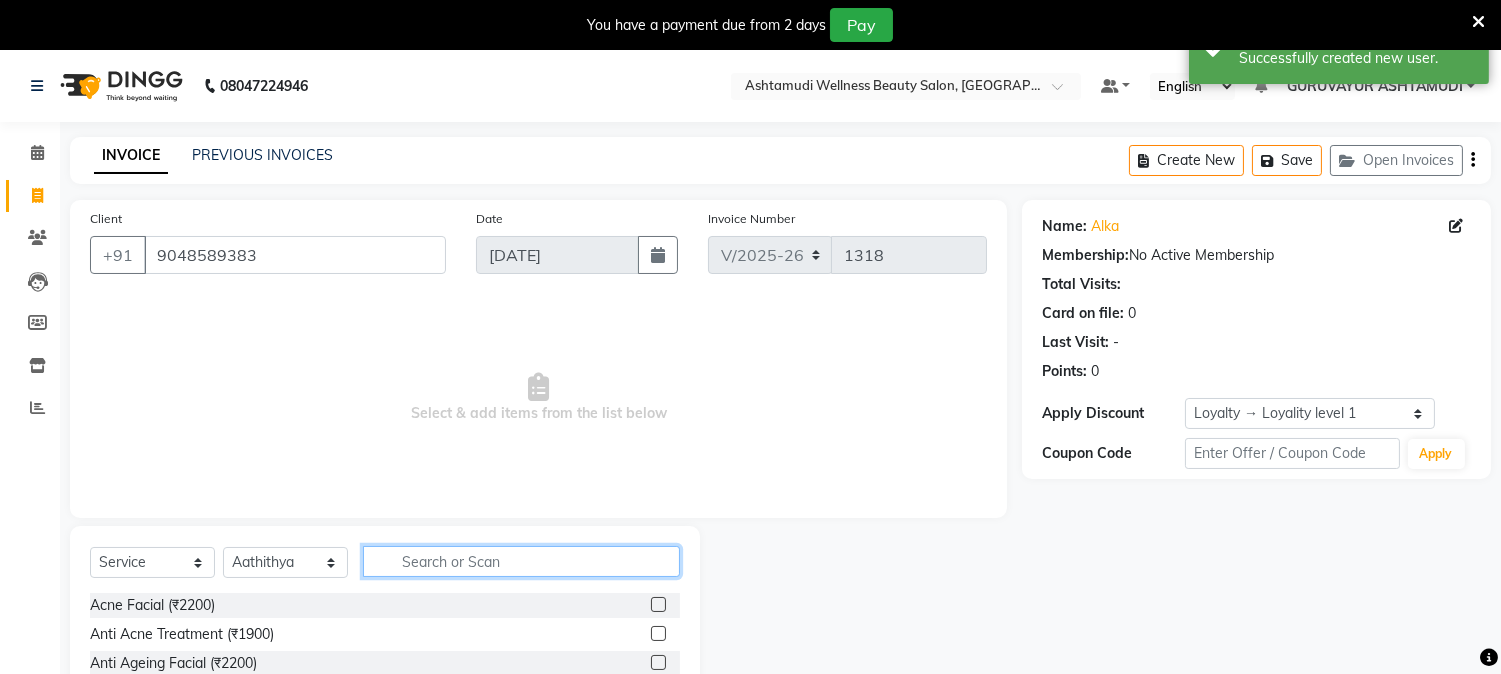 click 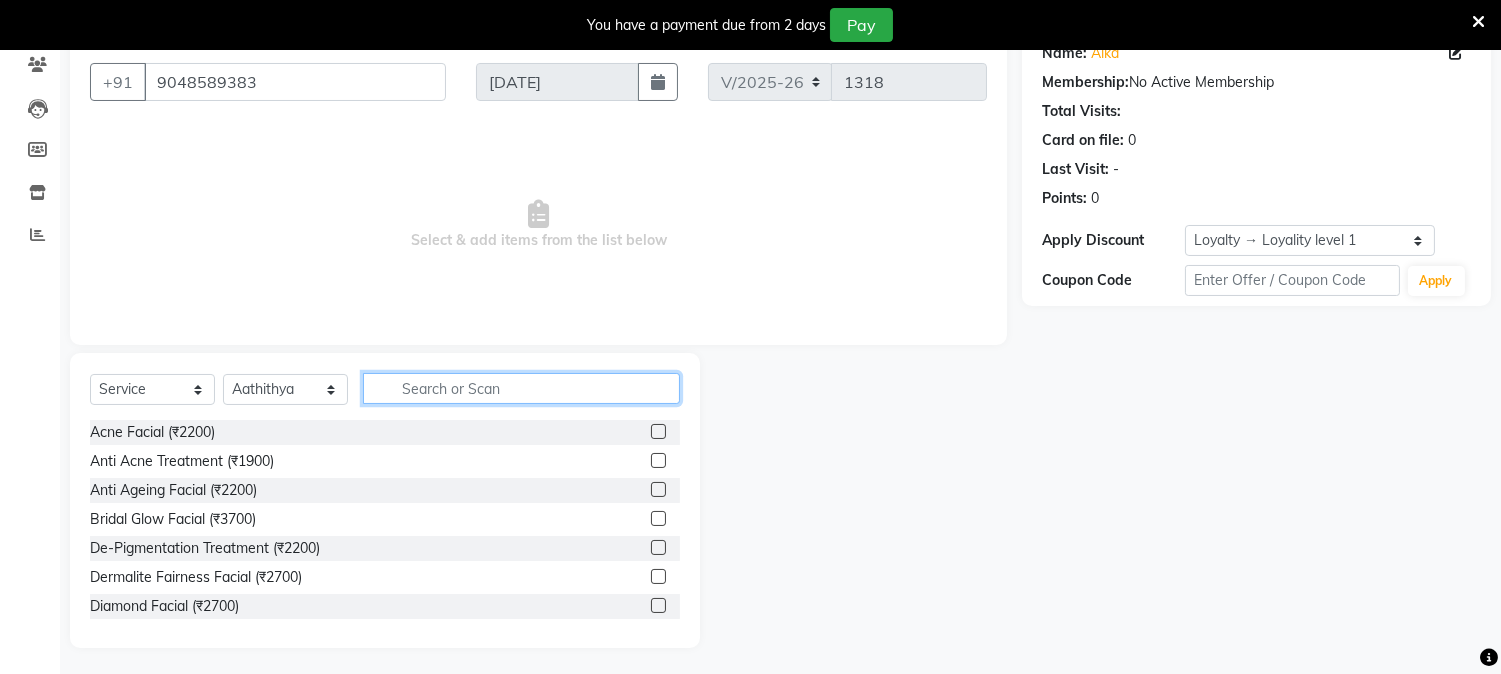 scroll, scrollTop: 176, scrollLeft: 0, axis: vertical 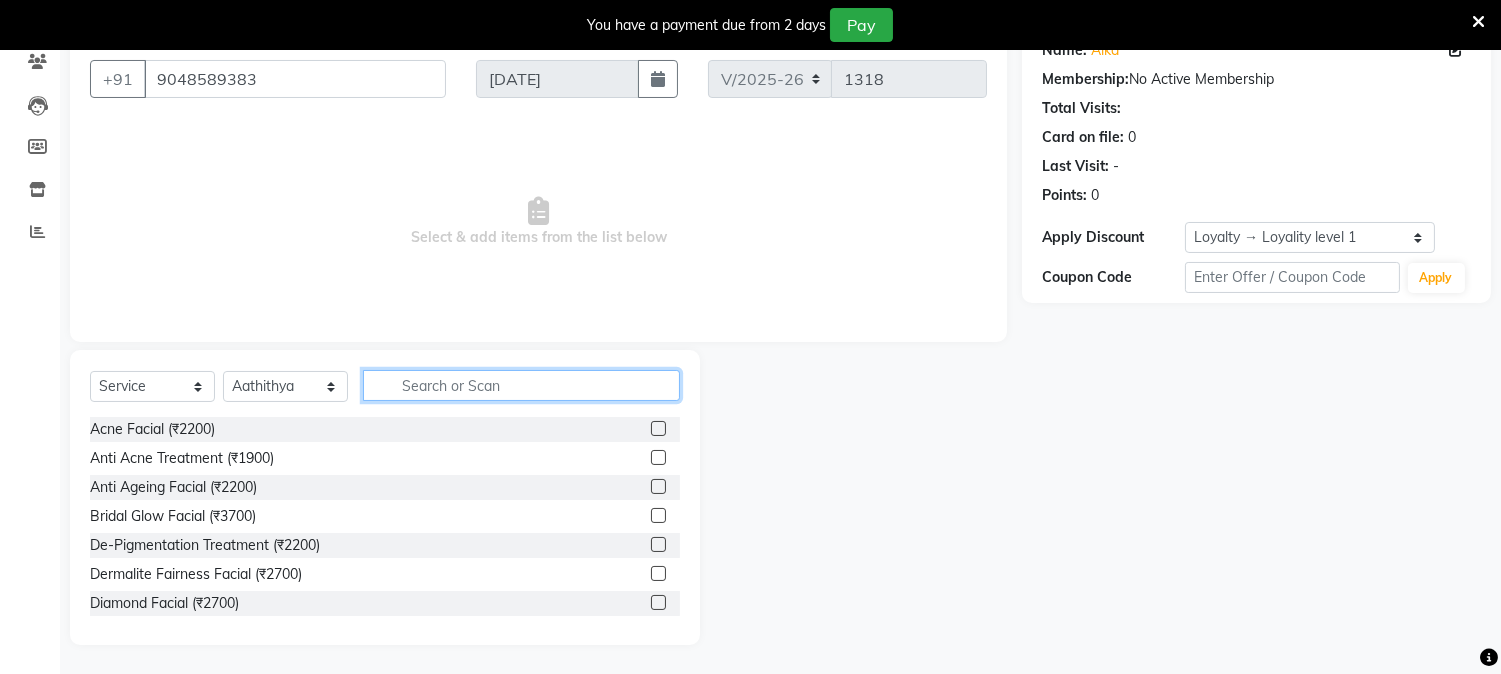 click 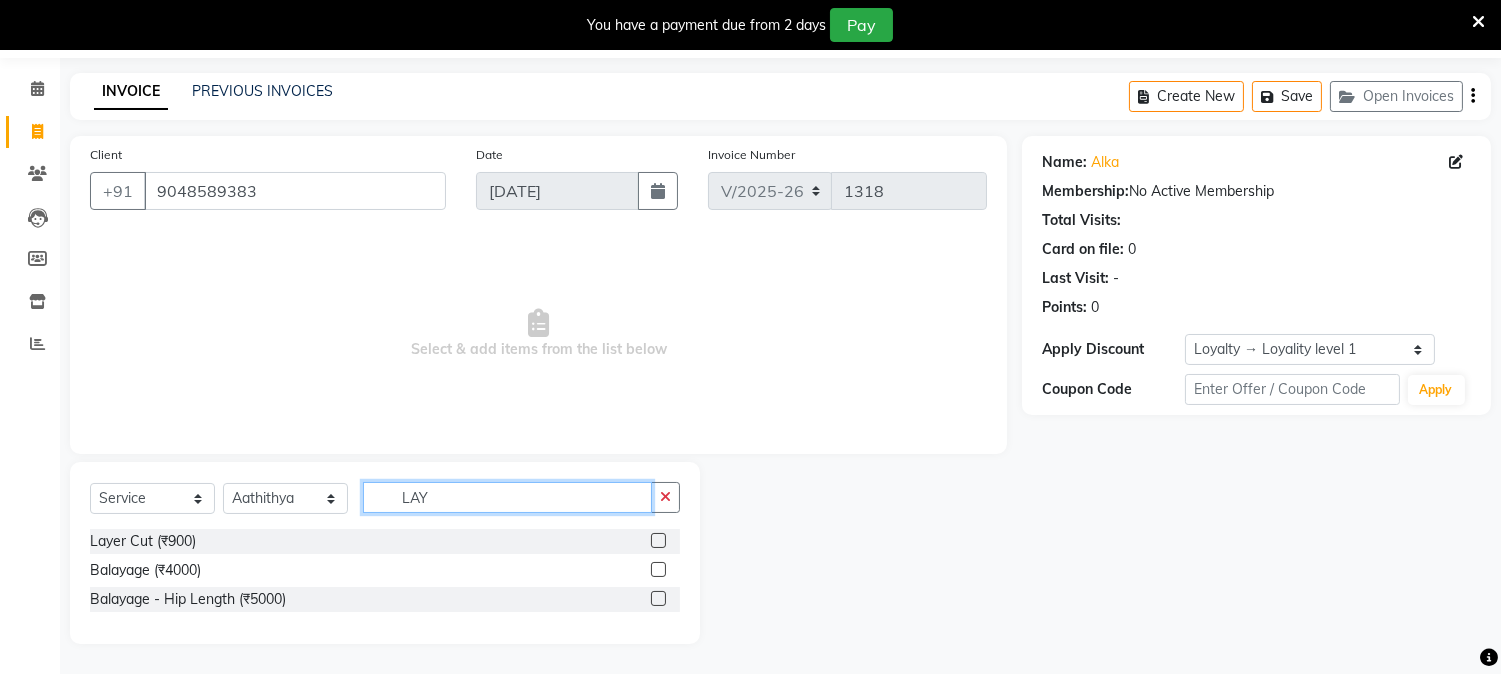 scroll, scrollTop: 64, scrollLeft: 0, axis: vertical 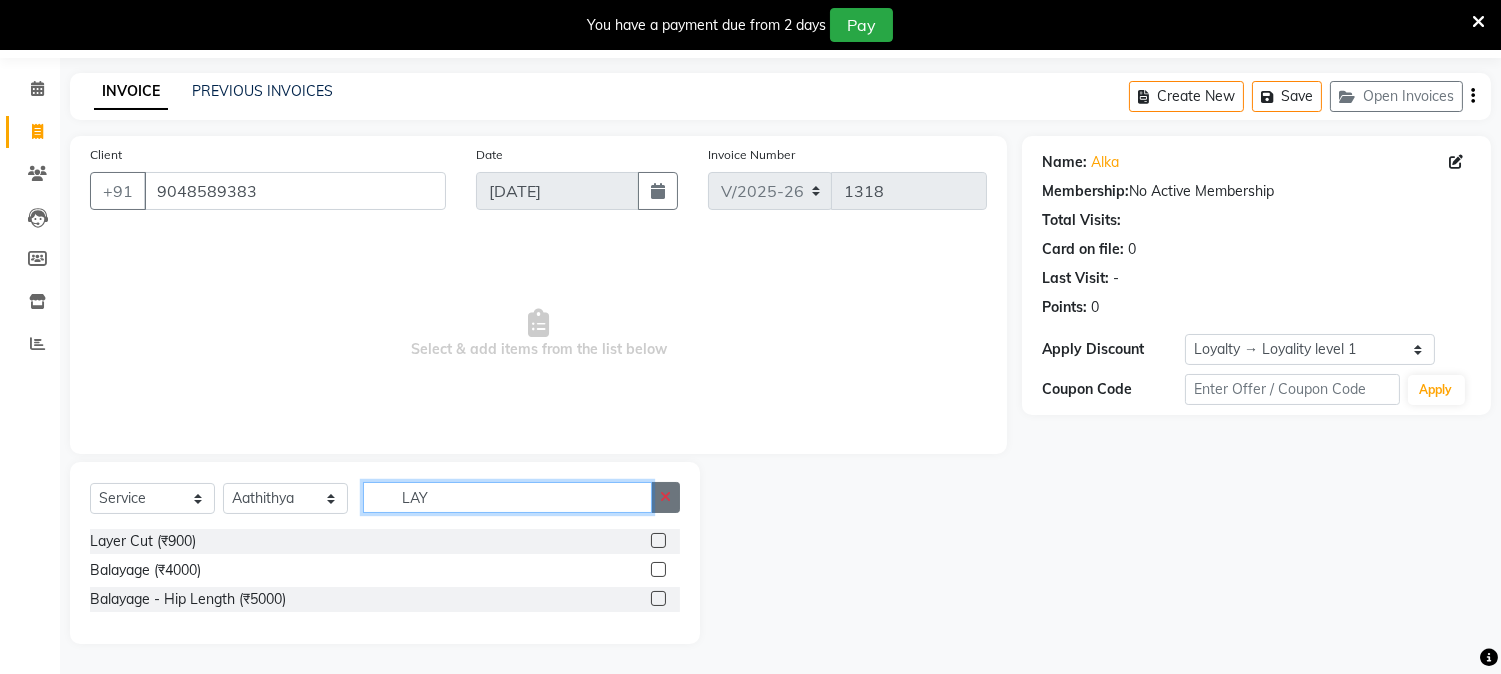 type on "LAY" 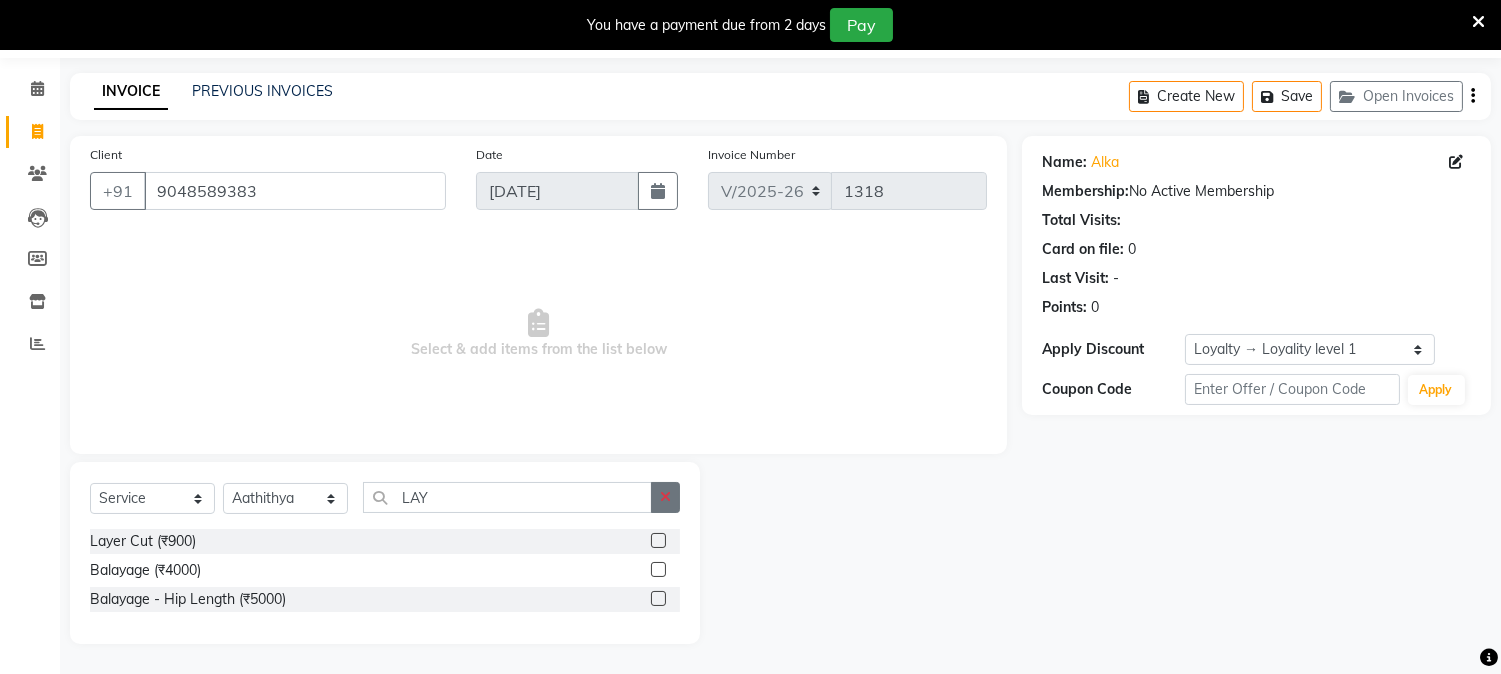 click 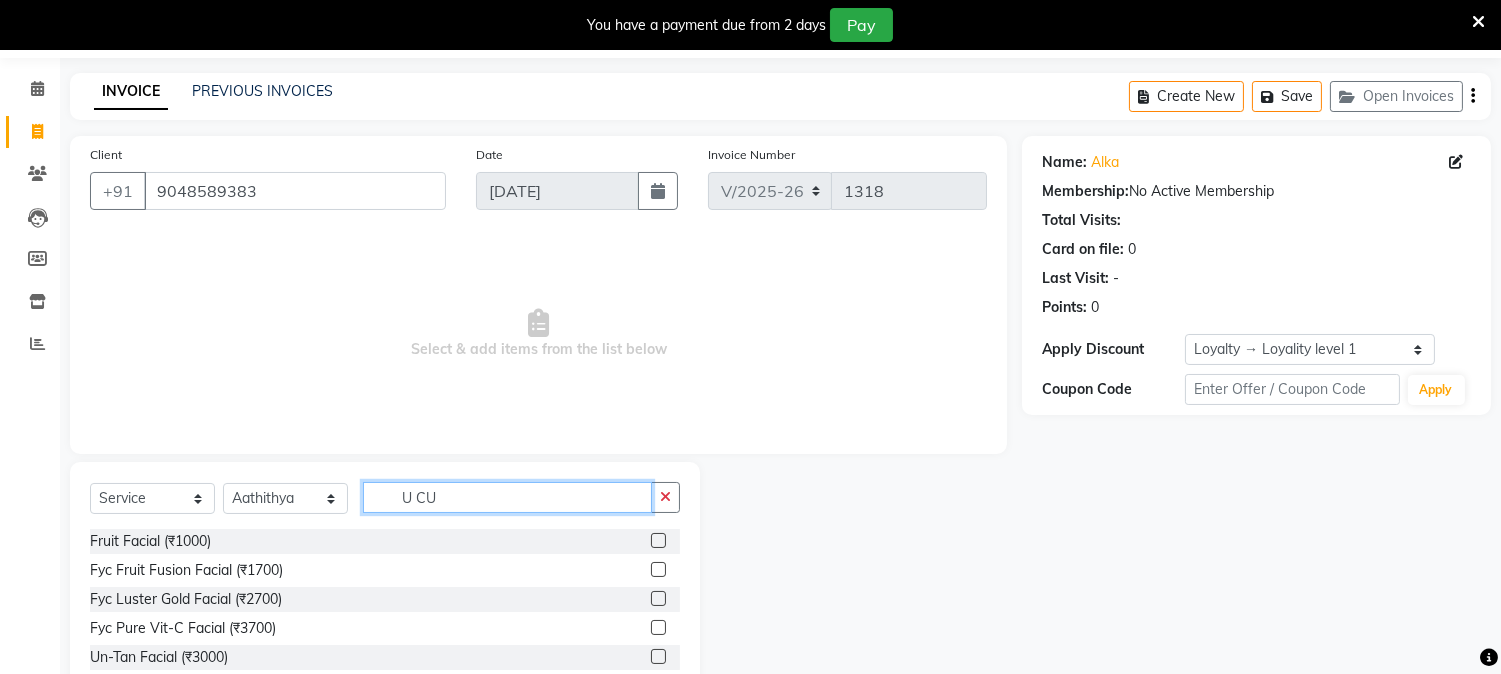 scroll, scrollTop: 50, scrollLeft: 0, axis: vertical 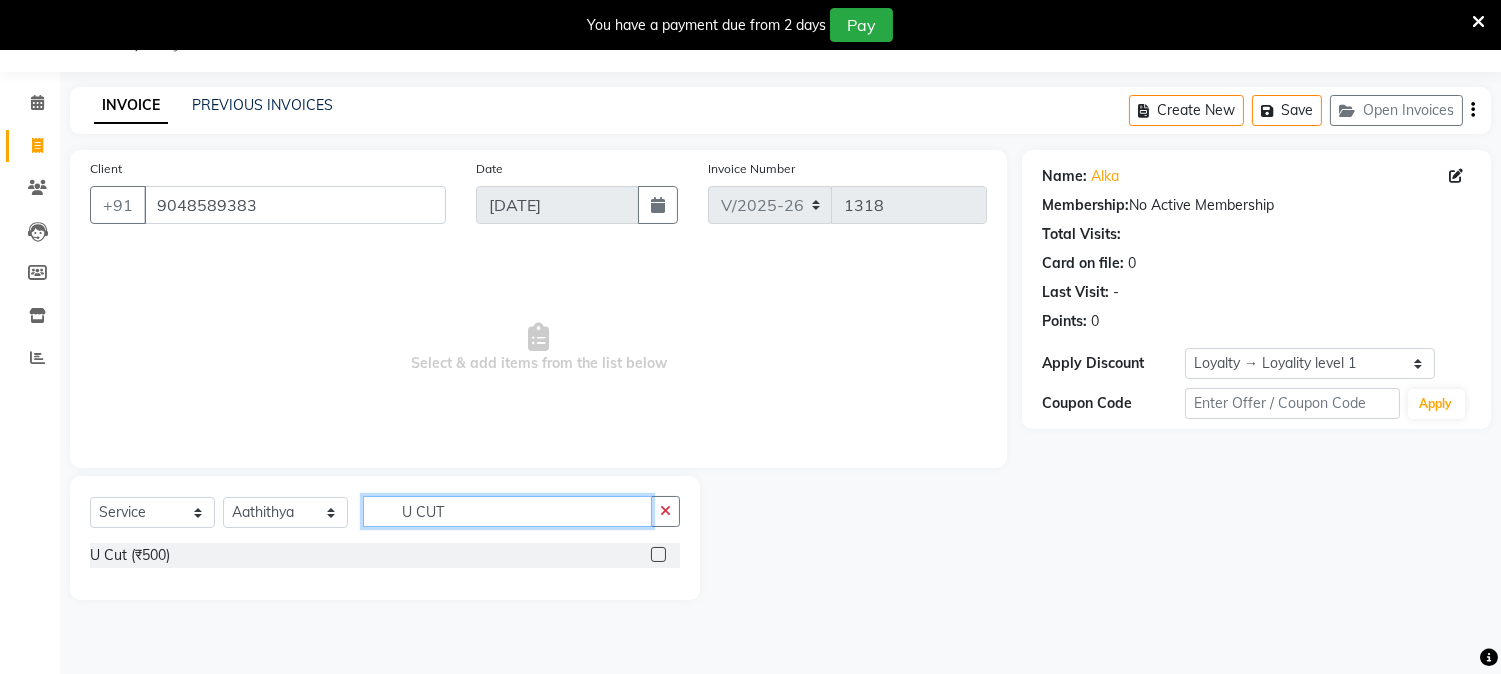 type on "U CUT" 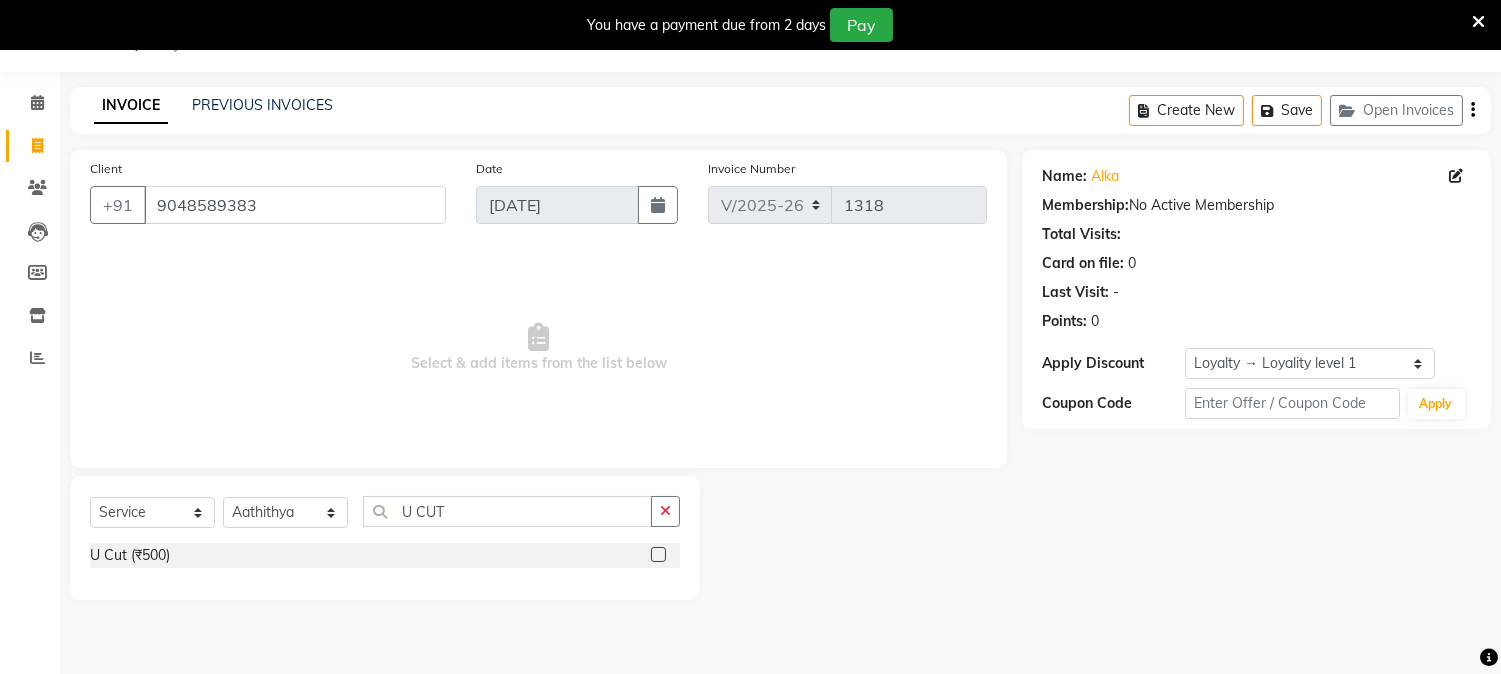 click 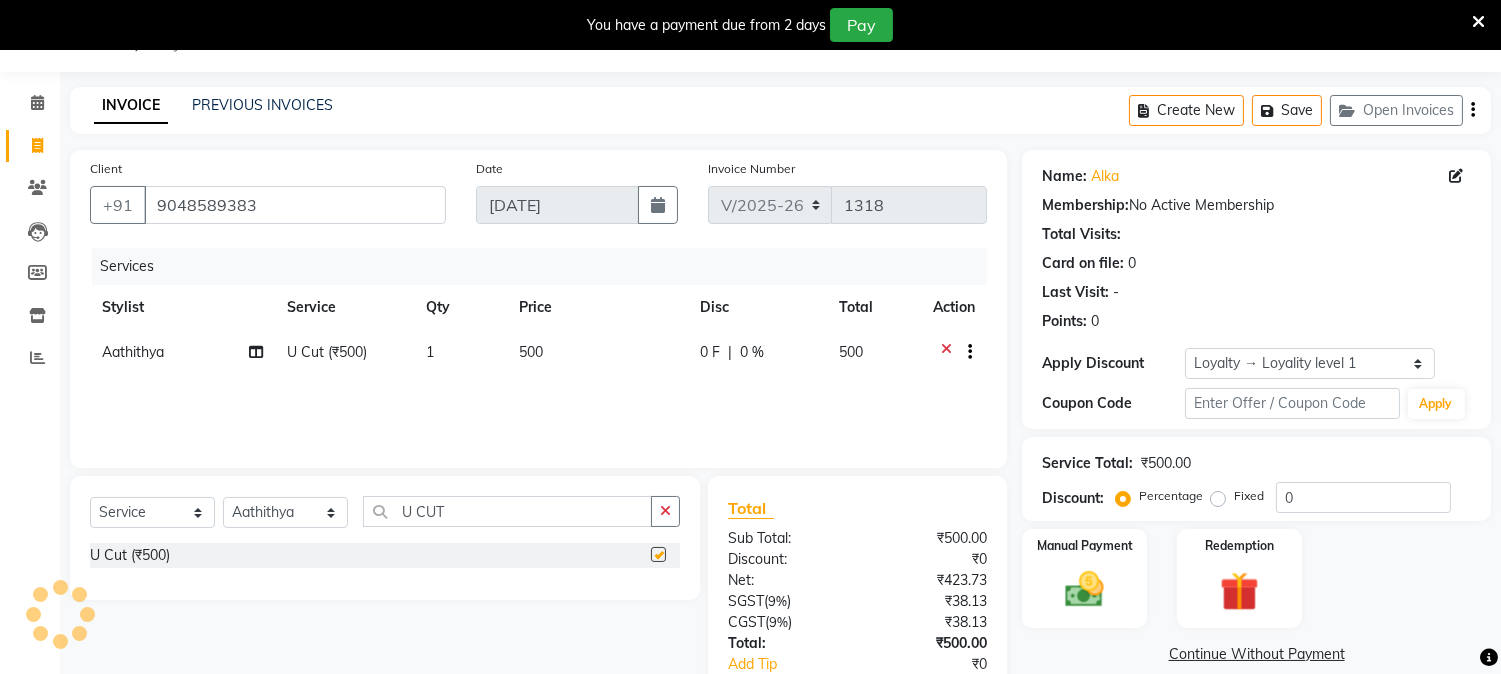 checkbox on "false" 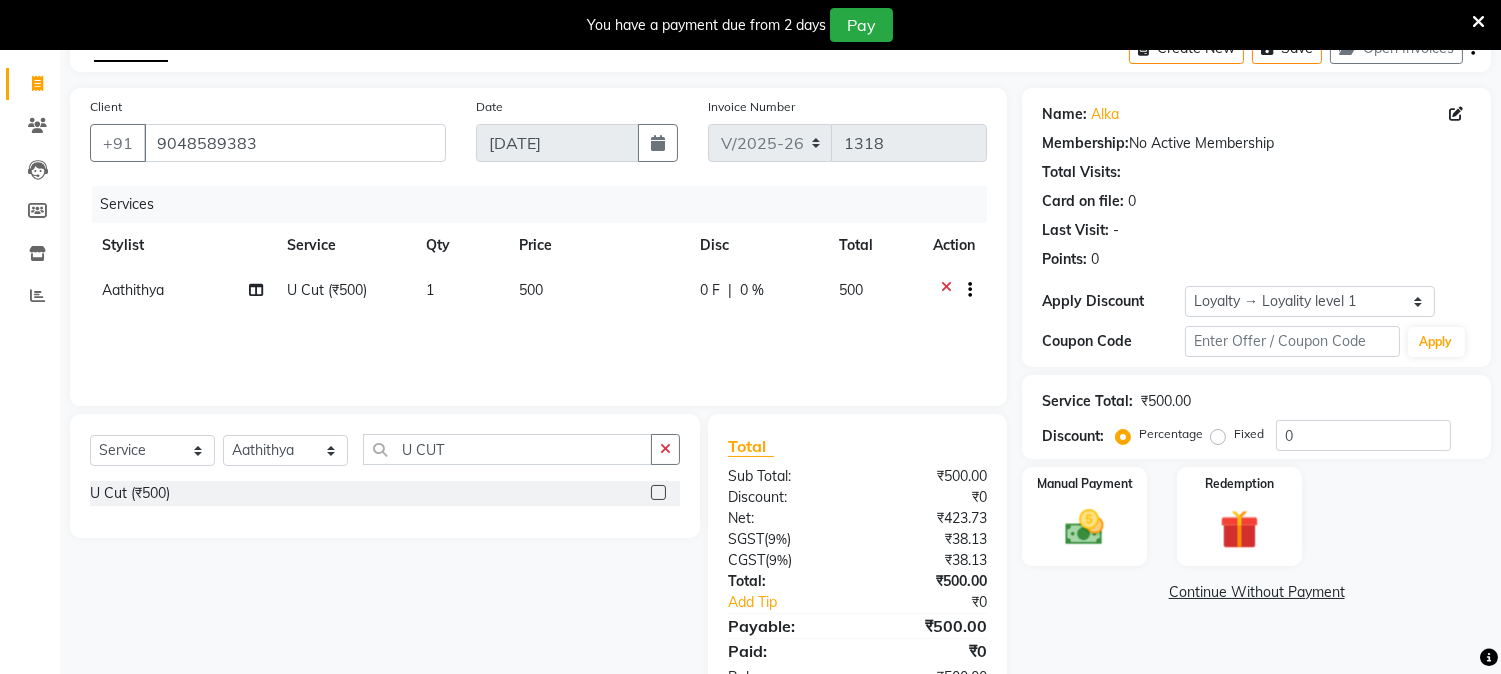 scroll, scrollTop: 175, scrollLeft: 0, axis: vertical 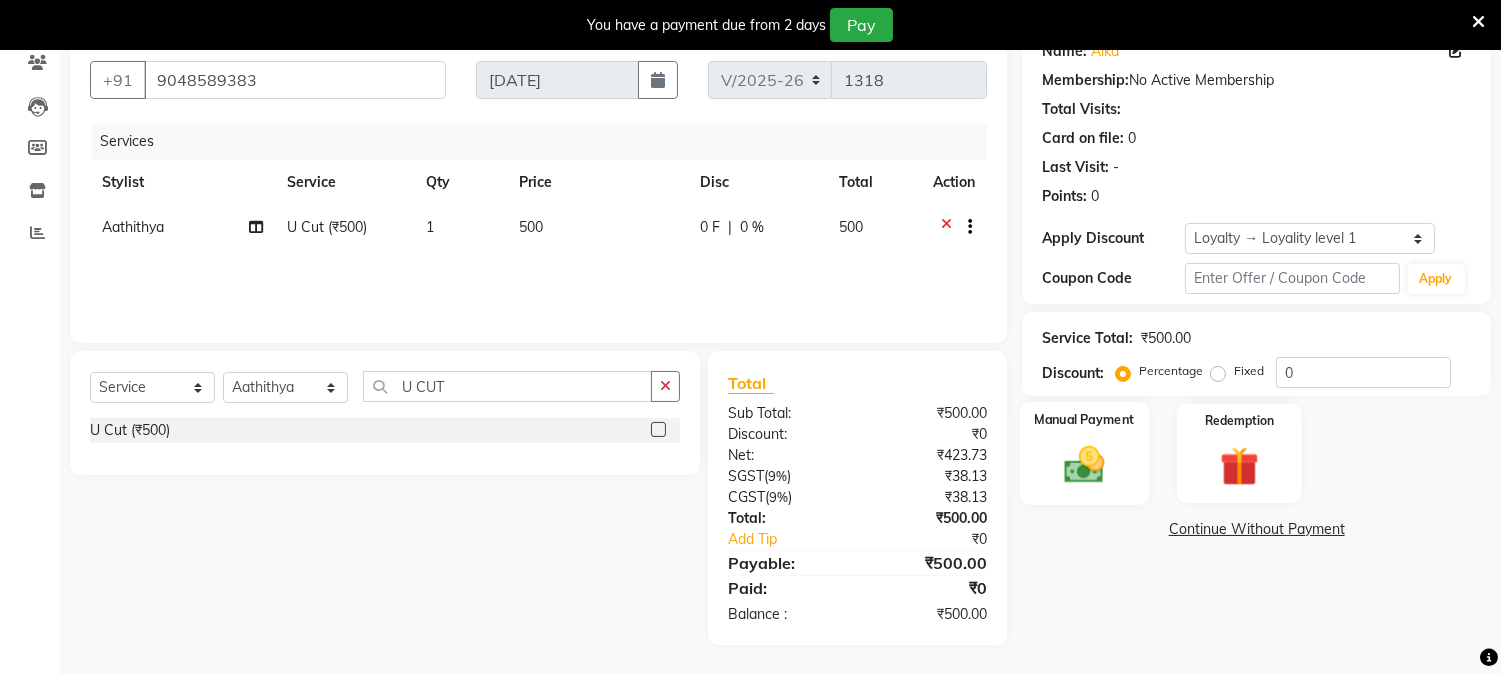 click 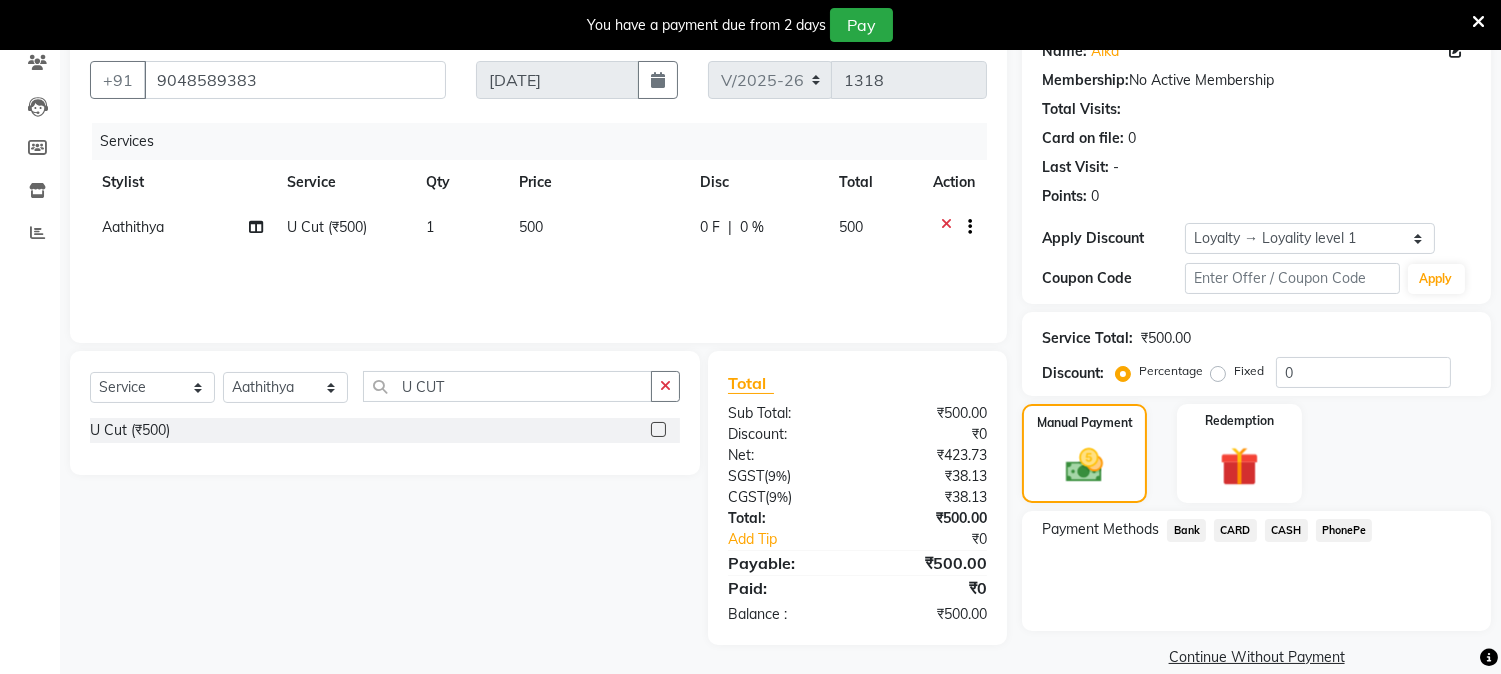 click on "PhonePe" 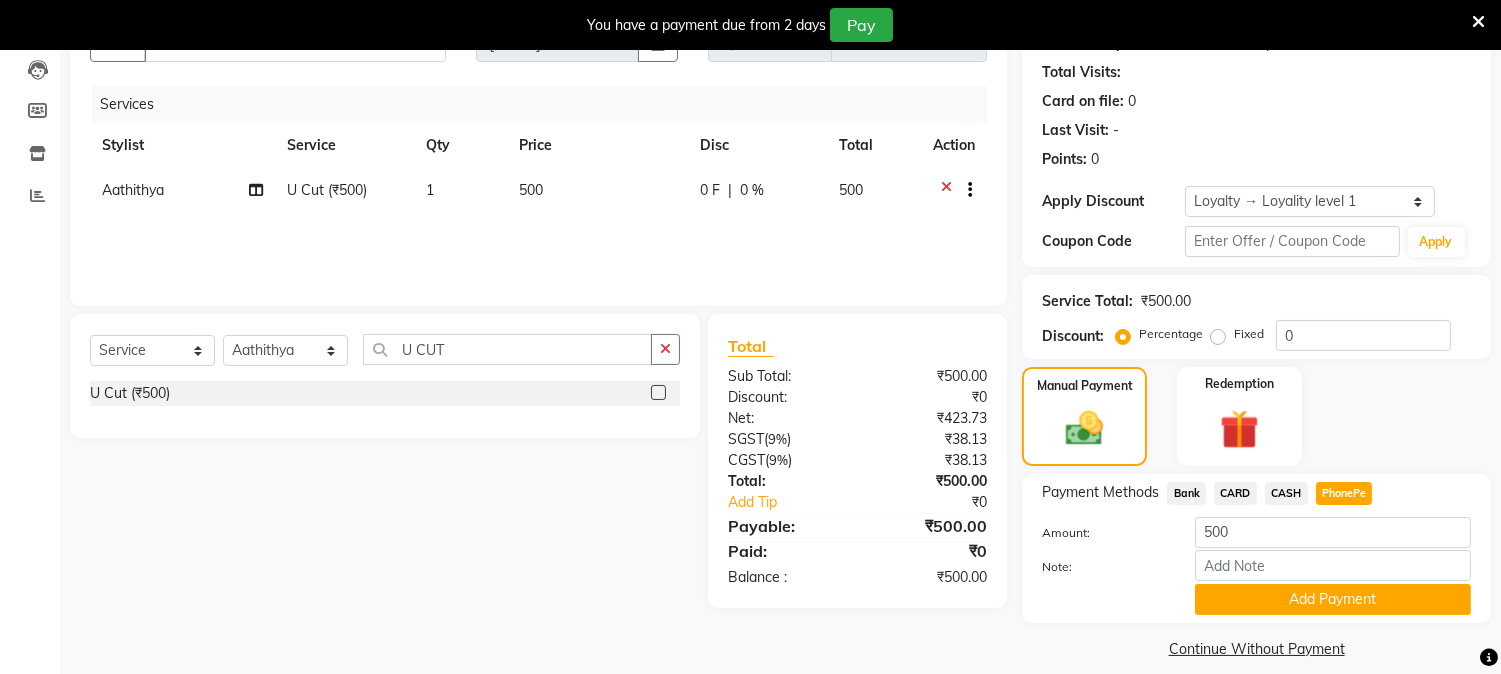 scroll, scrollTop: 231, scrollLeft: 0, axis: vertical 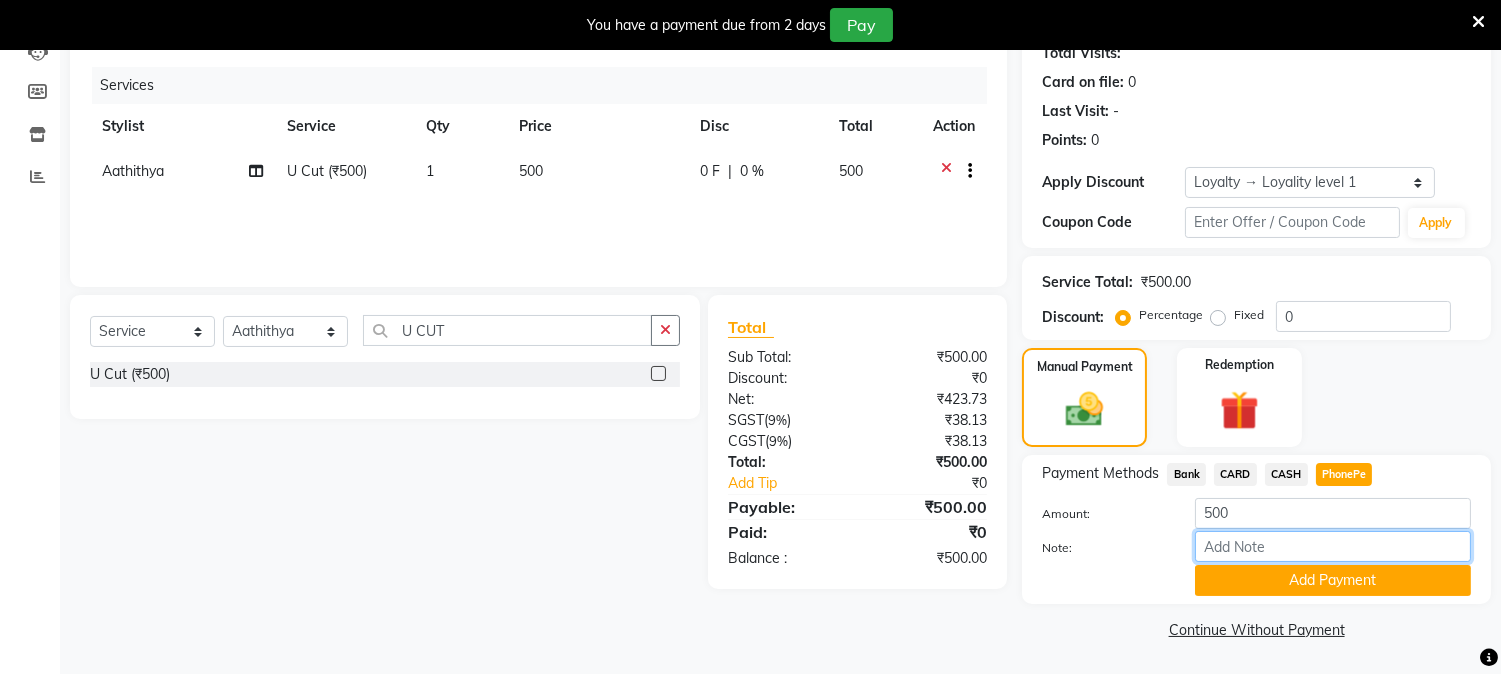 drag, startPoint x: 1272, startPoint y: 546, endPoint x: 1275, endPoint y: 530, distance: 16.27882 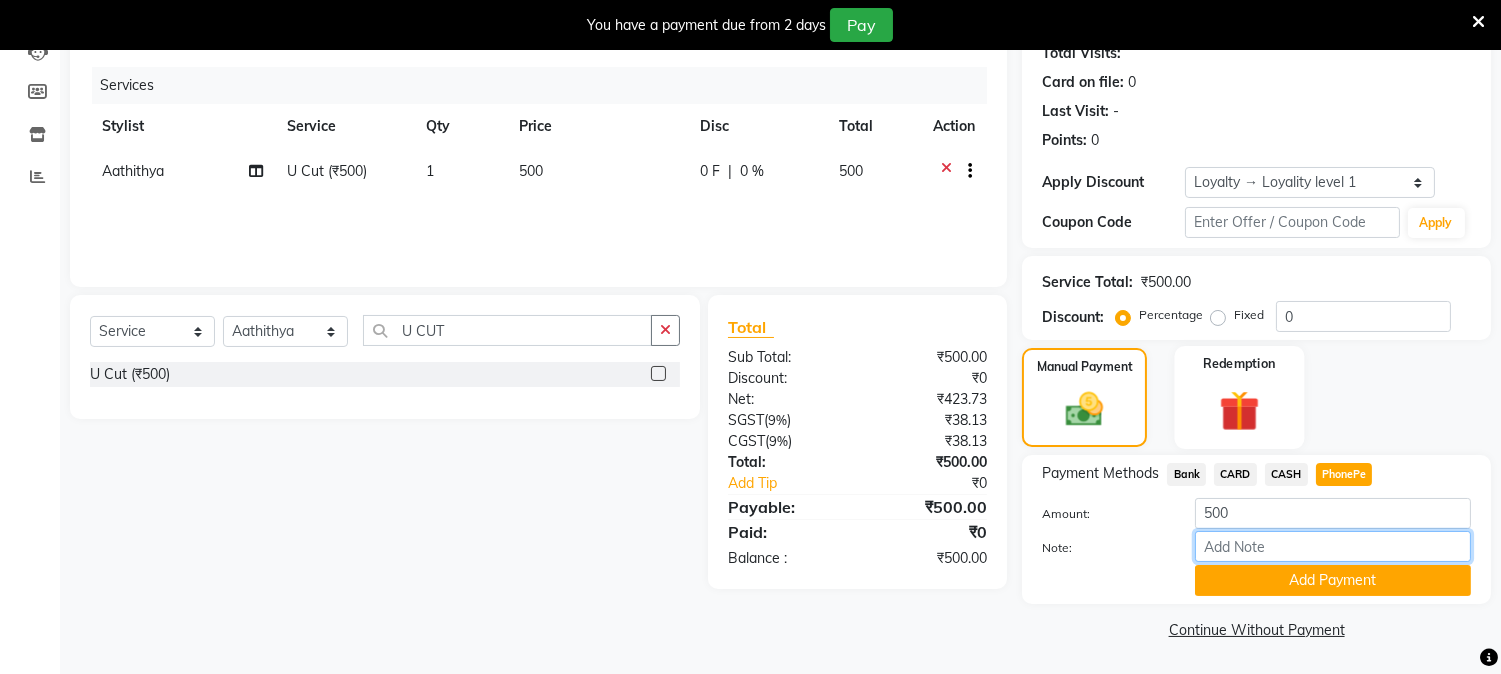 type on "NIGISHA" 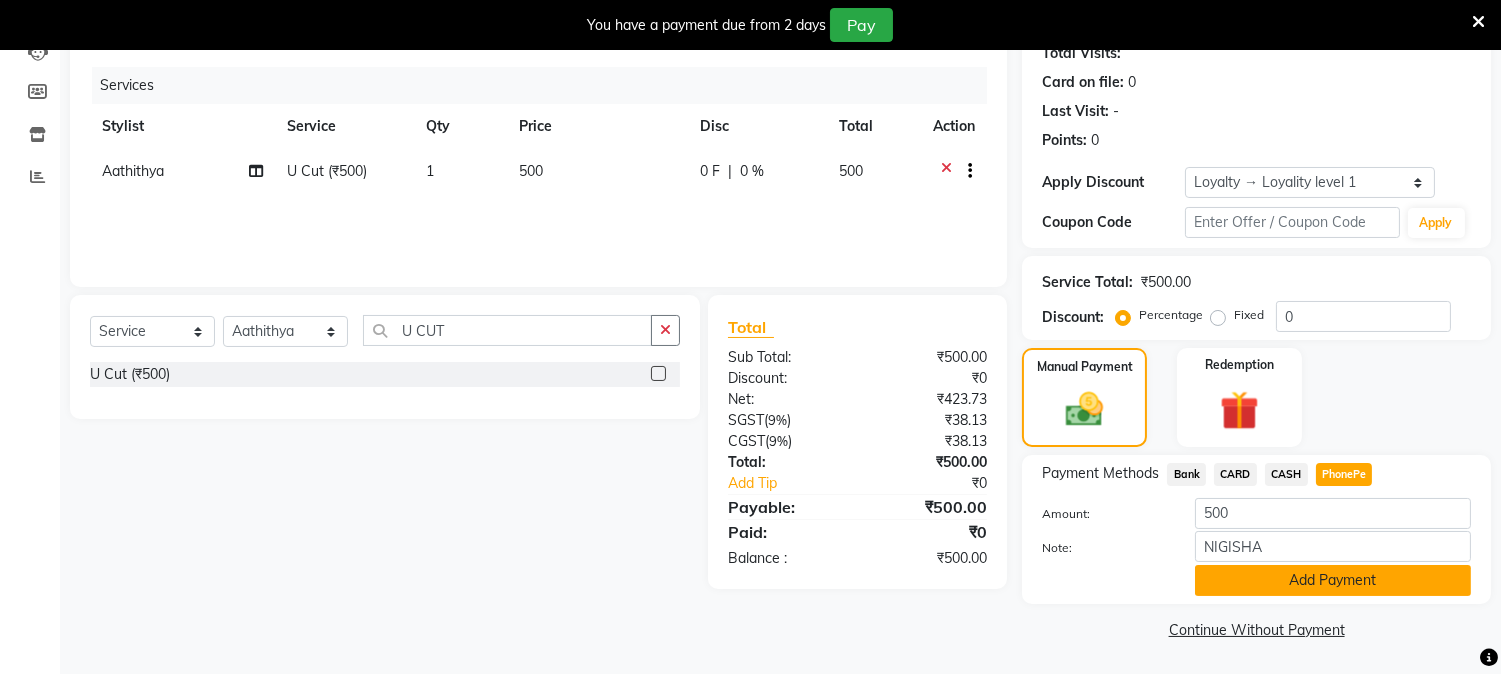 click on "Add Payment" 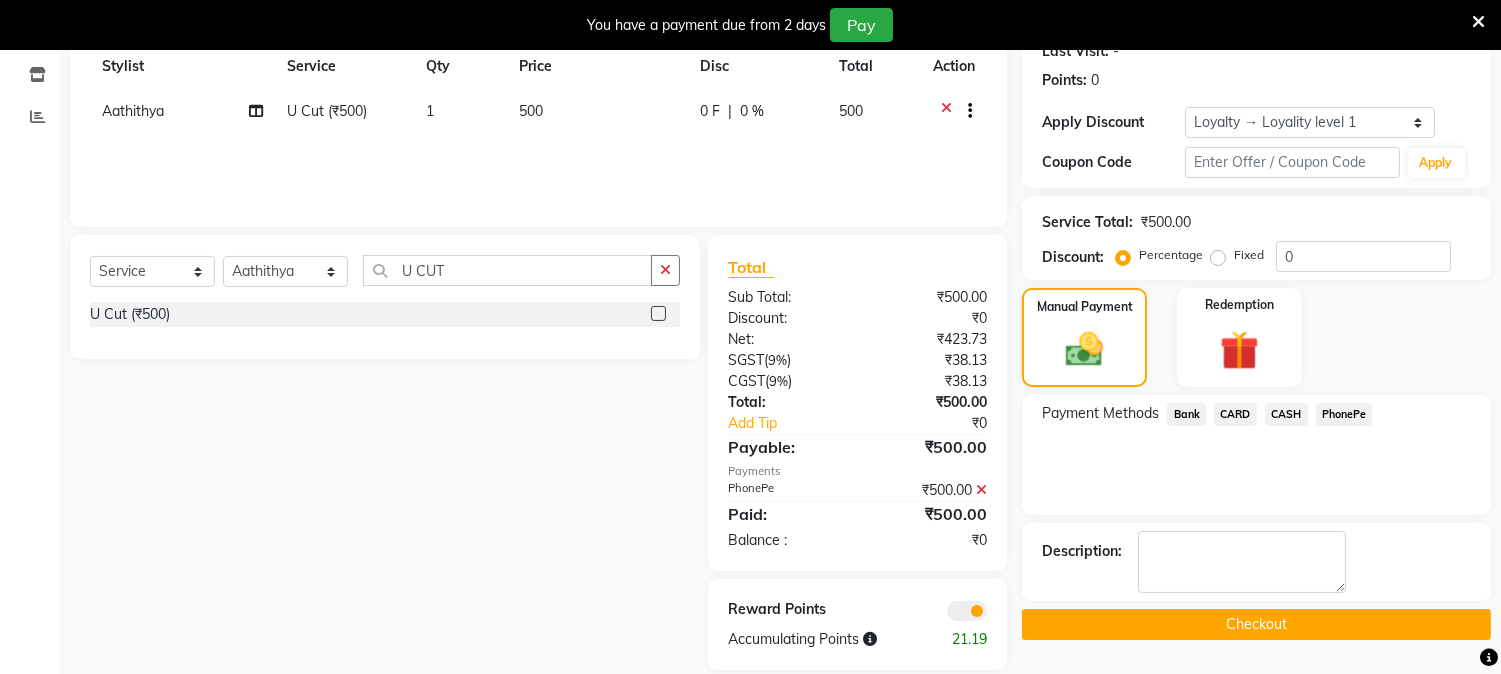 scroll, scrollTop: 316, scrollLeft: 0, axis: vertical 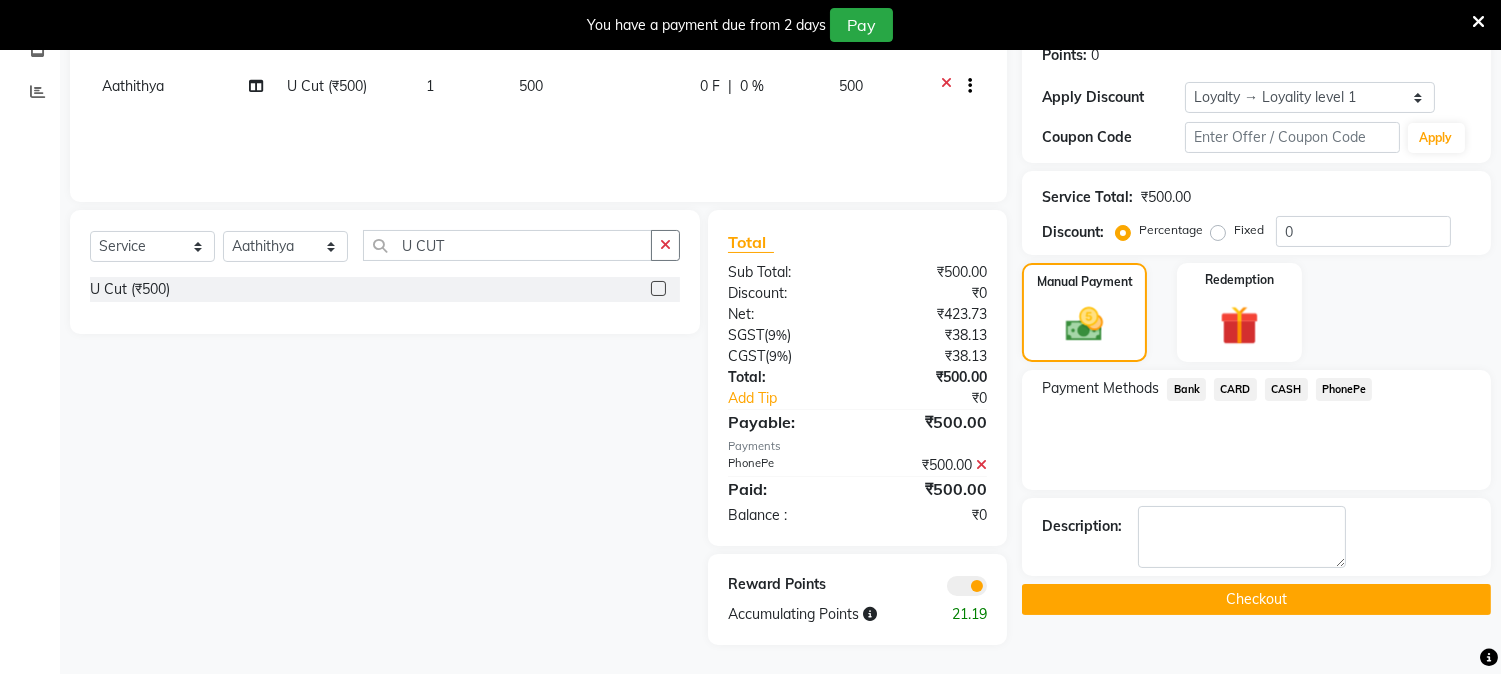 click on "Checkout" 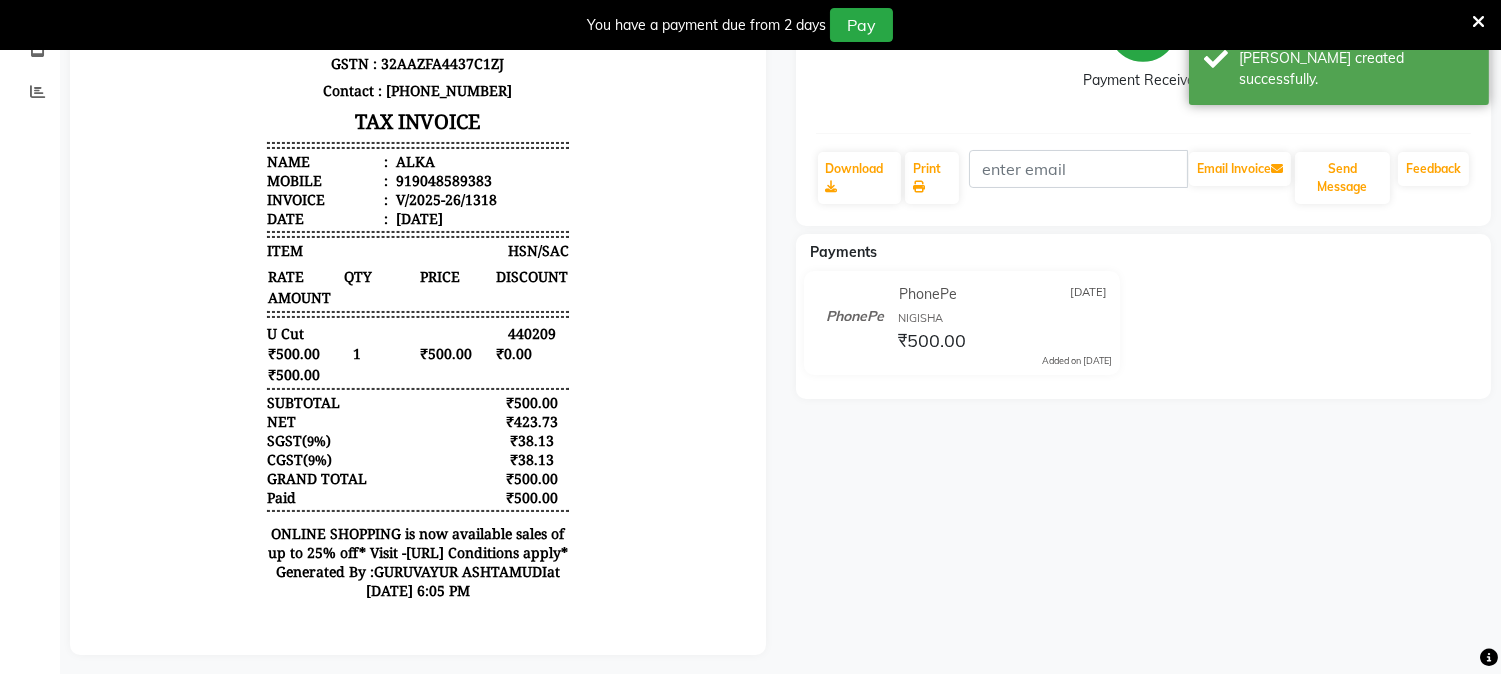 scroll, scrollTop: 0, scrollLeft: 0, axis: both 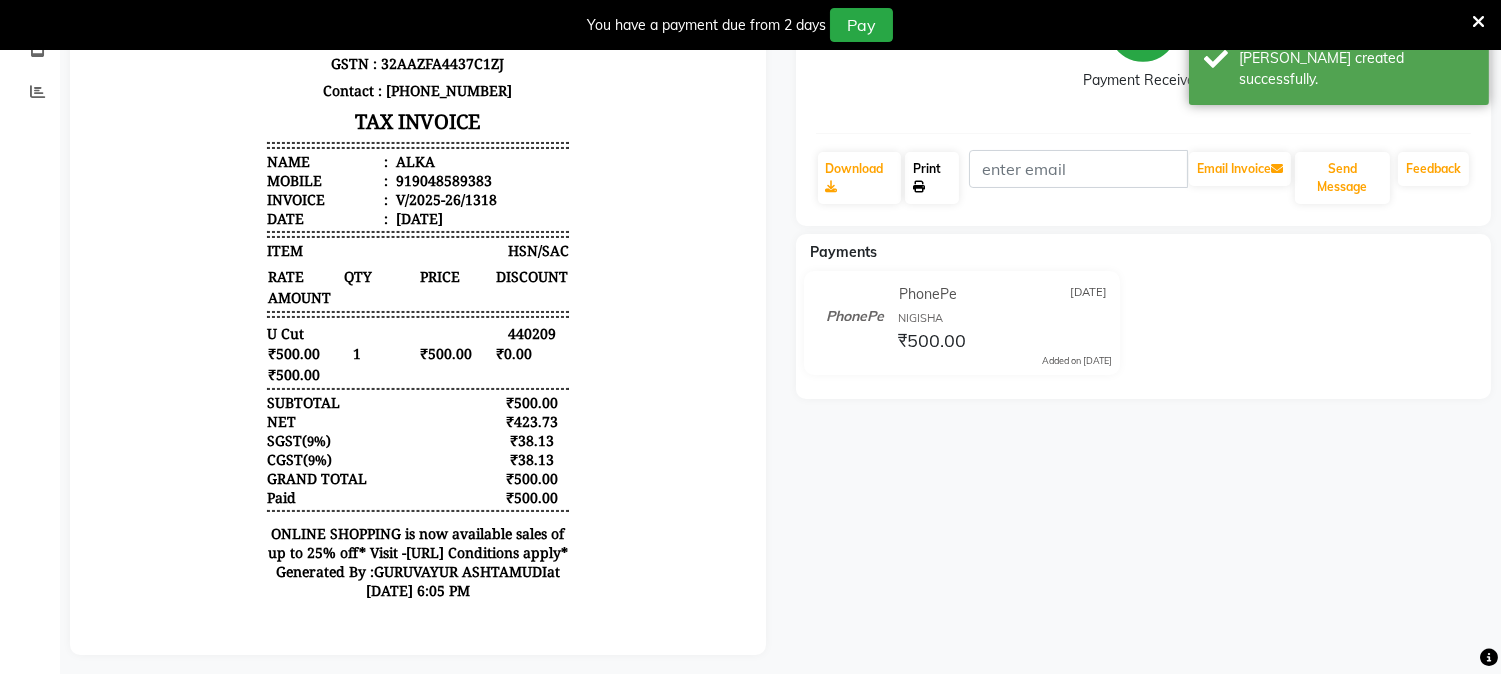 click on "Print" 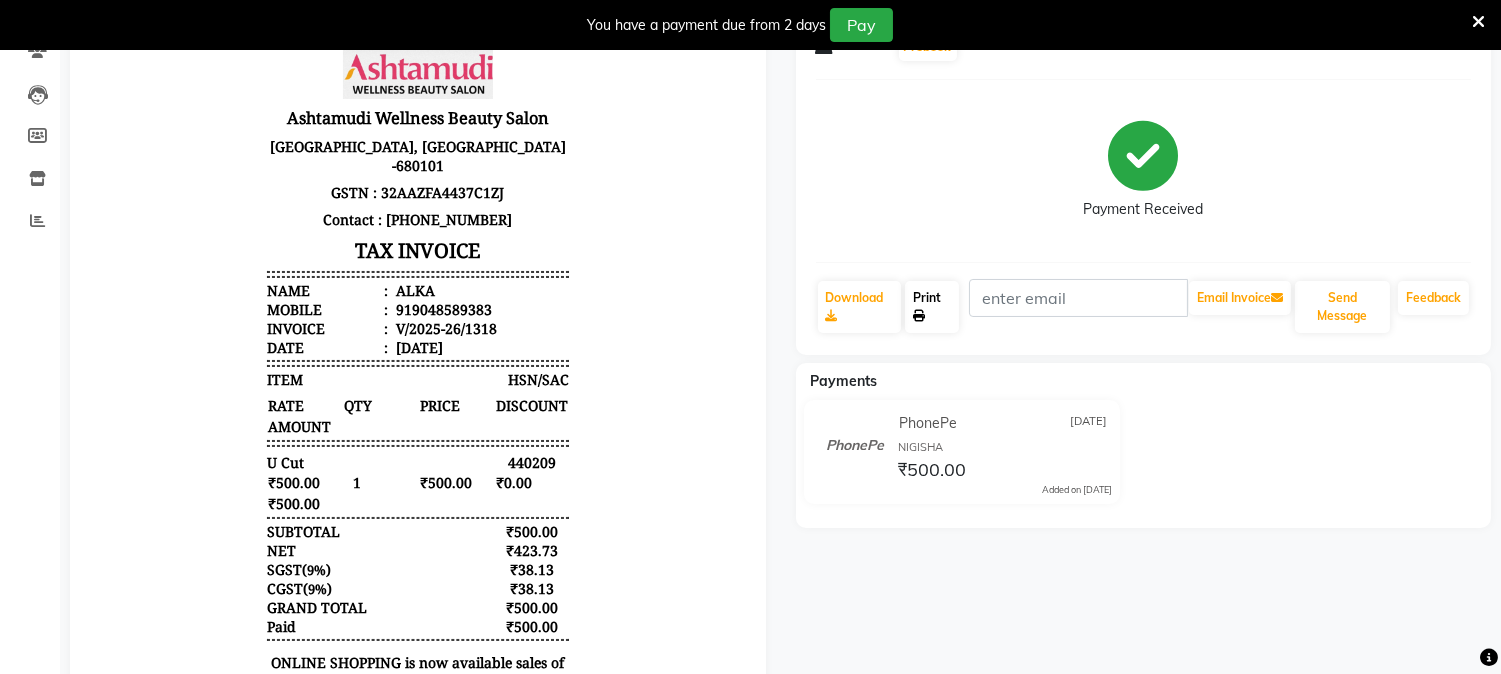 scroll, scrollTop: 0, scrollLeft: 0, axis: both 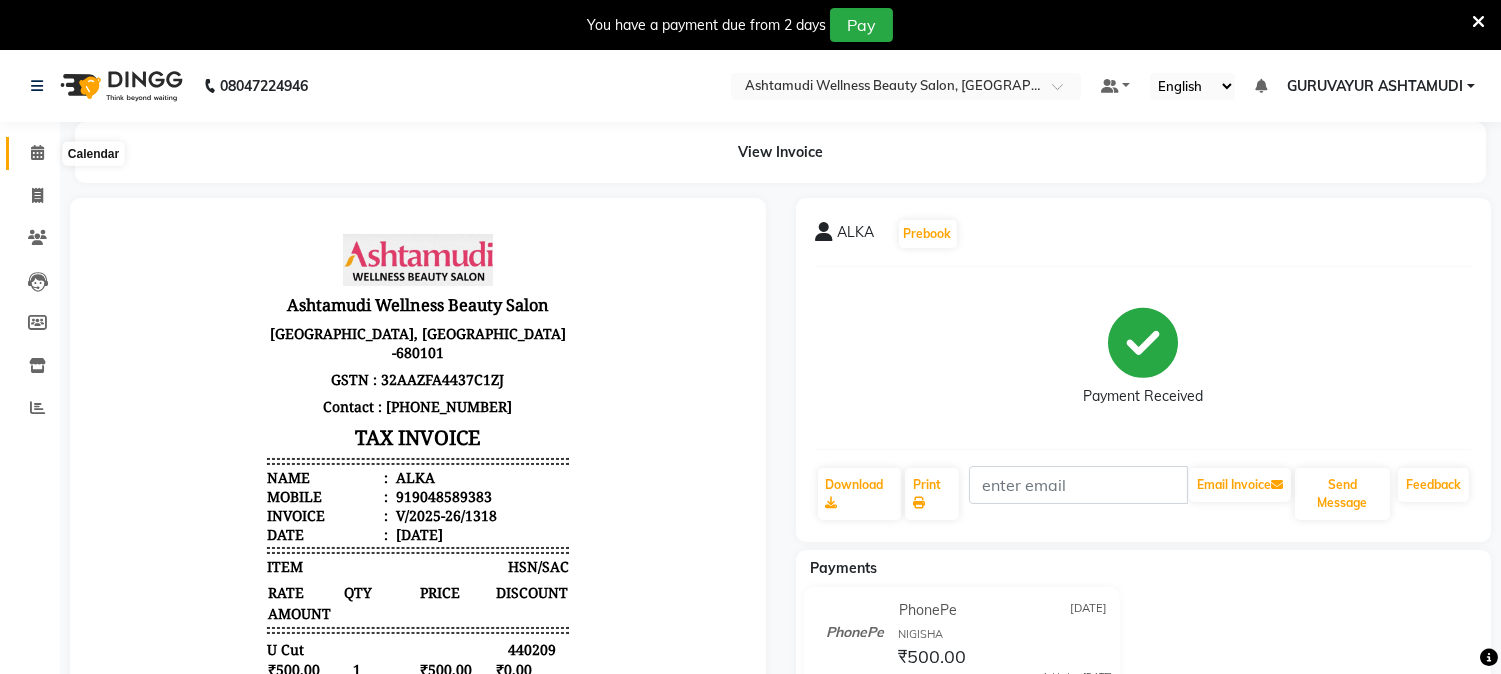 click 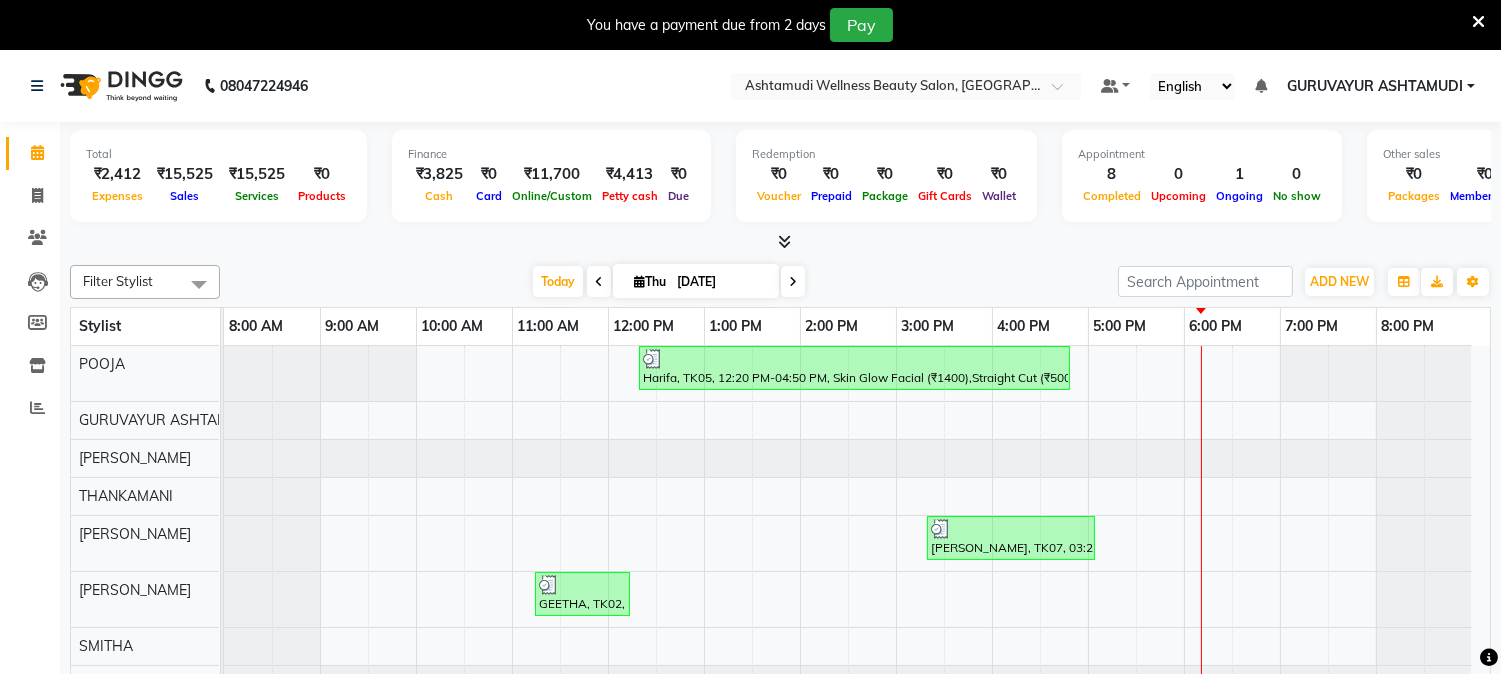 click at bounding box center [1478, 22] 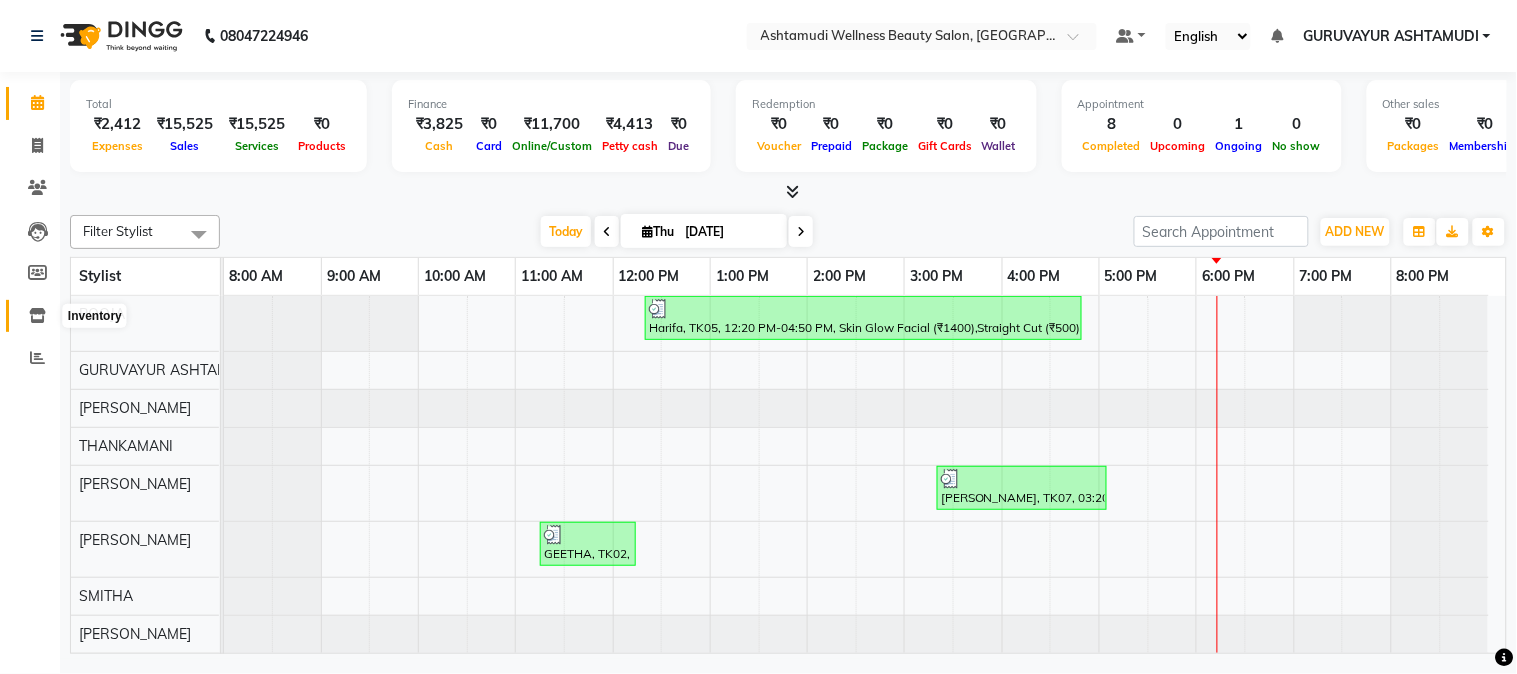 click 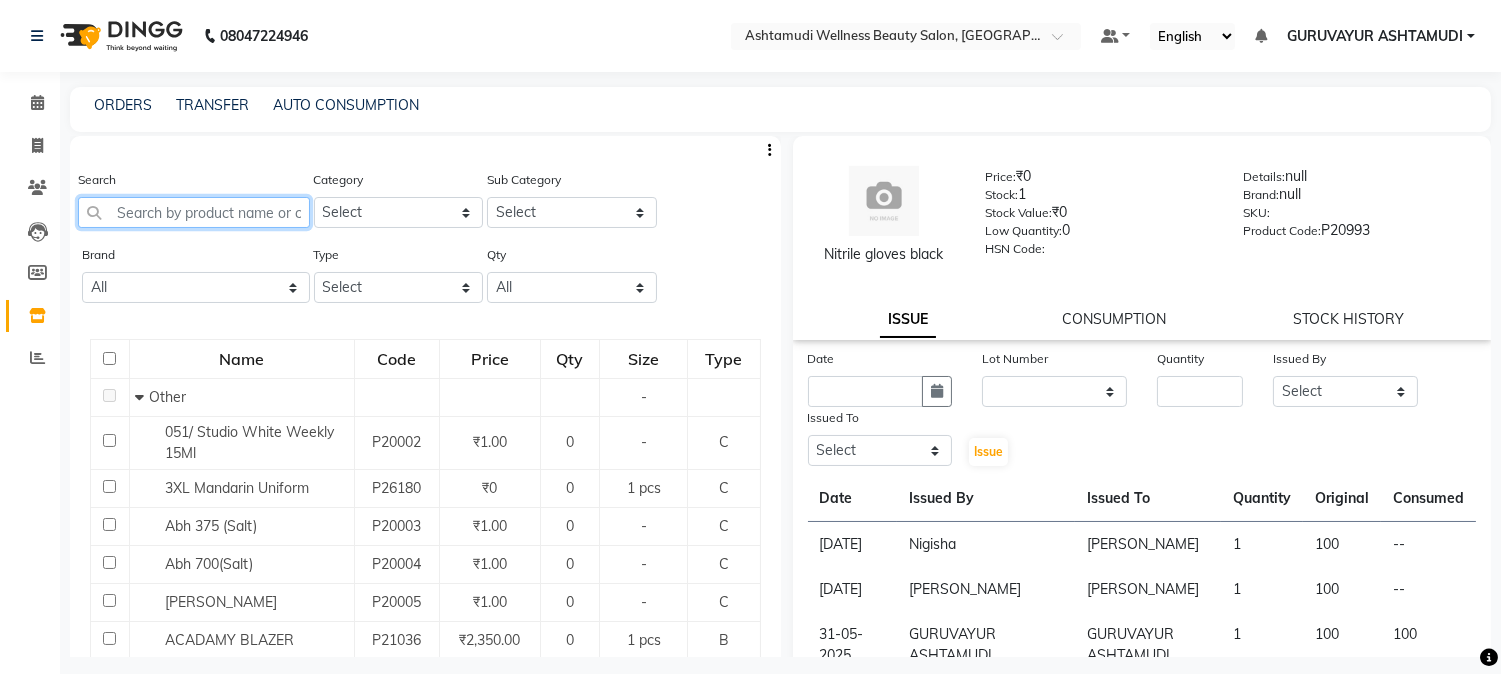 click 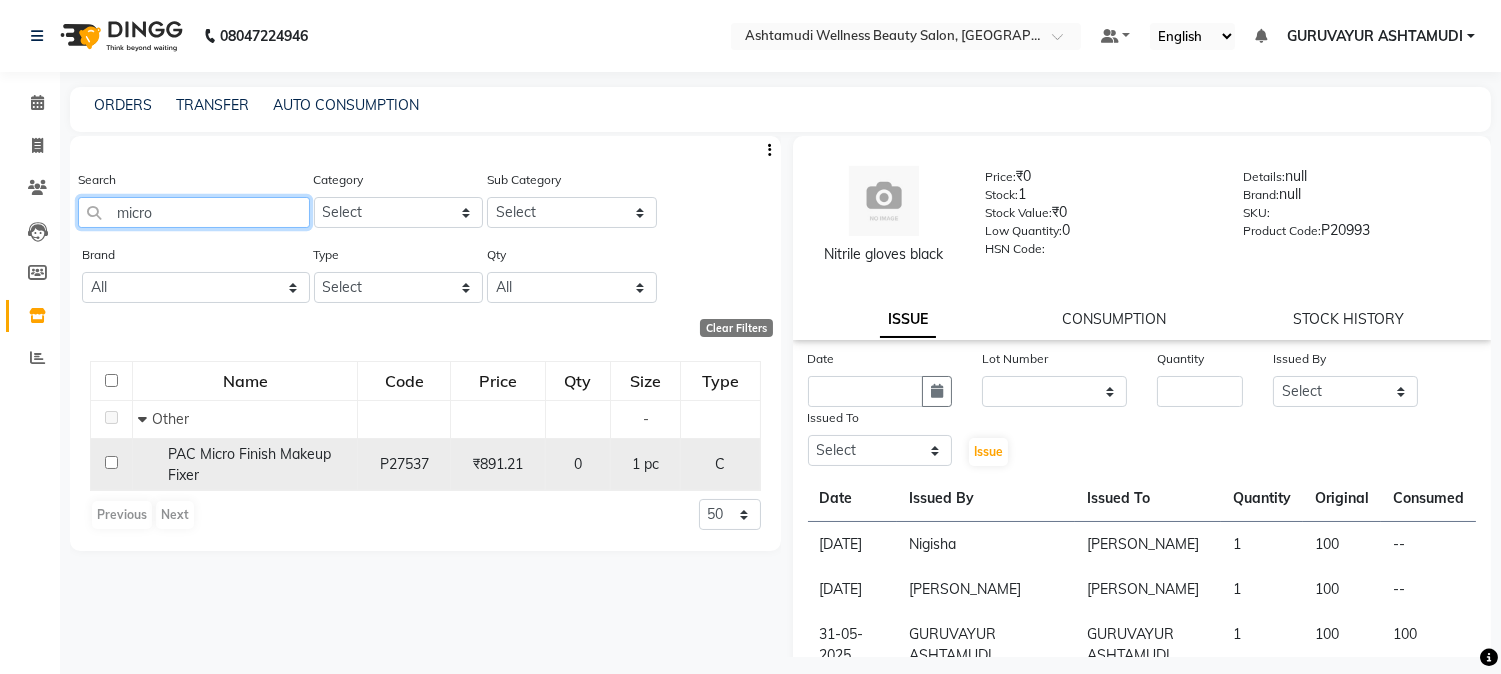 type on "micro" 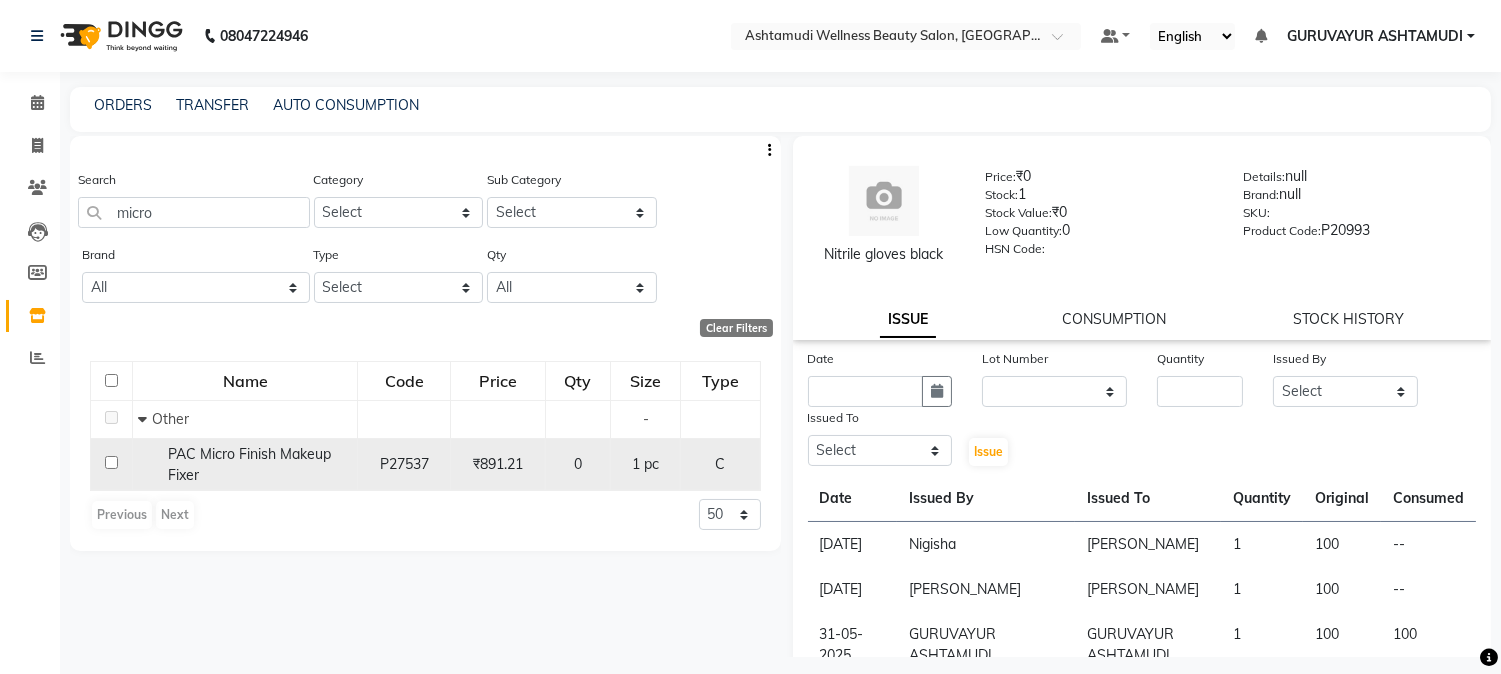 click 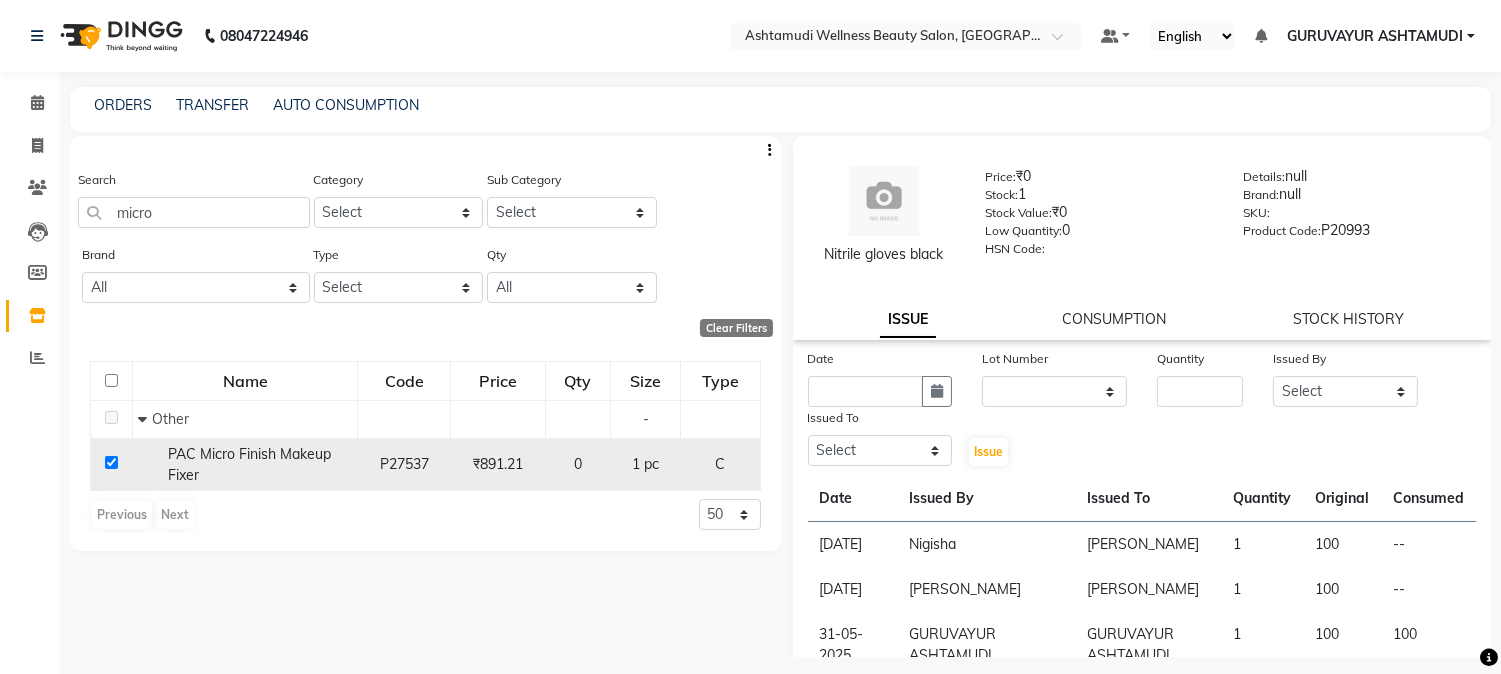checkbox on "true" 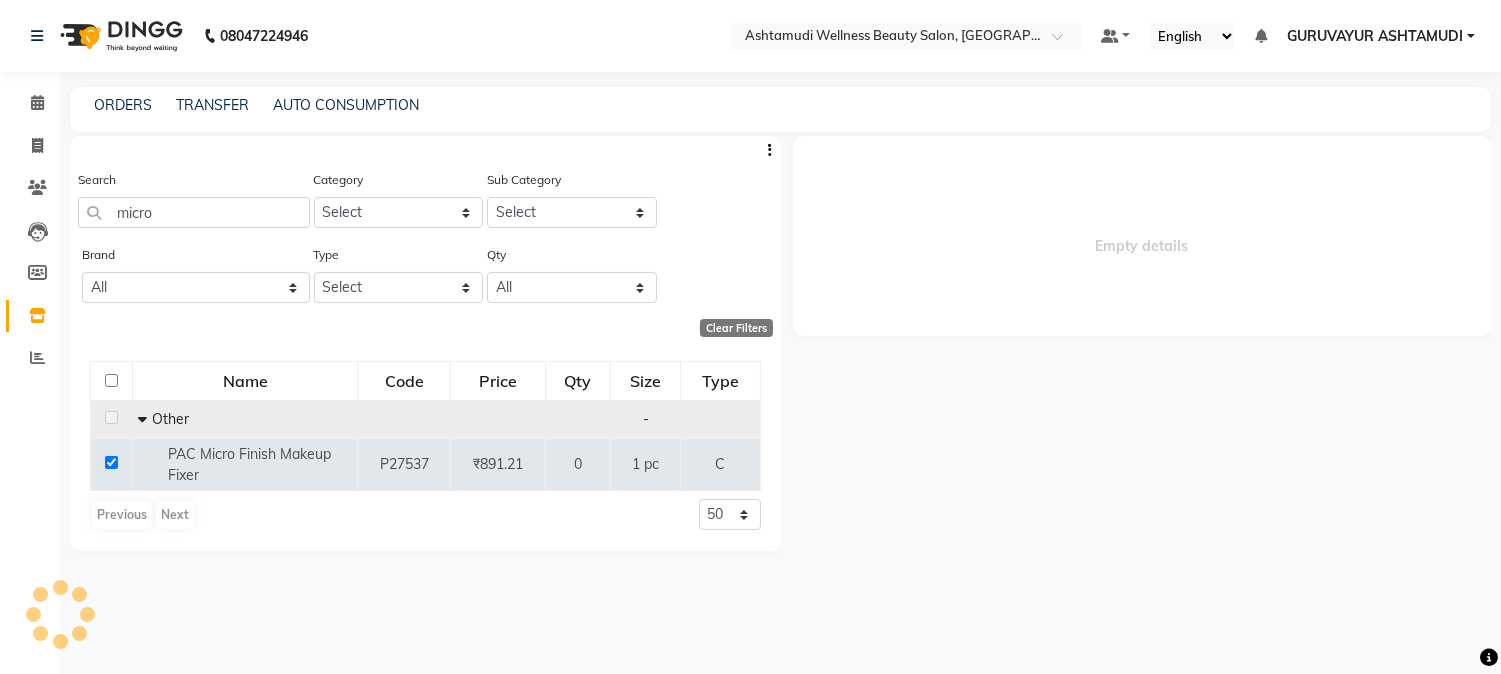 select 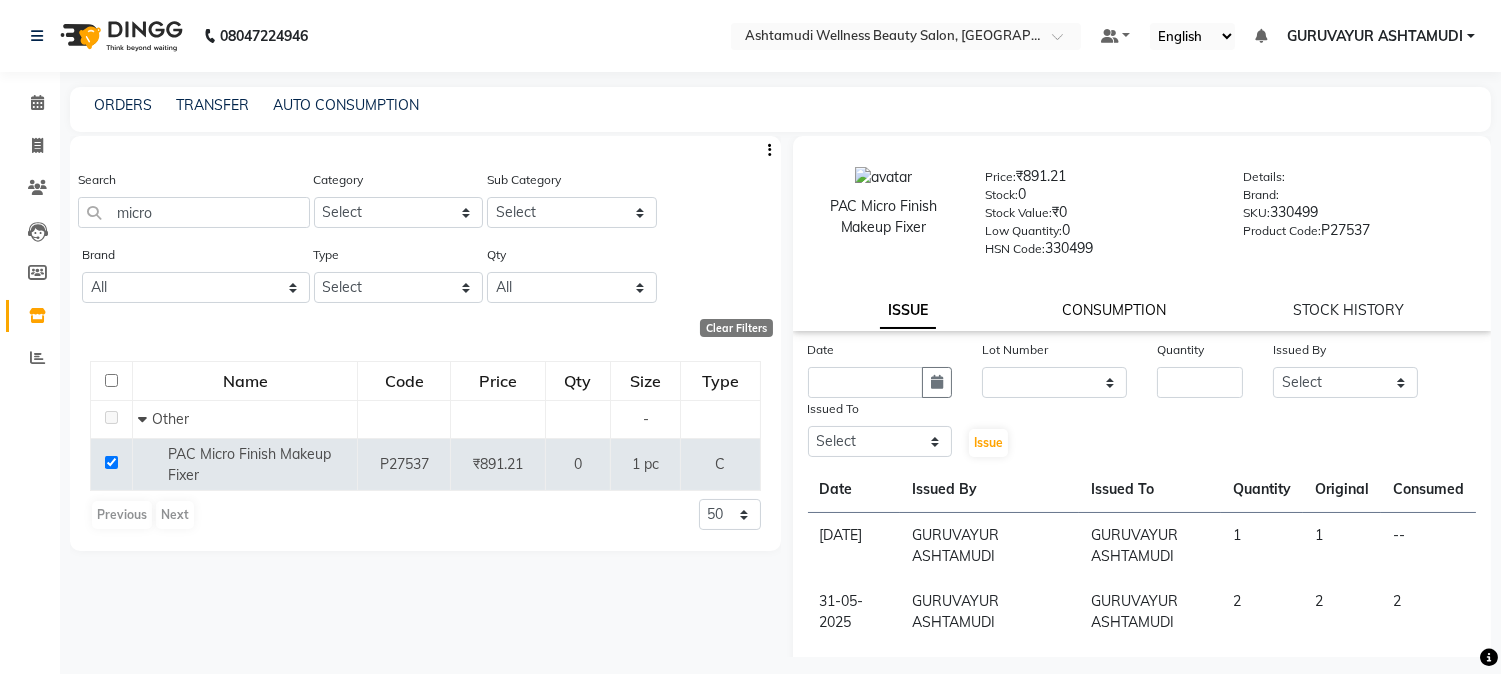 click on "CONSUMPTION" 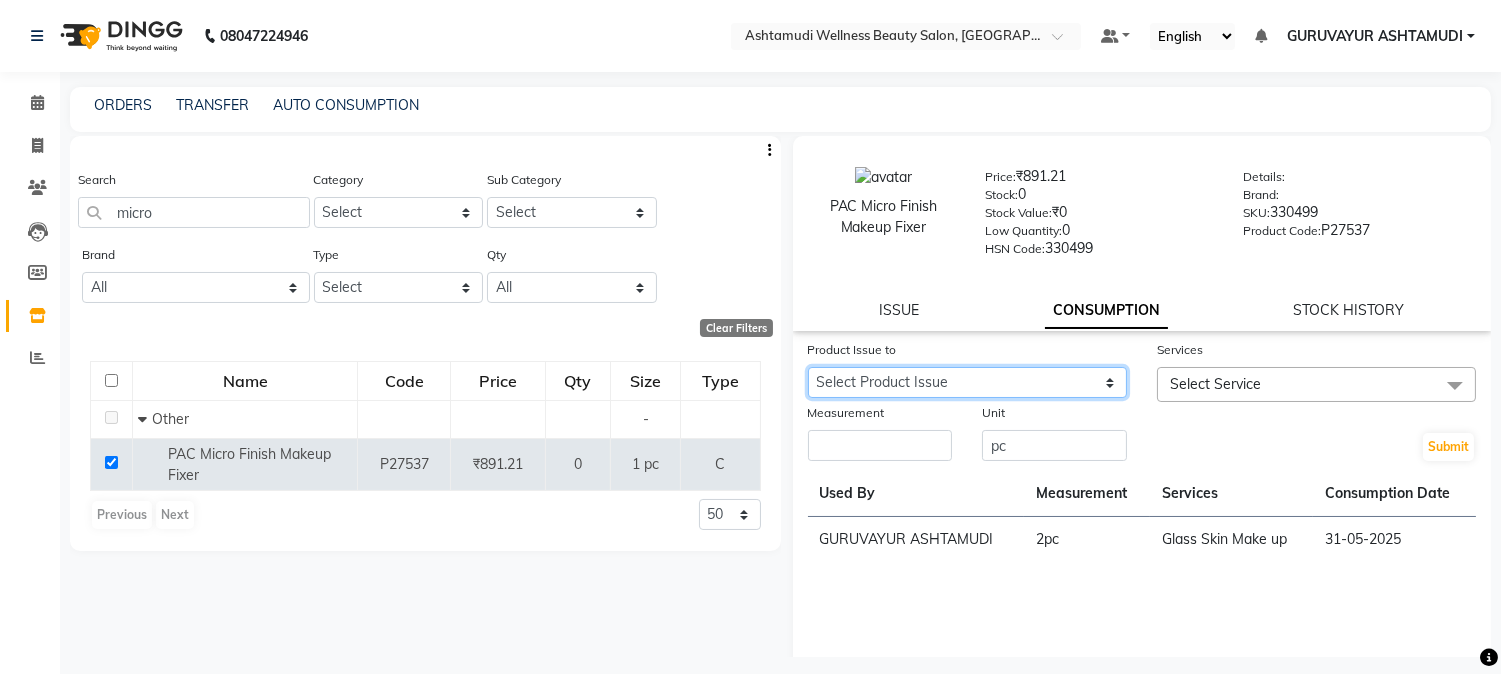 click on "Select Product Issue 2025-06-22, Issued to: GURUVAYUR ASHTAMUDI, Balance: 1 2025-03-03, Issued to: , Balance: 1" 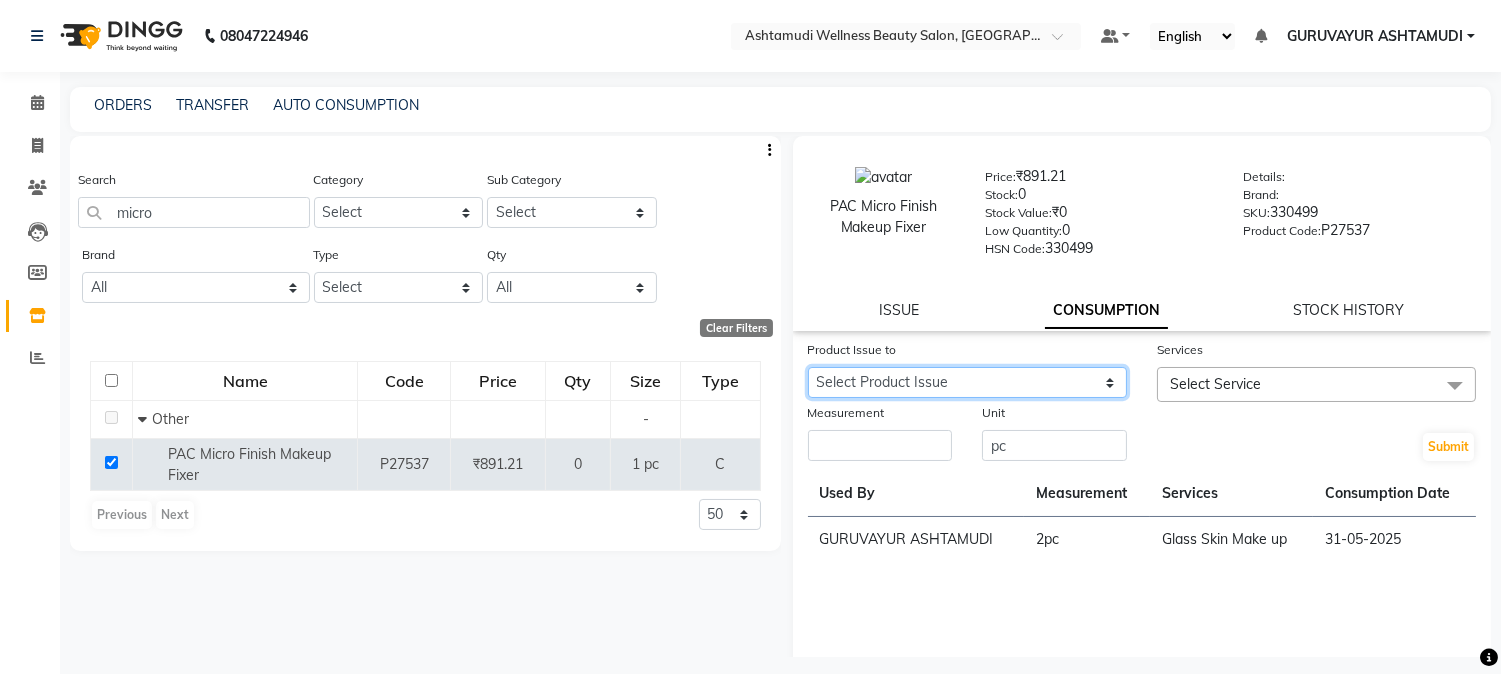 select on "791762" 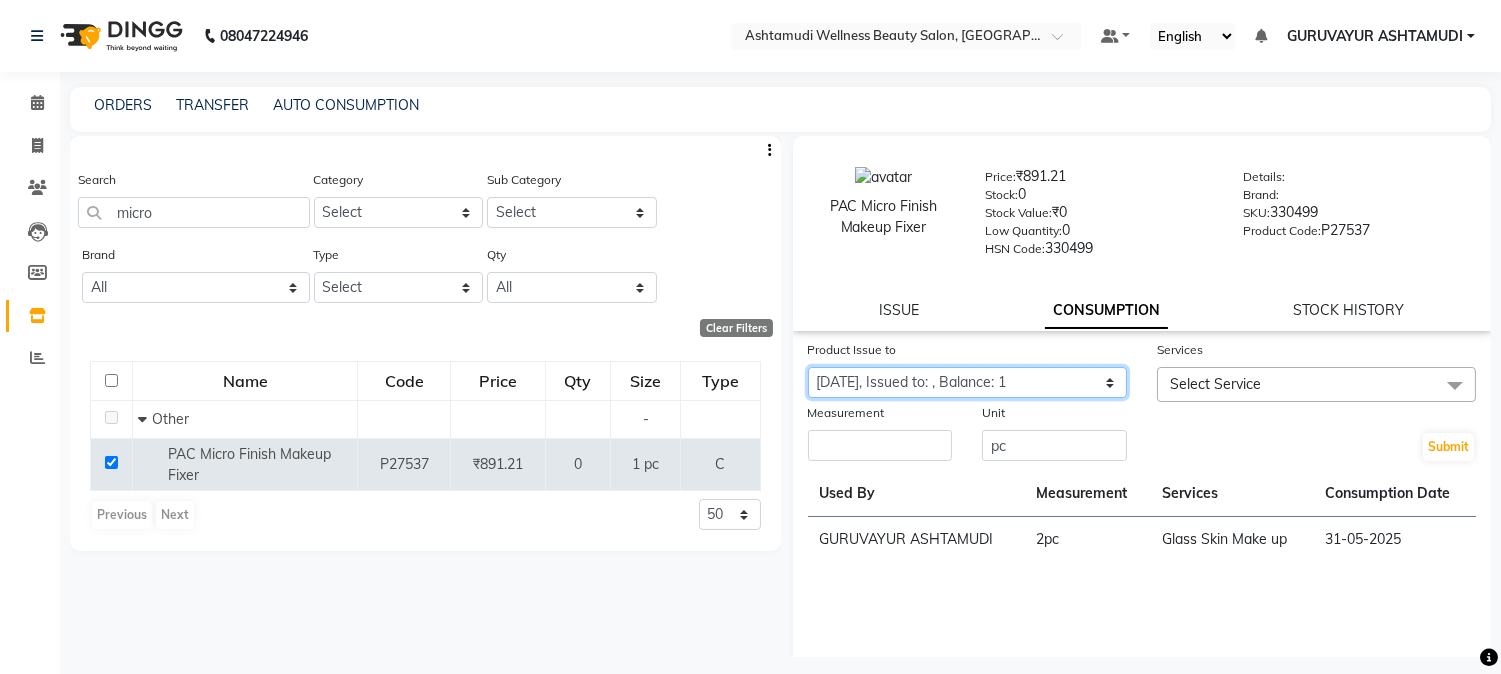 click on "Select Product Issue 2025-06-22, Issued to: GURUVAYUR ASHTAMUDI, Balance: 1 2025-03-03, Issued to: , Balance: 1" 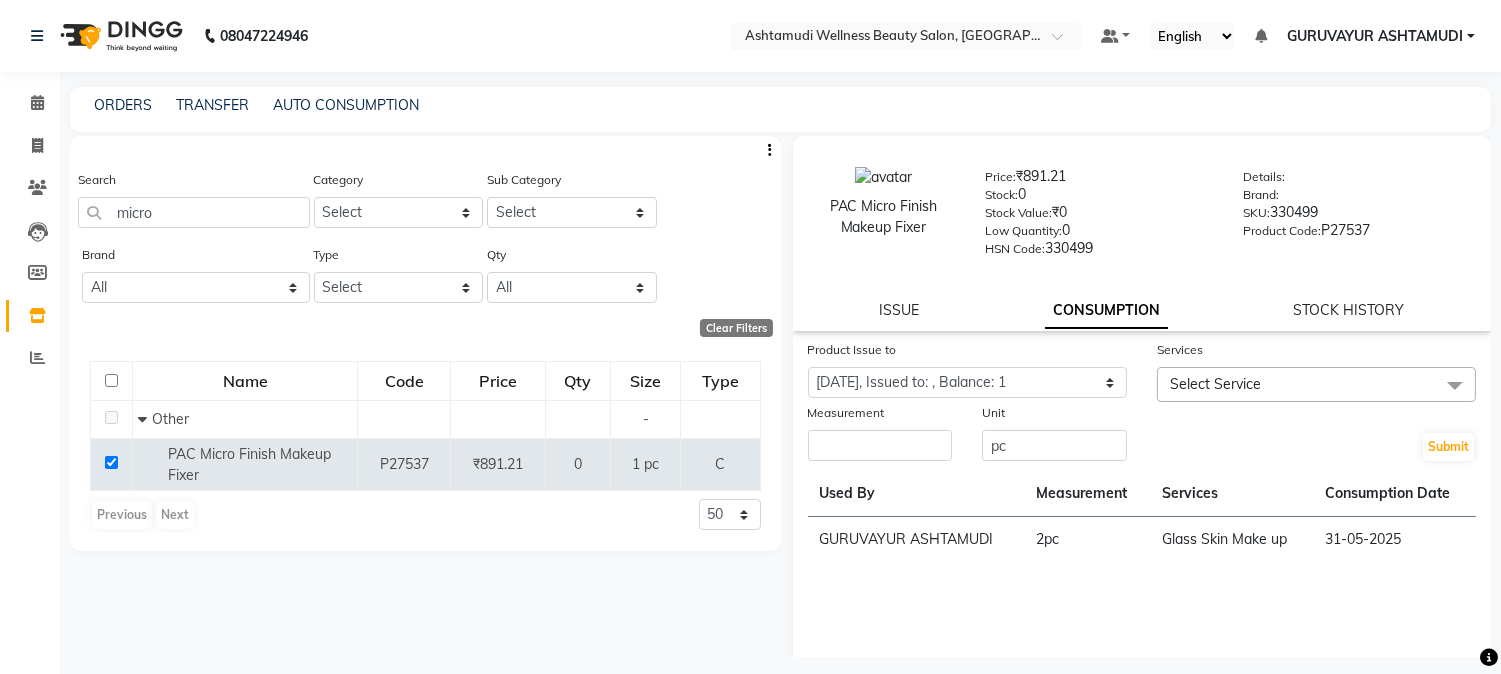 click on "Select Service" 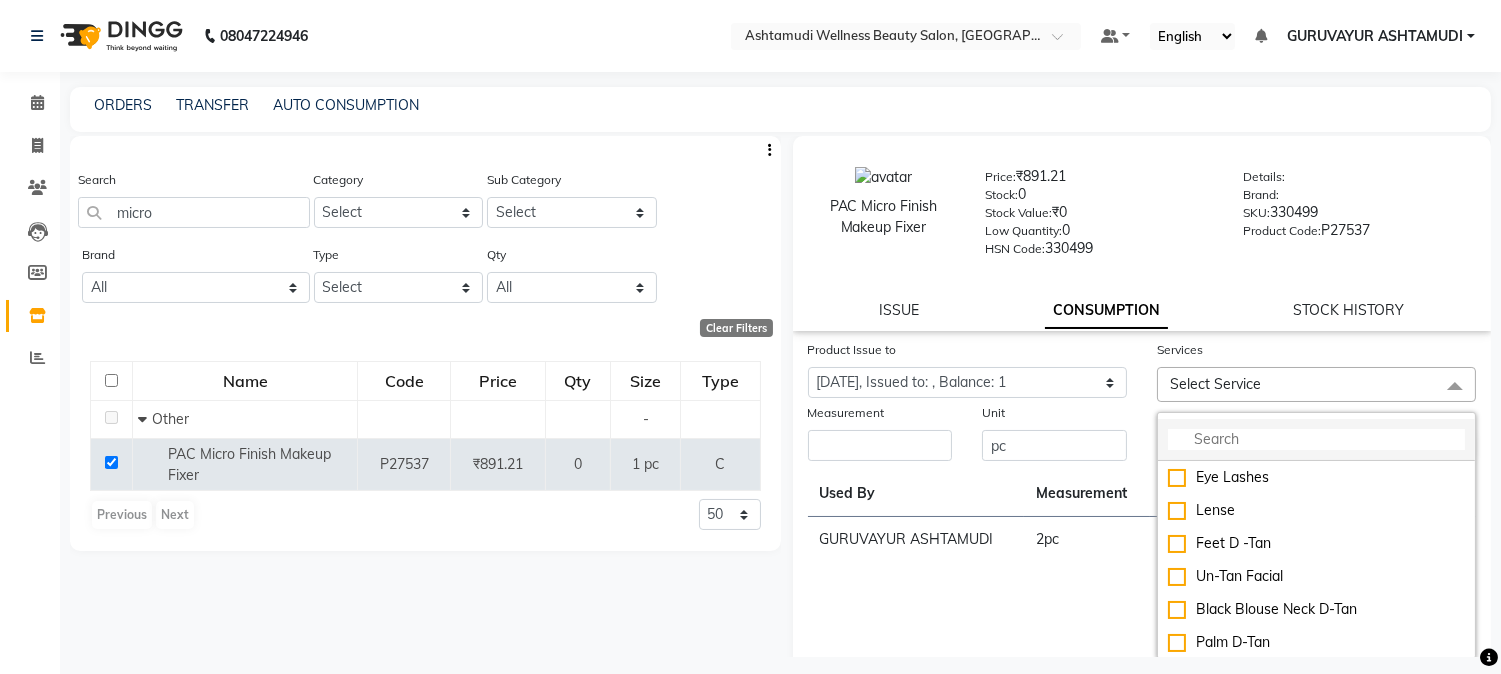 click 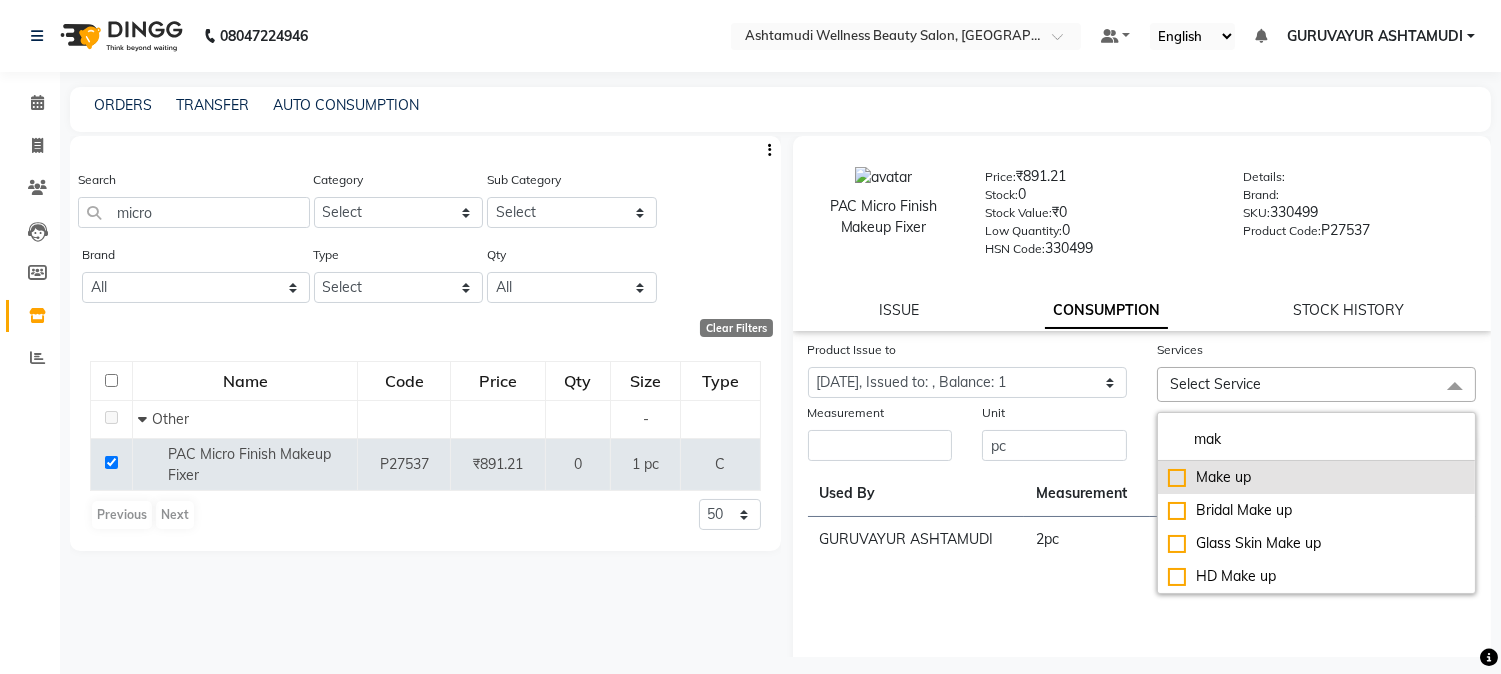 type on "mak" 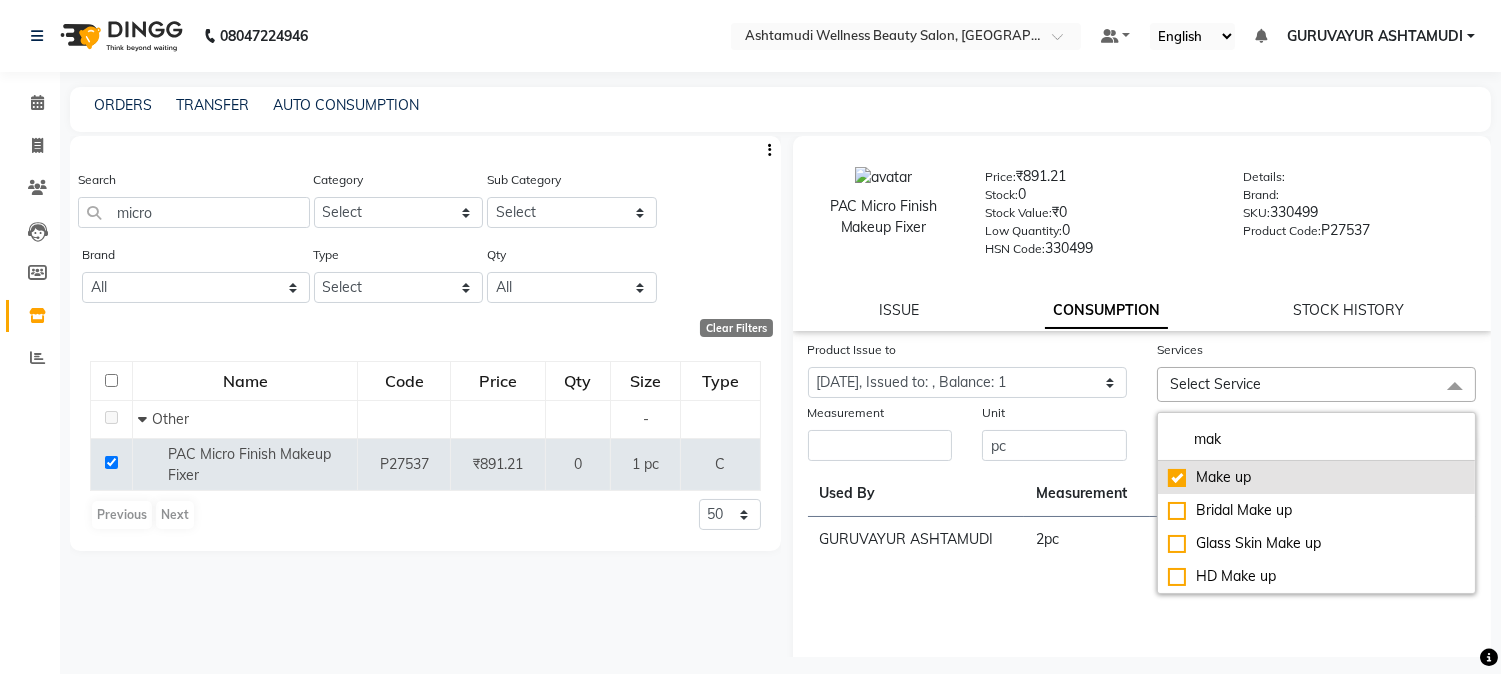 checkbox on "true" 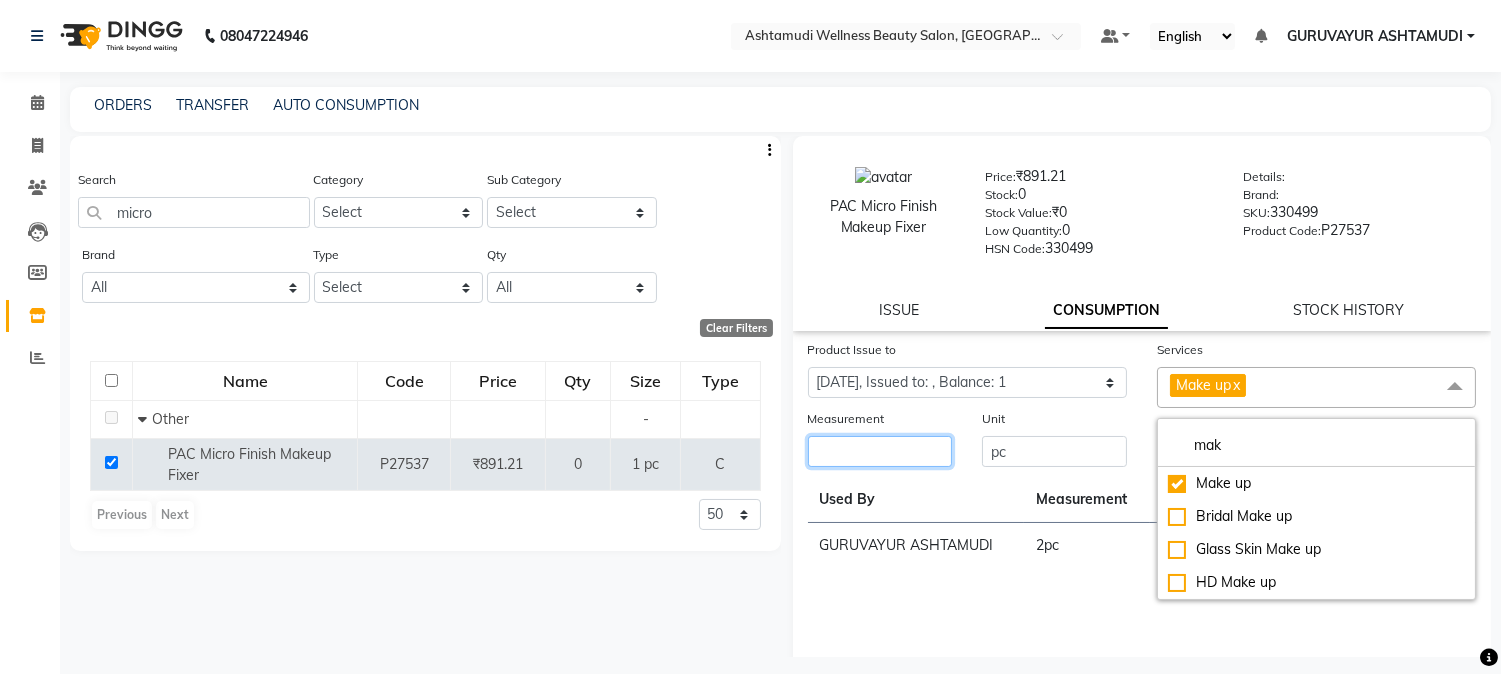 click 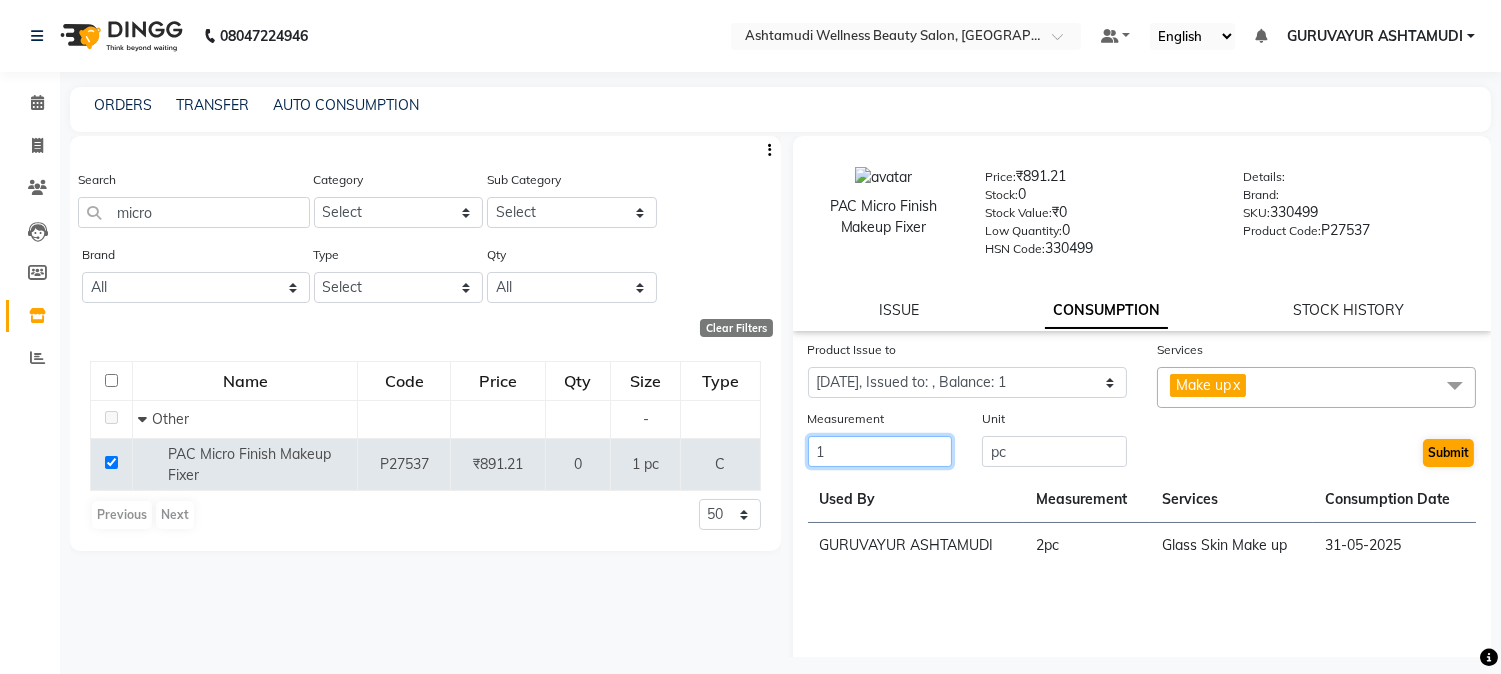 type on "1" 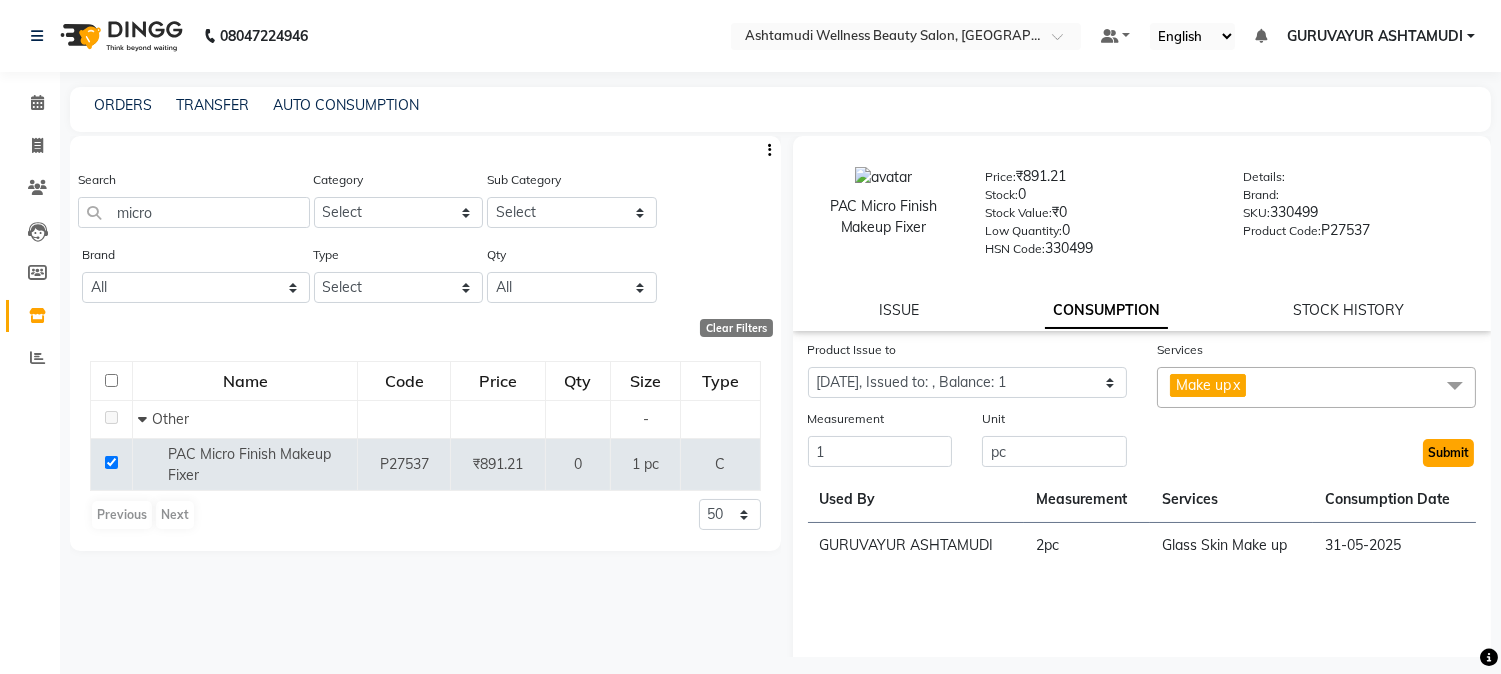 click on "Submit" 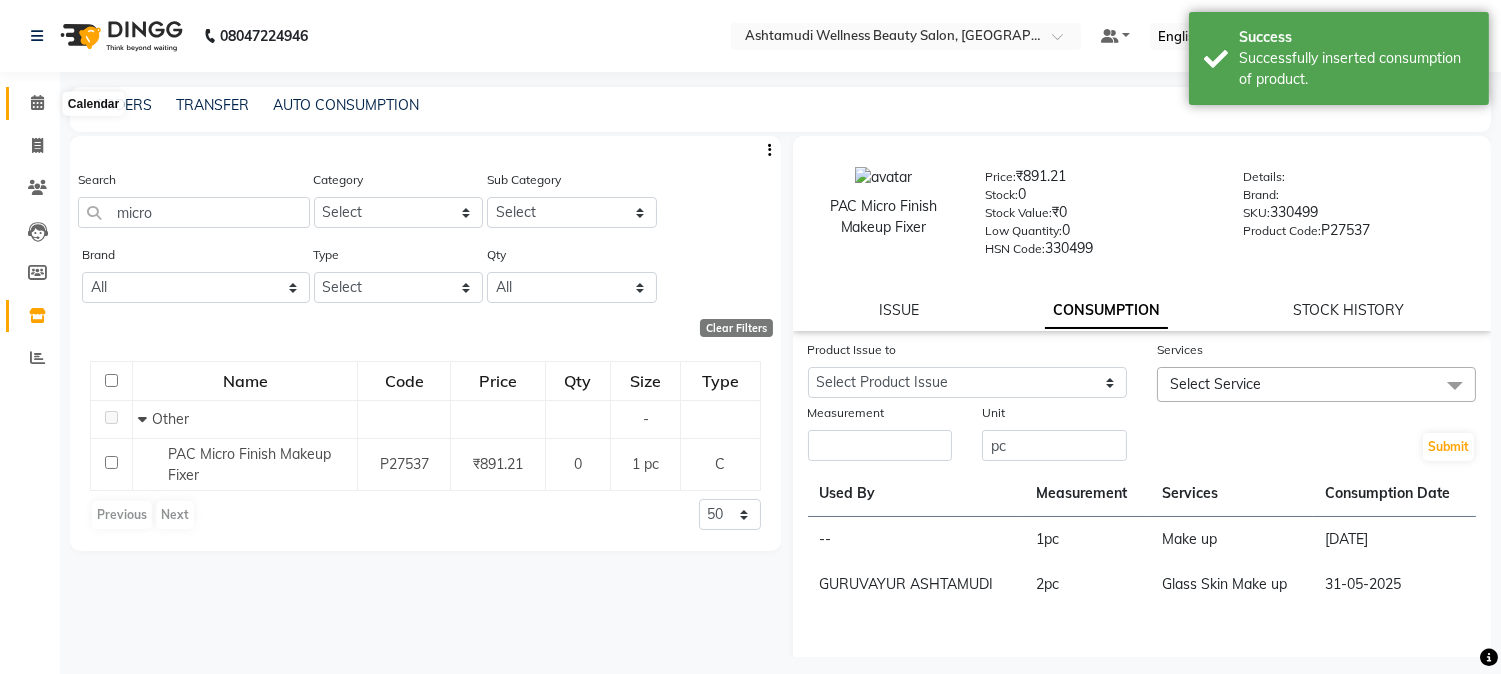 click 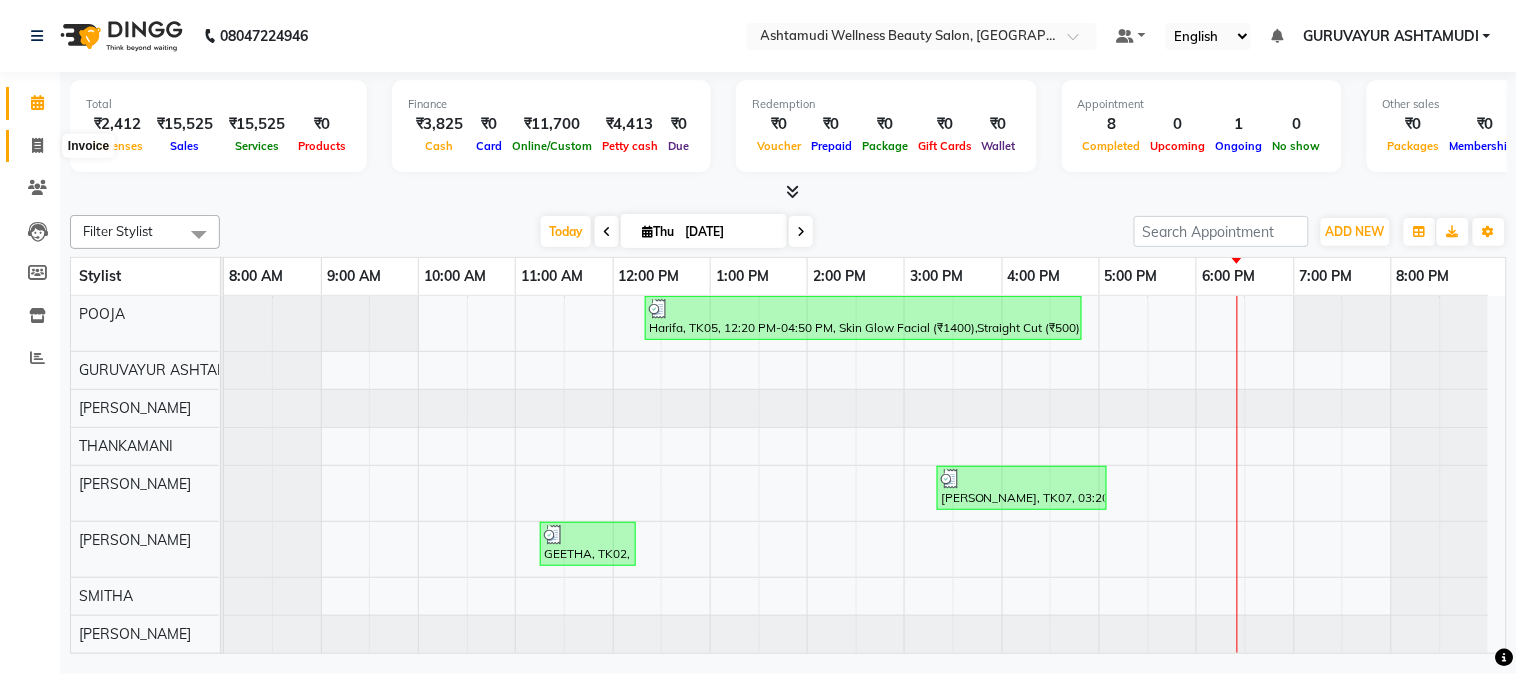 click 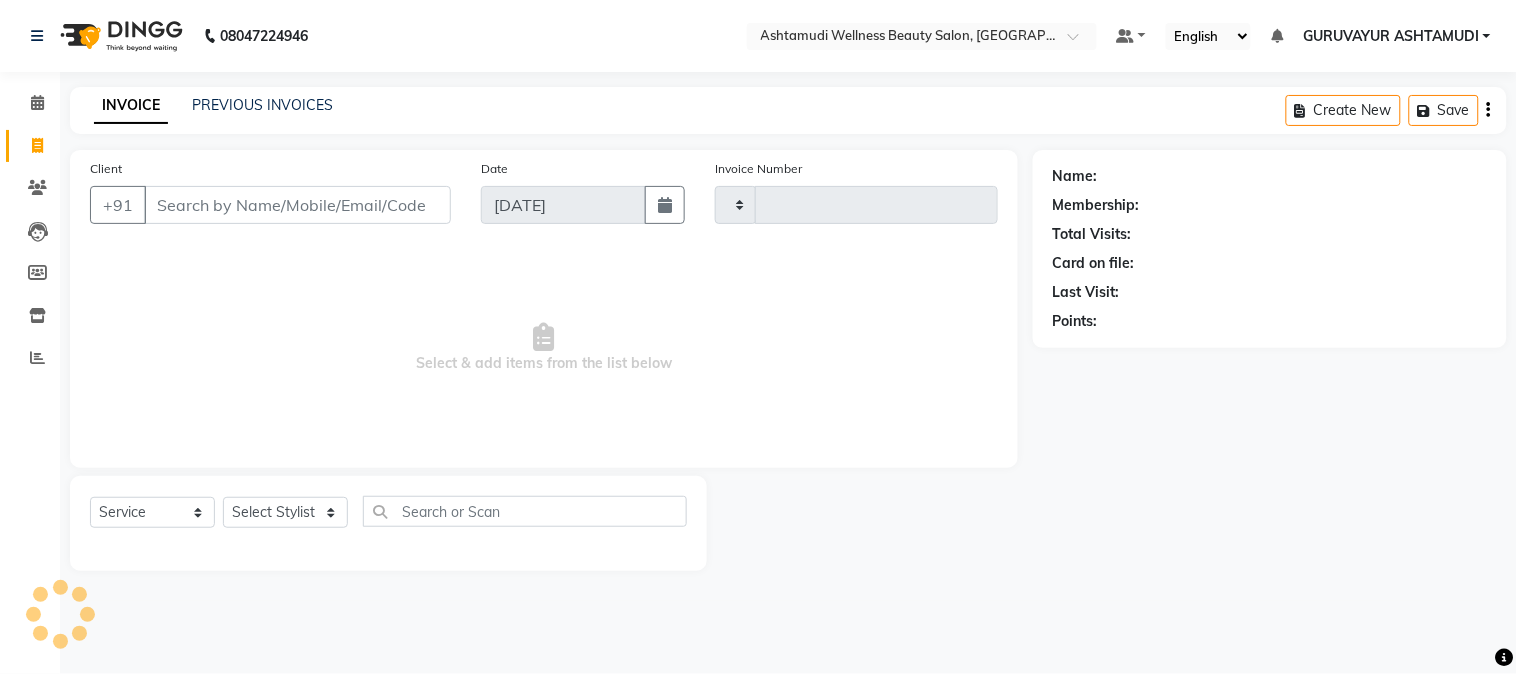 type on "1319" 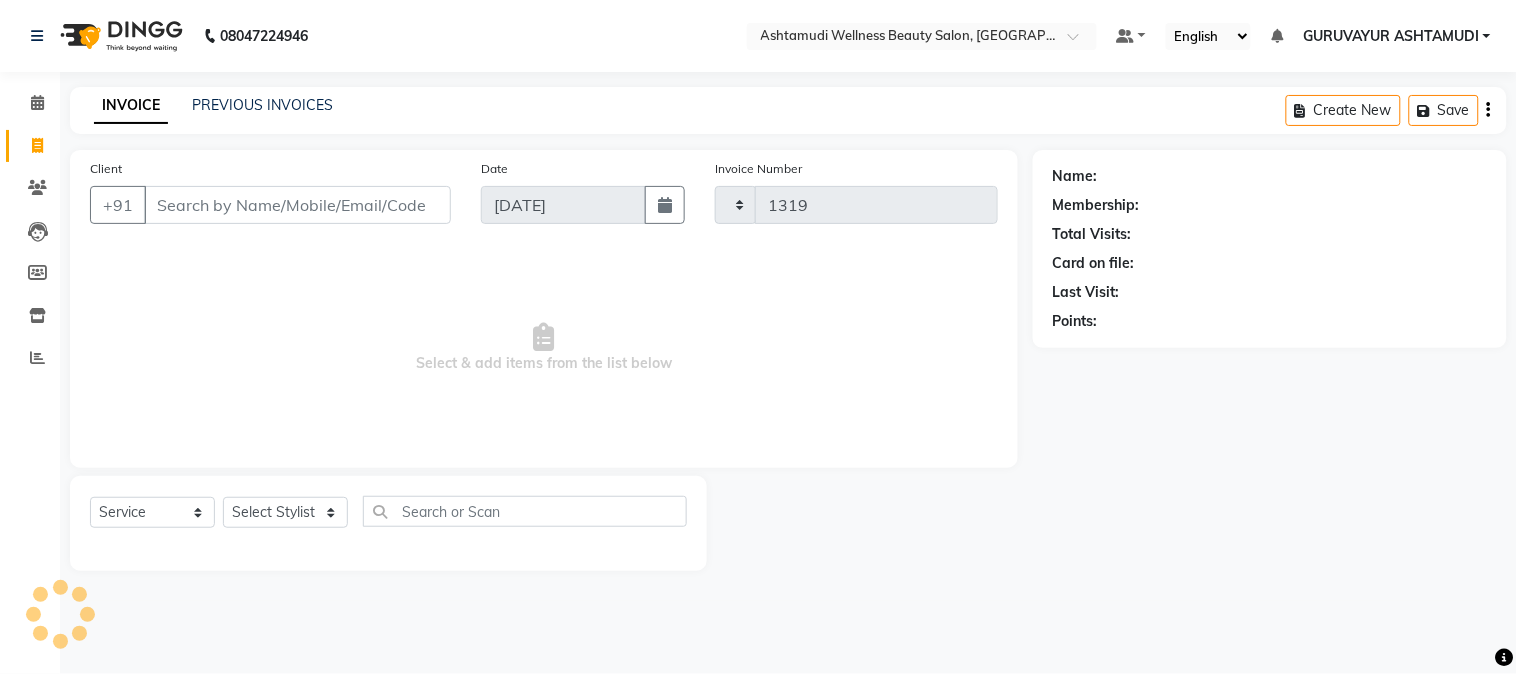 select on "4660" 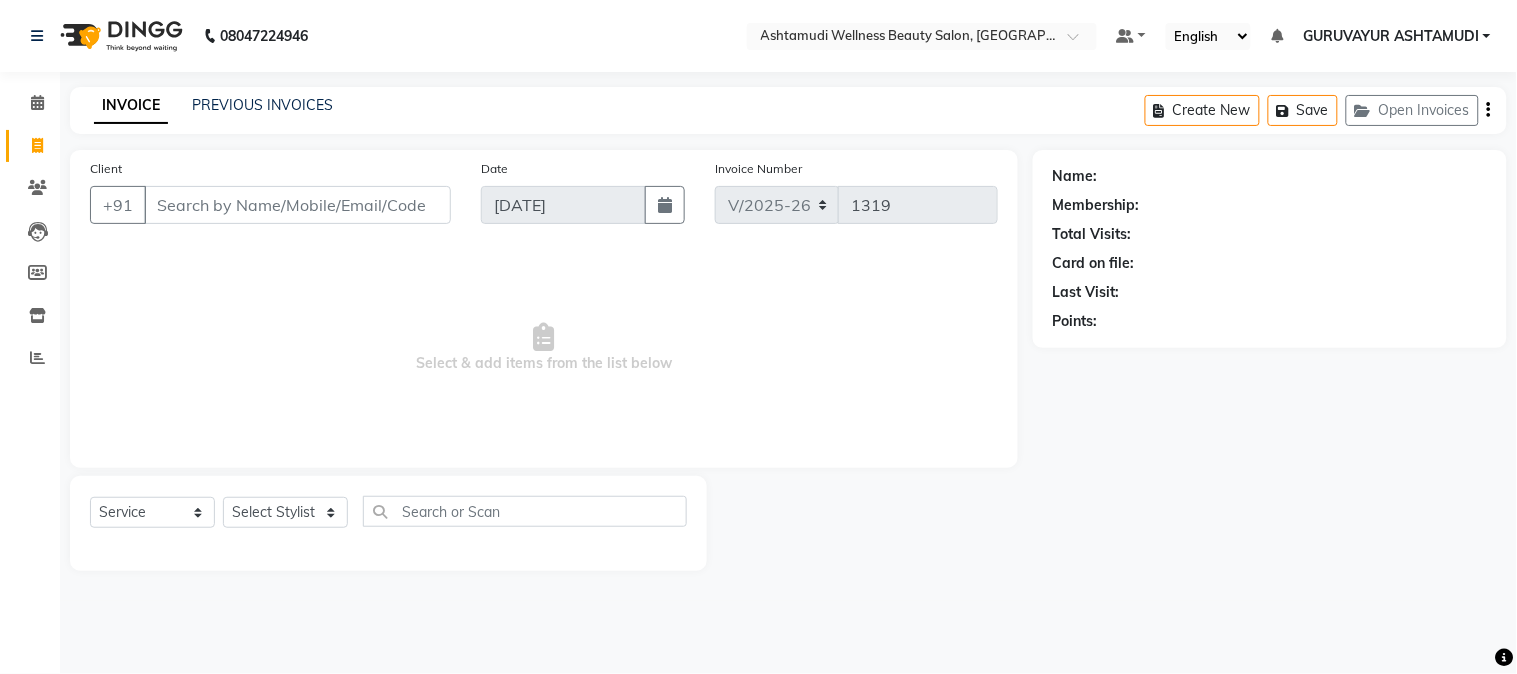 click on "Client" at bounding box center (297, 205) 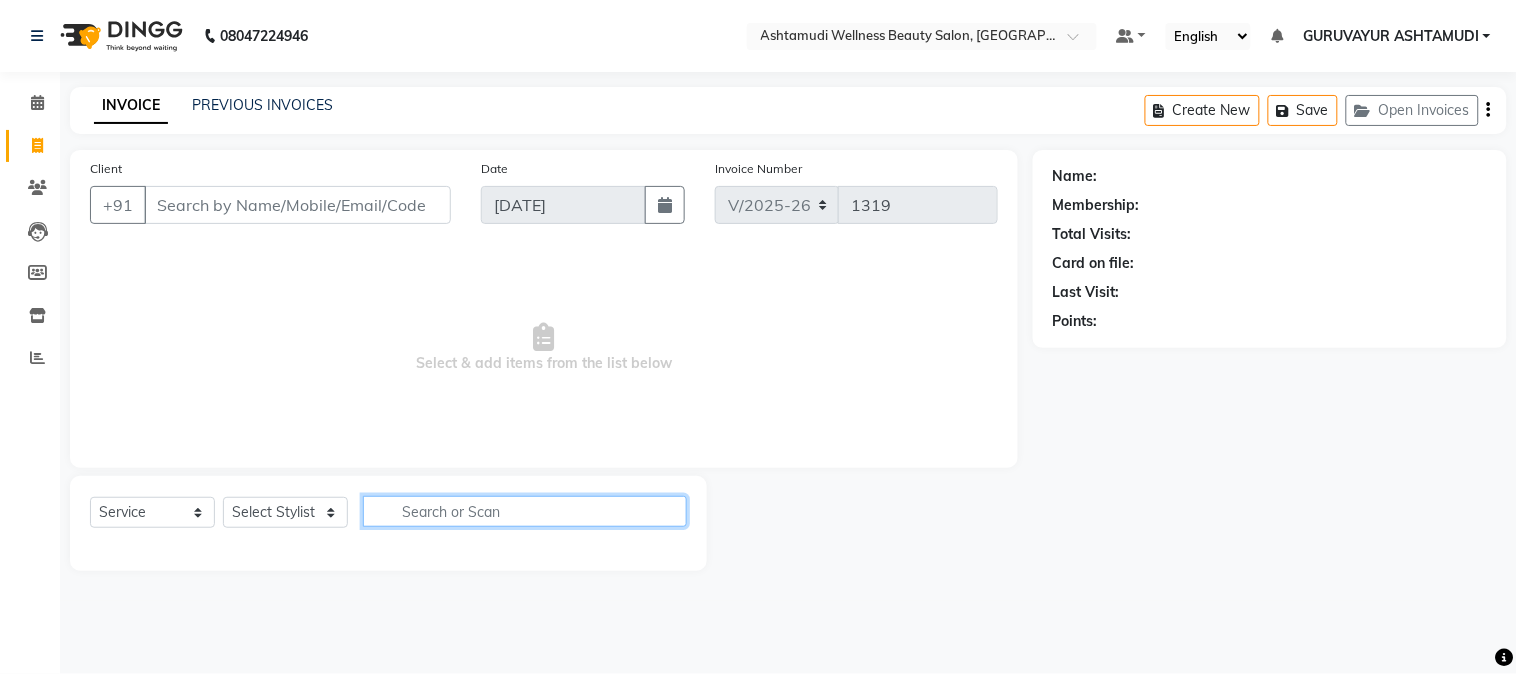 click 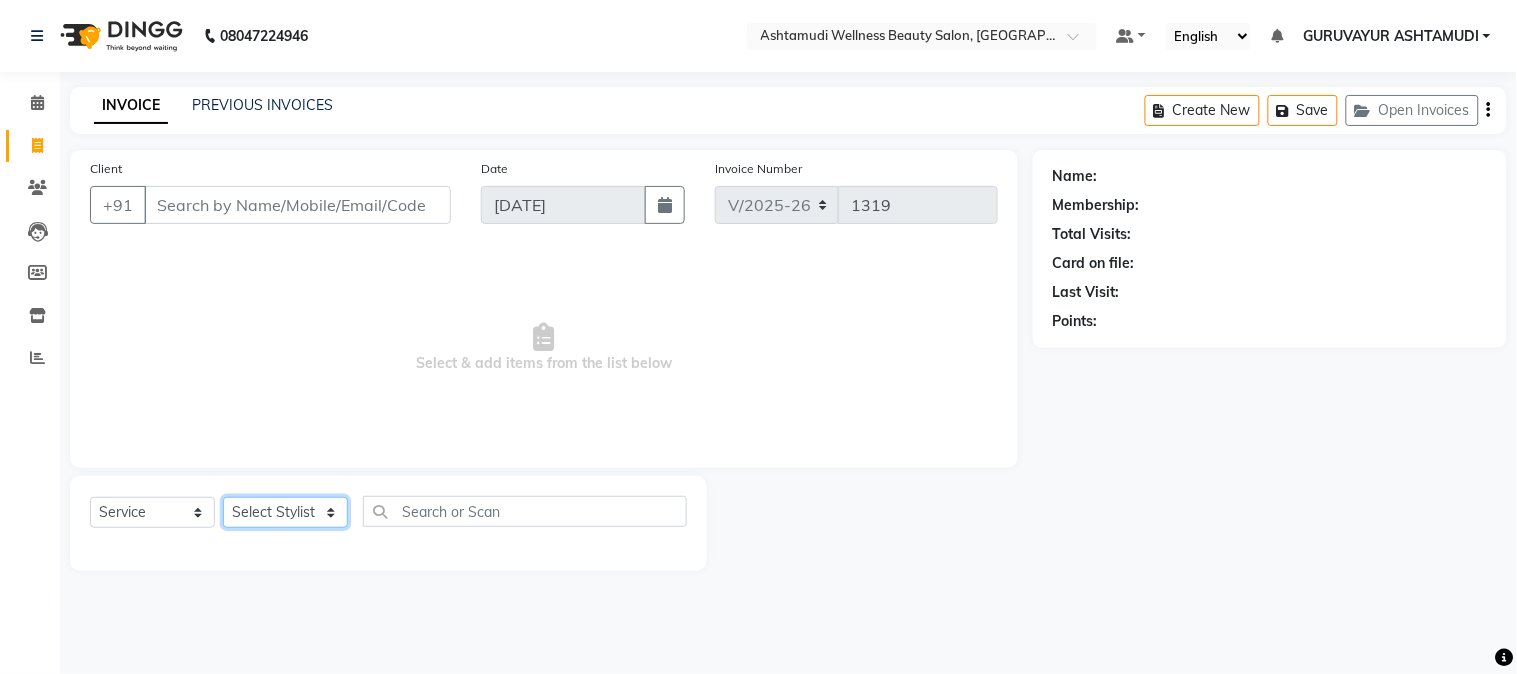 drag, startPoint x: 336, startPoint y: 513, endPoint x: 317, endPoint y: 506, distance: 20.248457 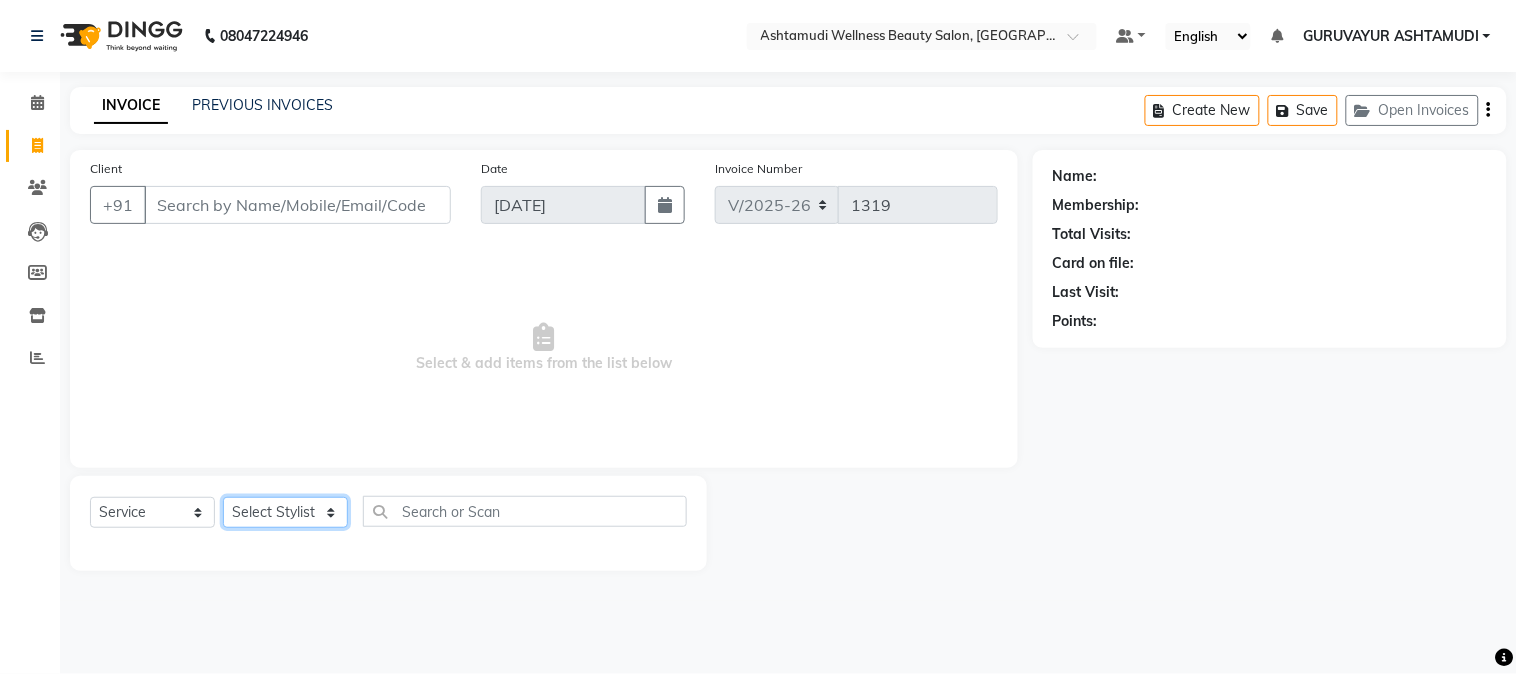 select on "39865" 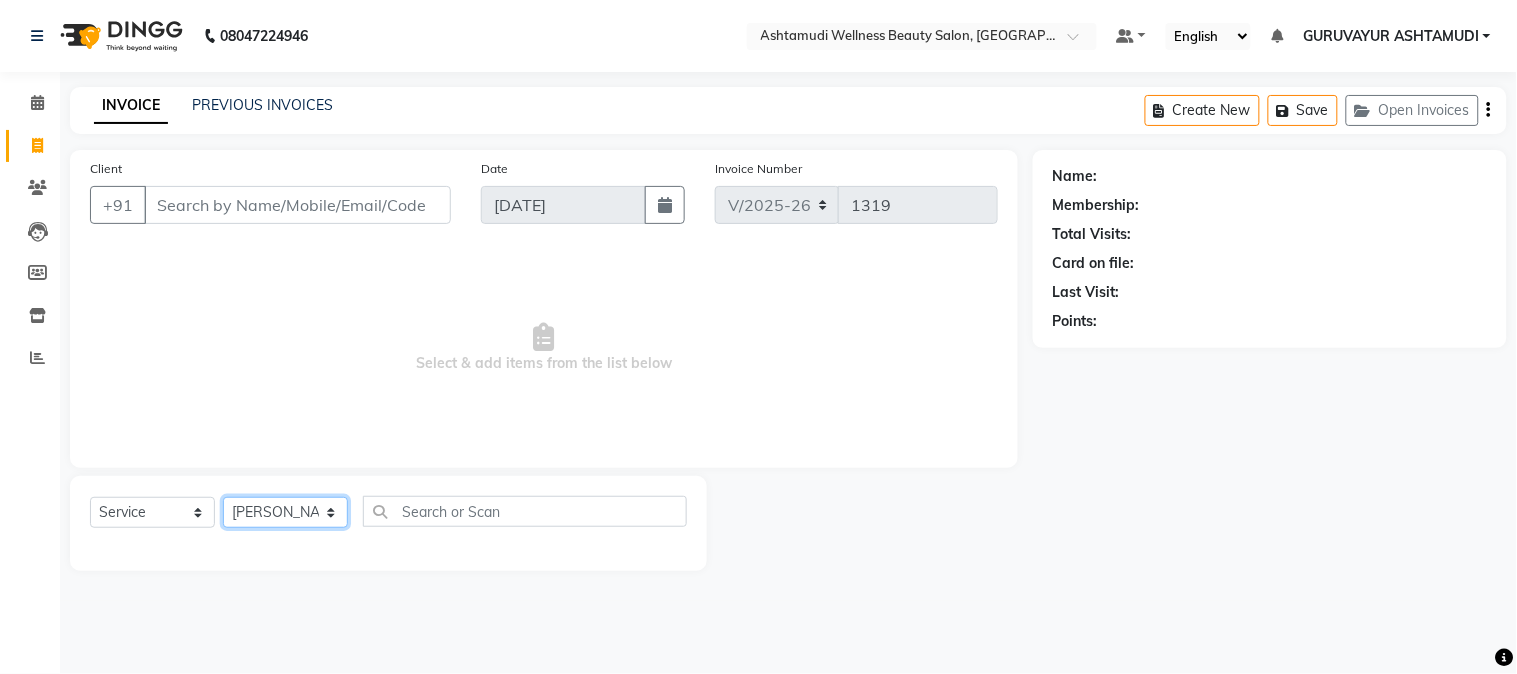click on "Select Stylist Aathithya ANILA ANJANA DAS GURUVAYUR ASHTAMUDI NEETHU Nigisha POOJA PRACHI PRASEETHA REESHMA  Rini SMITHA THANKAMANI" 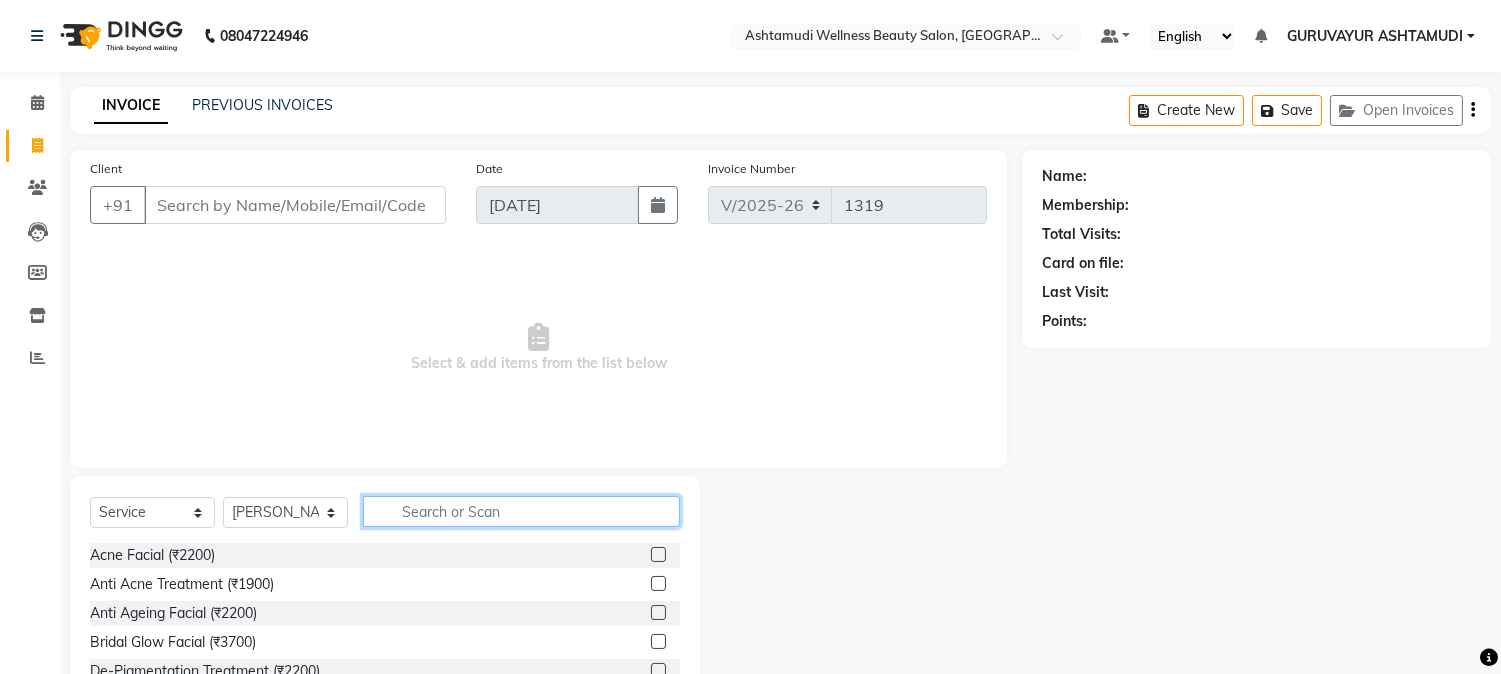 click 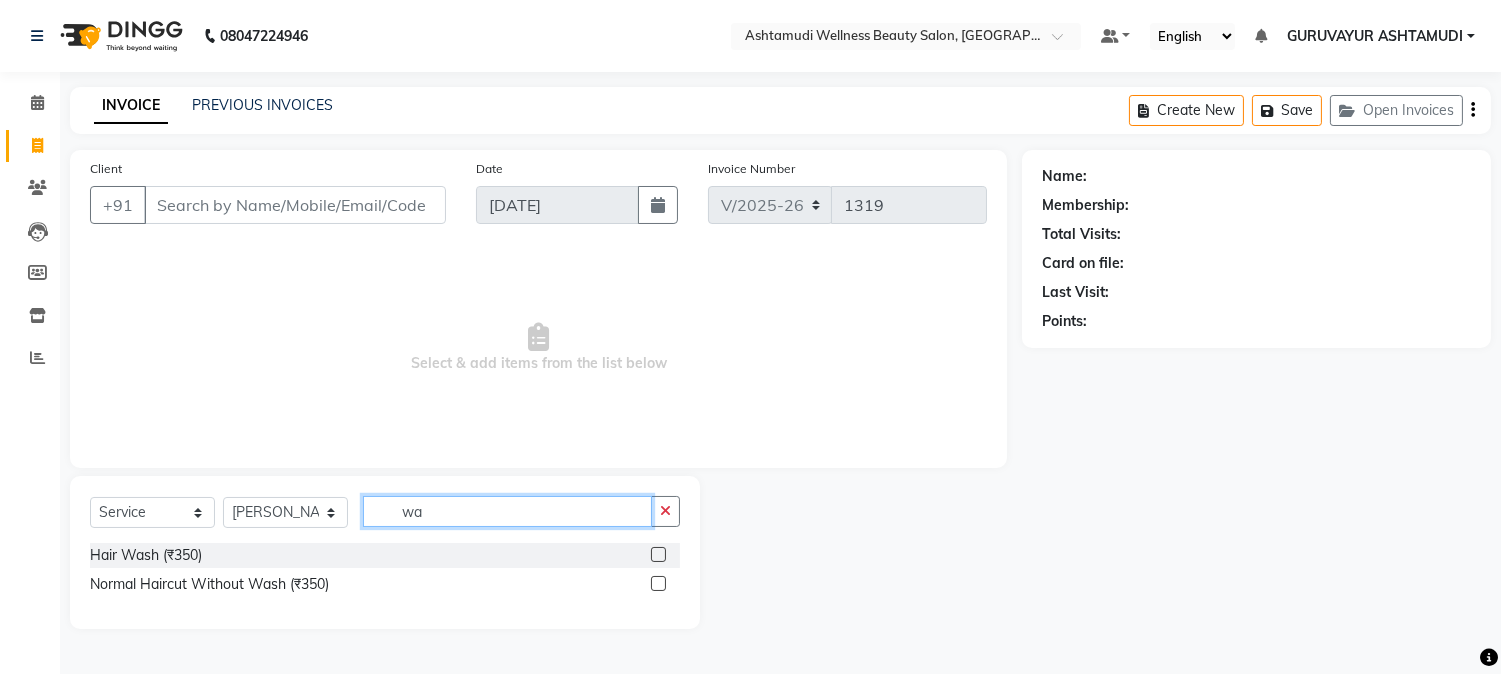 type on "w" 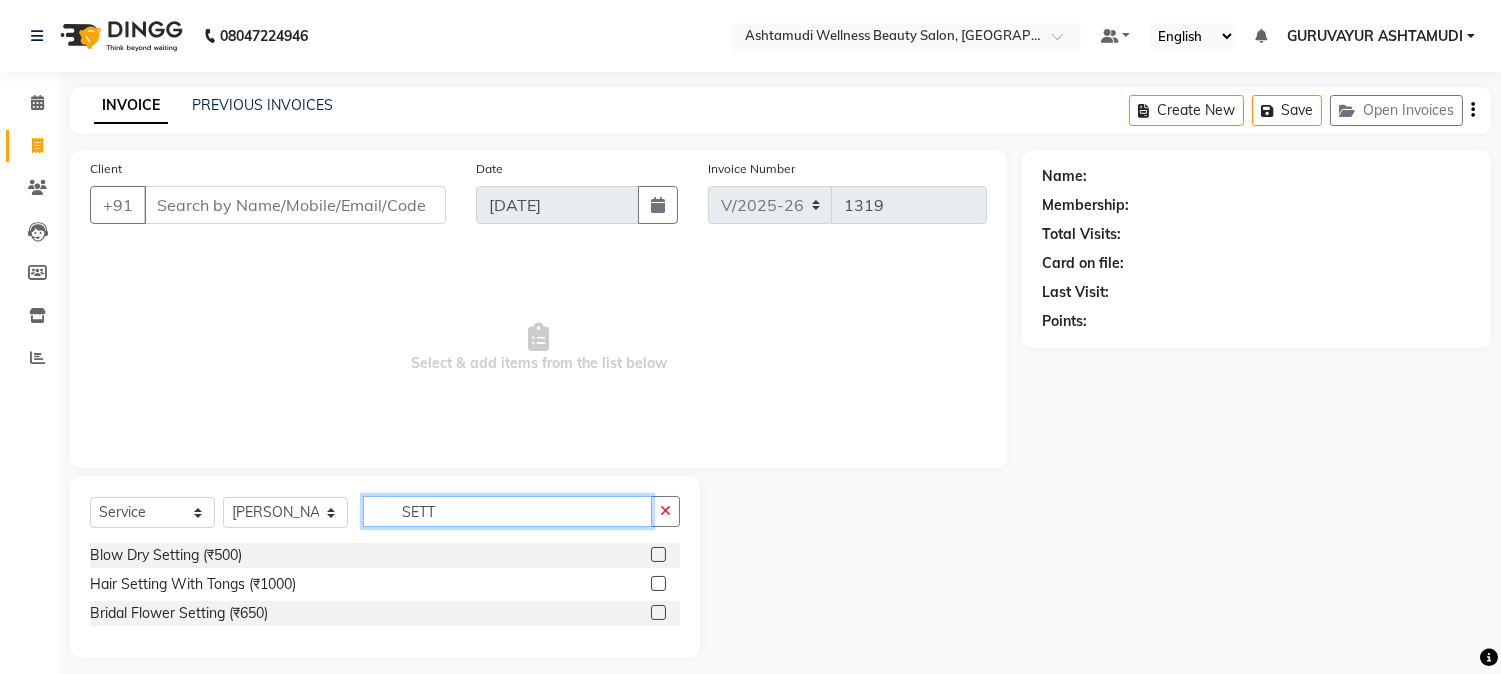 type on "SETT" 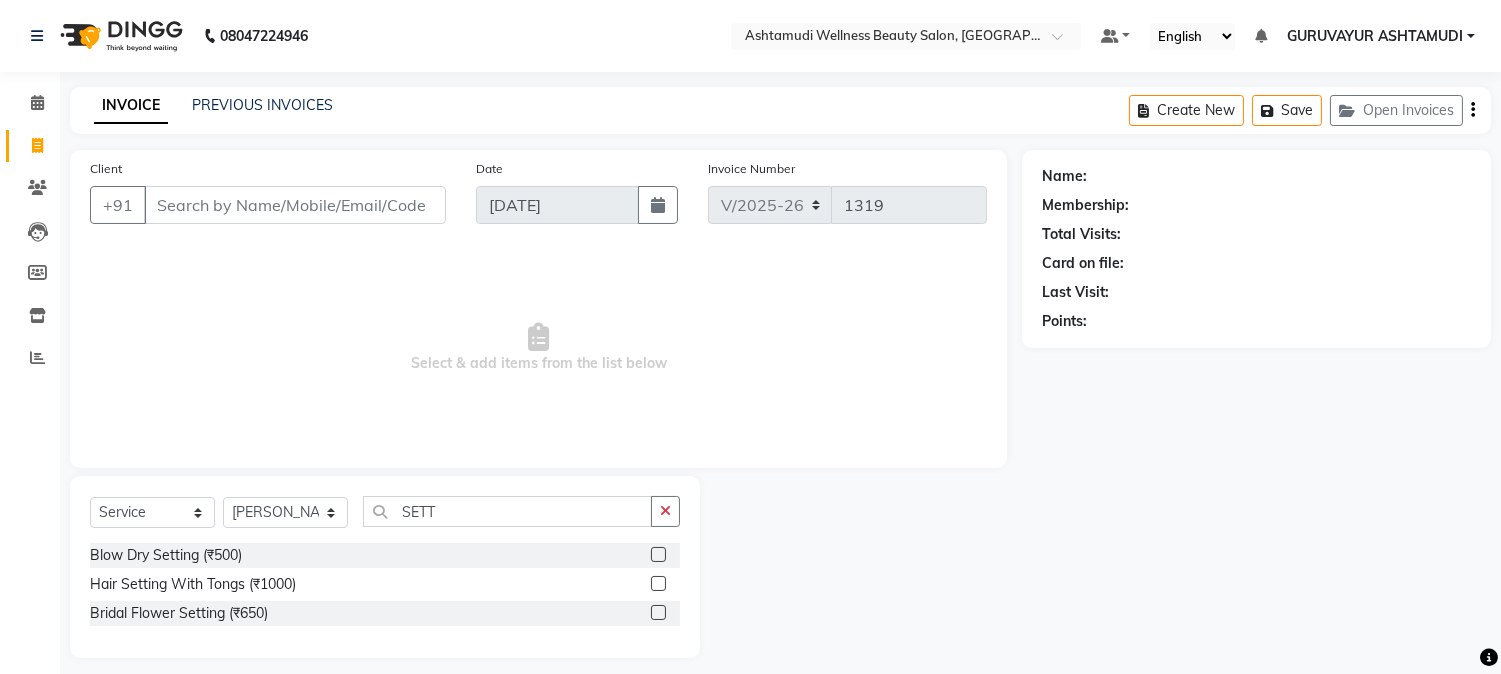 click 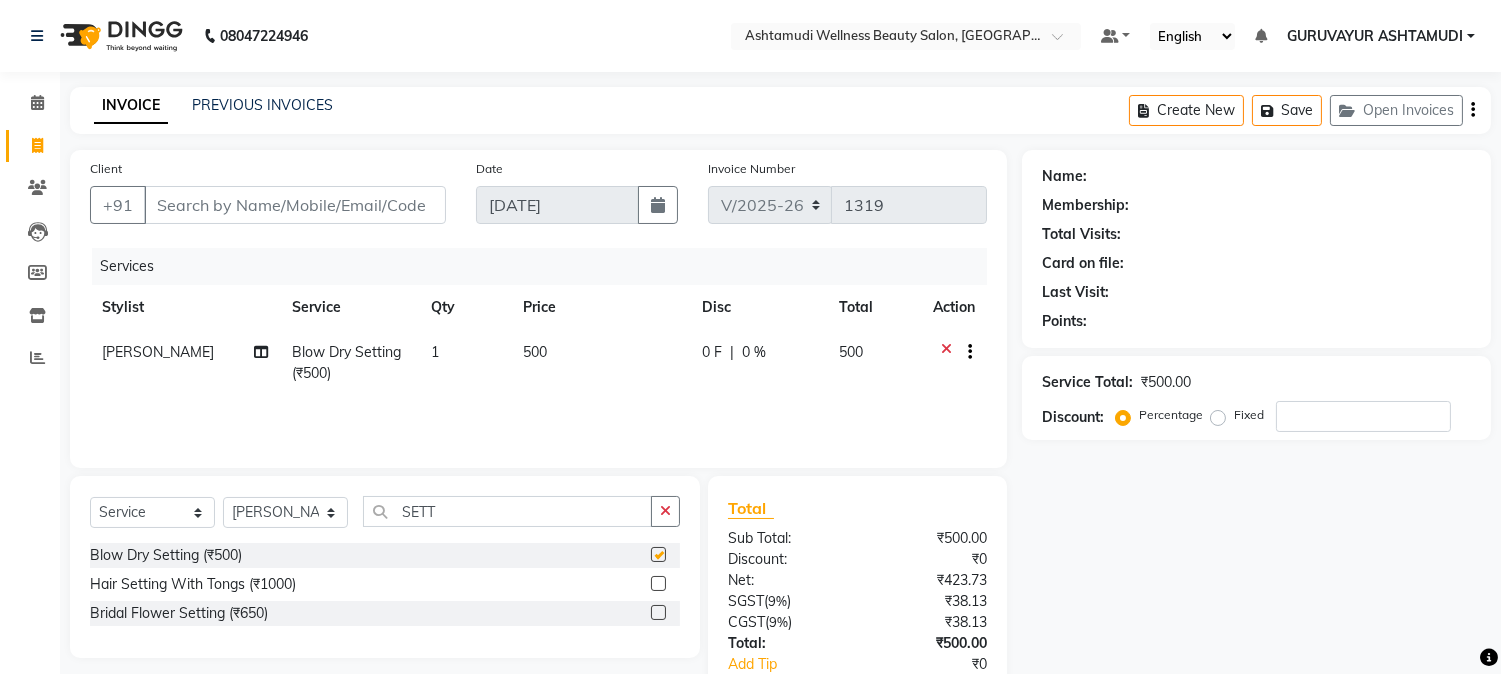 checkbox on "false" 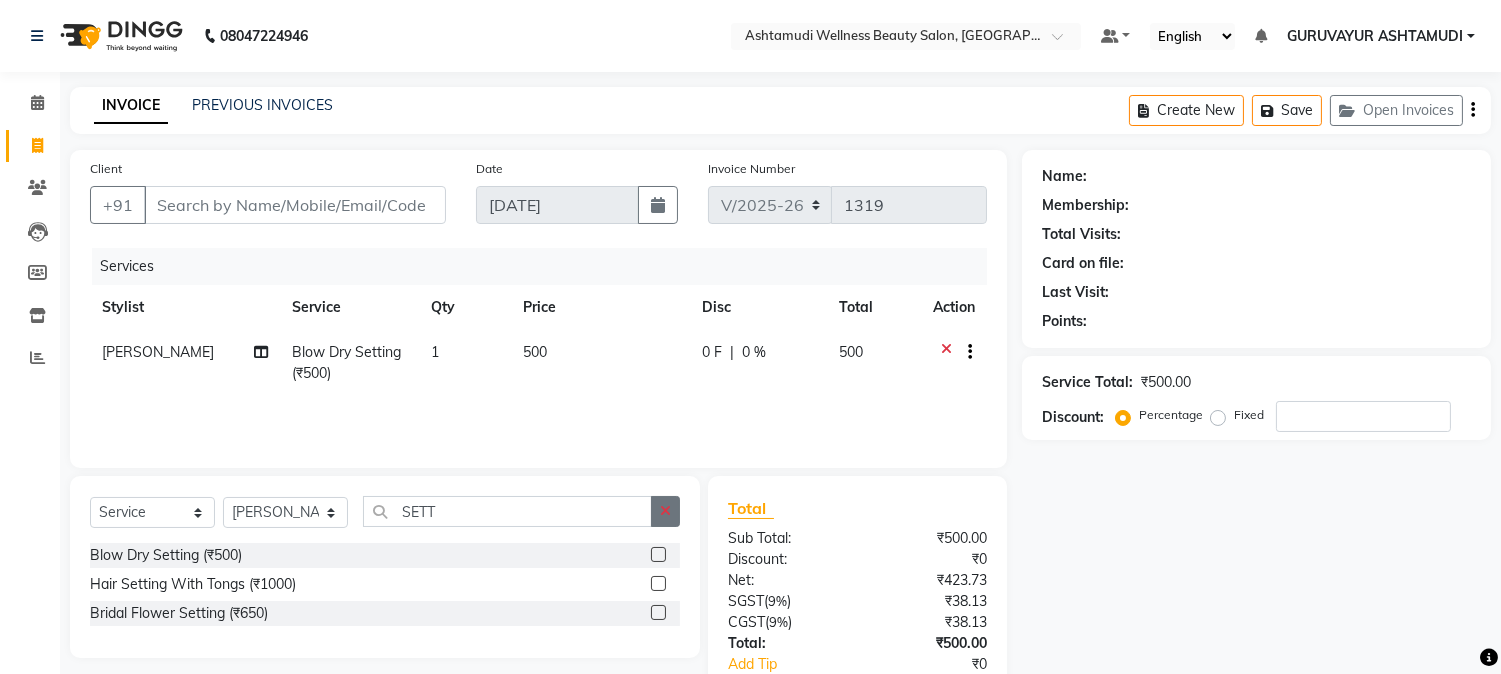 click 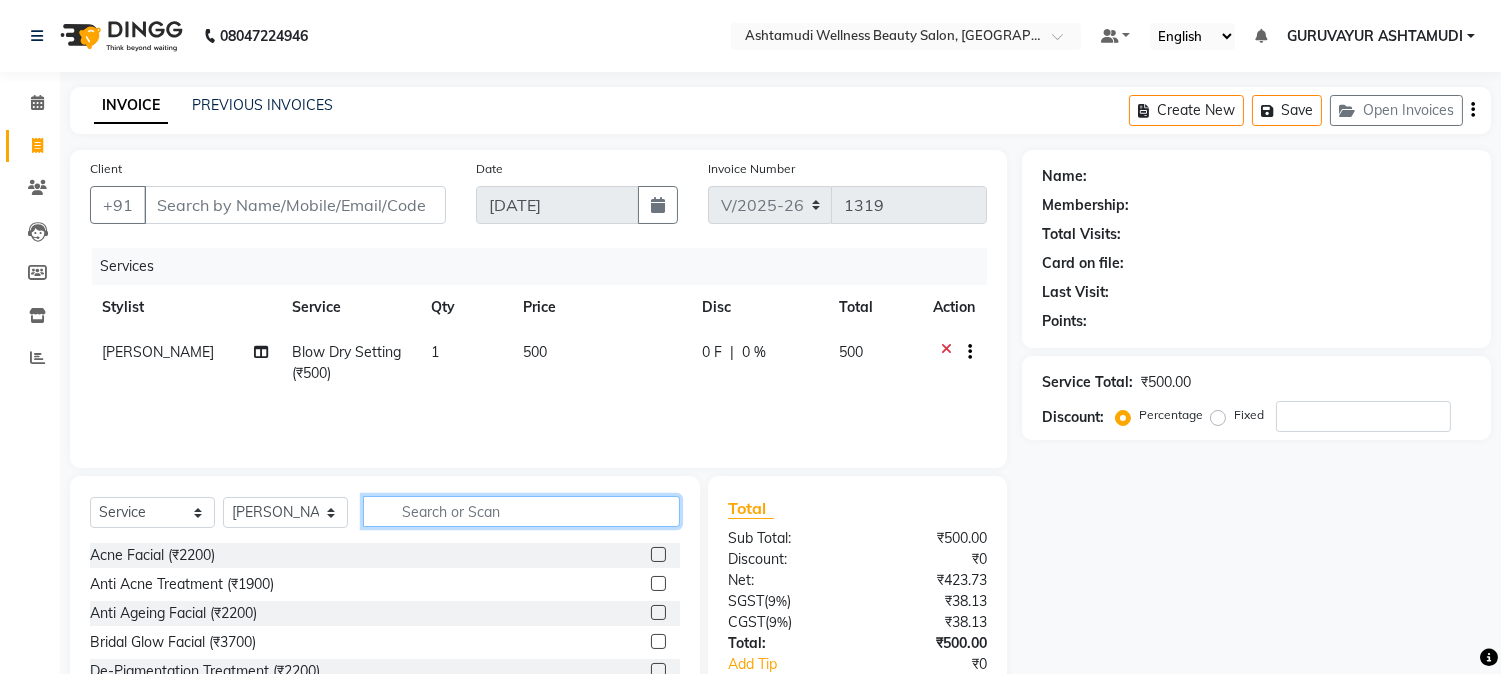click 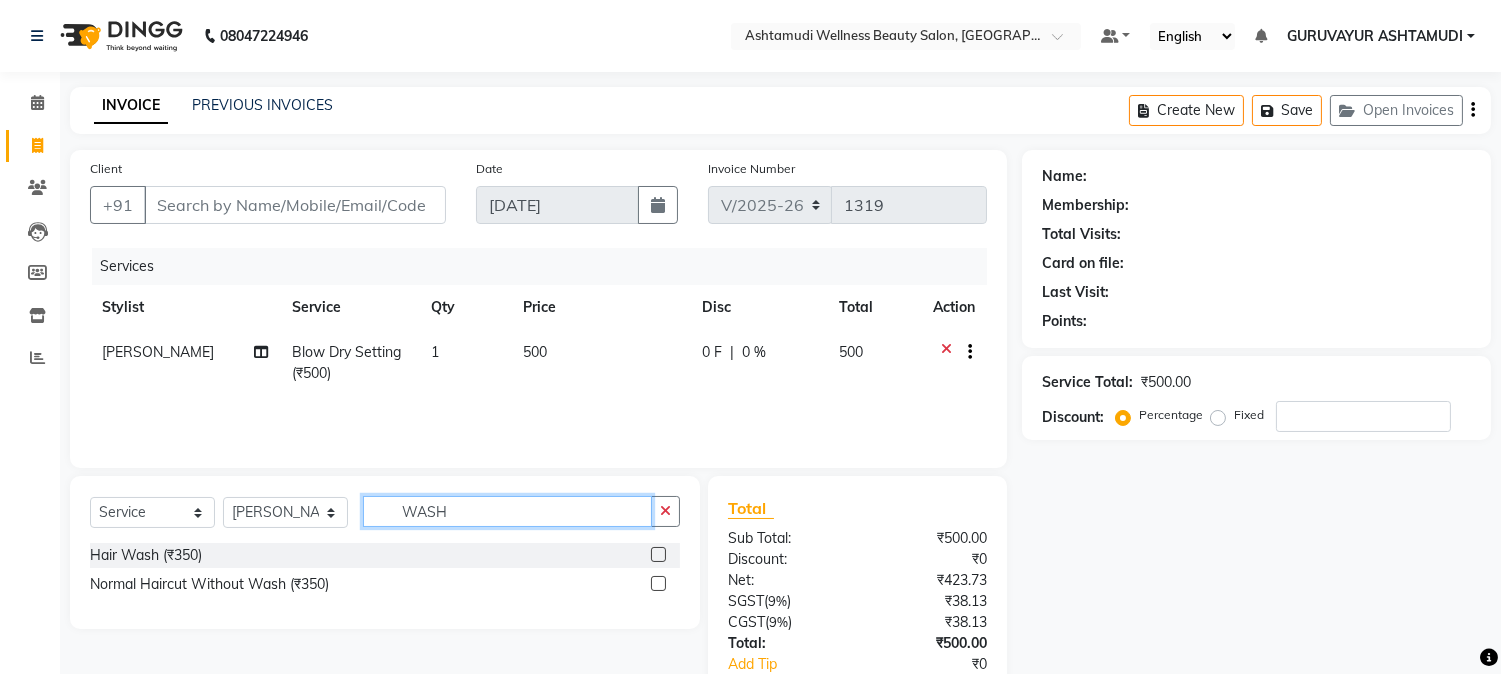 type on "WASH" 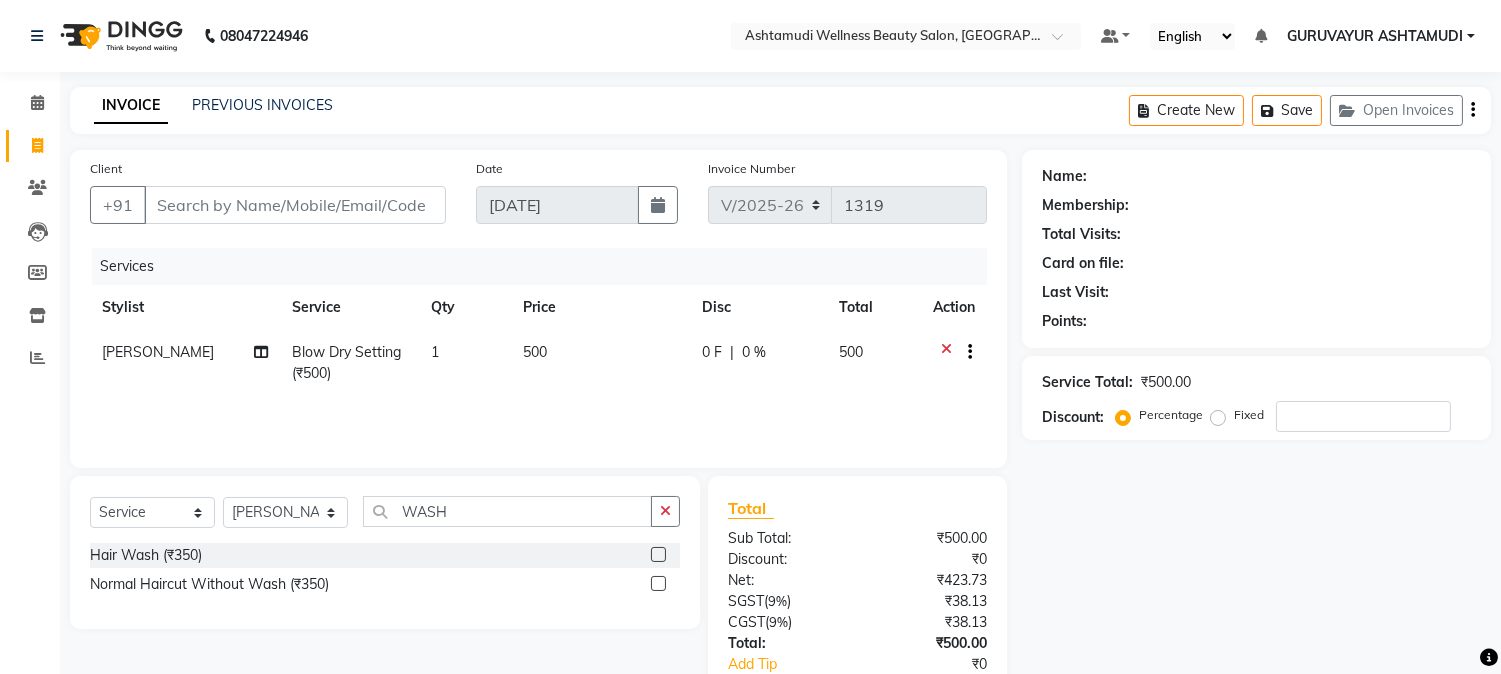 click 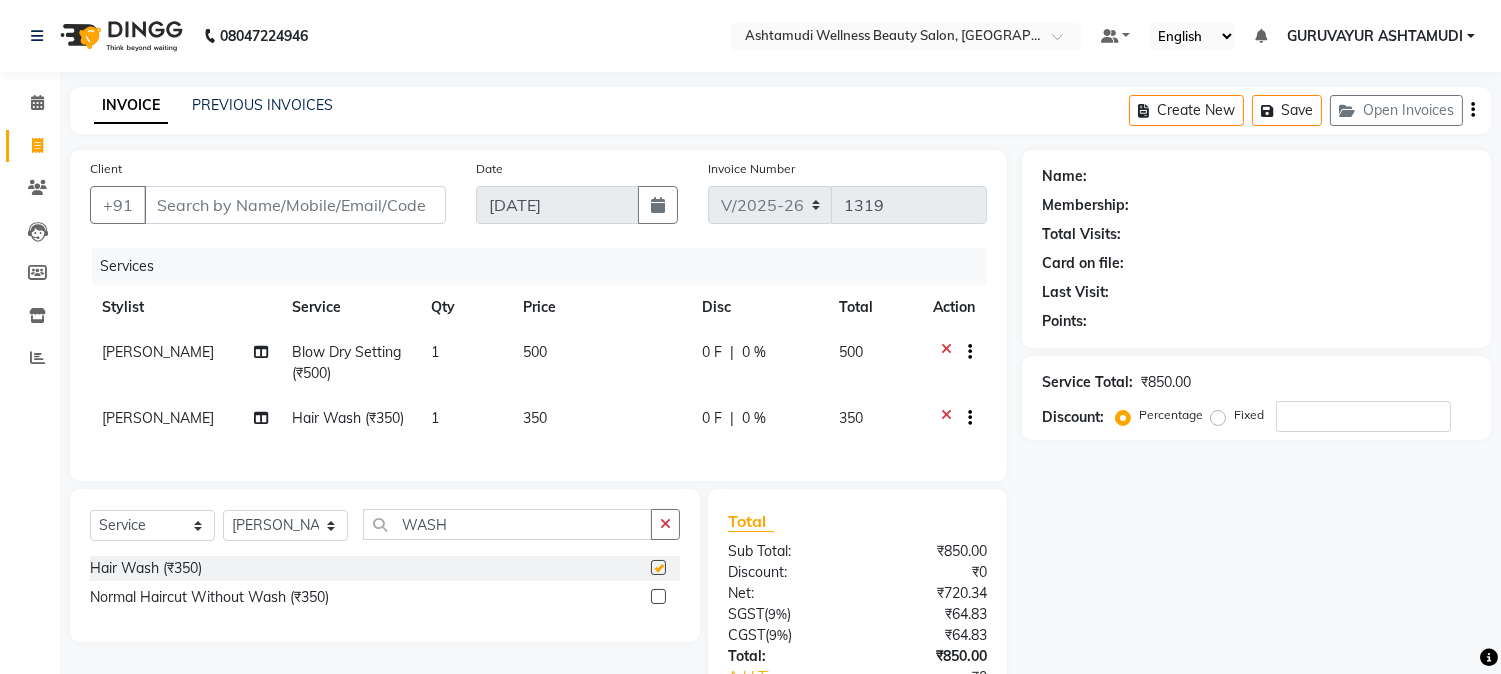 checkbox on "false" 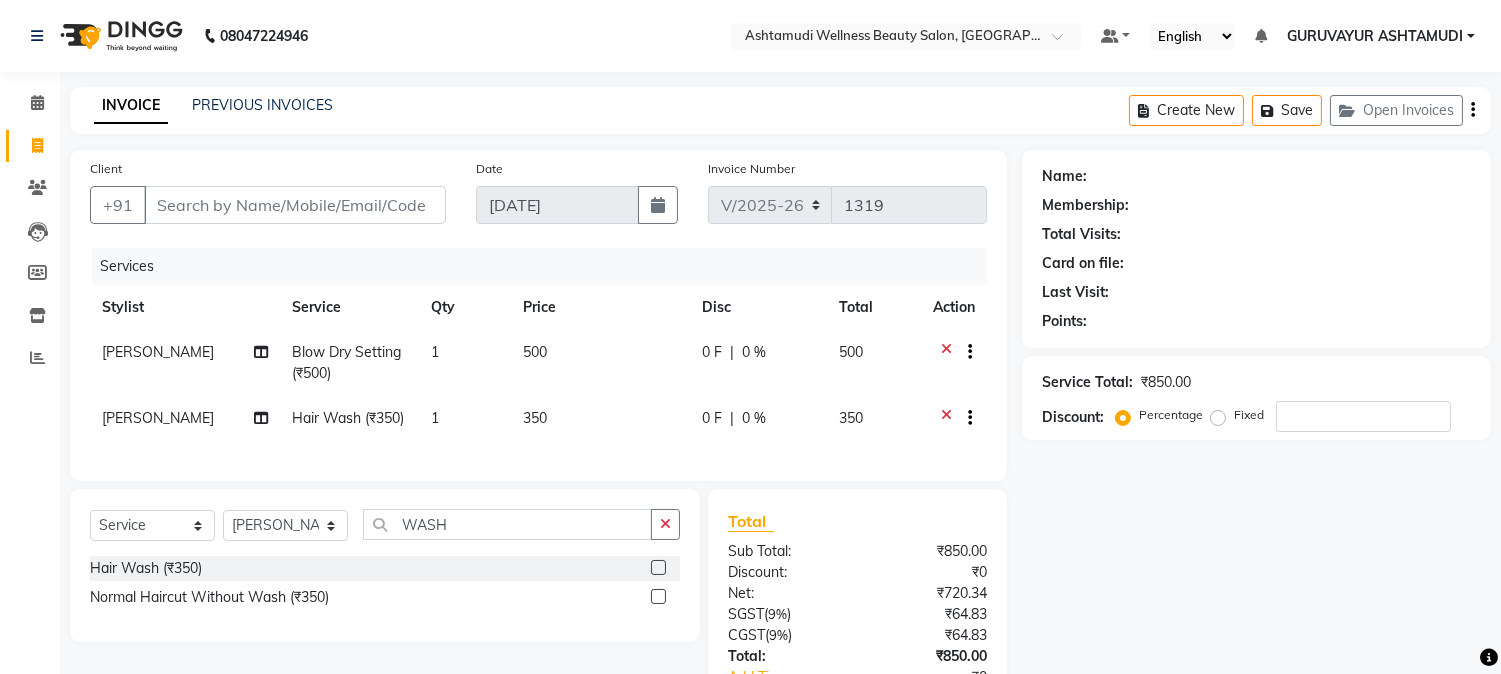 click 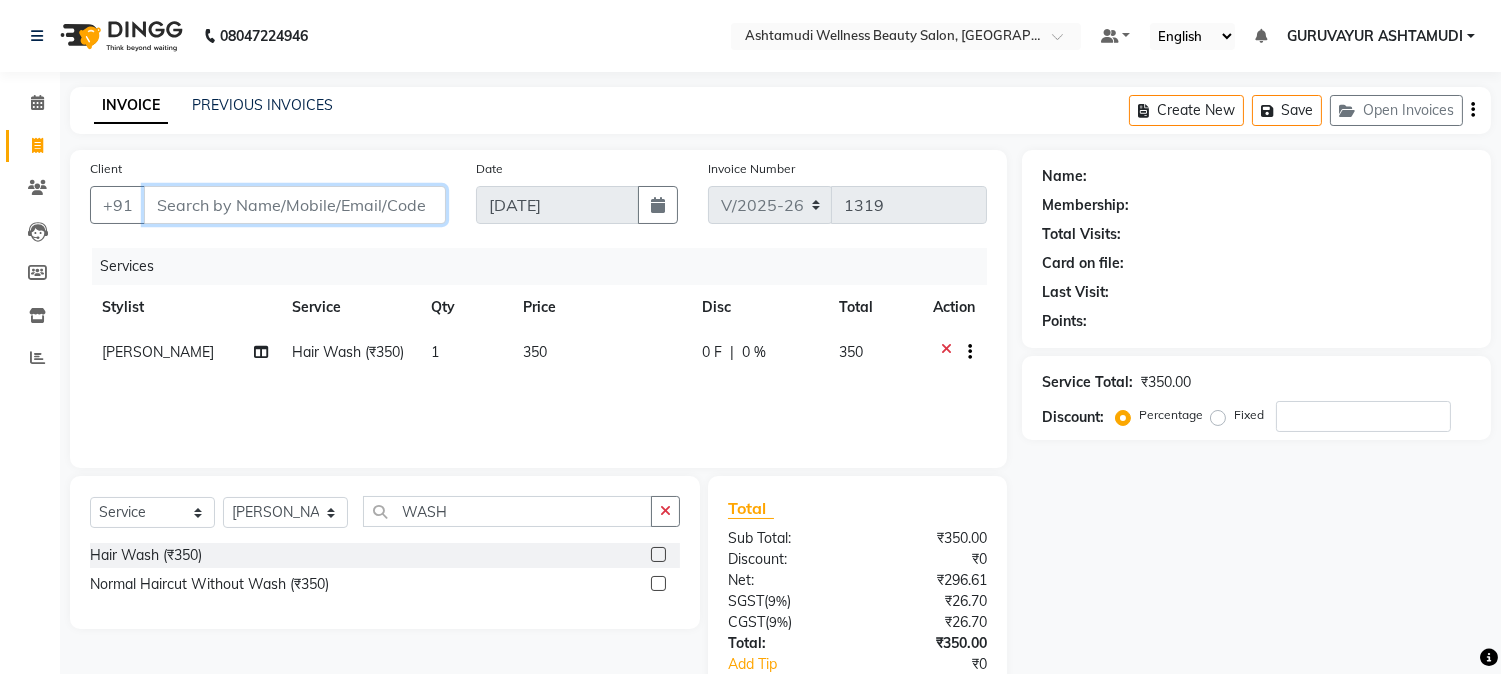 click on "Client" at bounding box center [295, 205] 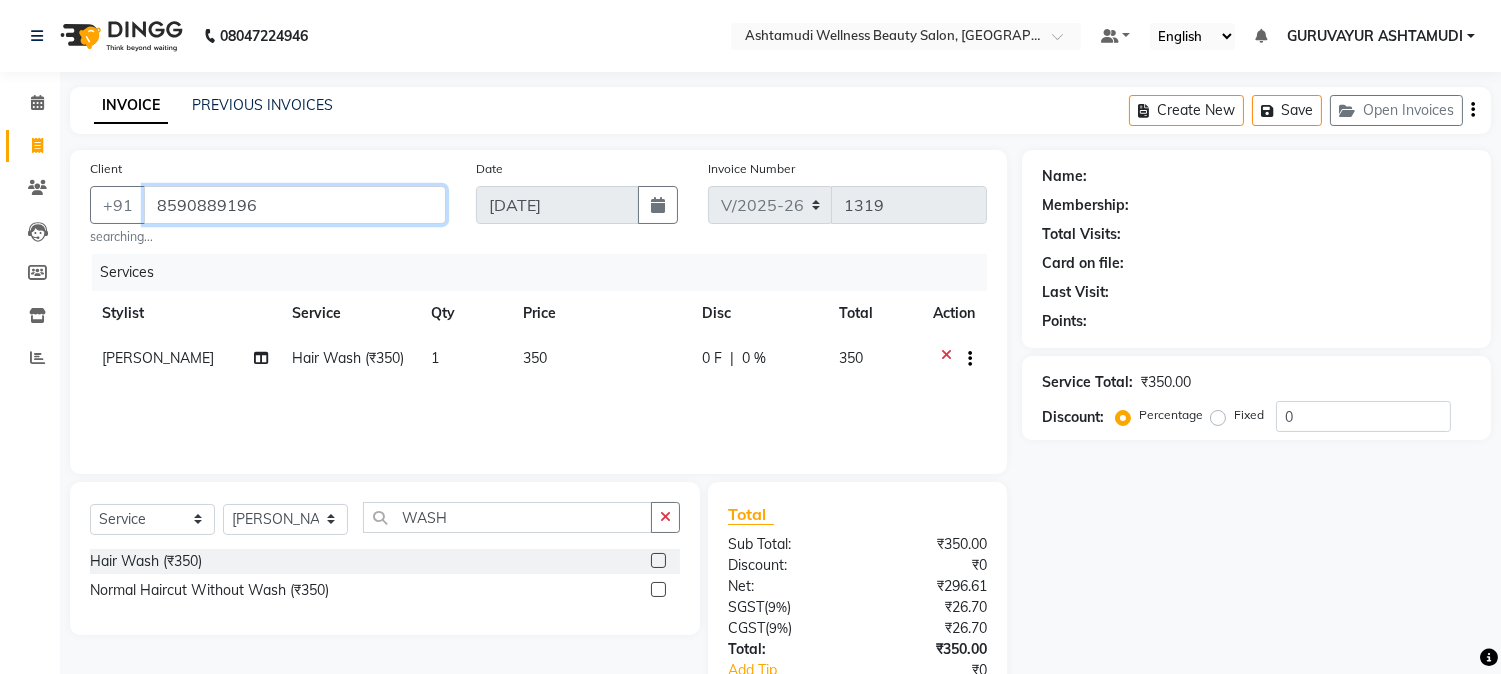 type on "8590889196" 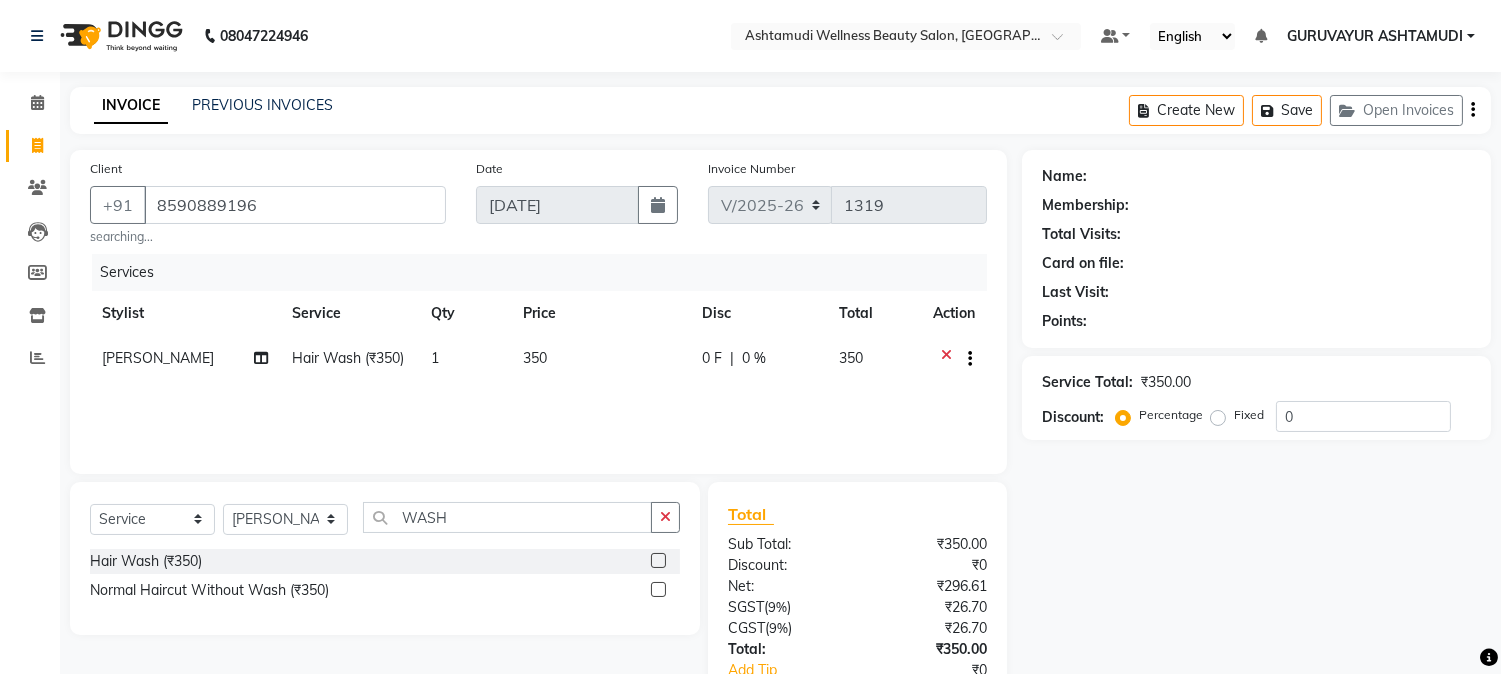 select on "1: Object" 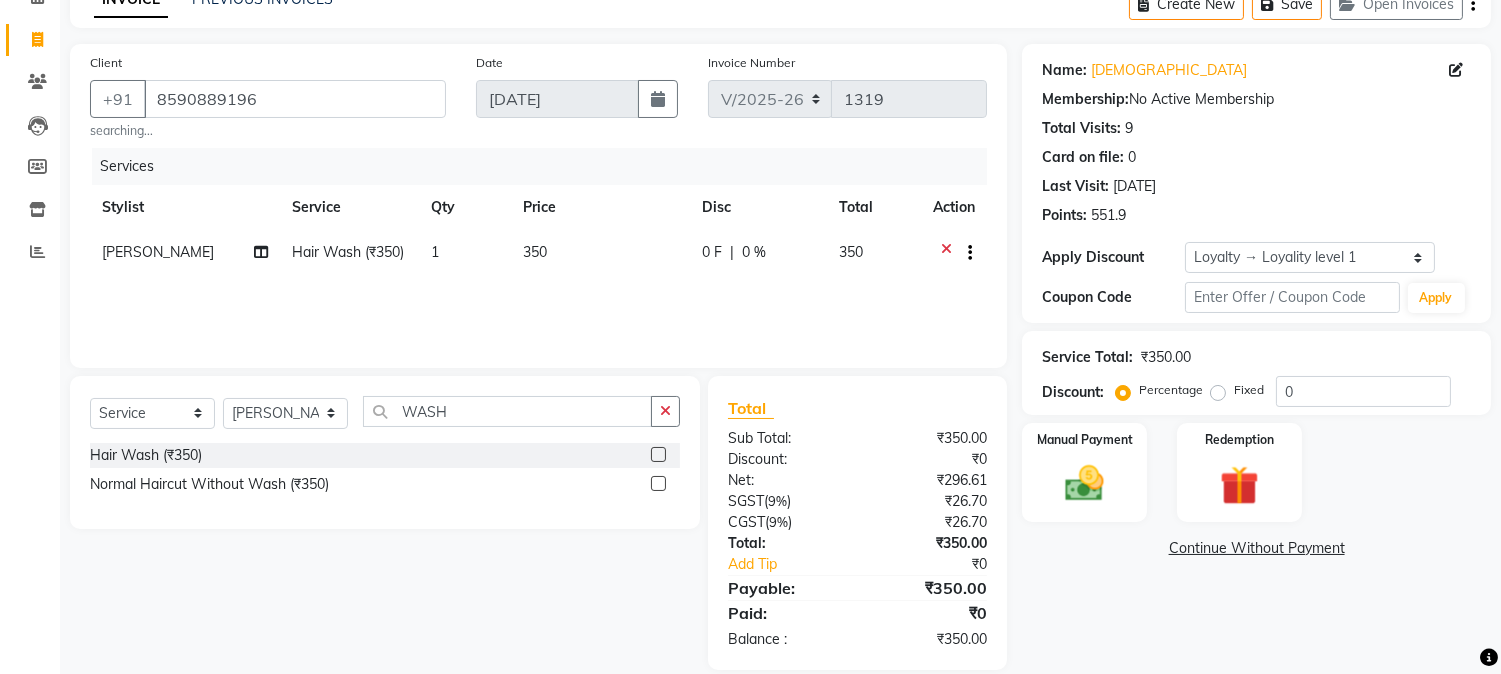 scroll, scrollTop: 132, scrollLeft: 0, axis: vertical 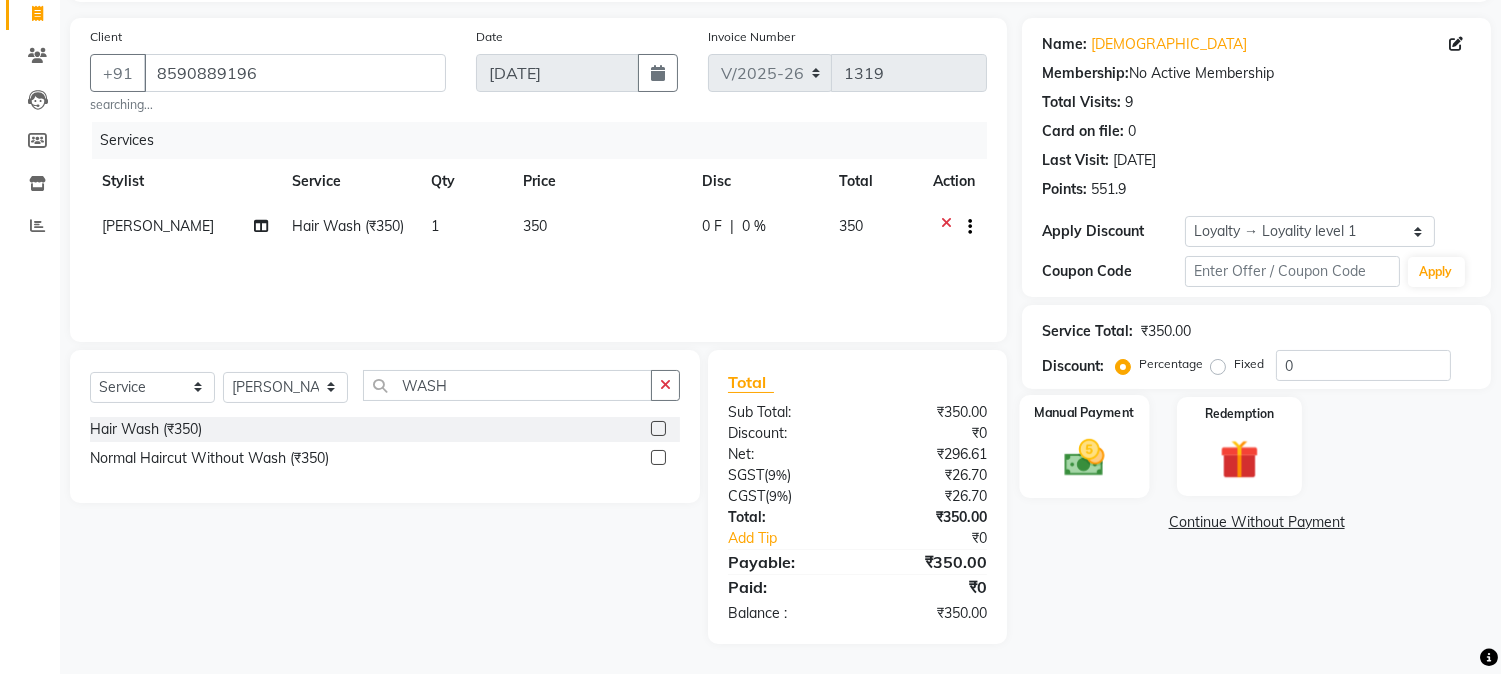 click 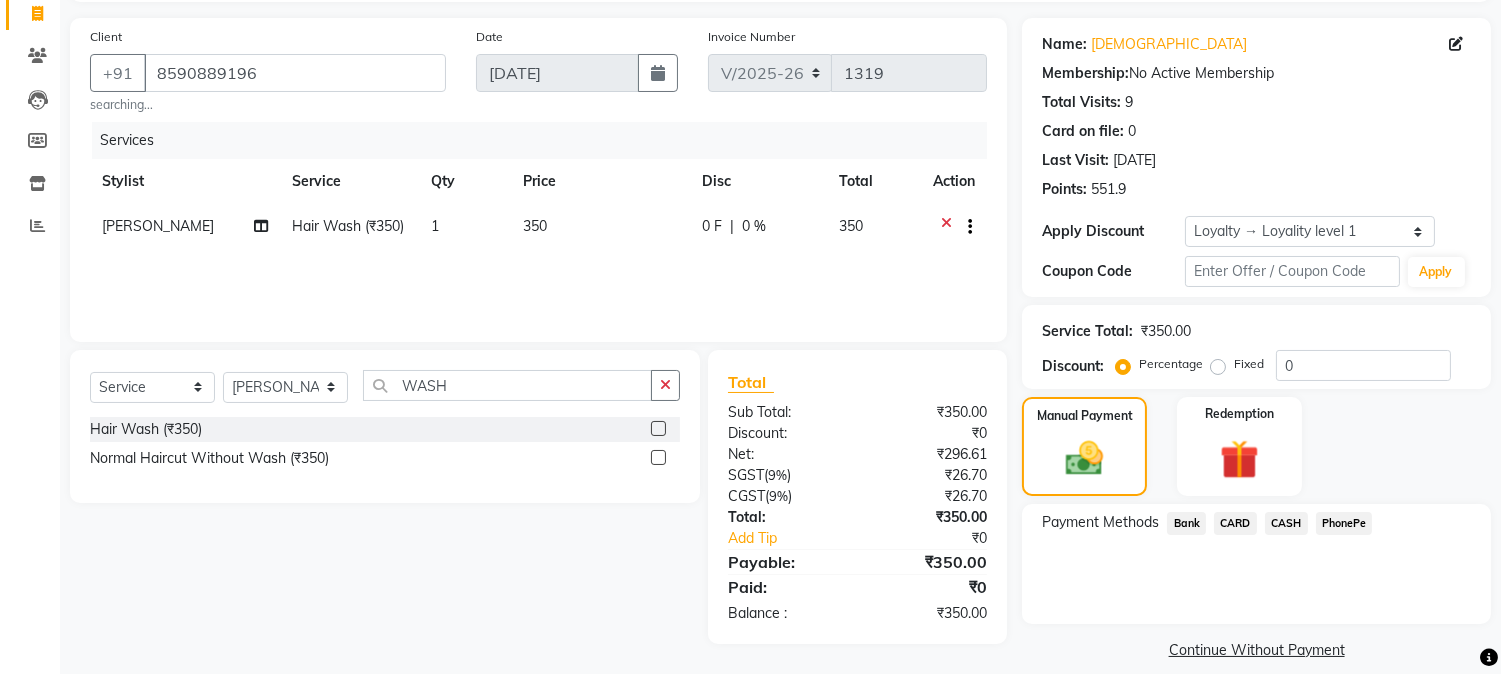 click on "PhonePe" 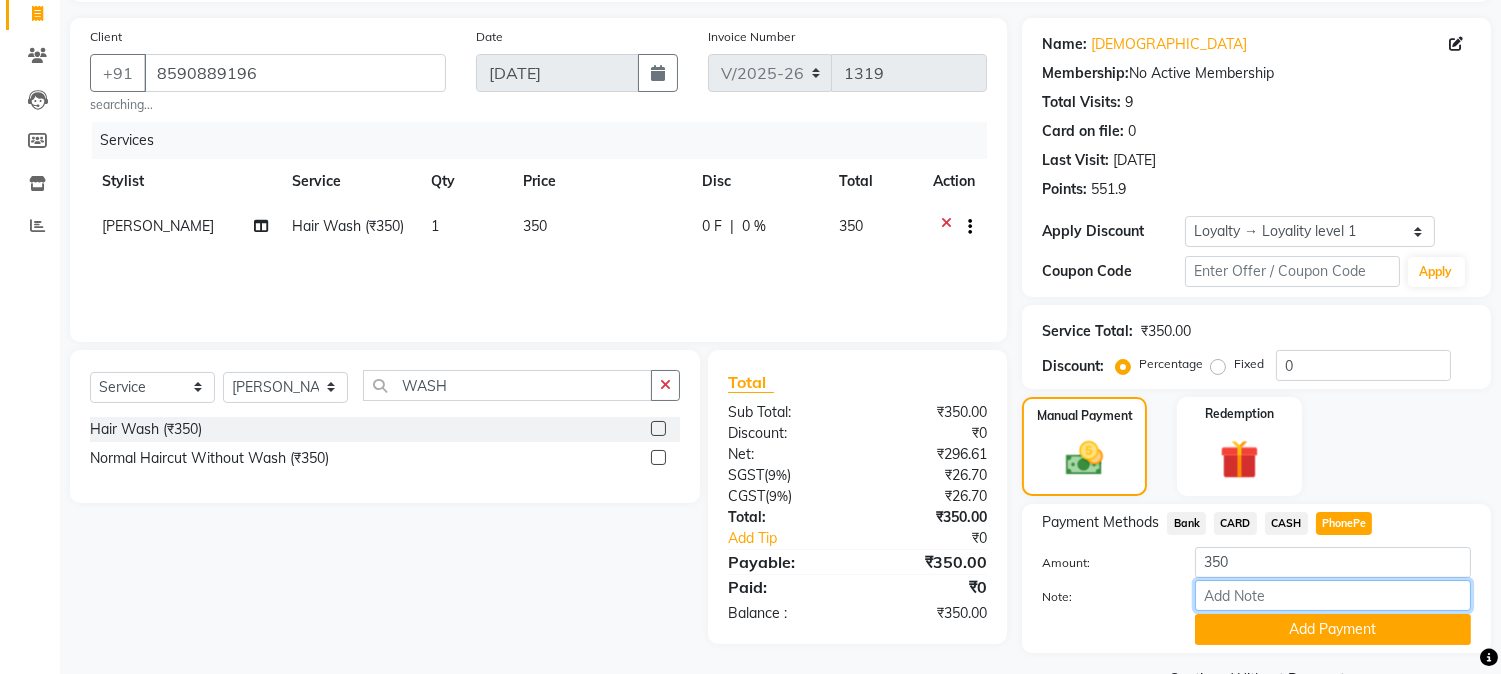 click on "Note:" at bounding box center [1333, 595] 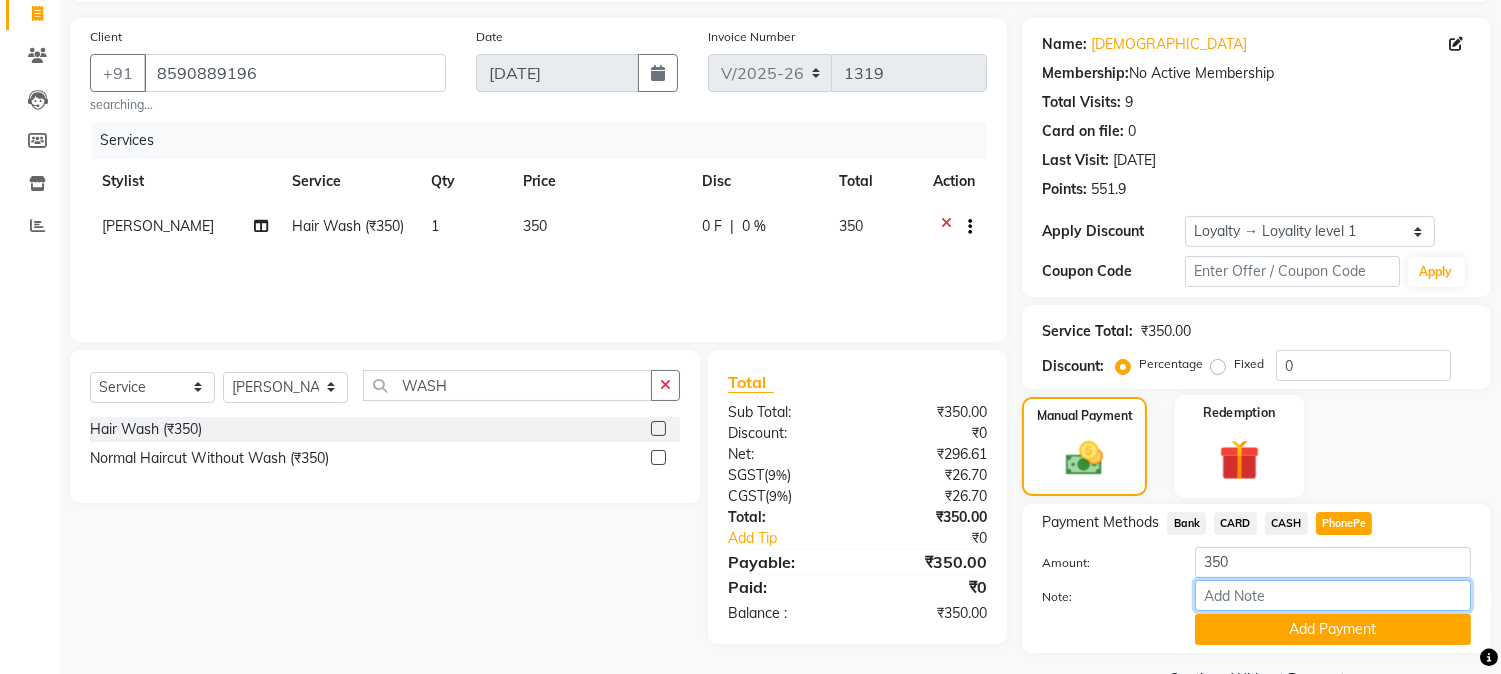 type on "NIGISHA" 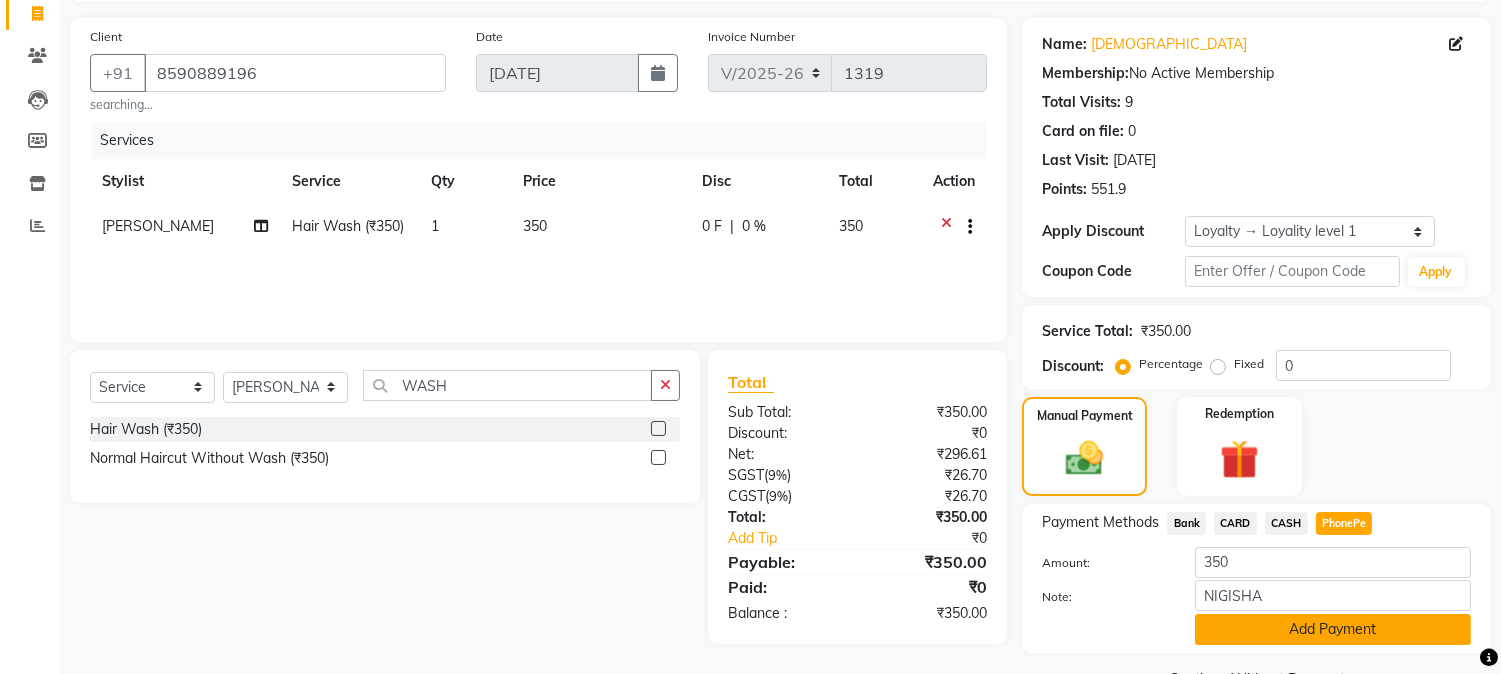 click on "Add Payment" 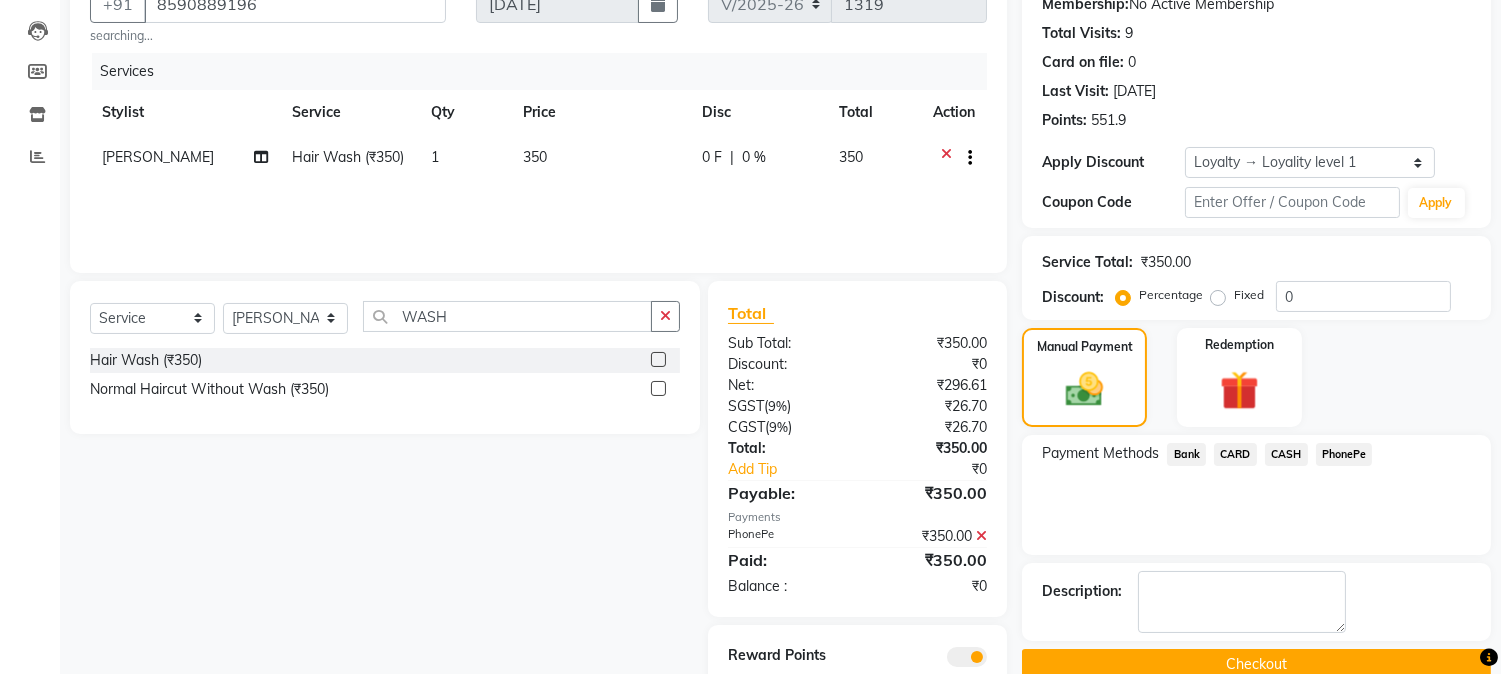 scroll, scrollTop: 273, scrollLeft: 0, axis: vertical 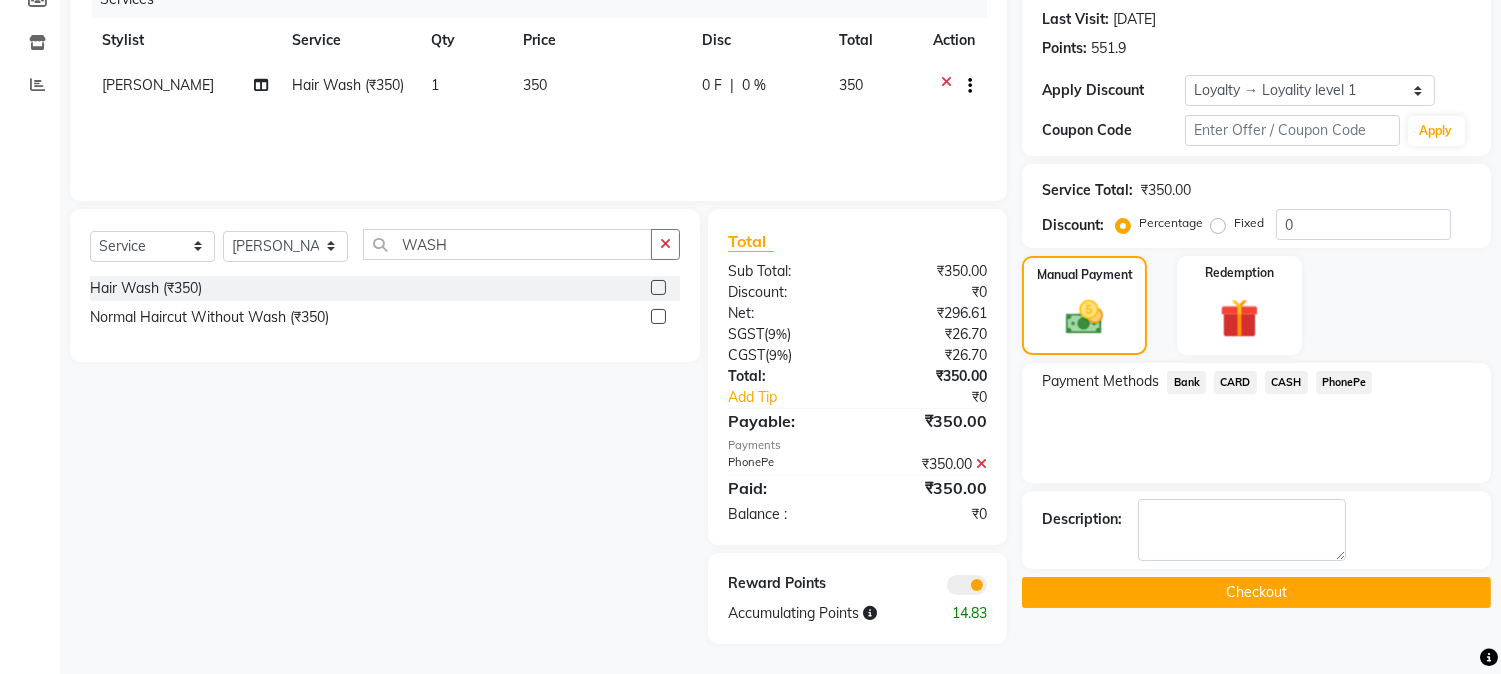 click on "Checkout" 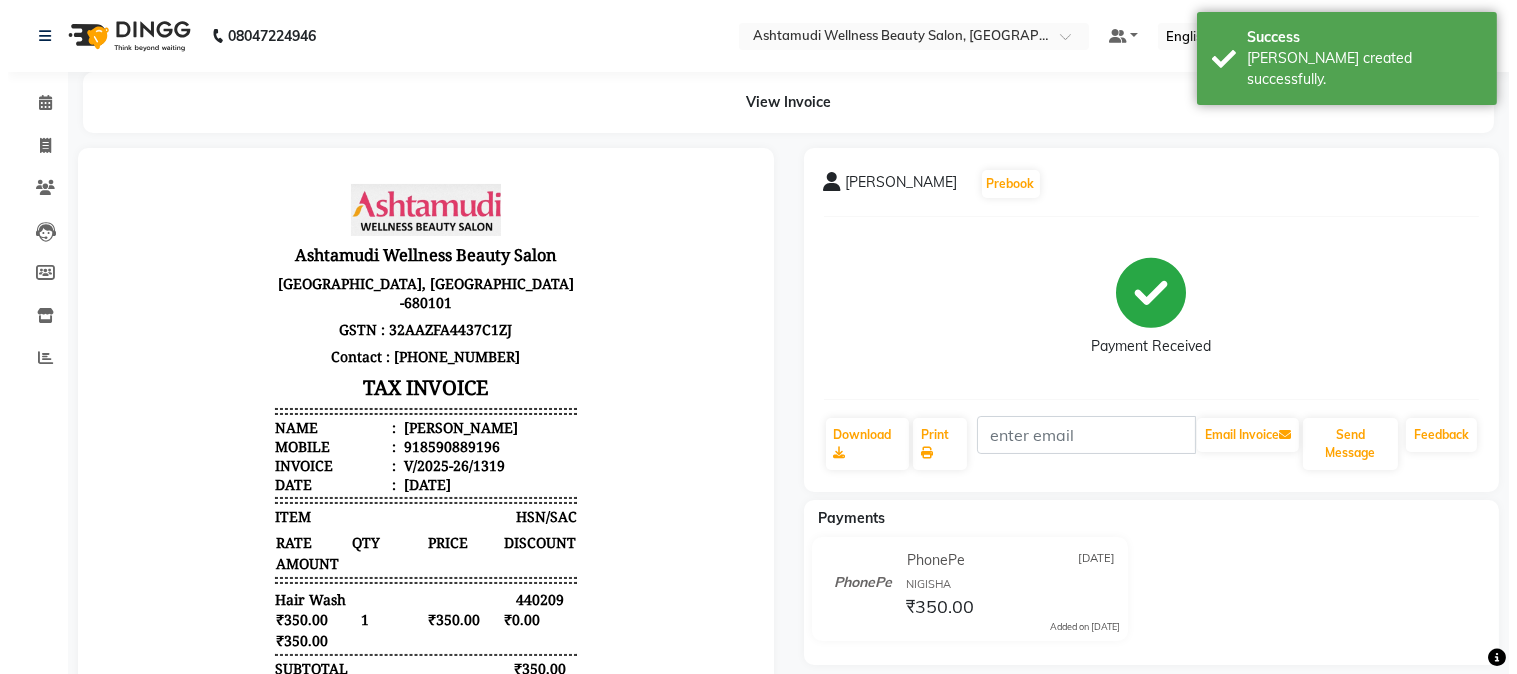 scroll, scrollTop: 0, scrollLeft: 0, axis: both 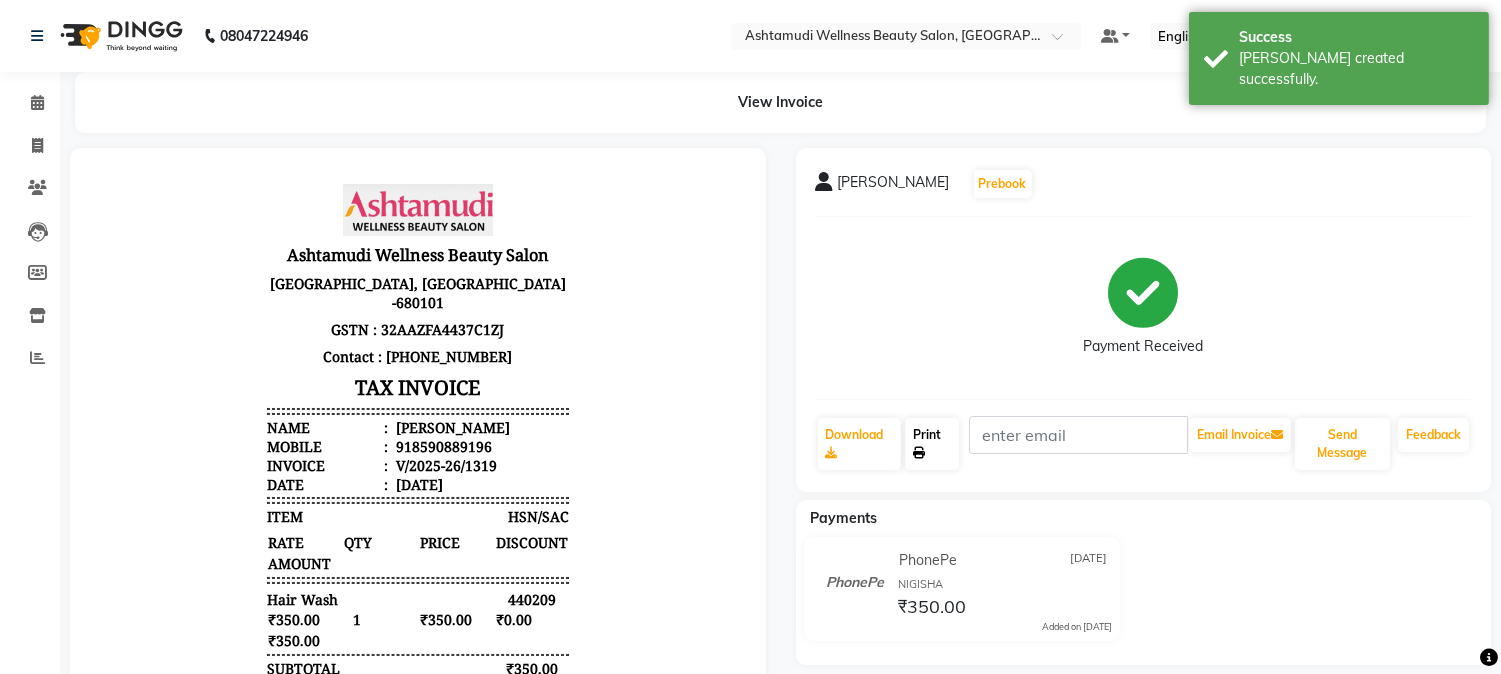 click on "Print" 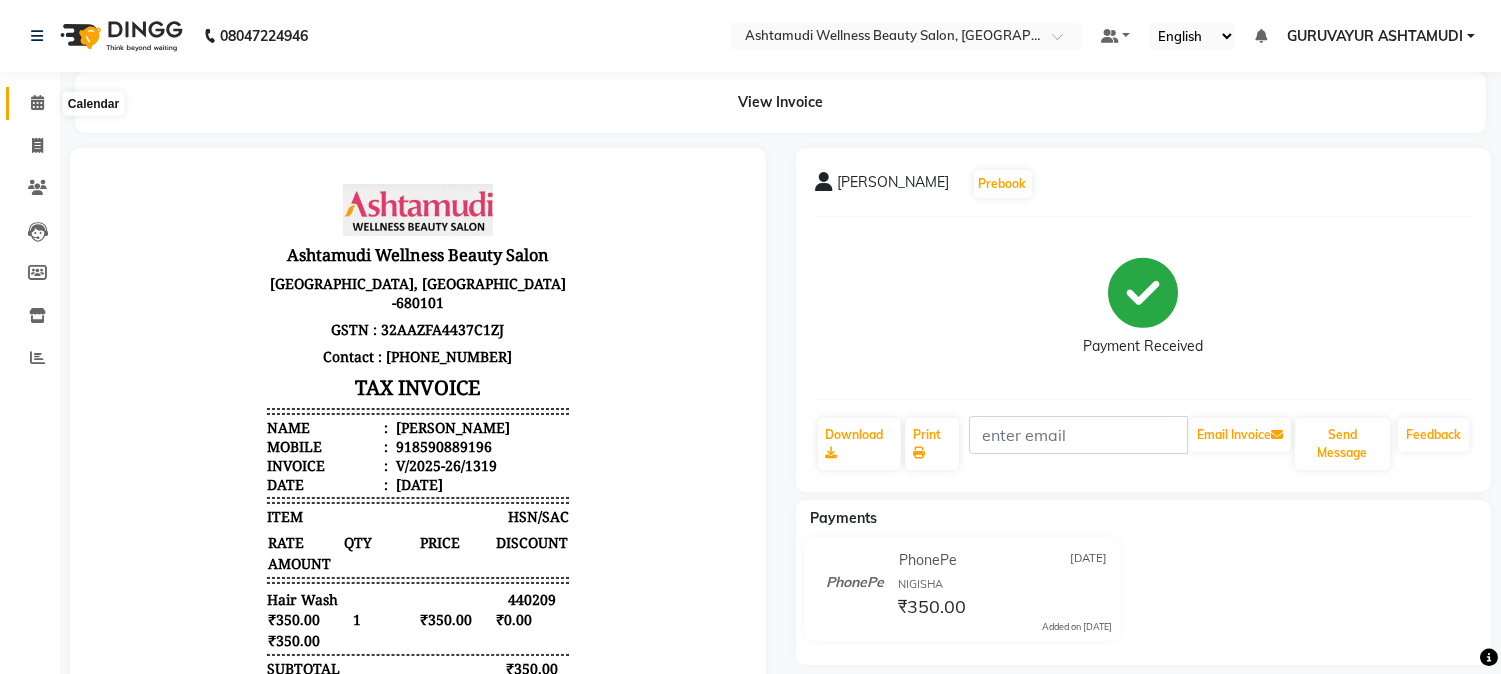 click 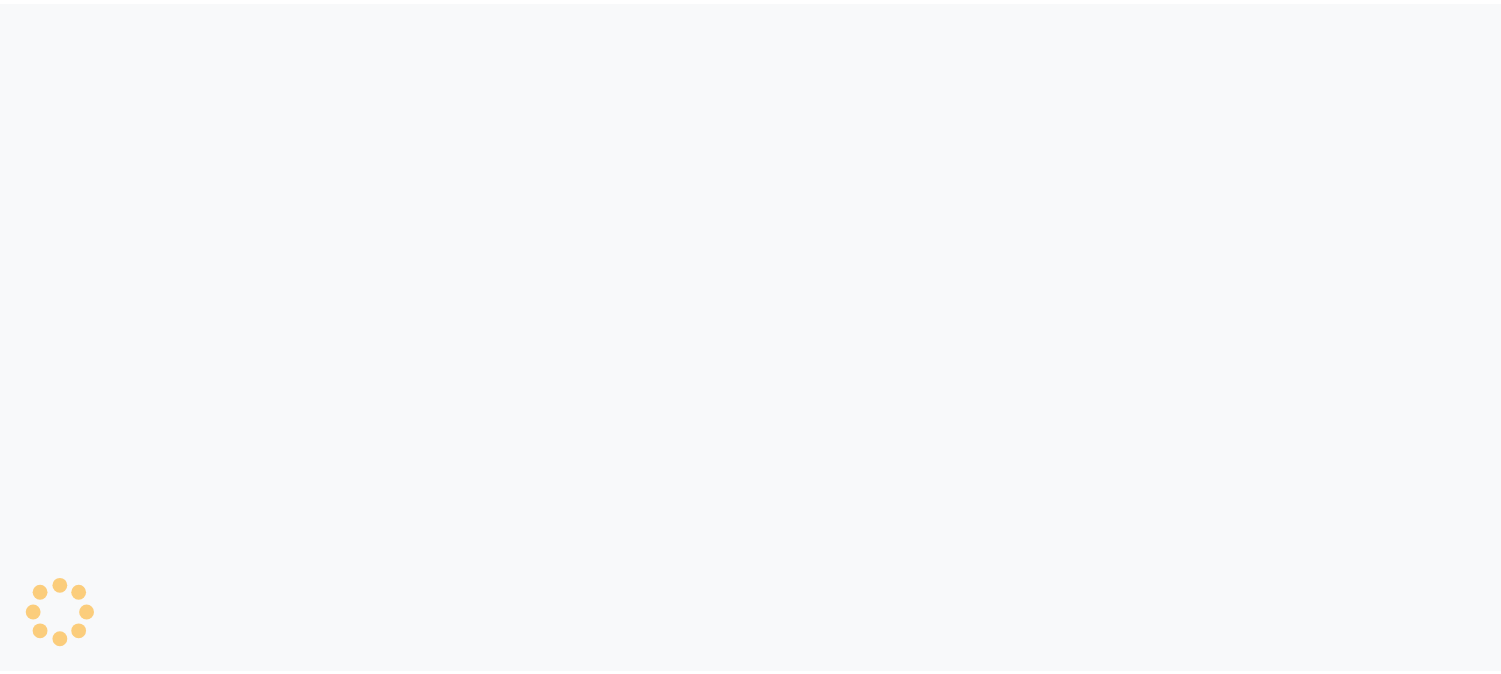 scroll, scrollTop: 0, scrollLeft: 0, axis: both 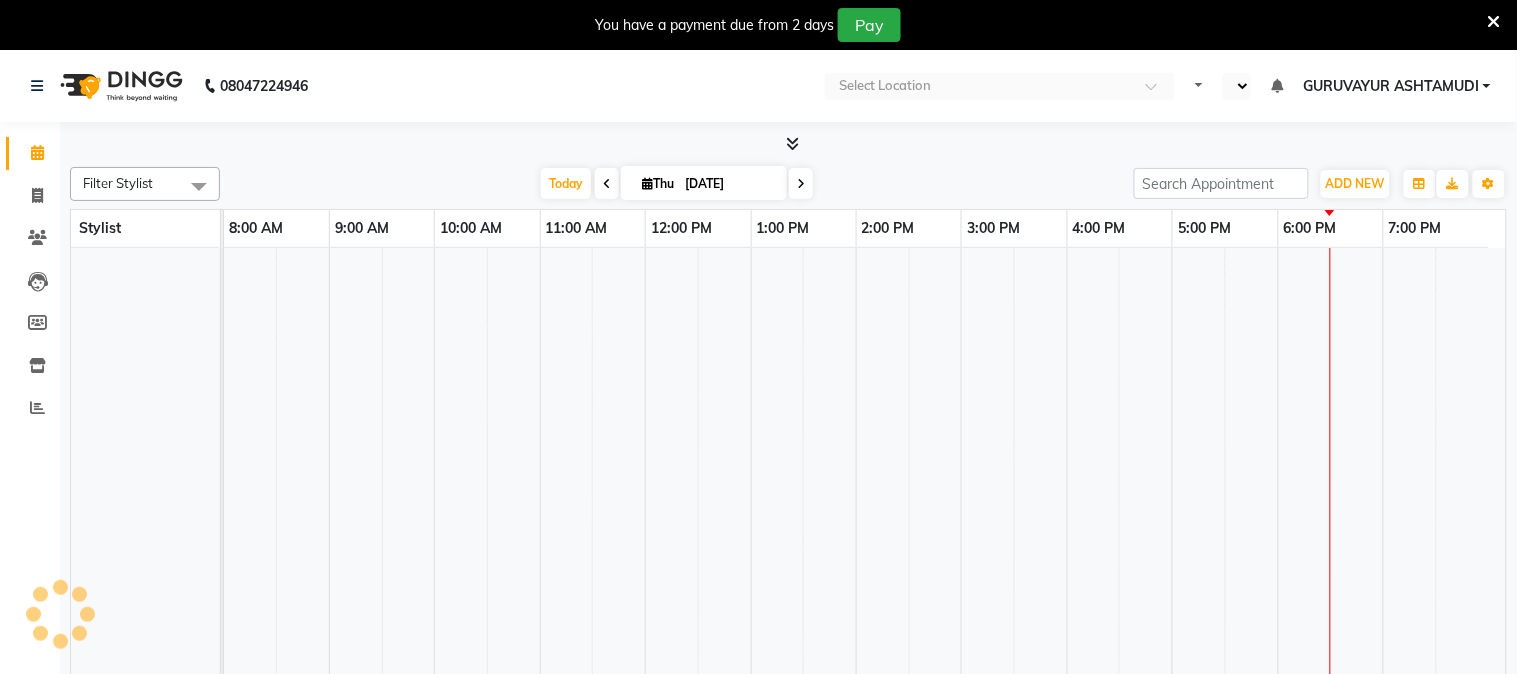 select on "en" 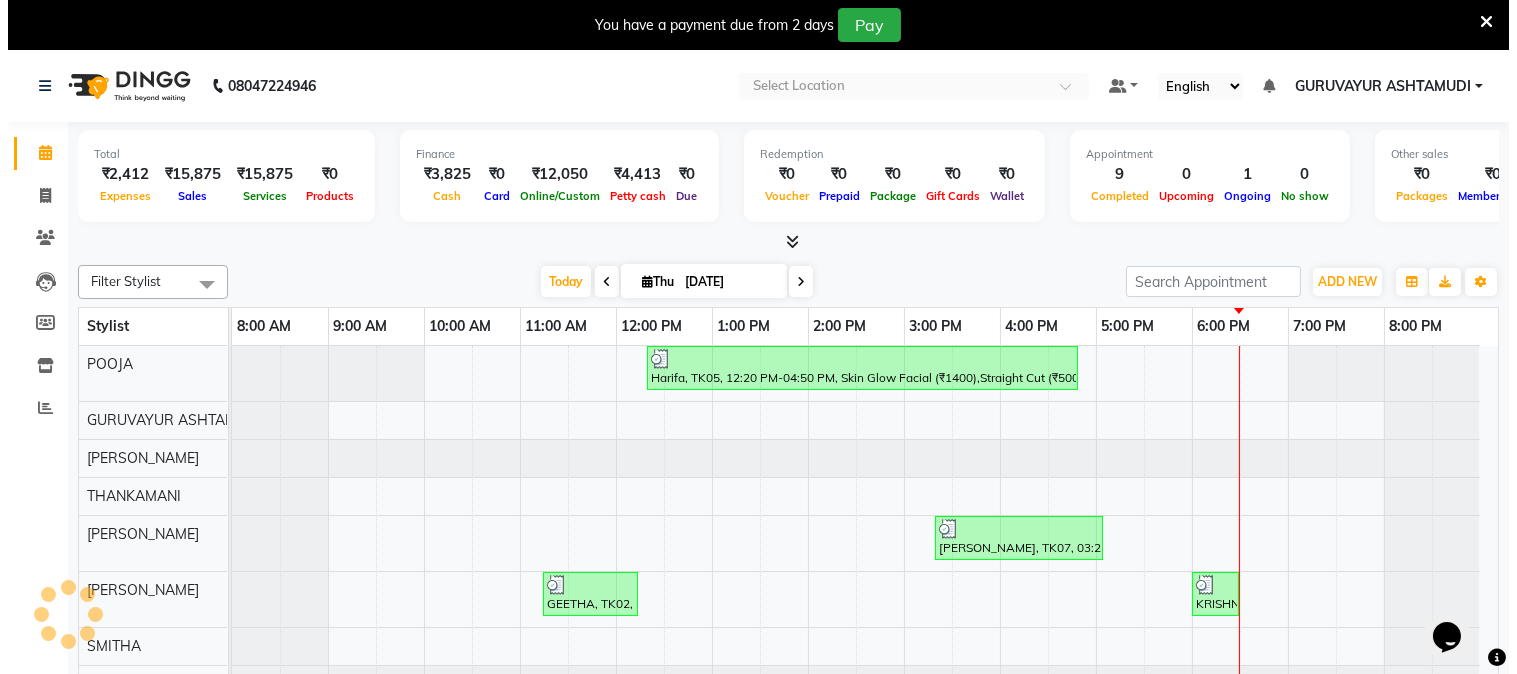scroll, scrollTop: 0, scrollLeft: 0, axis: both 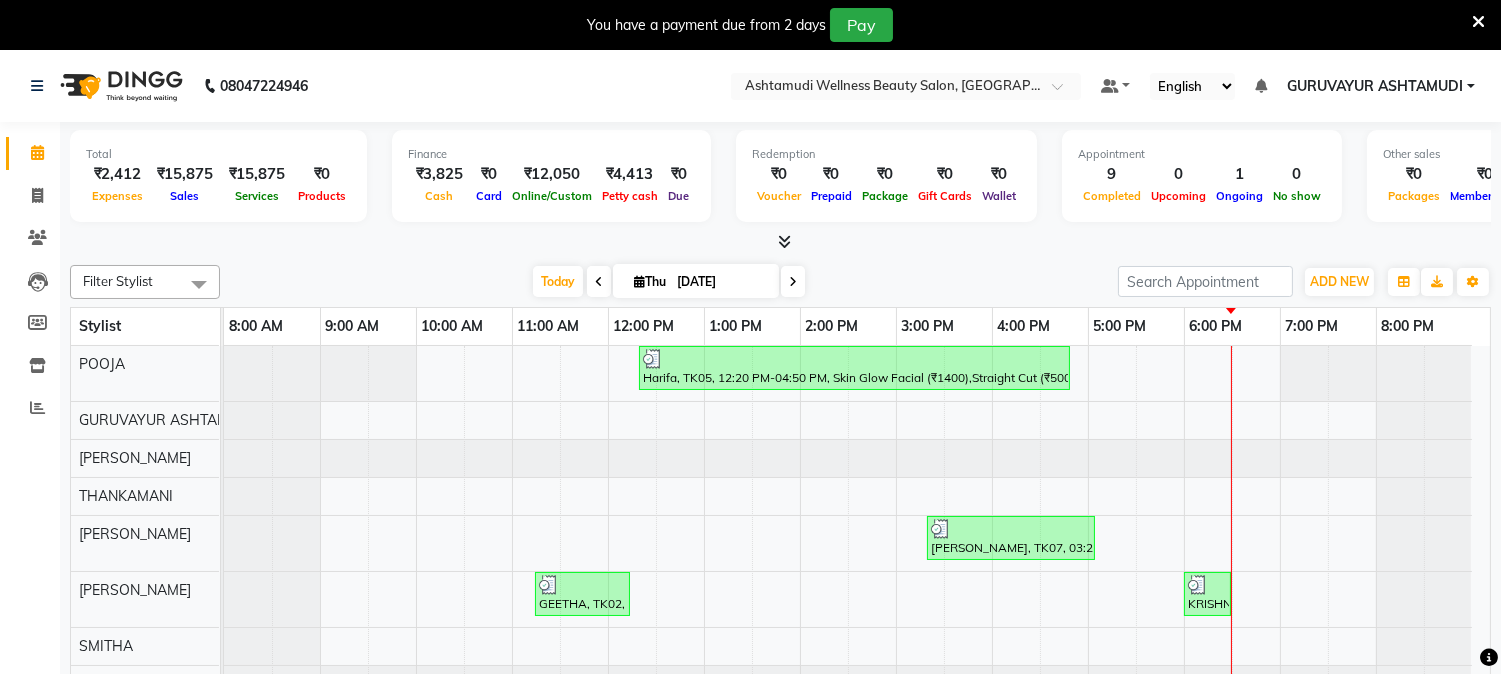 click at bounding box center (1478, 22) 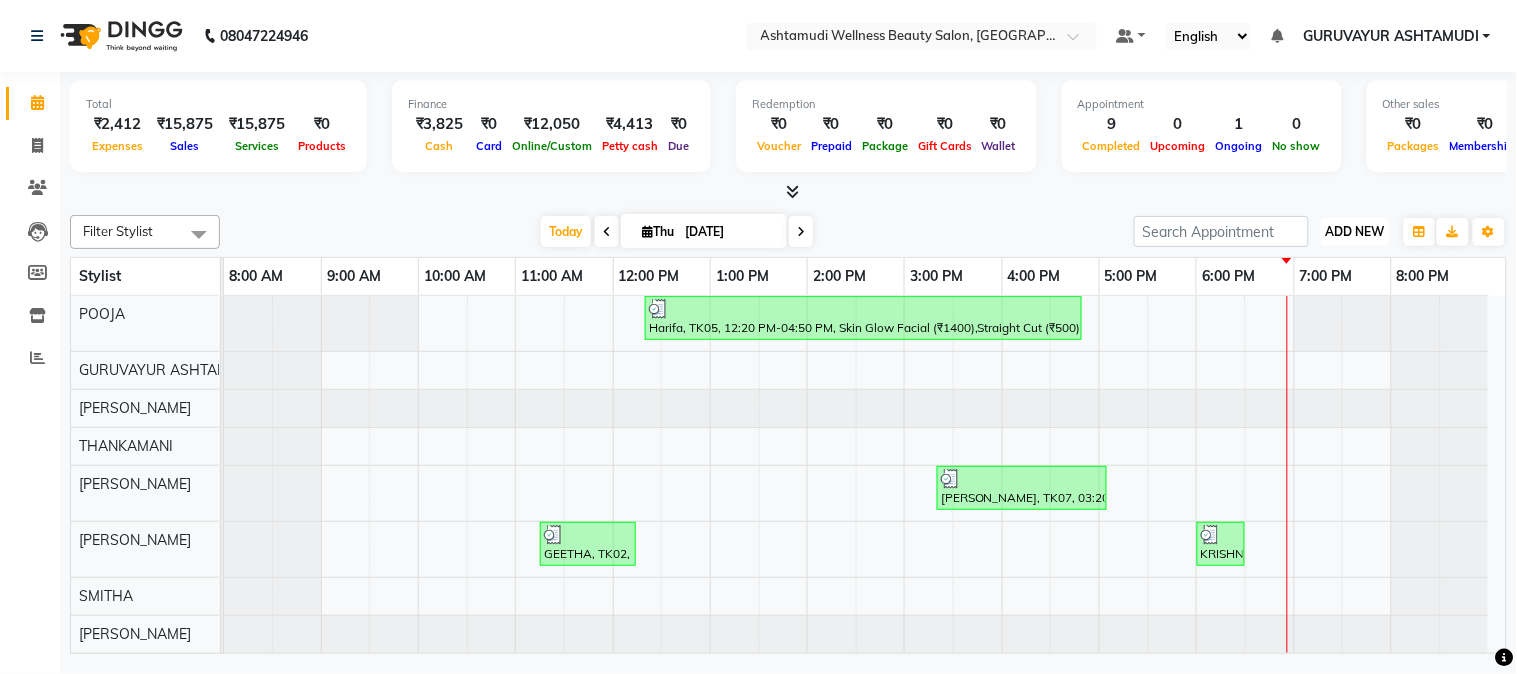 click on "ADD NEW" at bounding box center [1355, 231] 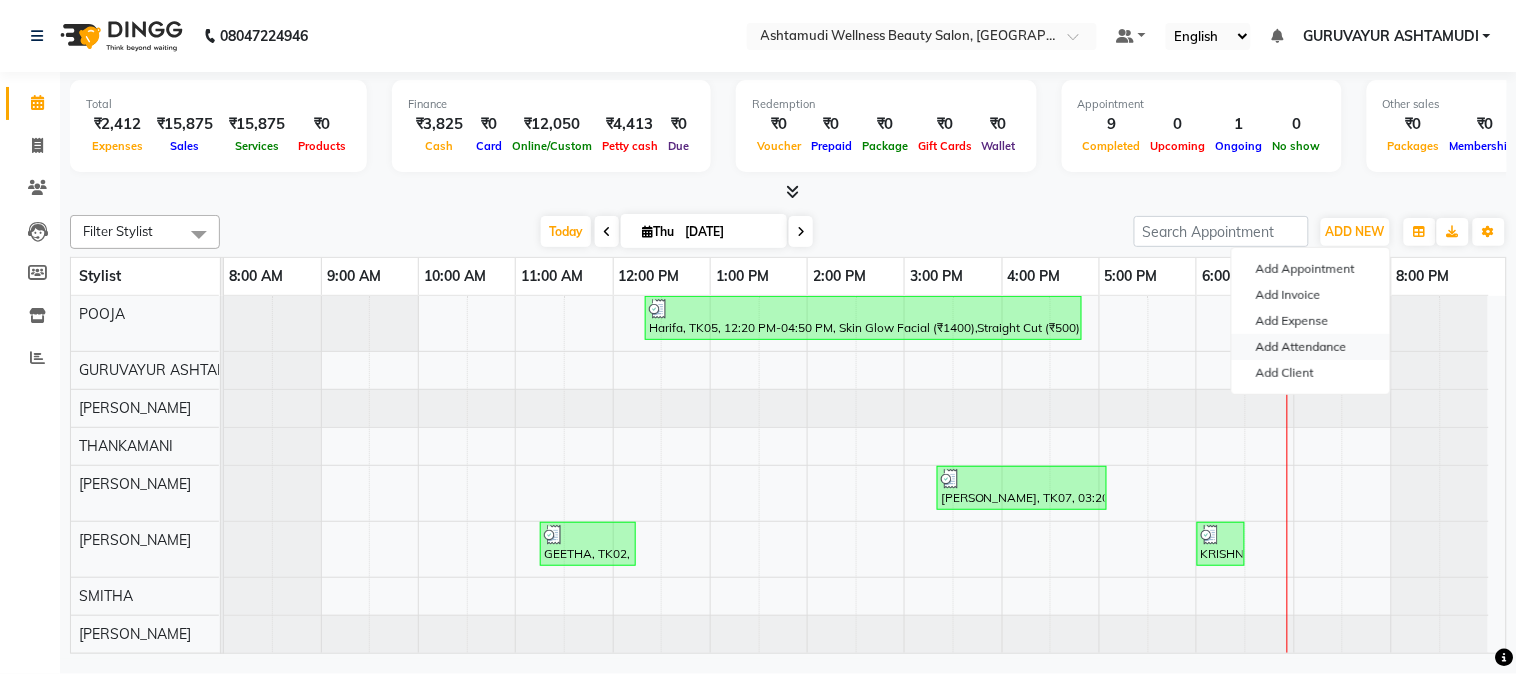 click on "Add Attendance" at bounding box center (1311, 347) 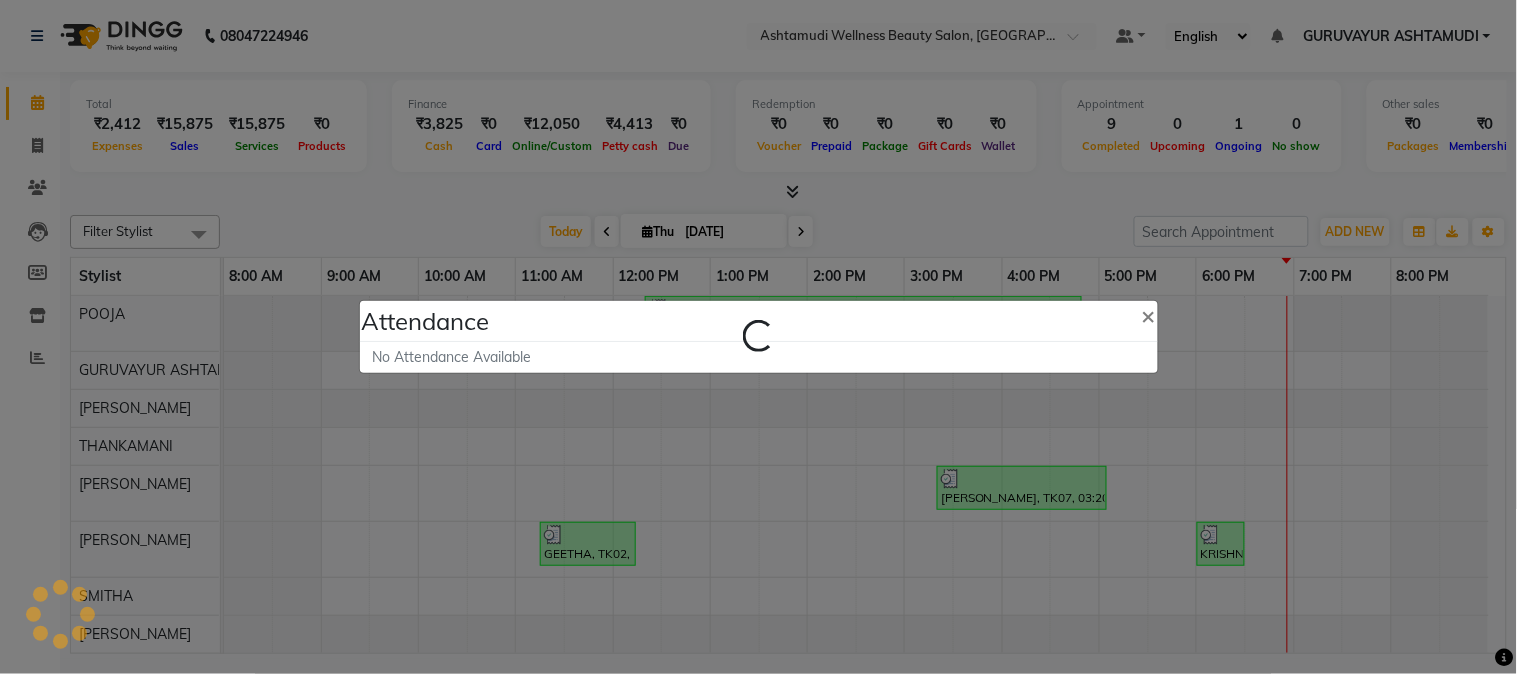 select on "A" 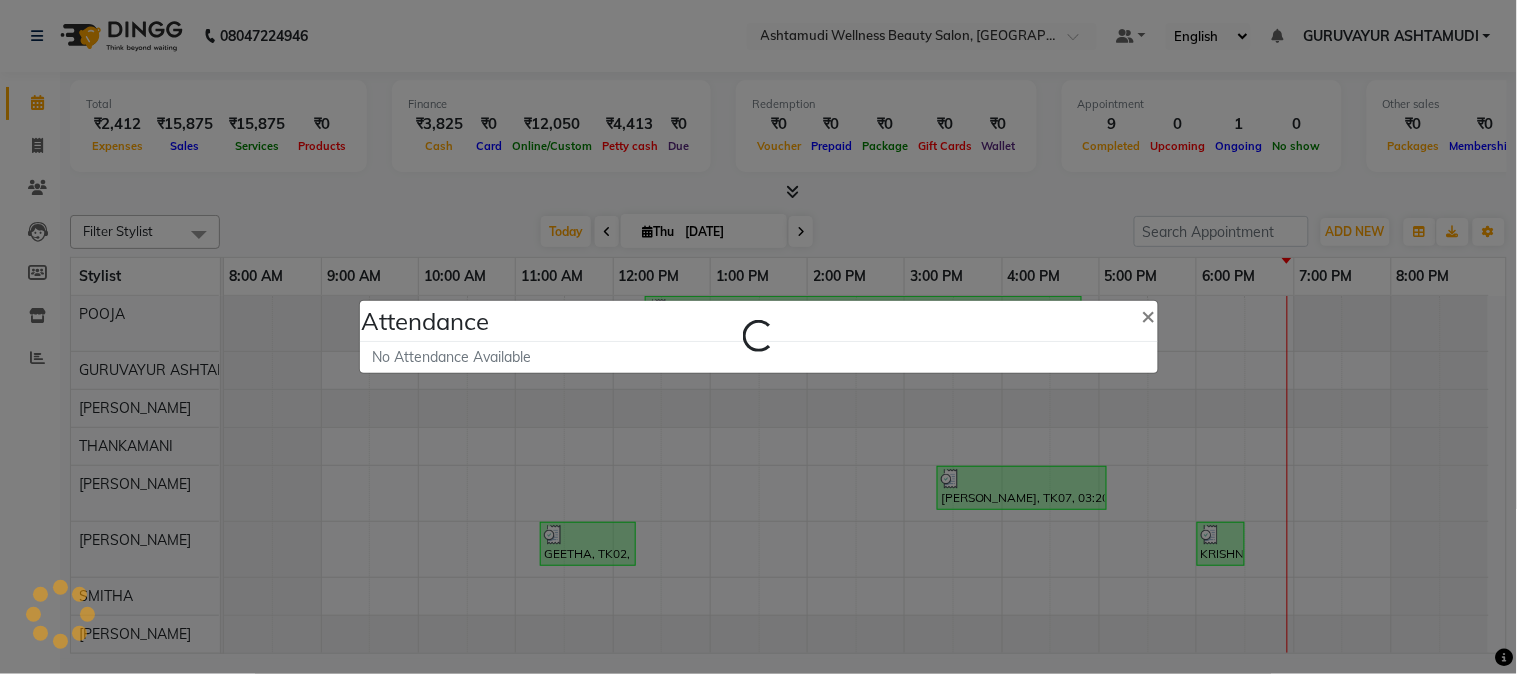select on "A" 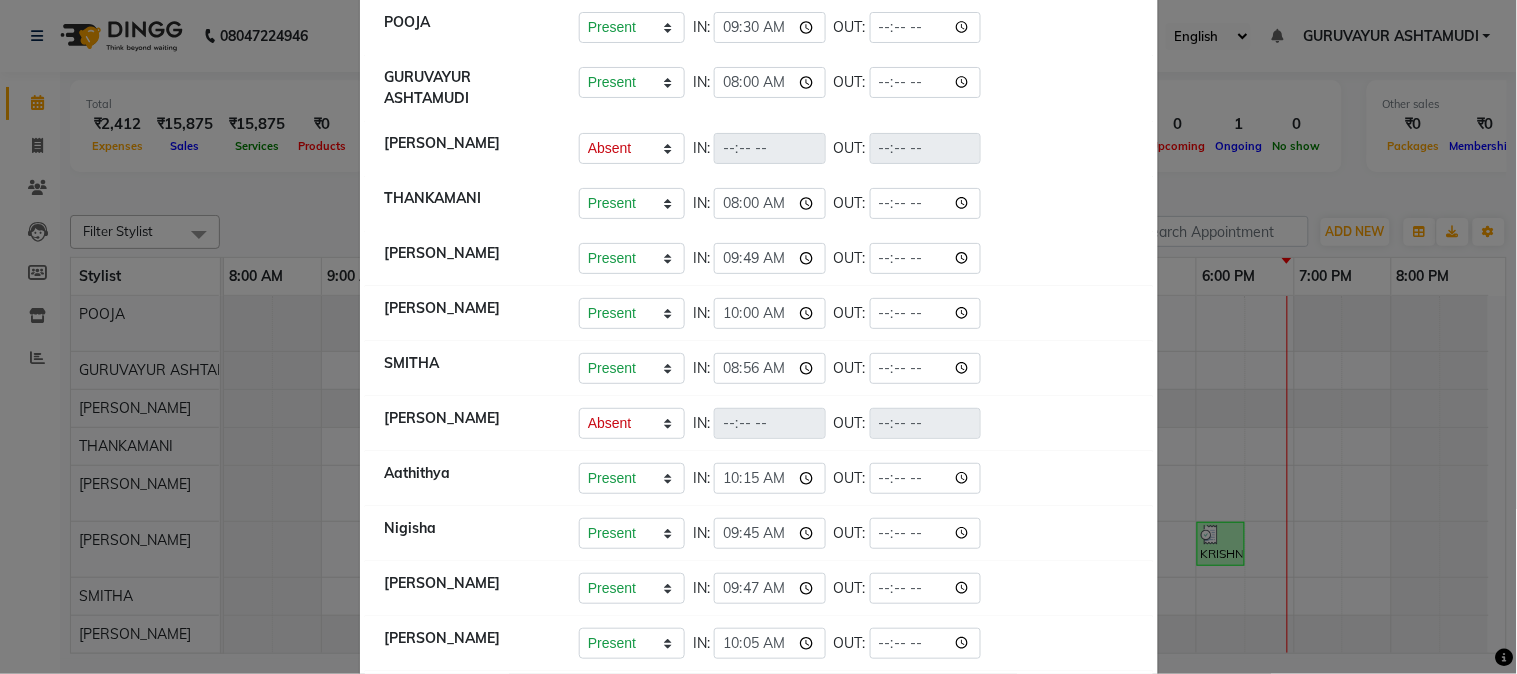 scroll, scrollTop: 162, scrollLeft: 0, axis: vertical 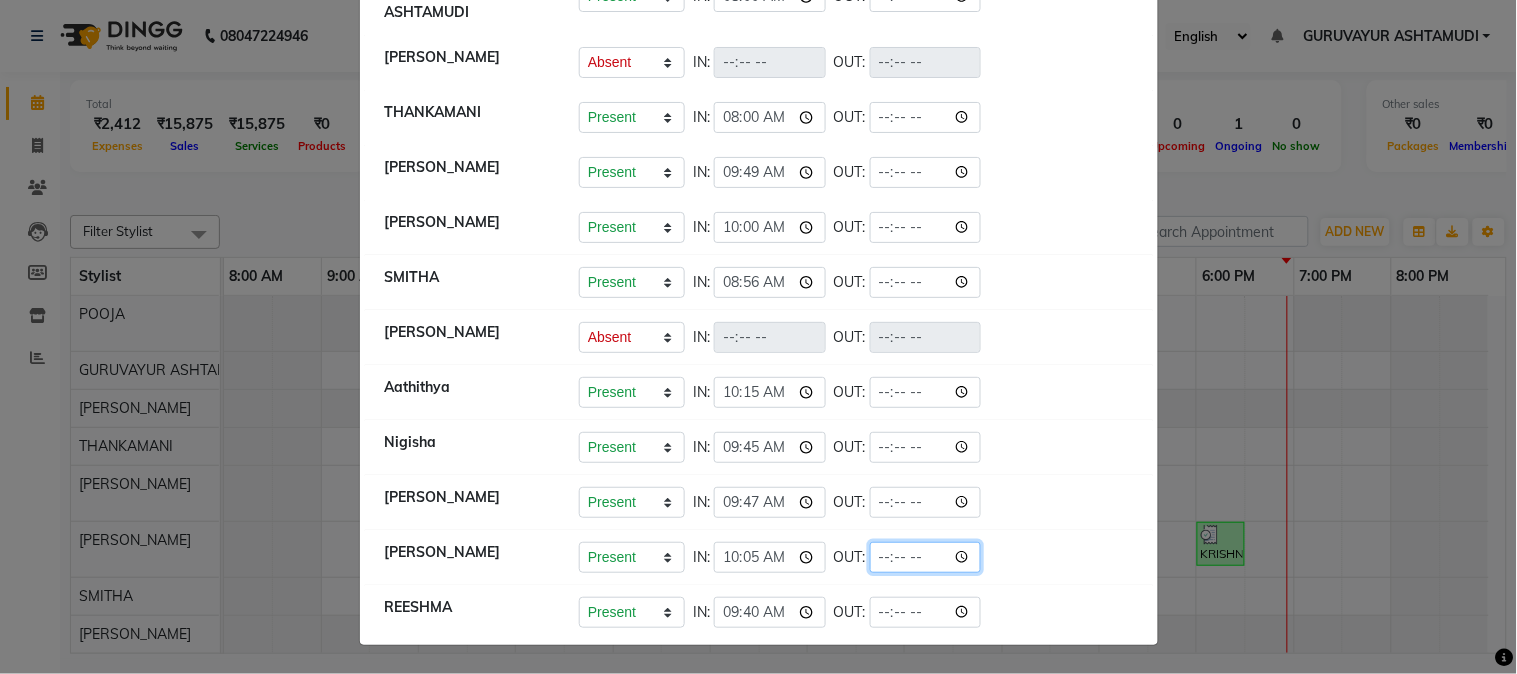 click 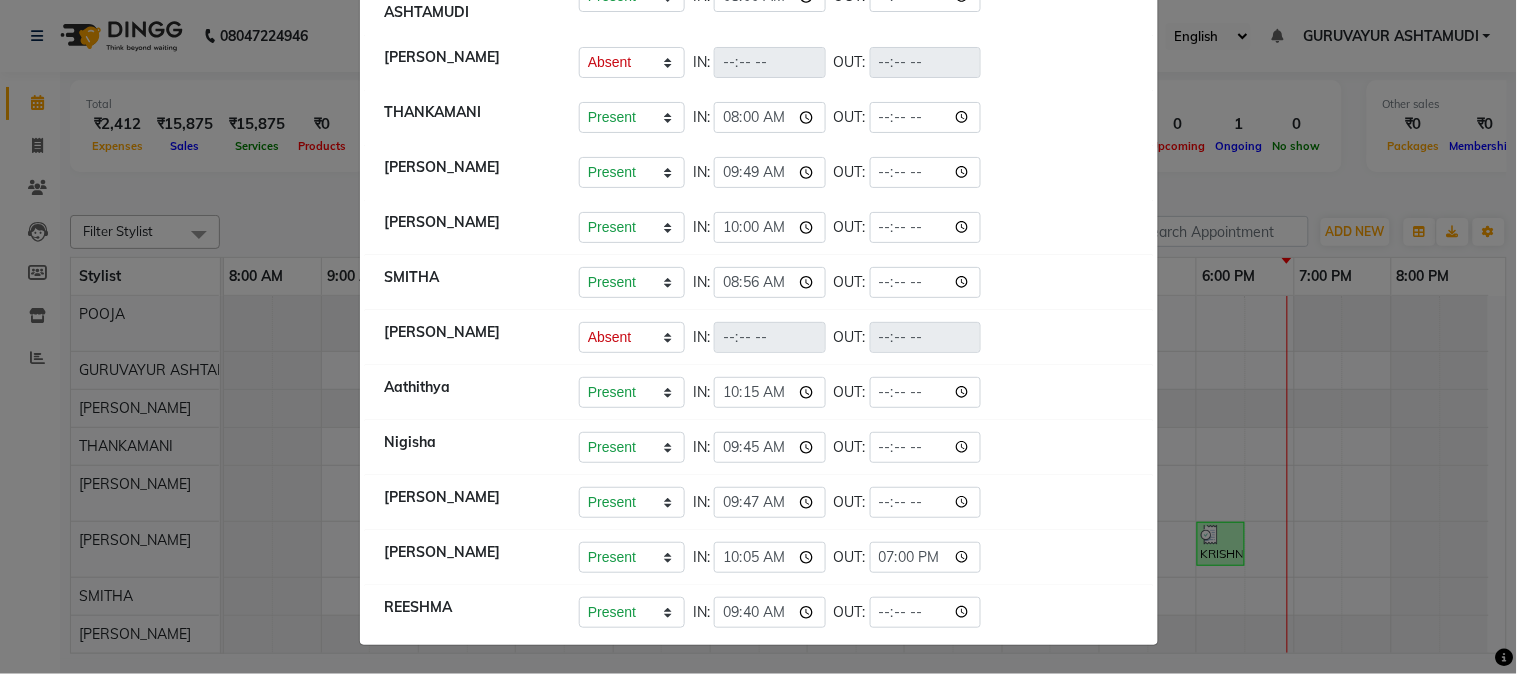 type on "19:00" 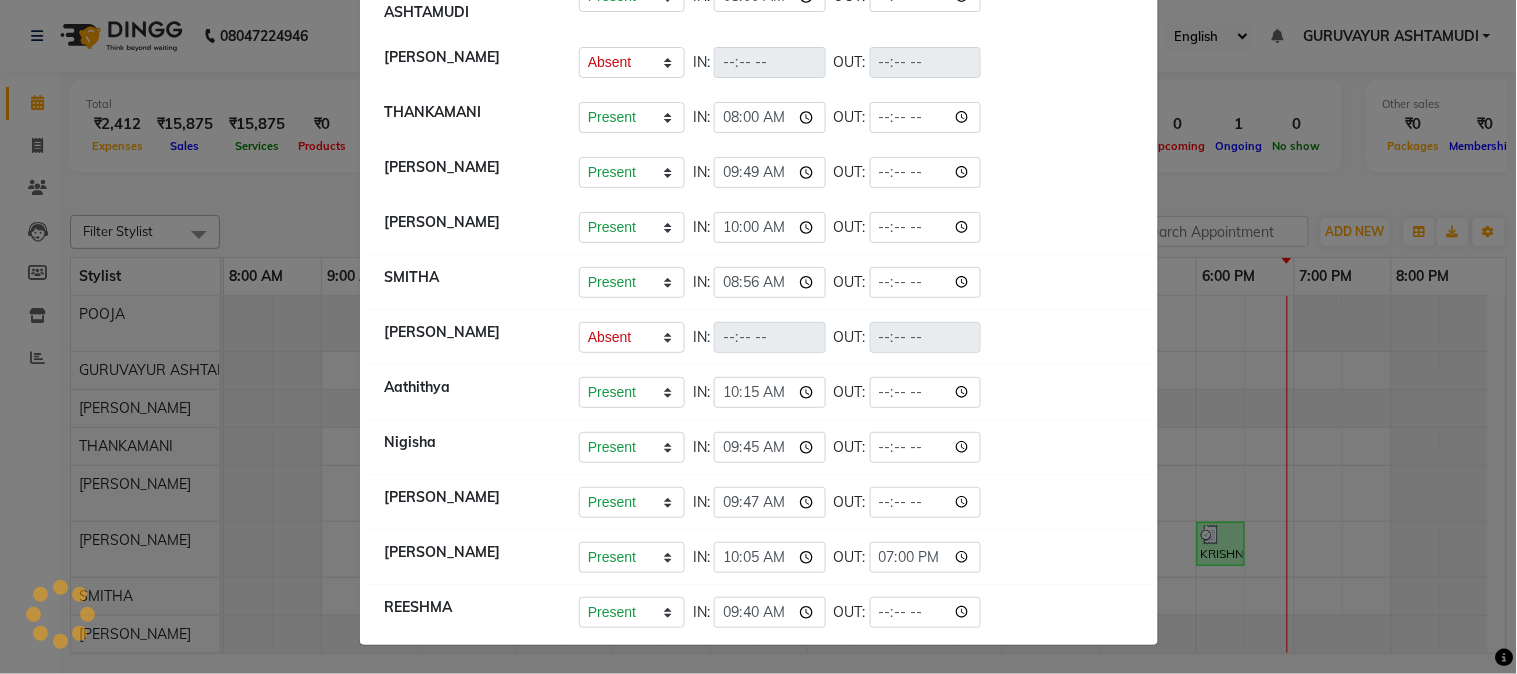 select on "A" 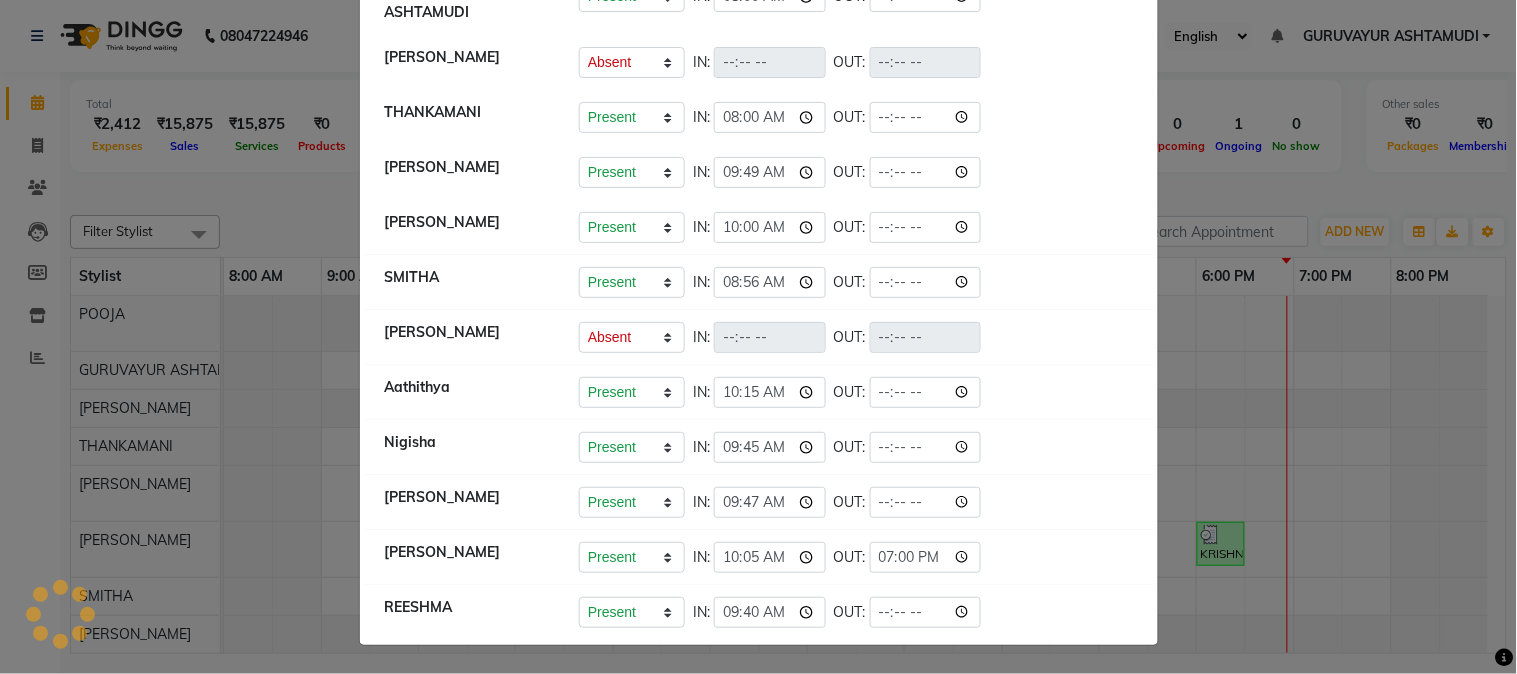 select on "A" 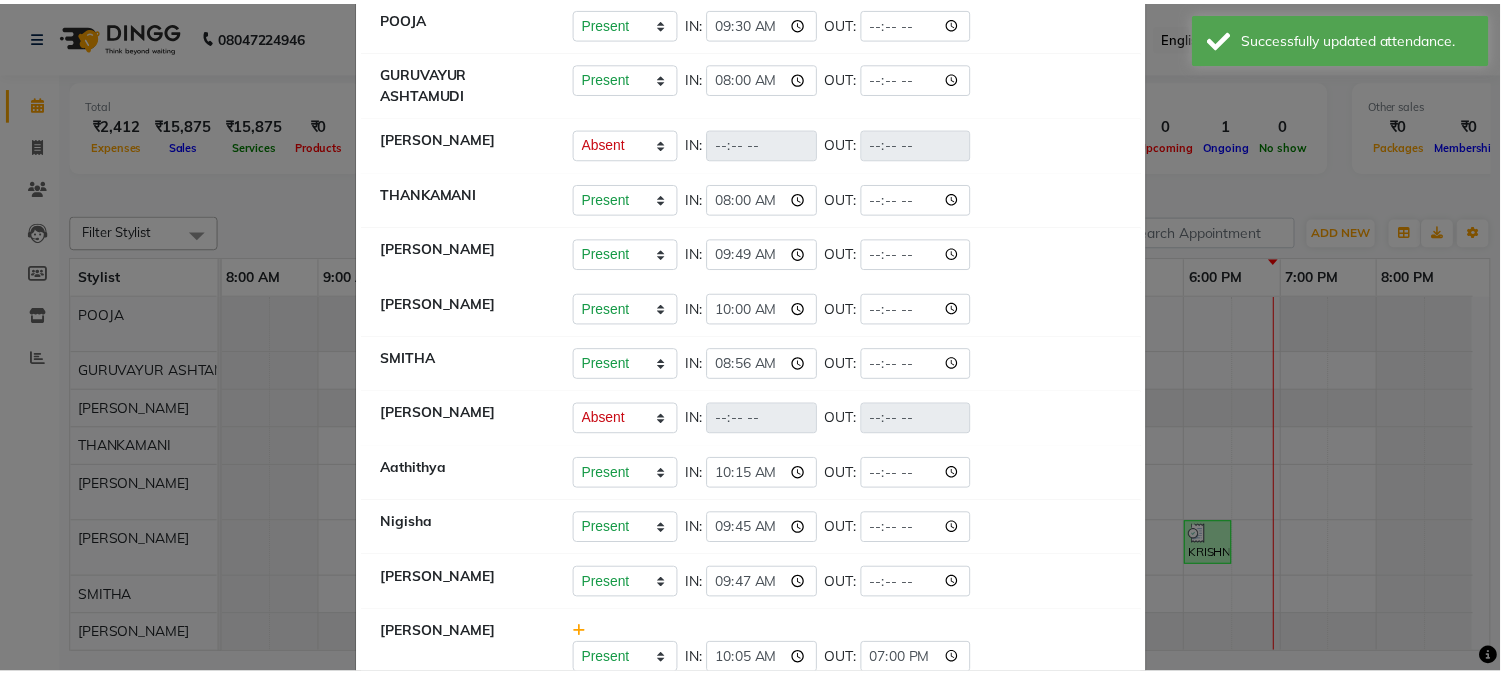 scroll, scrollTop: 0, scrollLeft: 0, axis: both 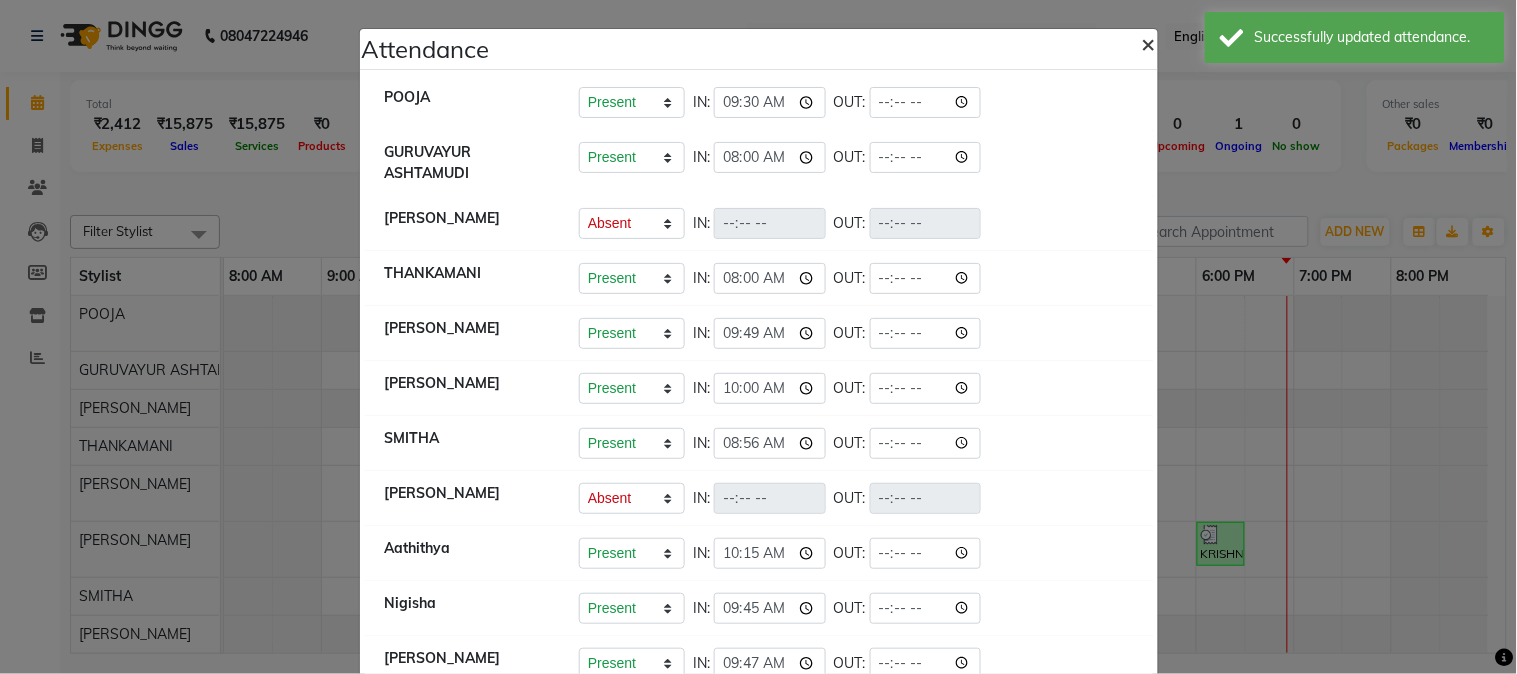click on "×" 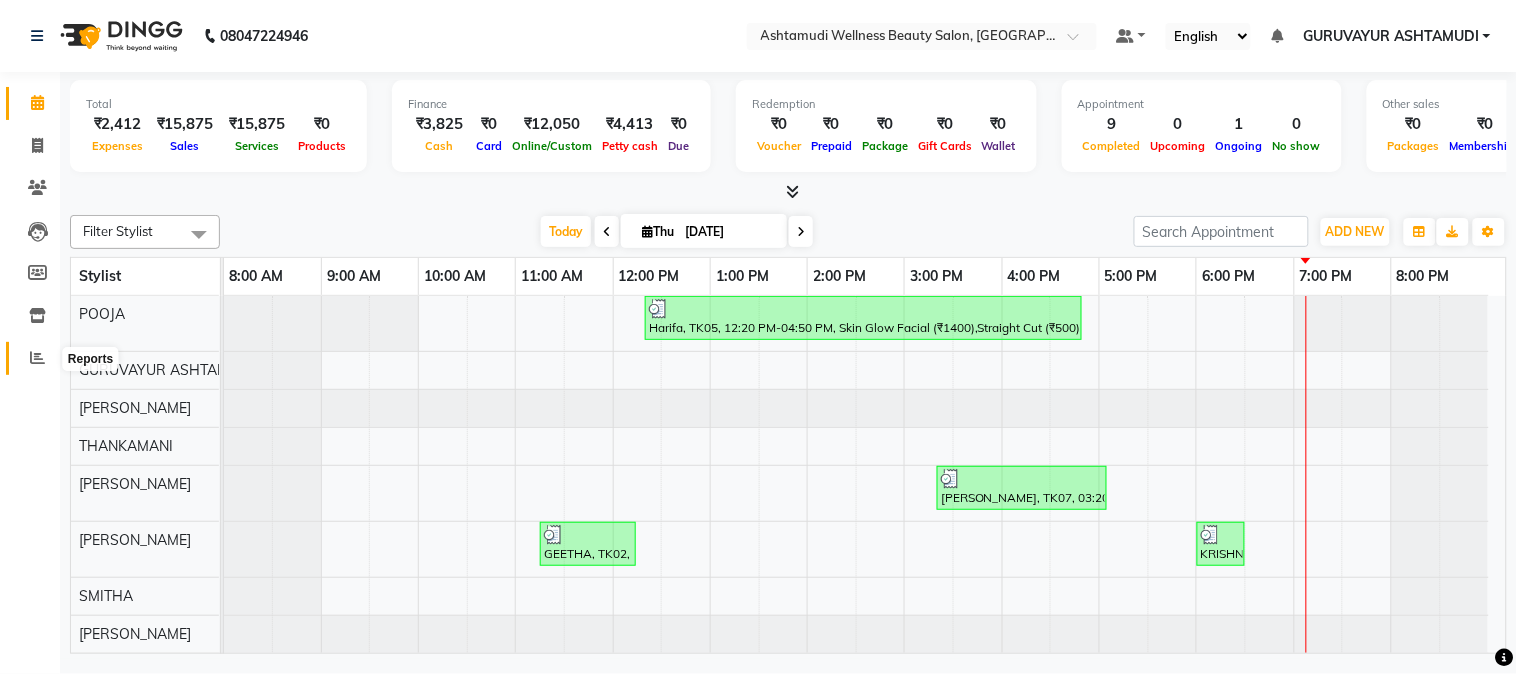 click 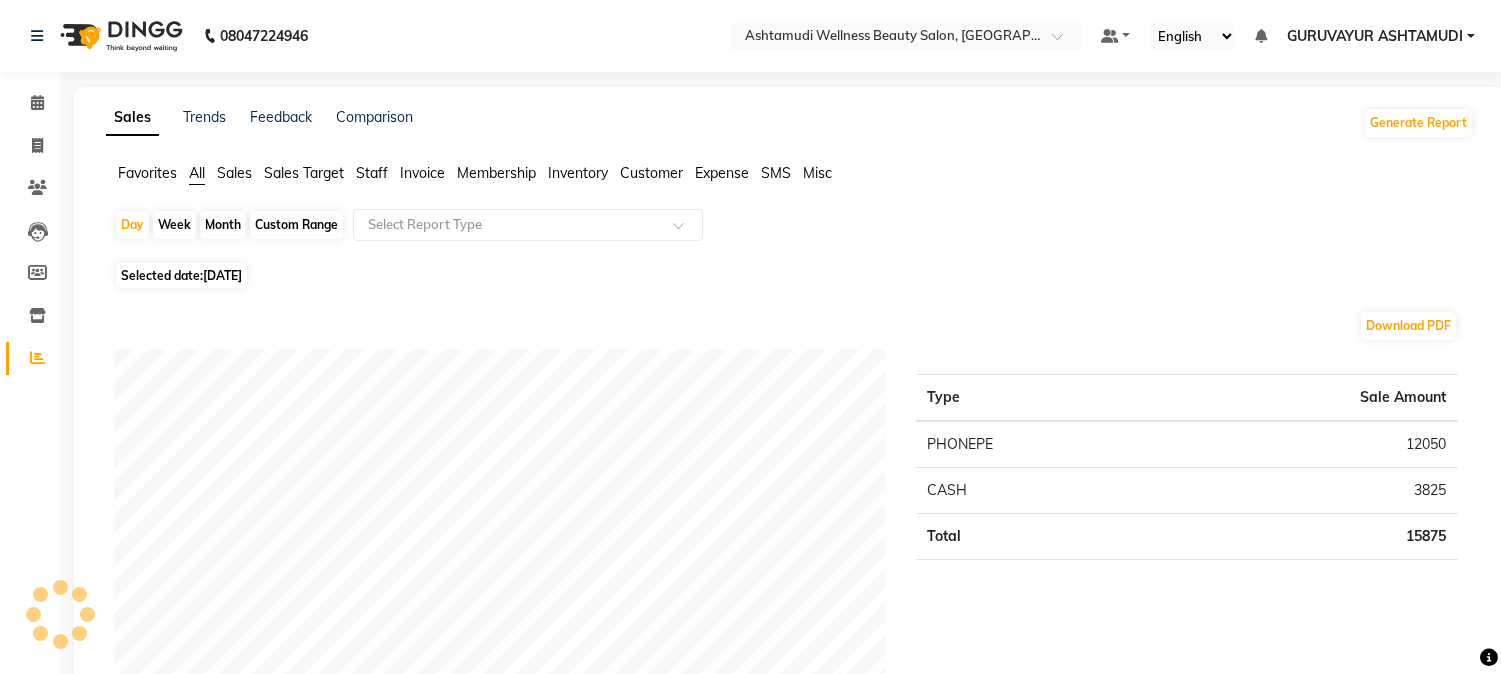 click on "All" 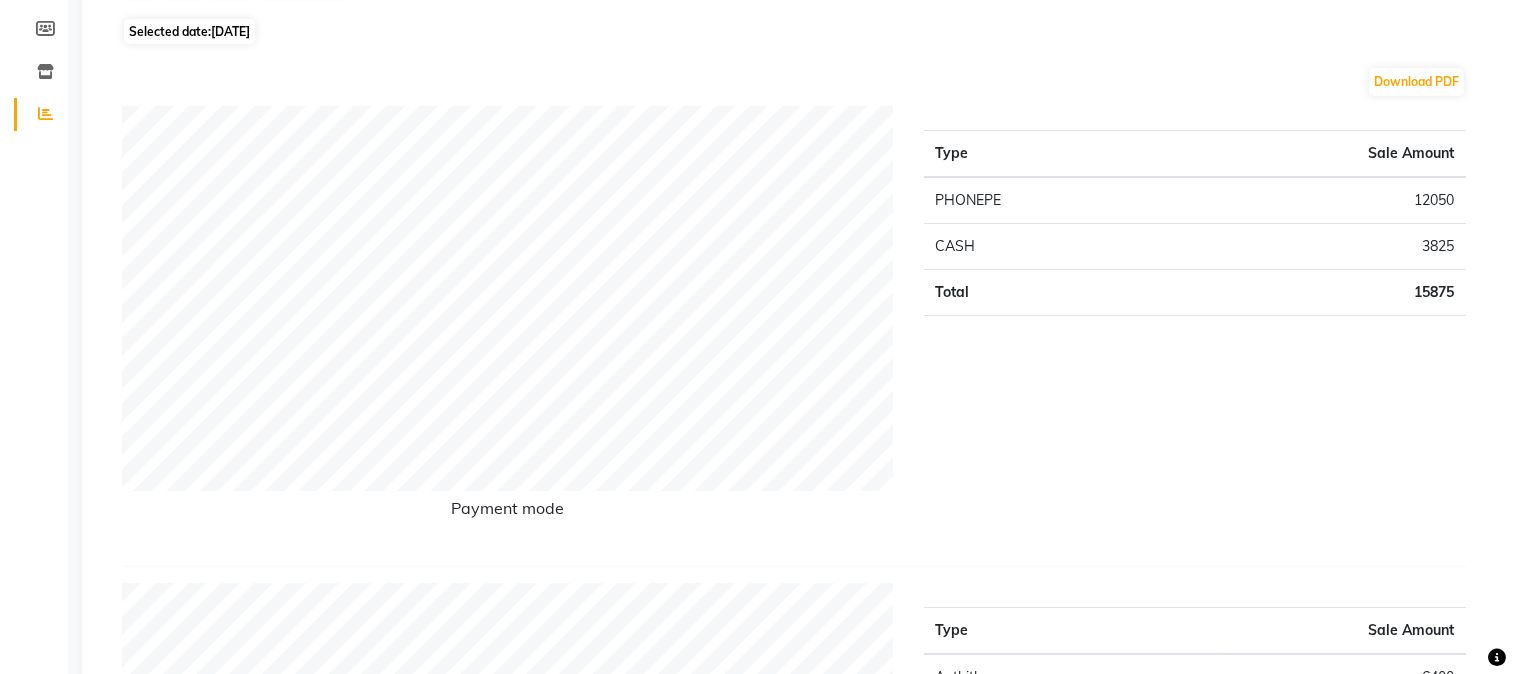 scroll, scrollTop: 0, scrollLeft: 0, axis: both 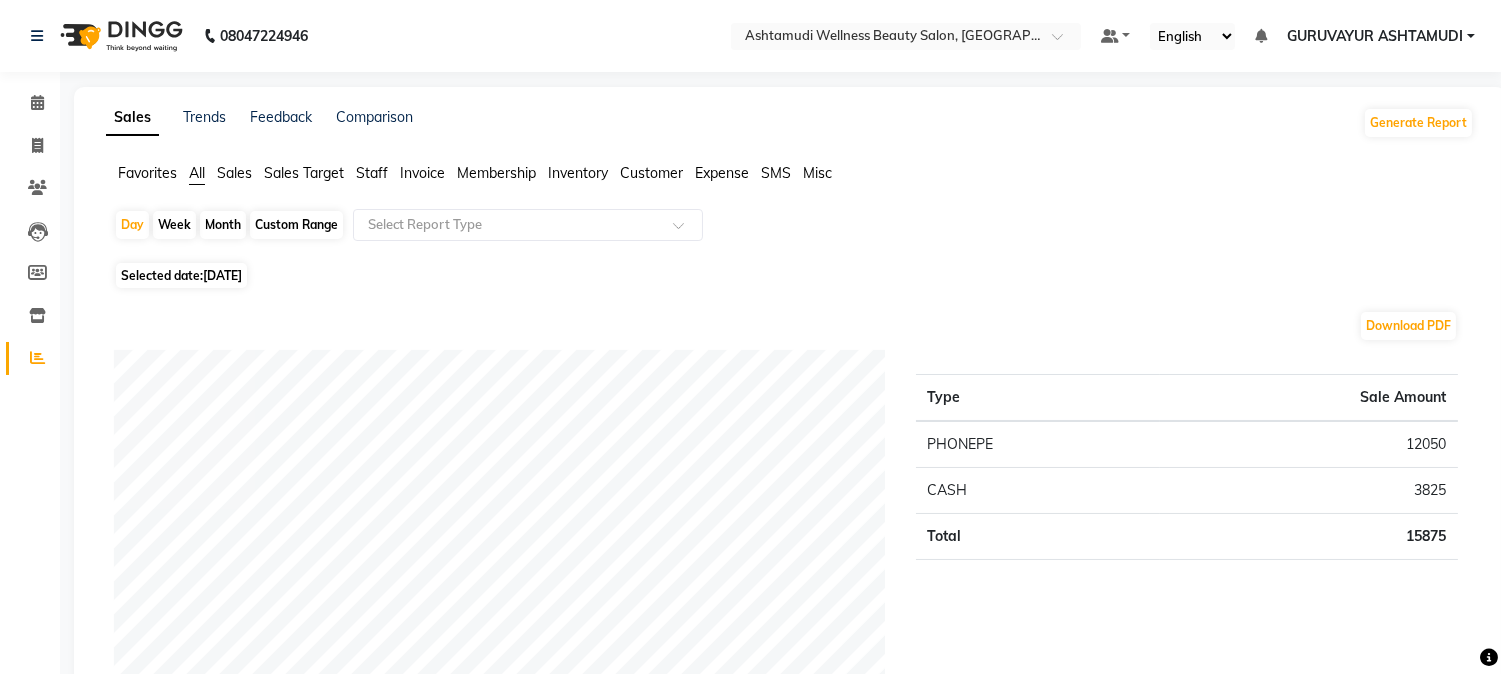 click on "Customer" 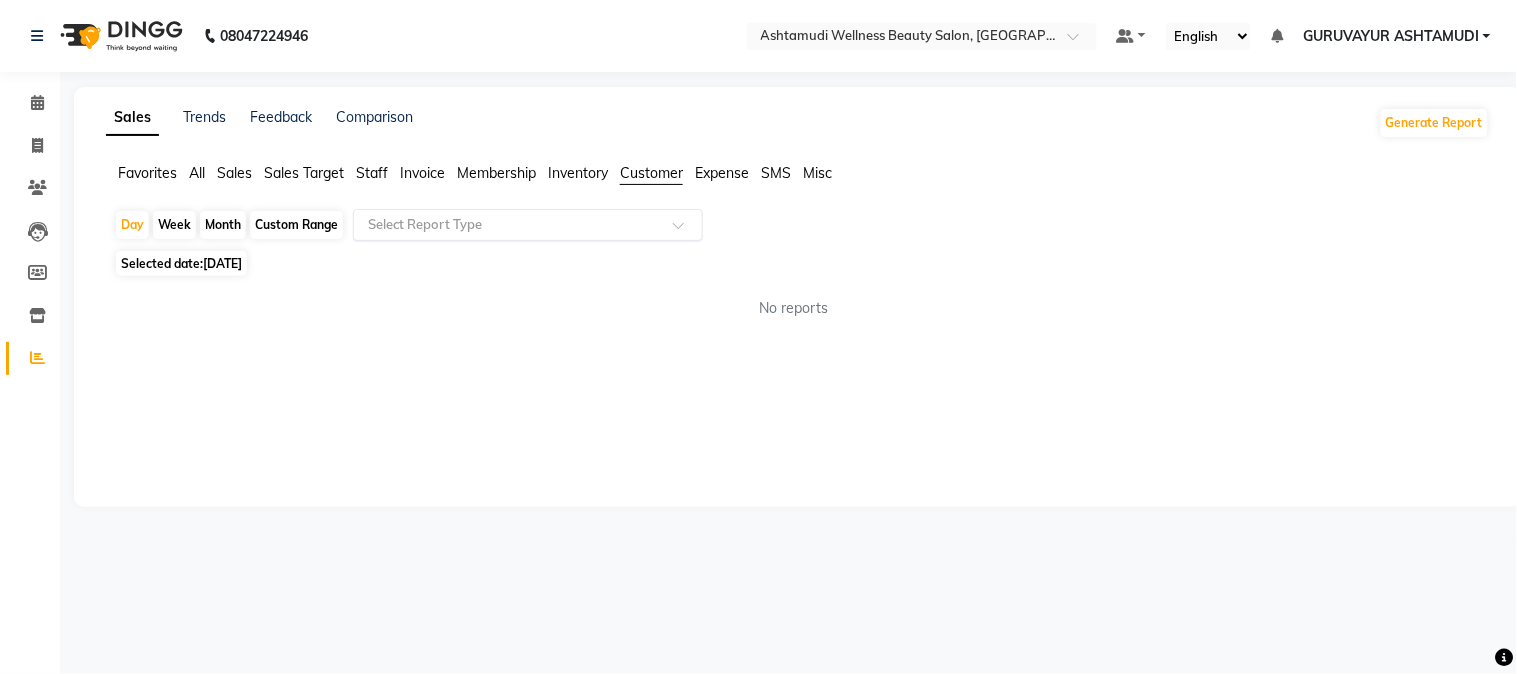 click 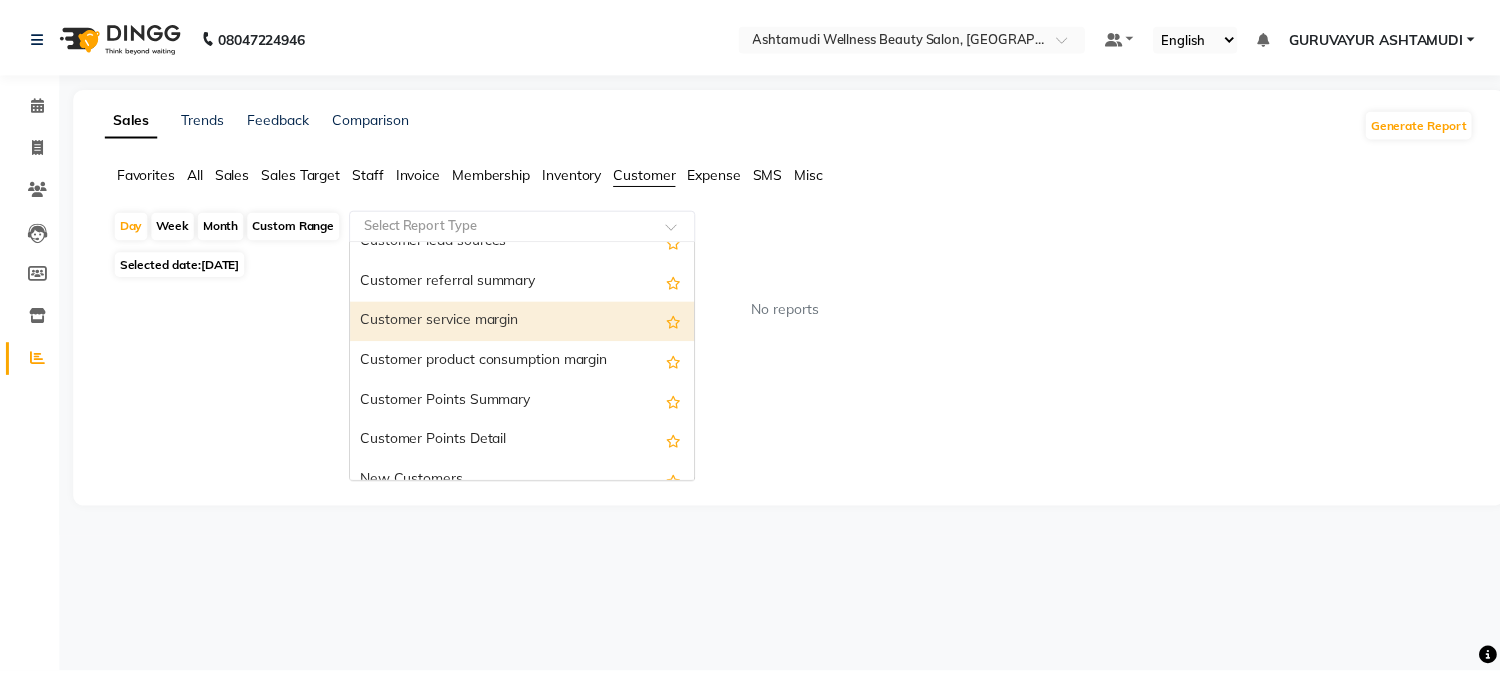 scroll, scrollTop: 160, scrollLeft: 0, axis: vertical 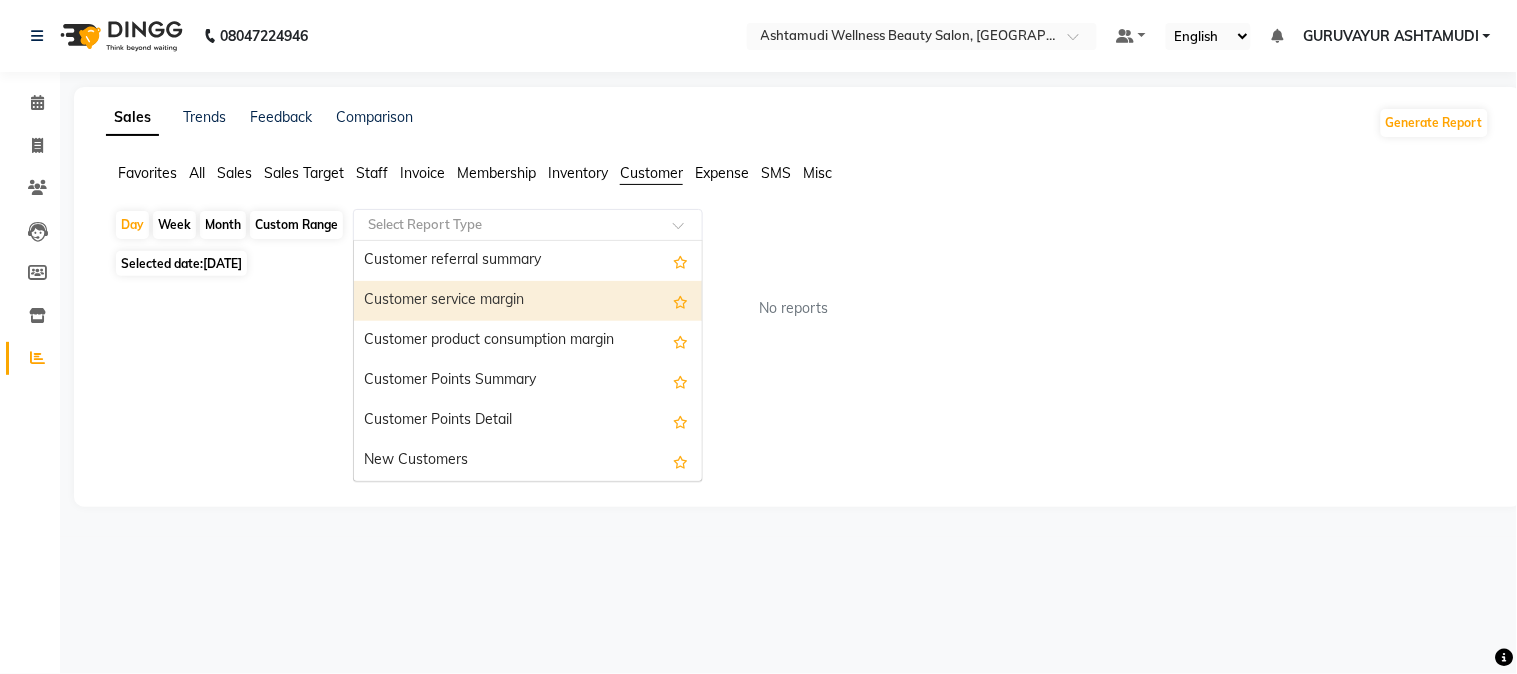 click on "Customer service margin" at bounding box center [528, 301] 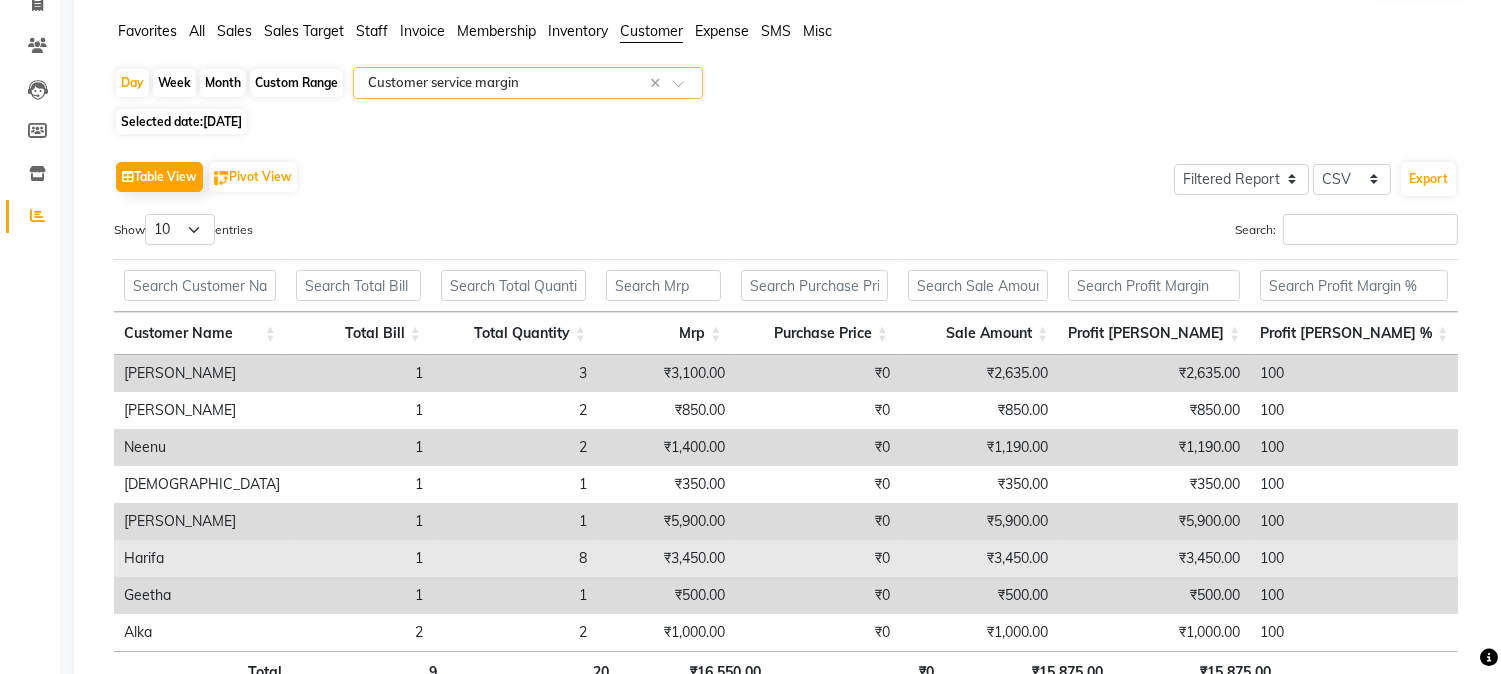 scroll, scrollTop: 0, scrollLeft: 0, axis: both 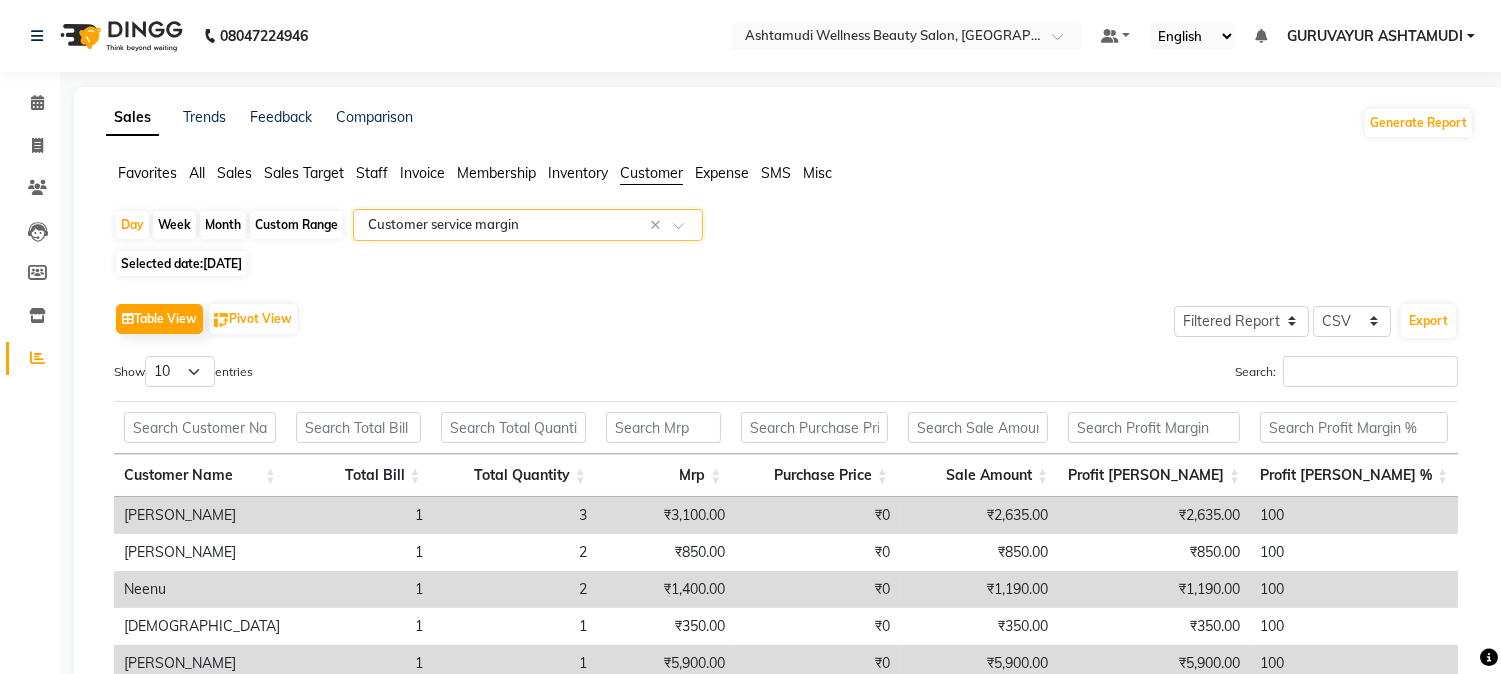click 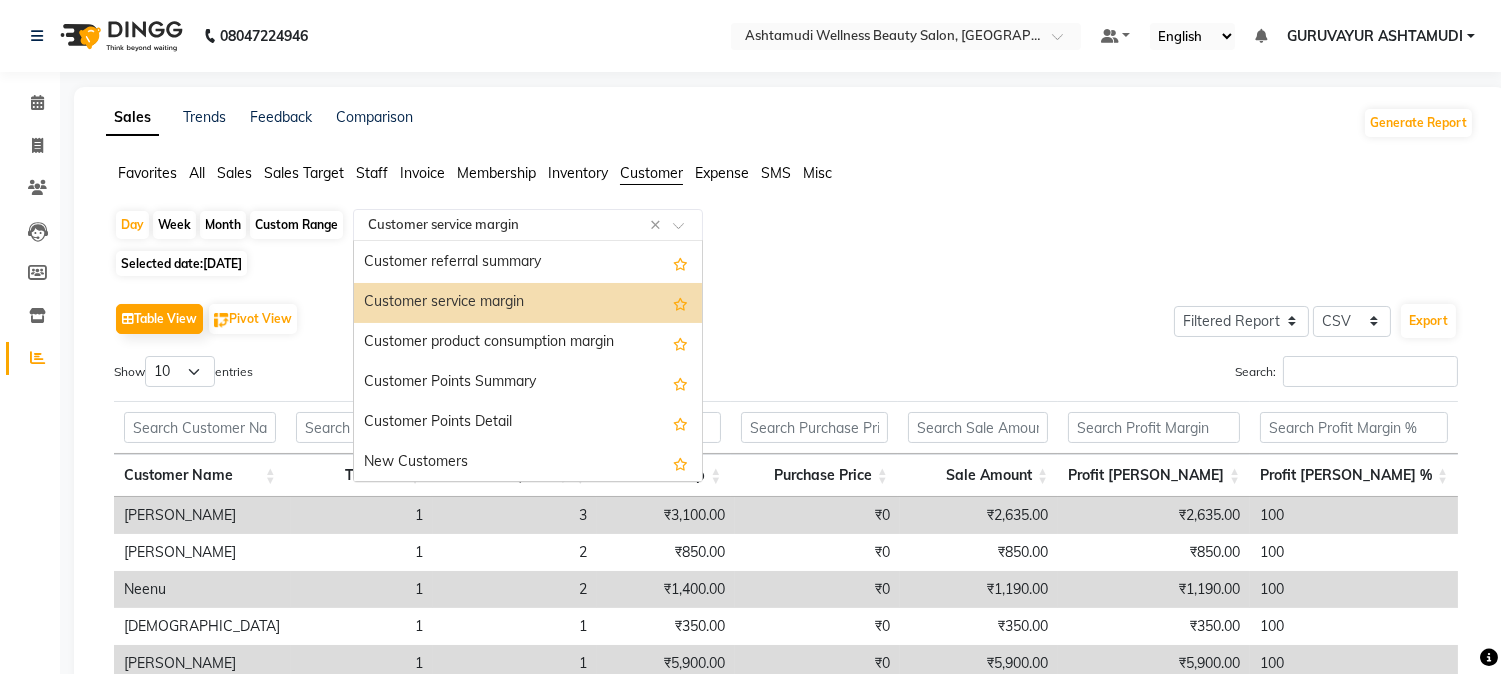 scroll, scrollTop: 160, scrollLeft: 0, axis: vertical 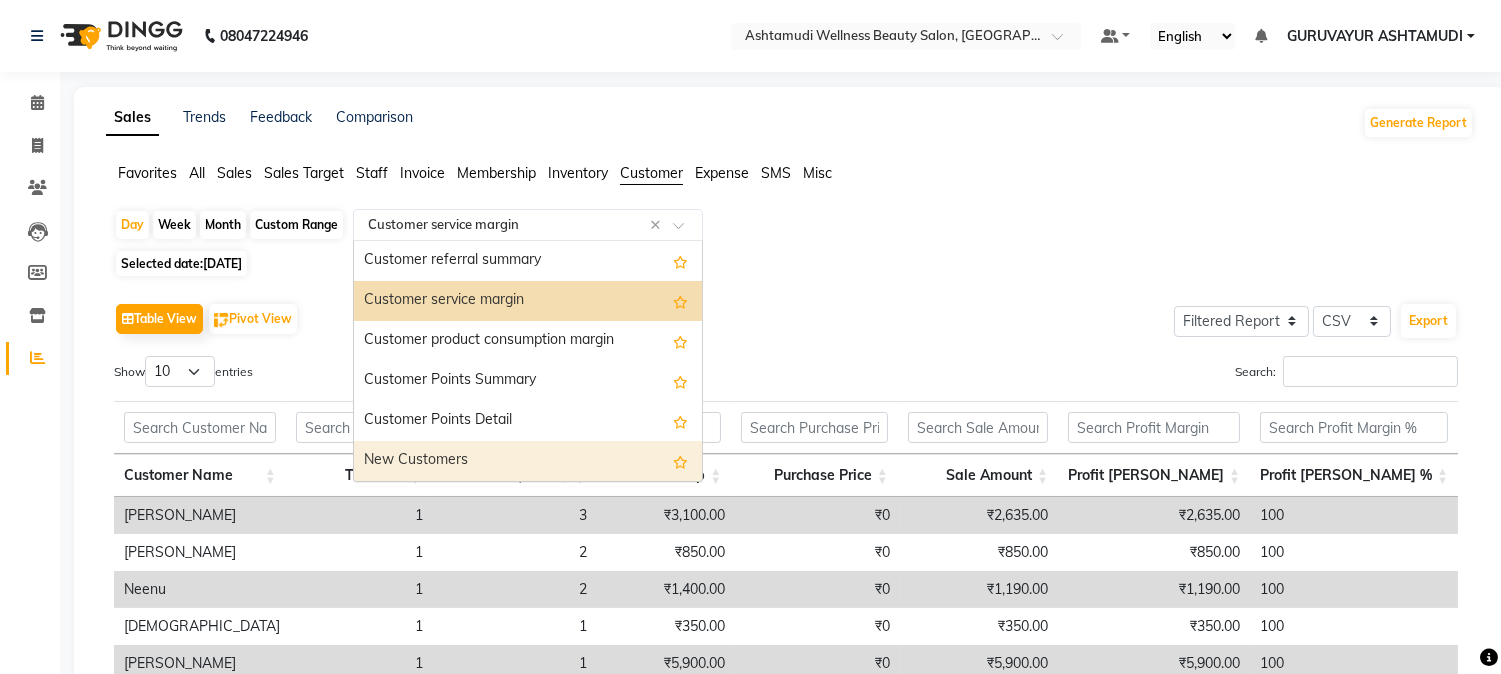 click on "New Customers" at bounding box center [528, 461] 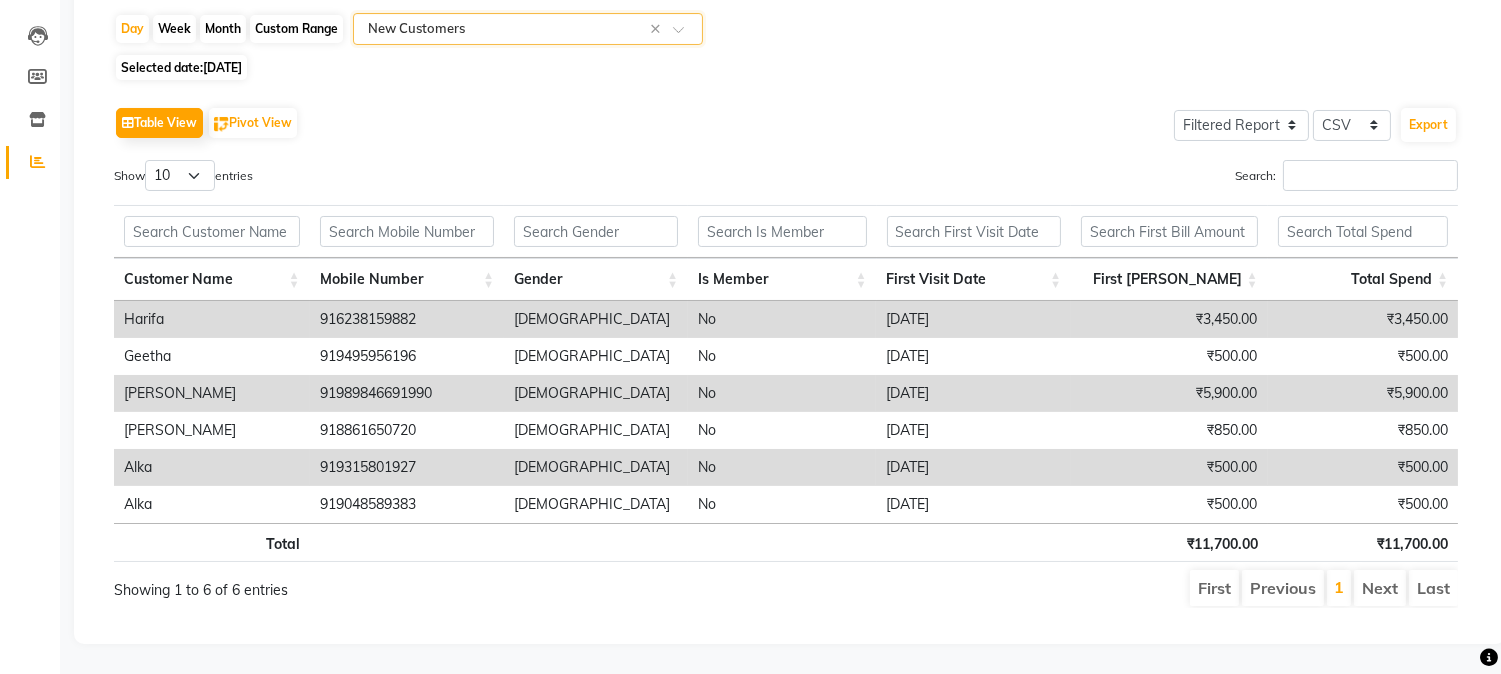 scroll, scrollTop: 0, scrollLeft: 0, axis: both 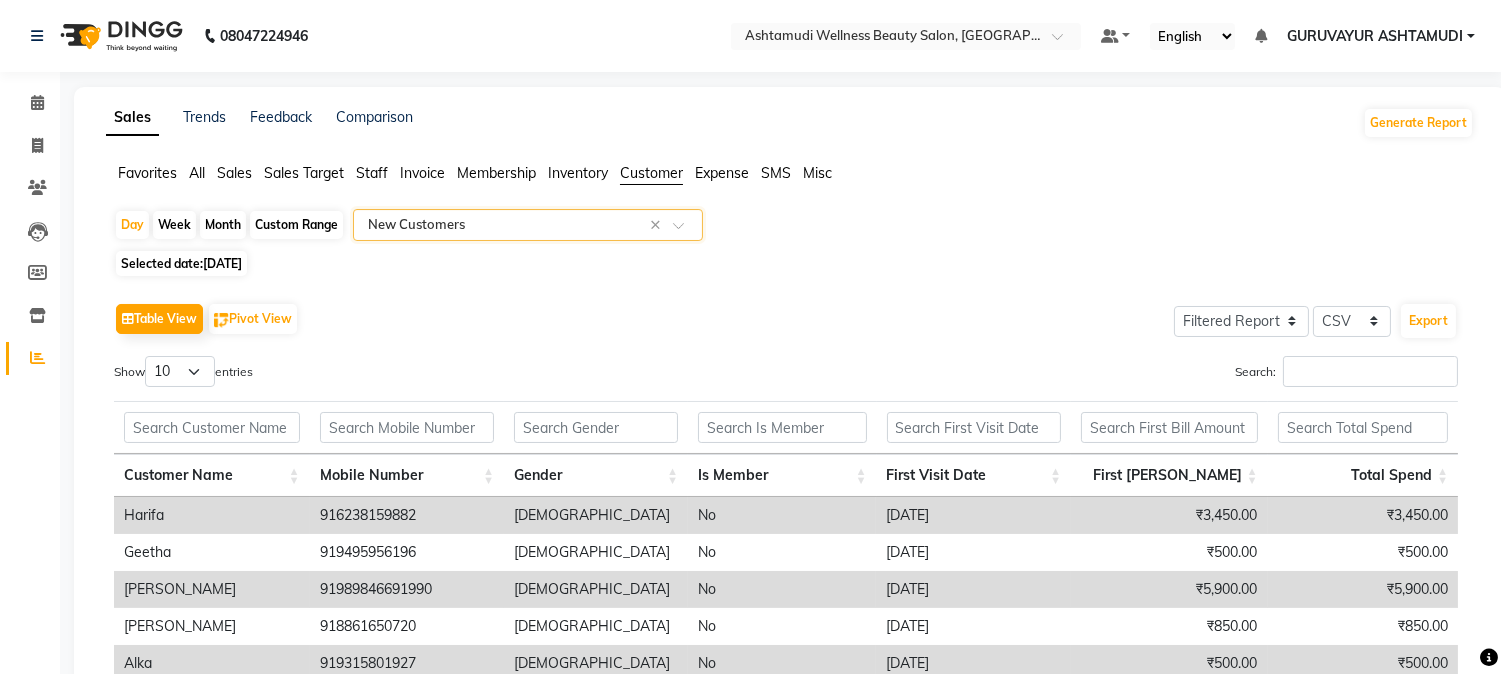 click on "All" 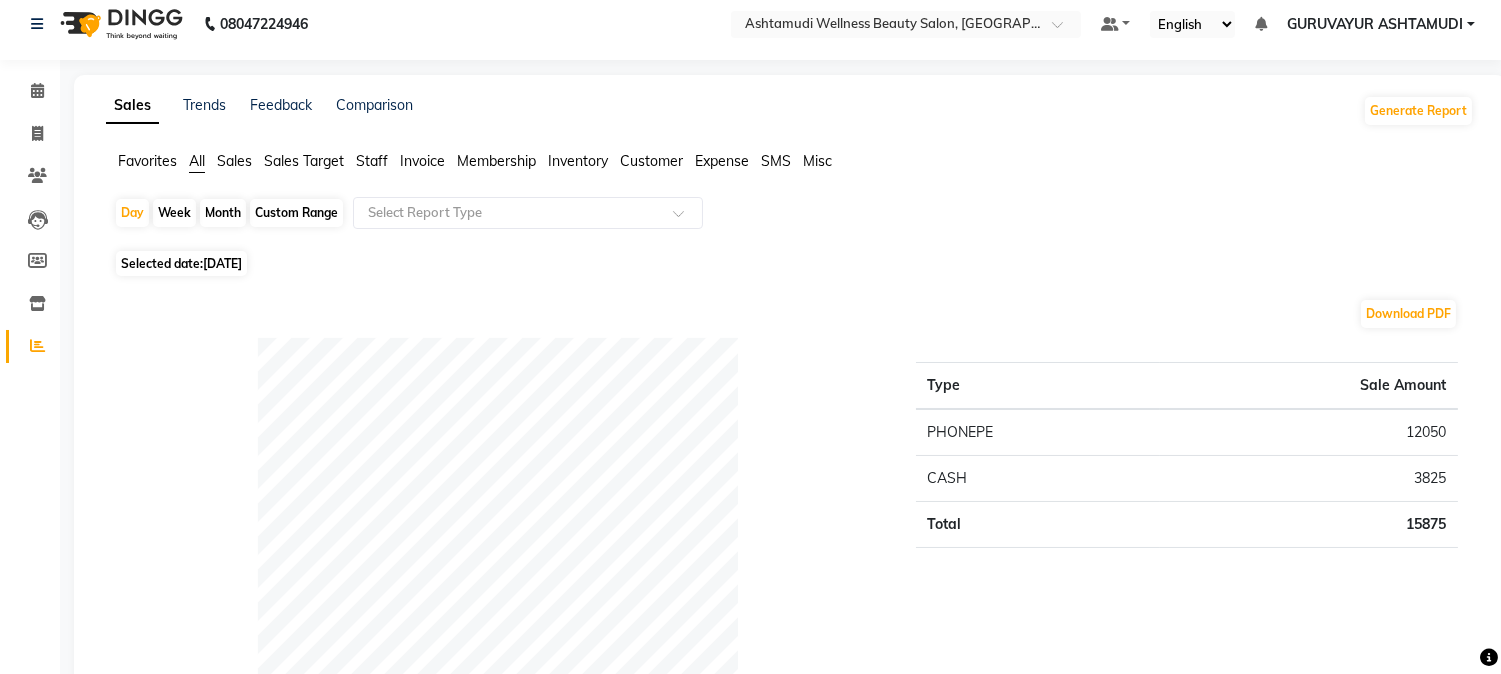 scroll, scrollTop: 0, scrollLeft: 0, axis: both 